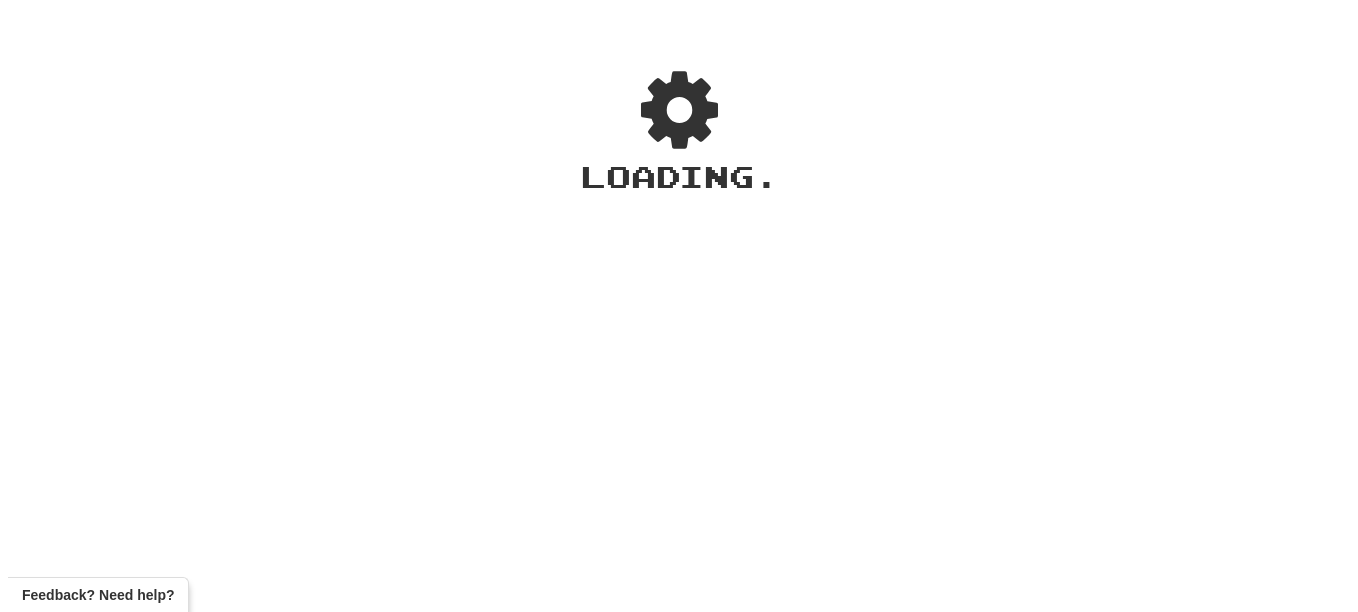 scroll, scrollTop: 0, scrollLeft: 0, axis: both 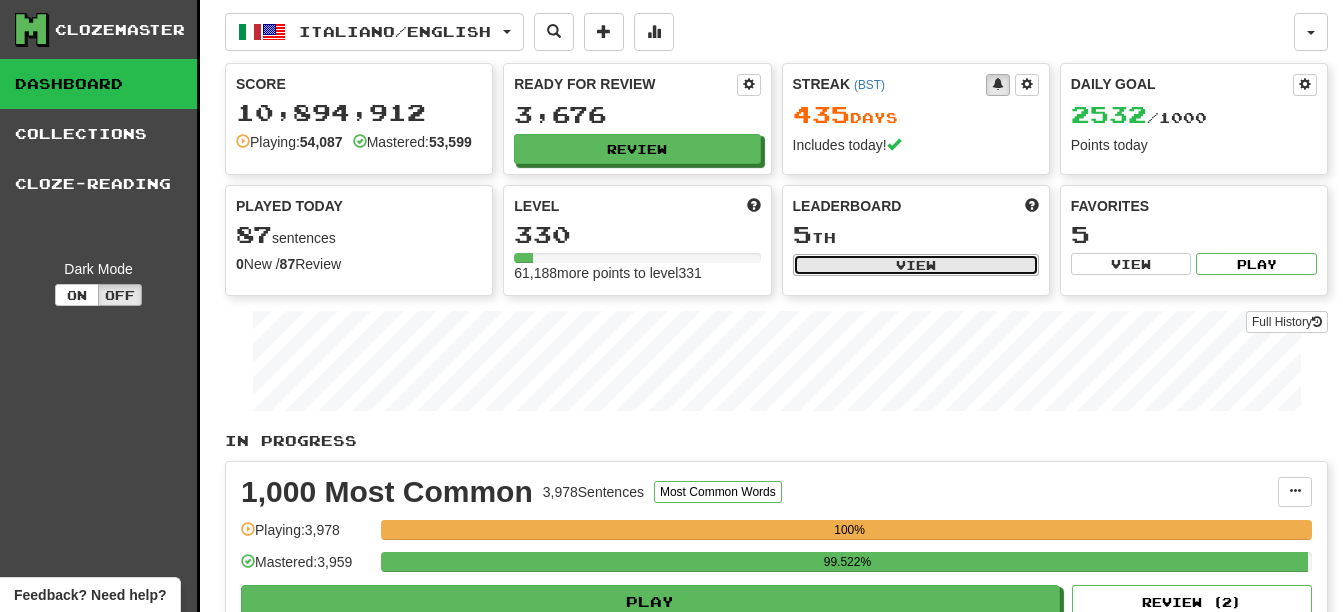 click on "View" at bounding box center [916, 265] 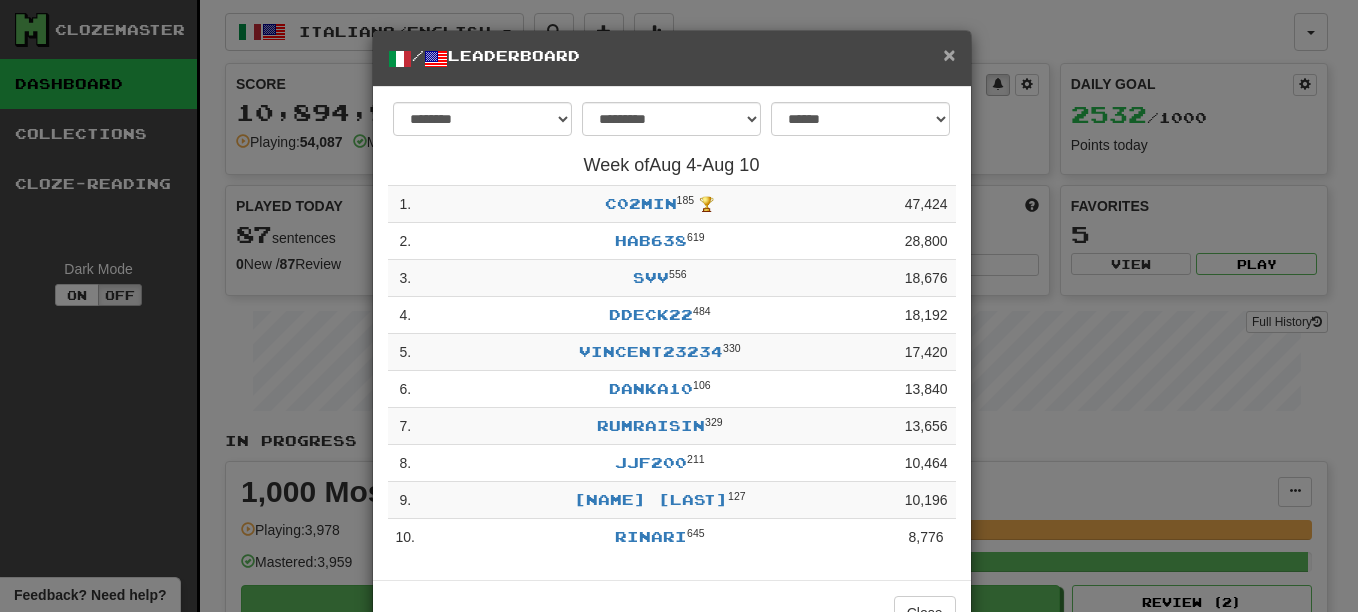 click on "×" at bounding box center [949, 54] 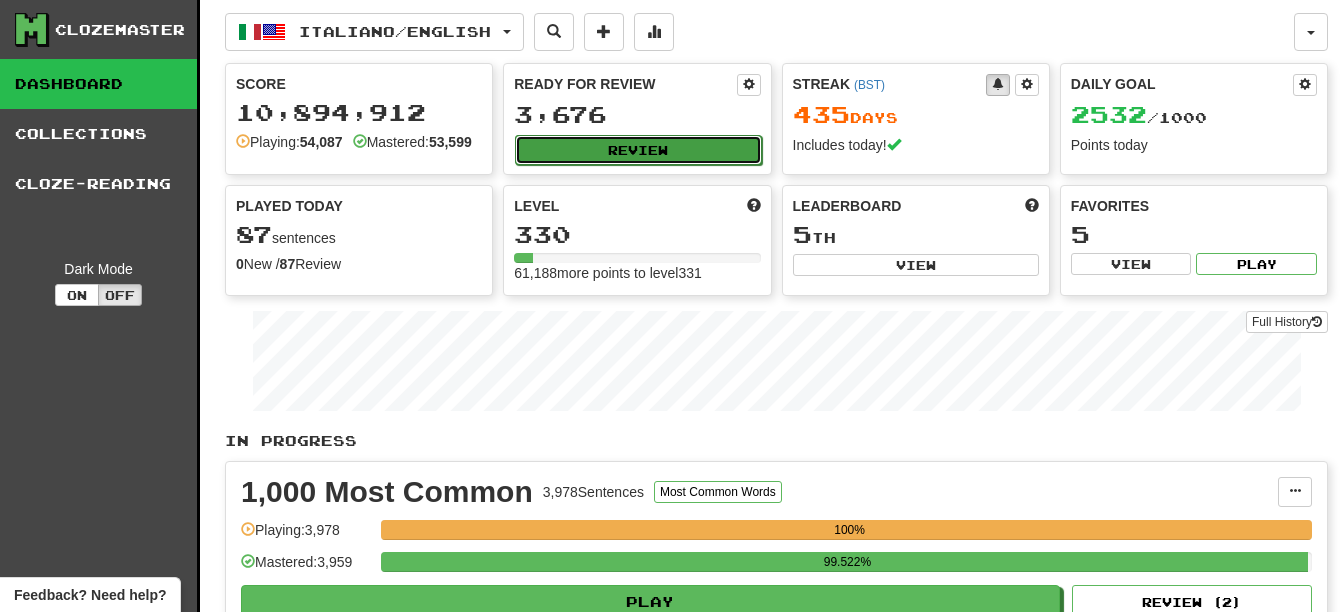 click on "Review" at bounding box center [638, 150] 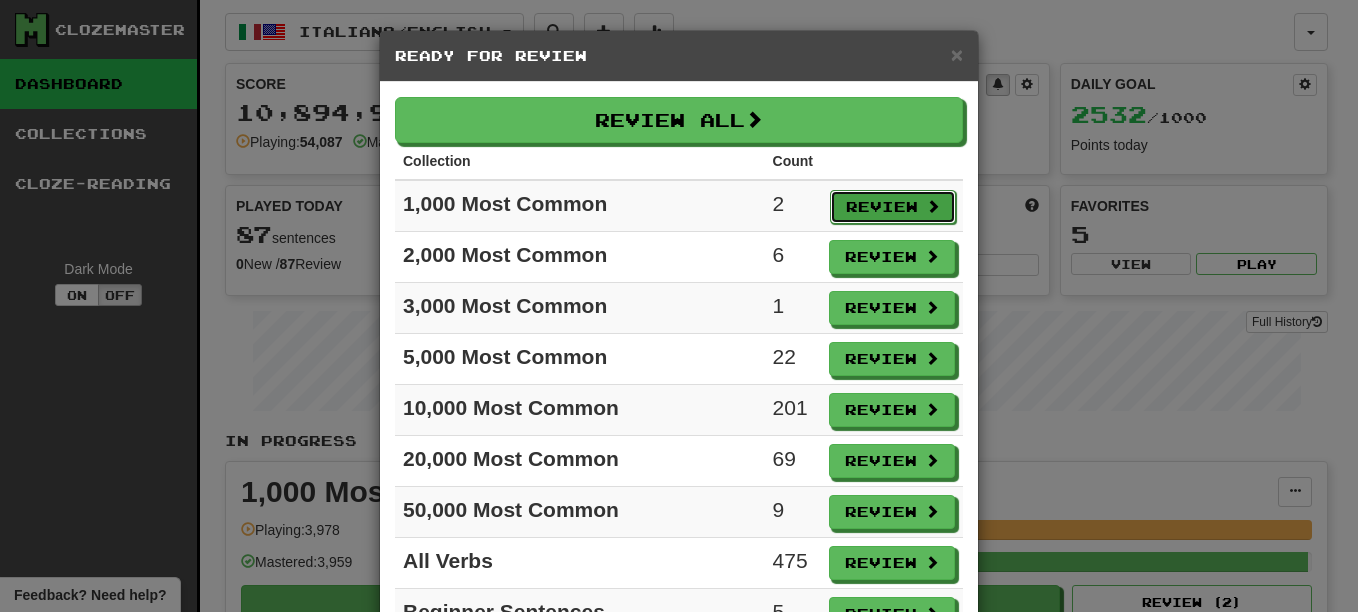 click on "Review" at bounding box center [893, 207] 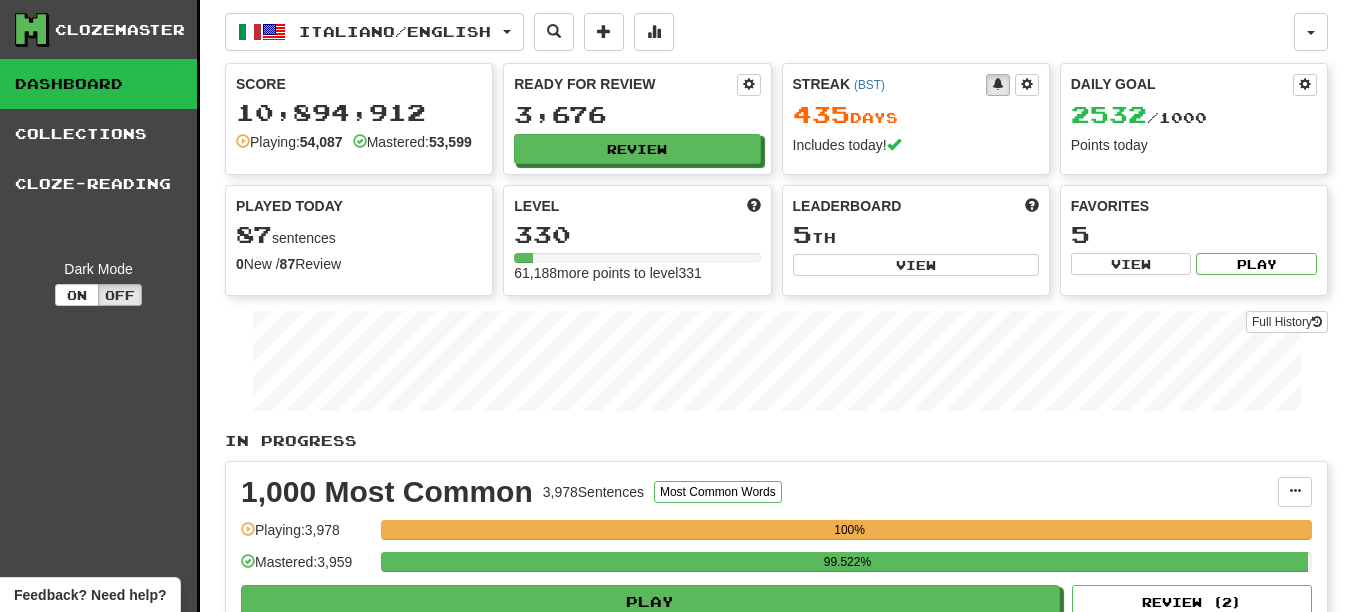 select on "**" 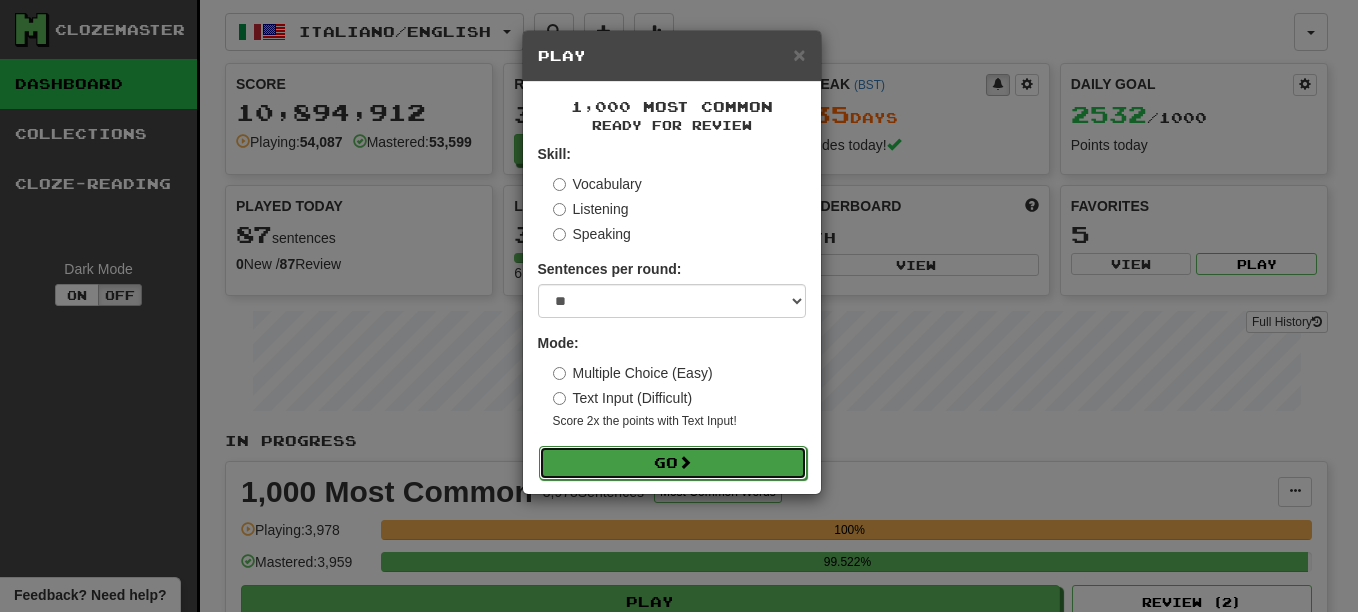 click on "Go" at bounding box center (673, 463) 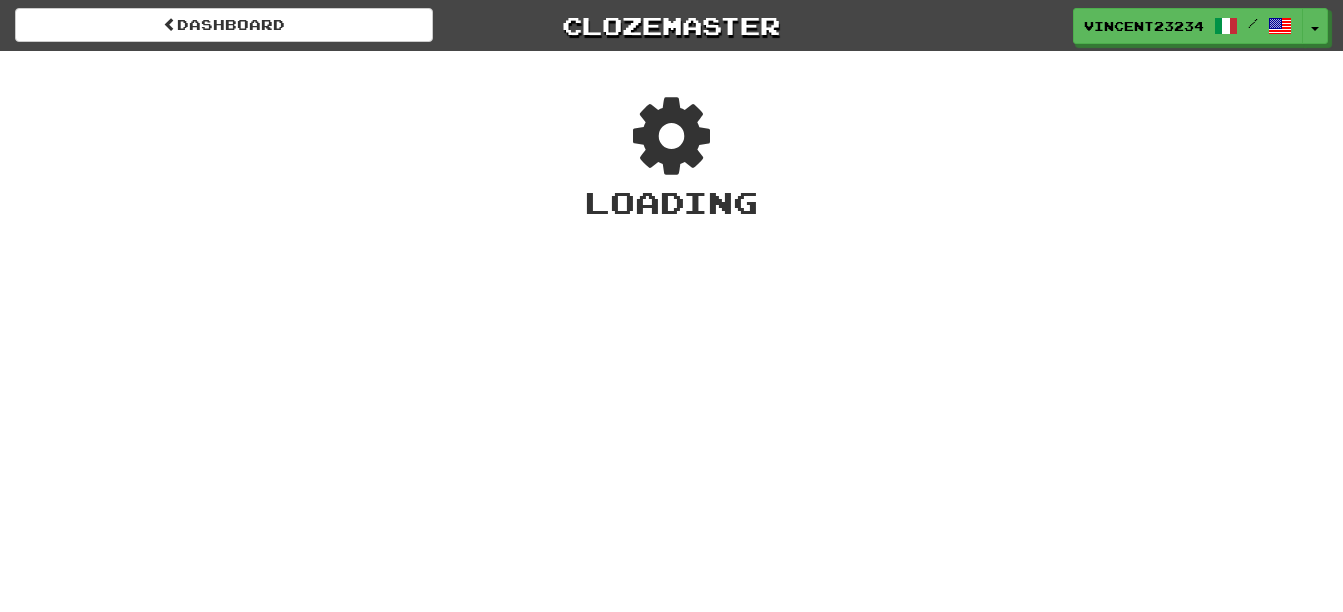 scroll, scrollTop: 0, scrollLeft: 0, axis: both 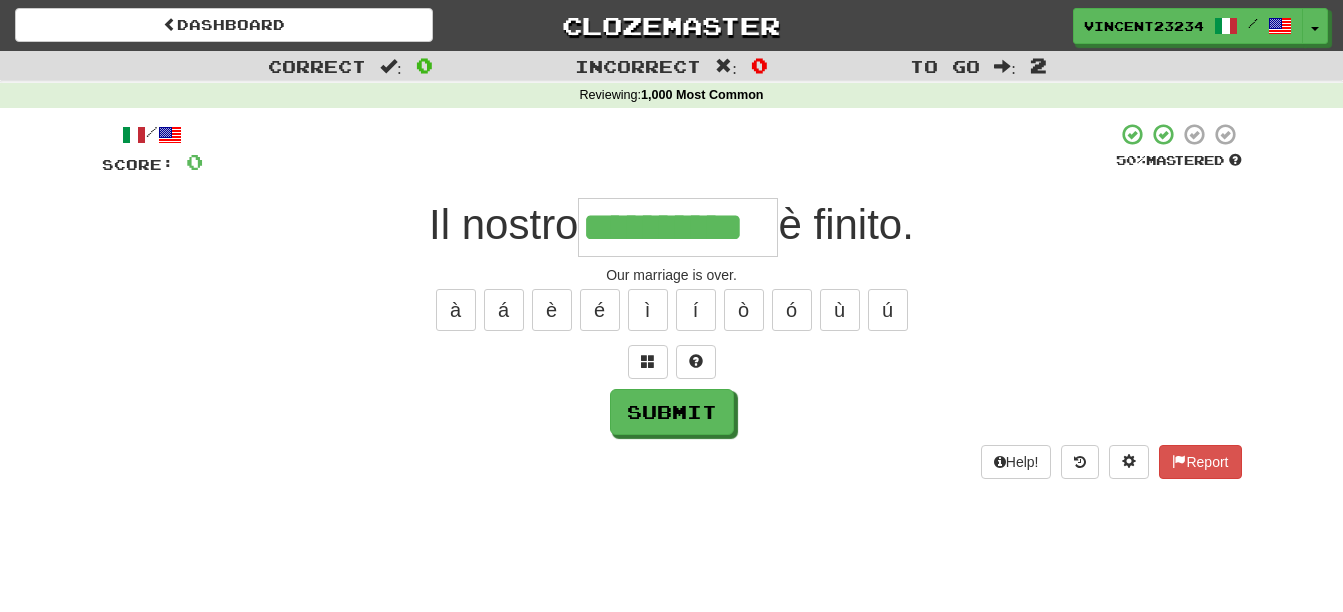 type on "**********" 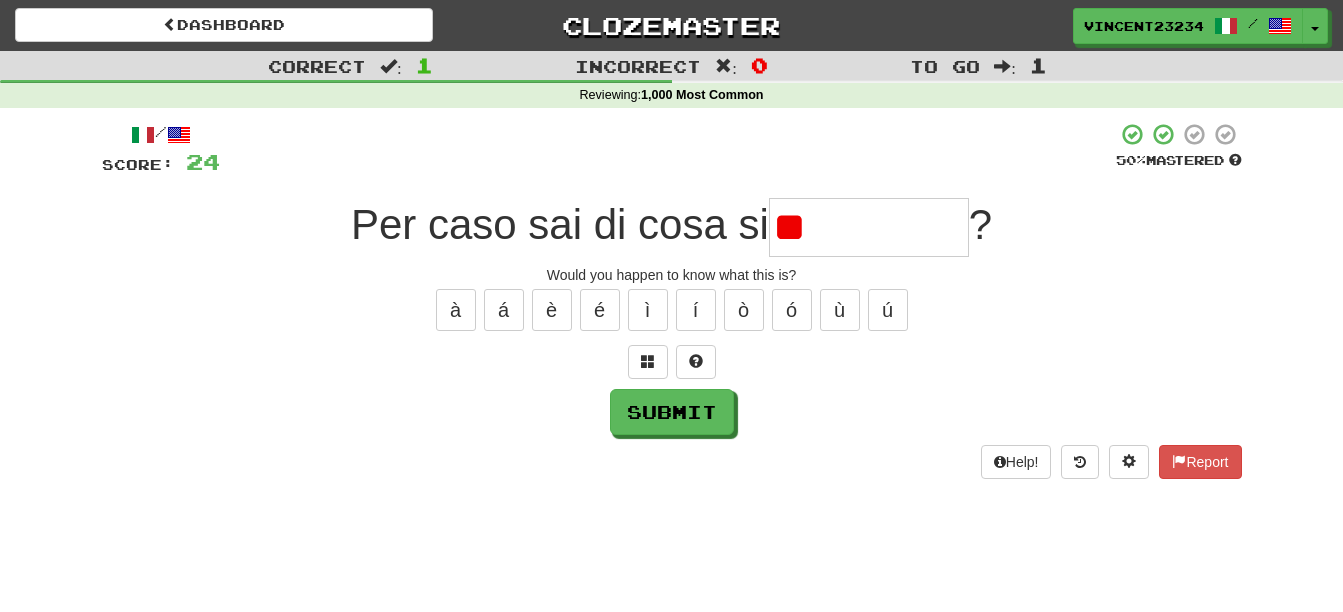 type on "*" 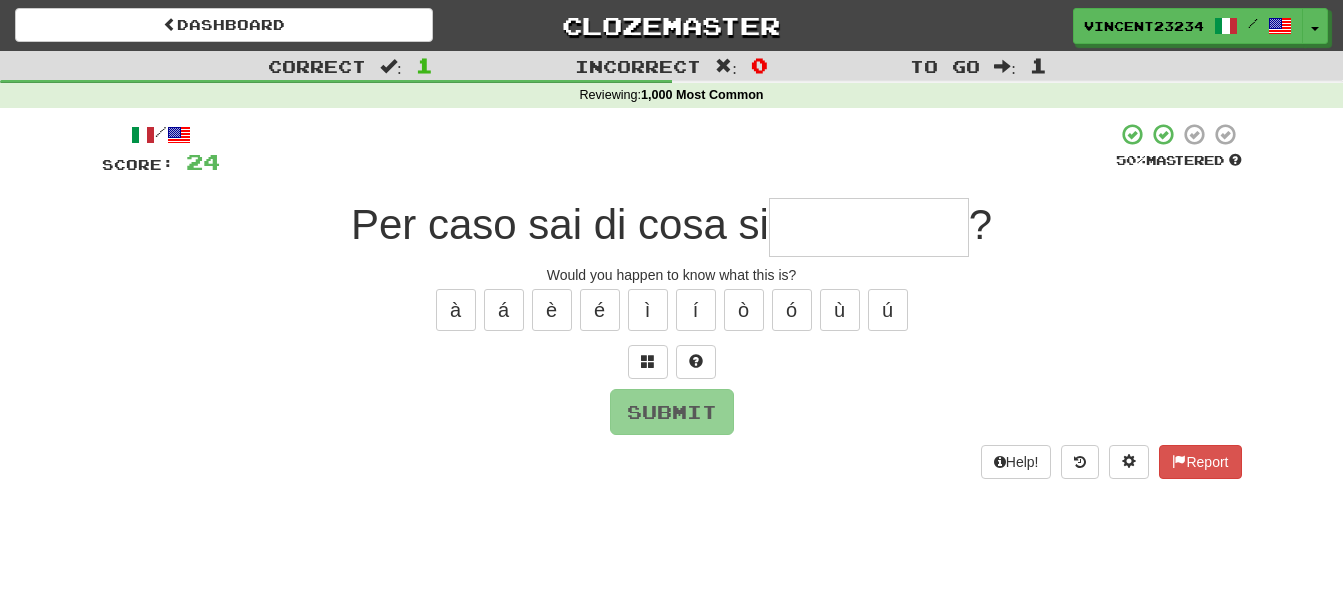 type on "*" 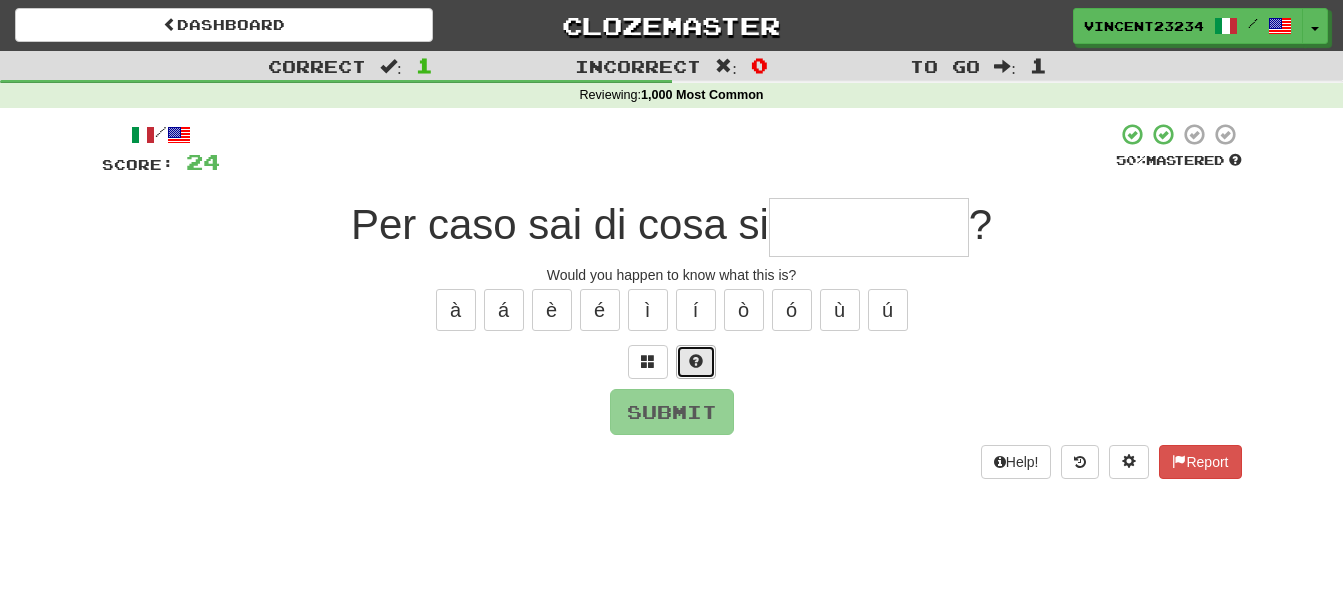 click at bounding box center [696, 361] 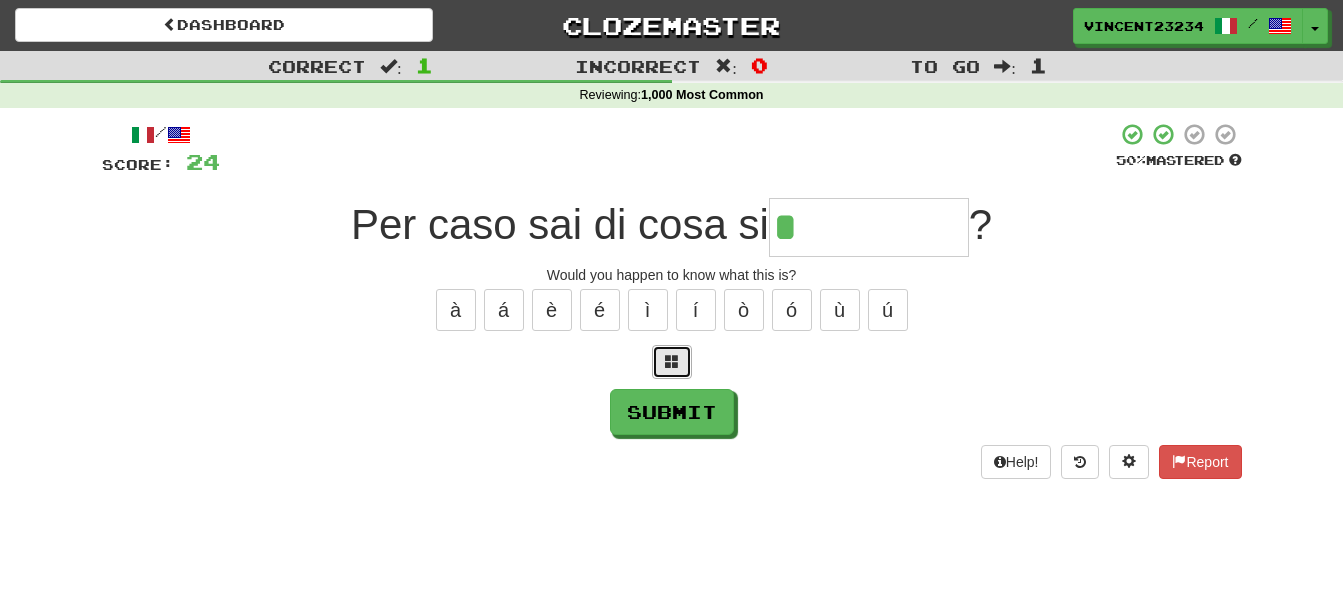 click at bounding box center (672, 361) 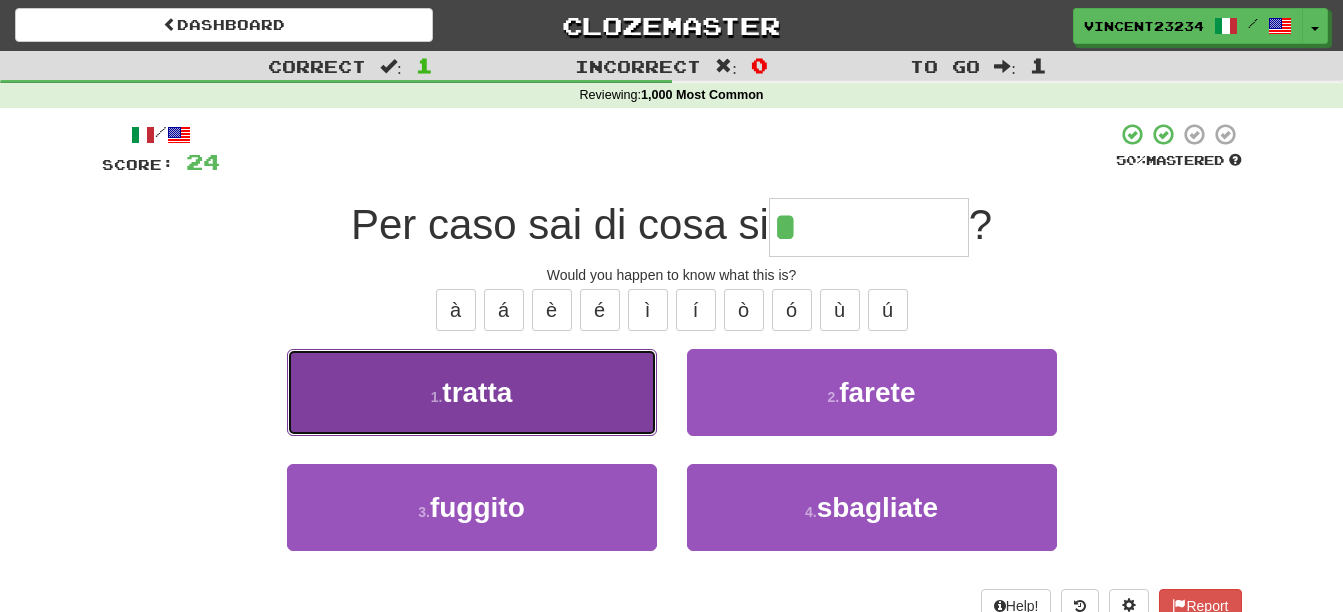 click on "1 .  tratta" at bounding box center [472, 392] 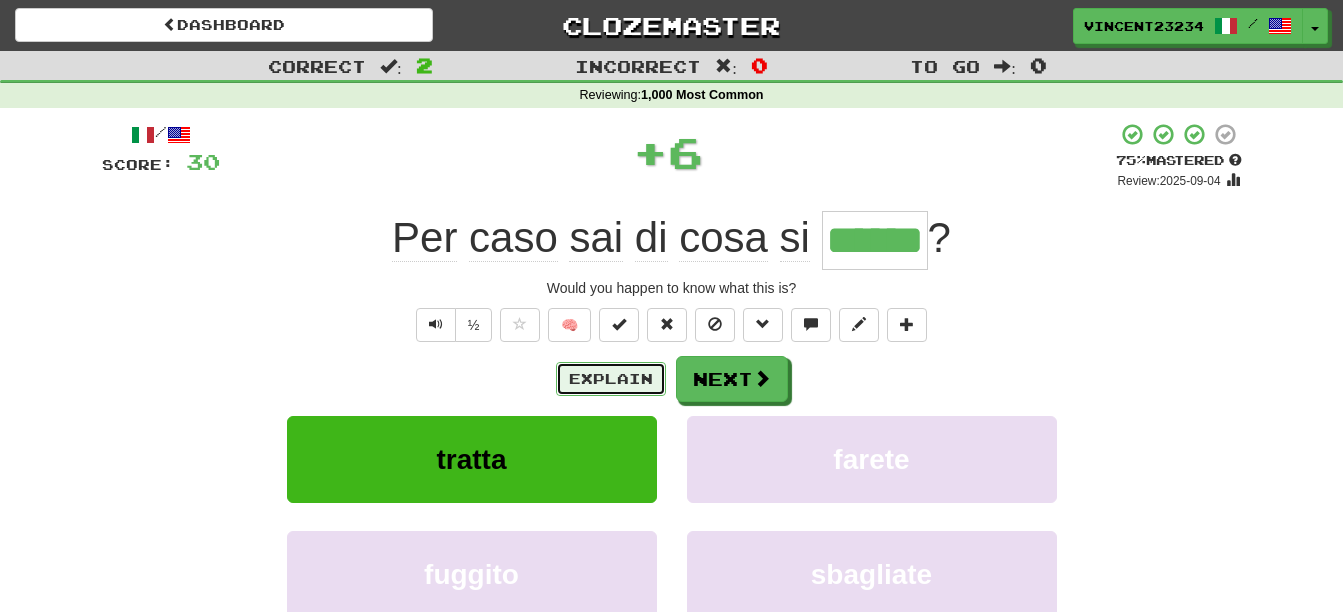click on "Explain" at bounding box center [611, 379] 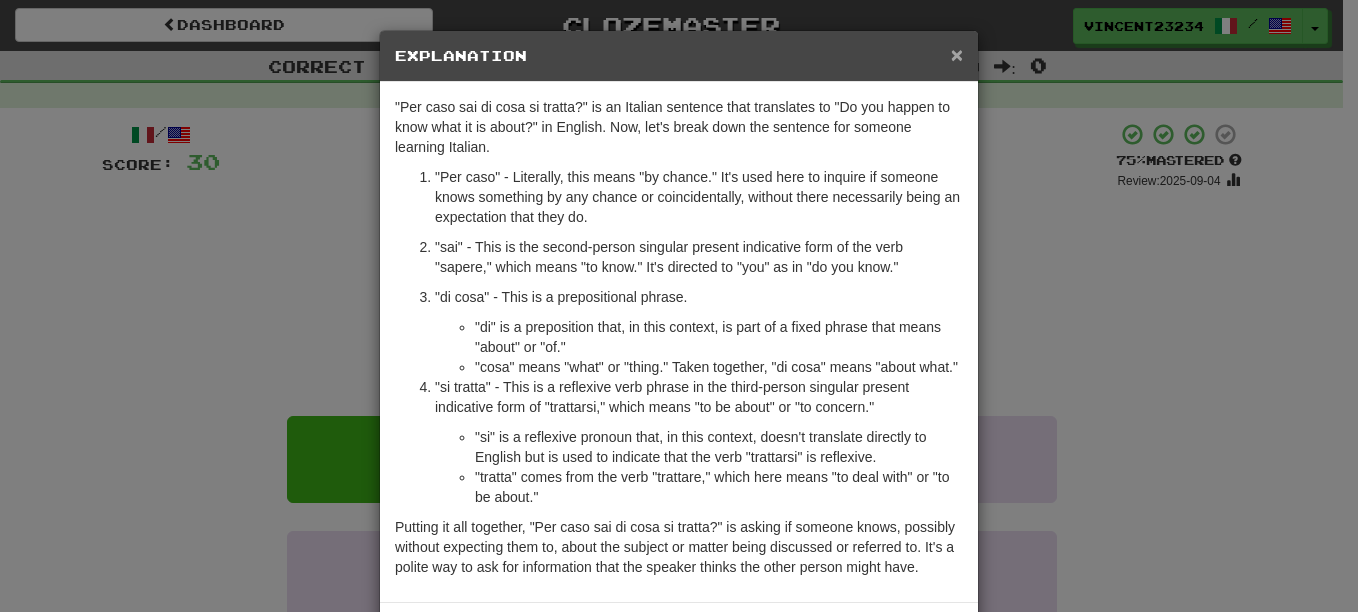 click on "×" at bounding box center [957, 54] 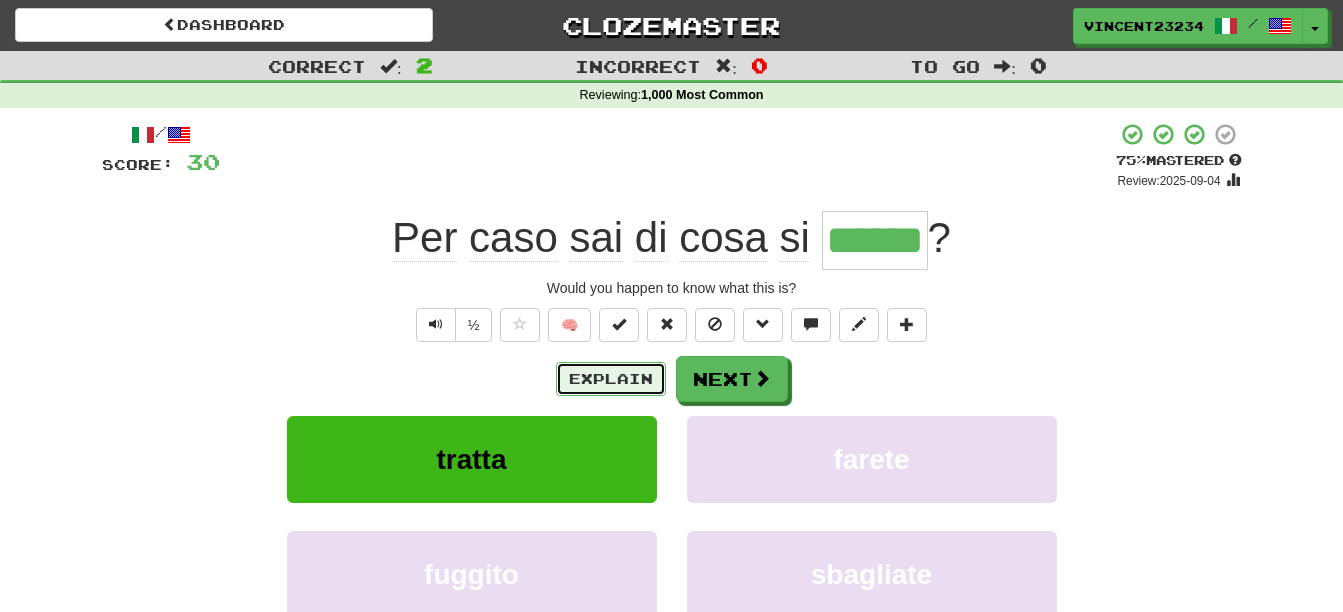 click on "Explain" at bounding box center (611, 379) 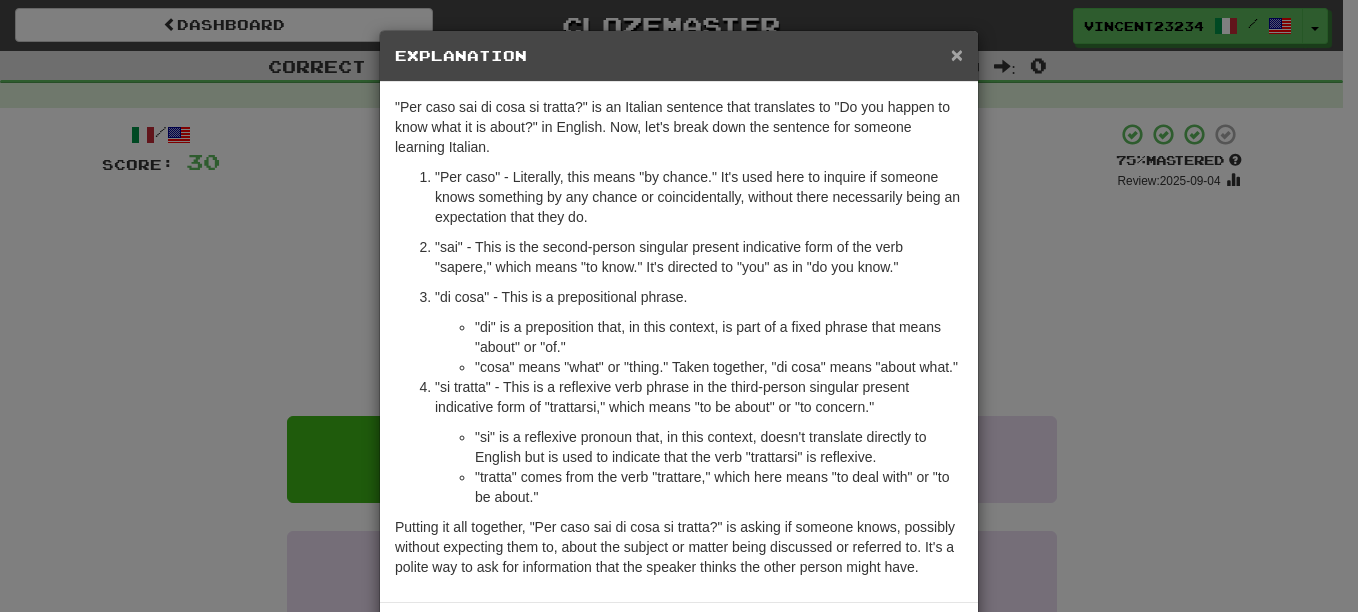 click on "×" at bounding box center (957, 54) 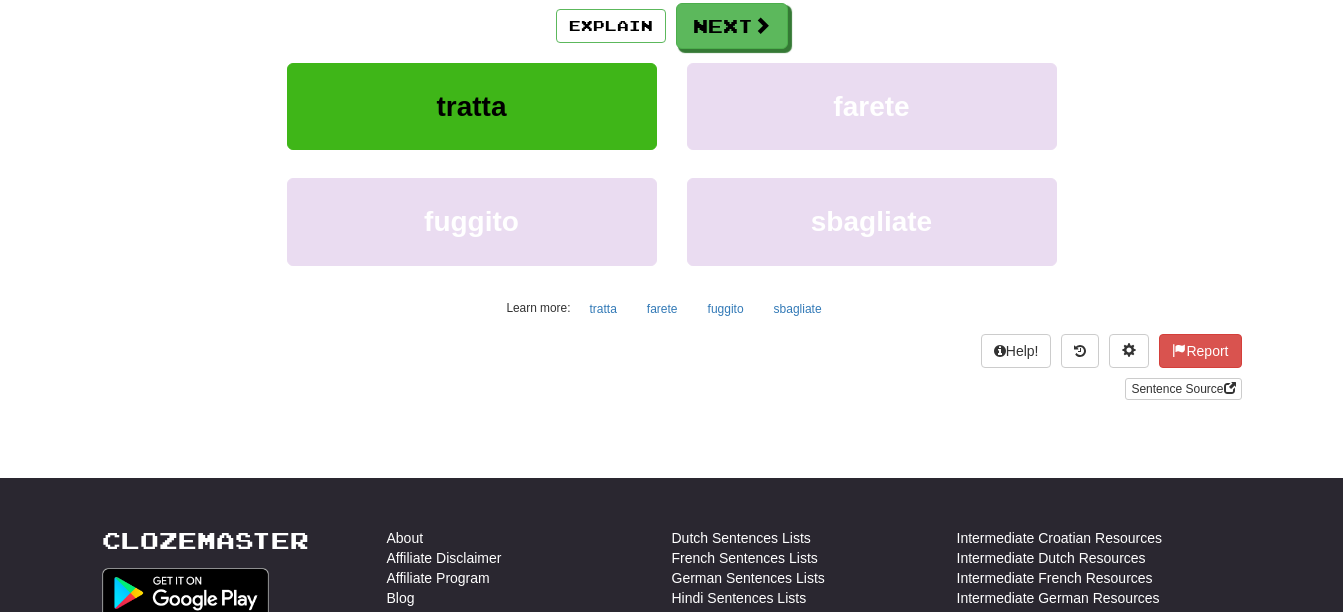scroll, scrollTop: 300, scrollLeft: 0, axis: vertical 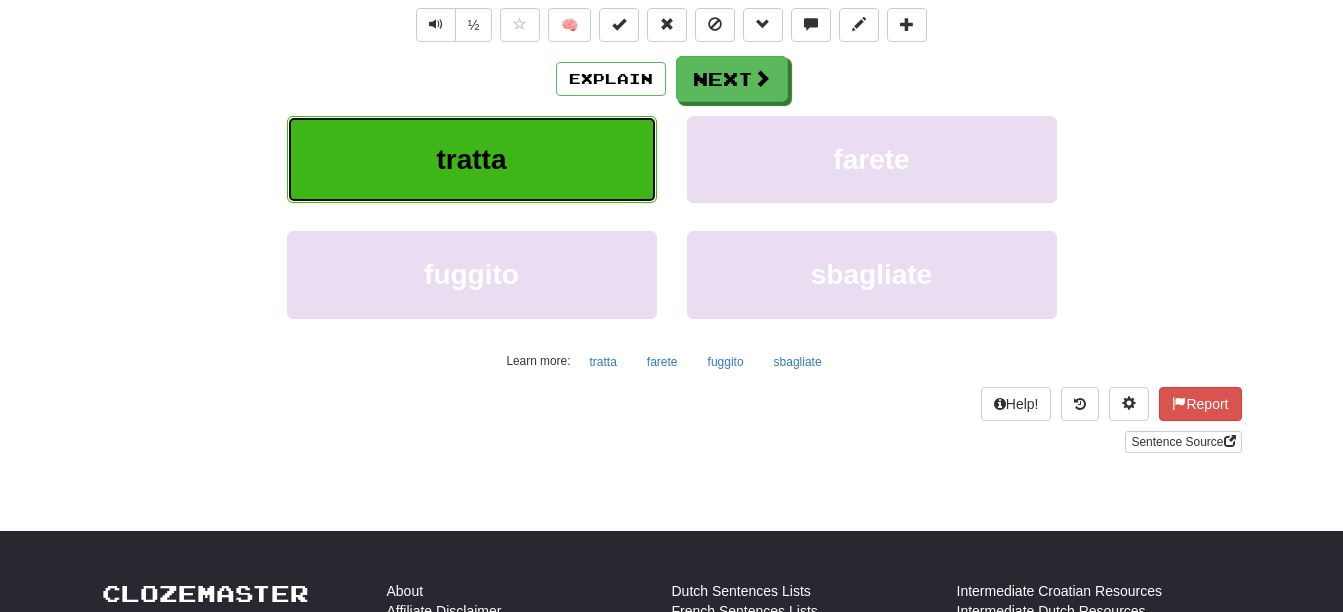 click on "tratta" at bounding box center [472, 159] 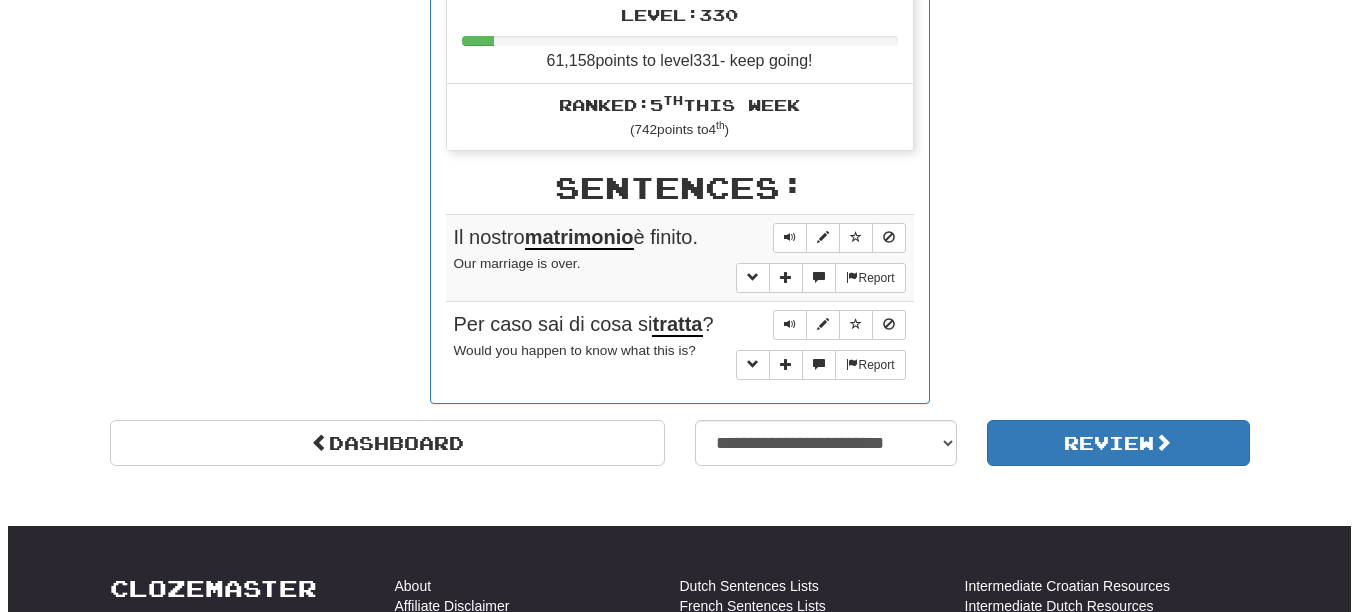 scroll, scrollTop: 988, scrollLeft: 0, axis: vertical 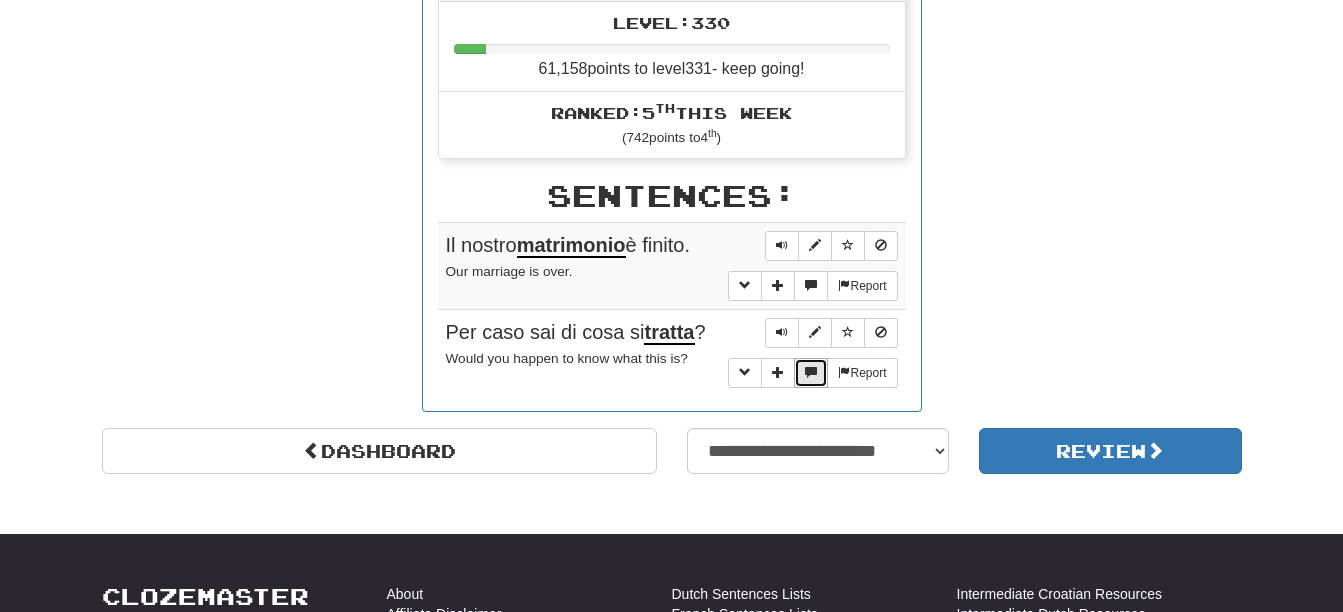 click at bounding box center (811, 373) 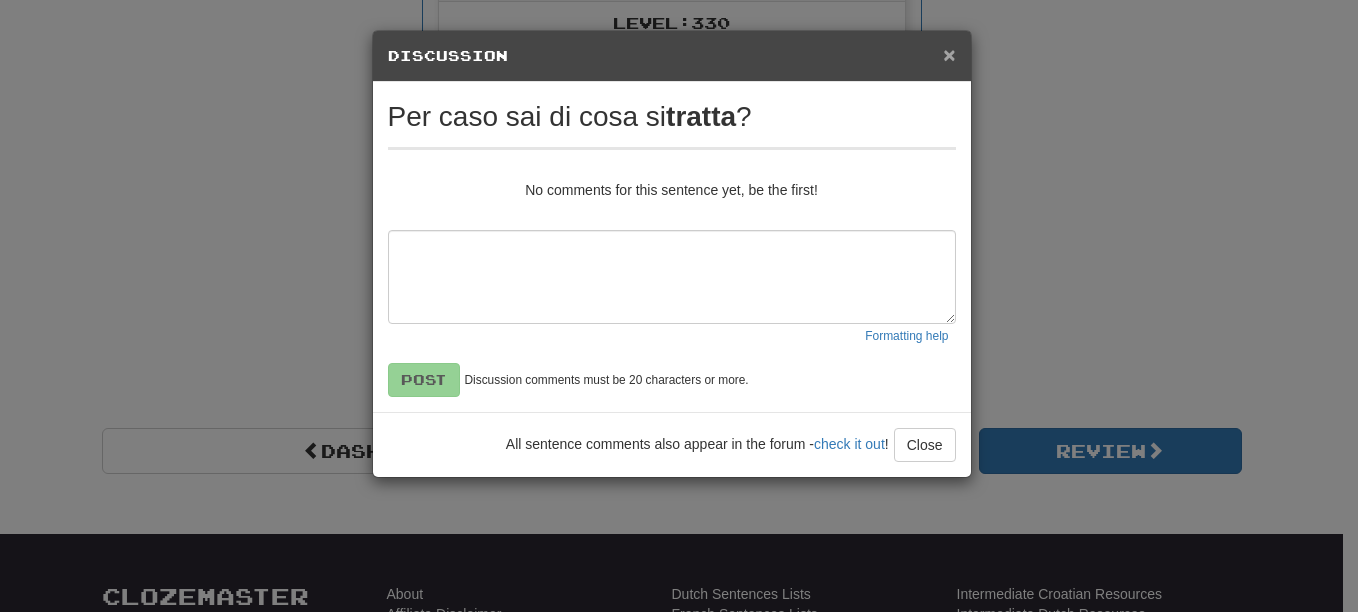 click on "×" at bounding box center (949, 54) 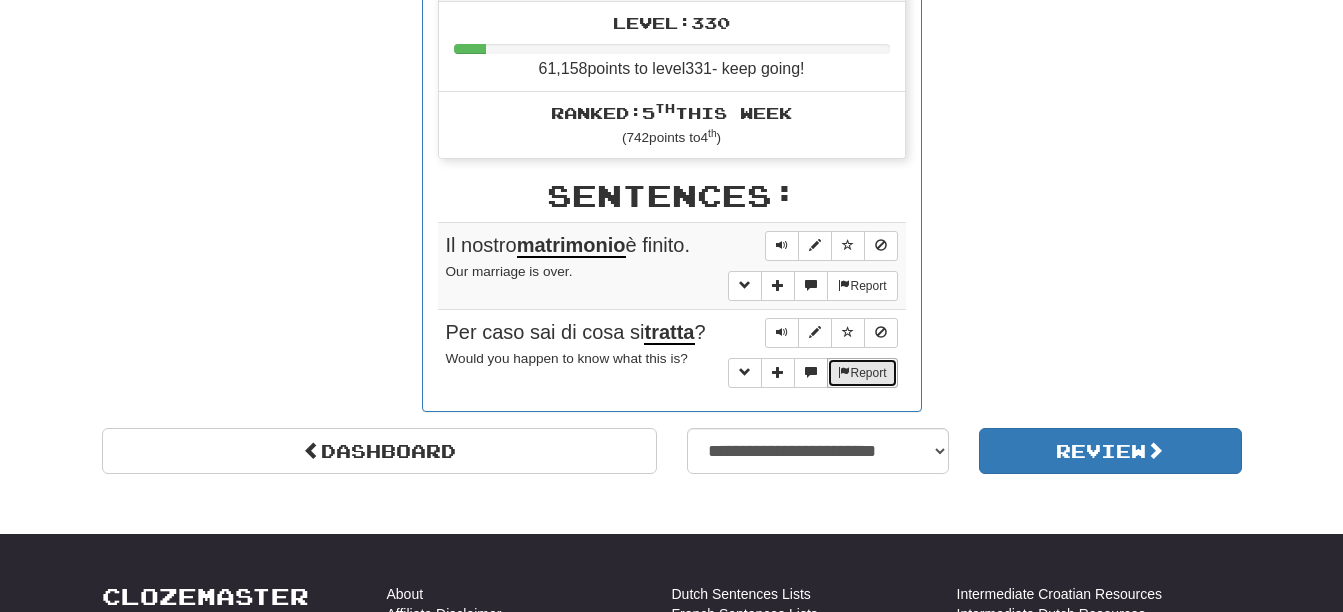 click on "Report" at bounding box center (862, 373) 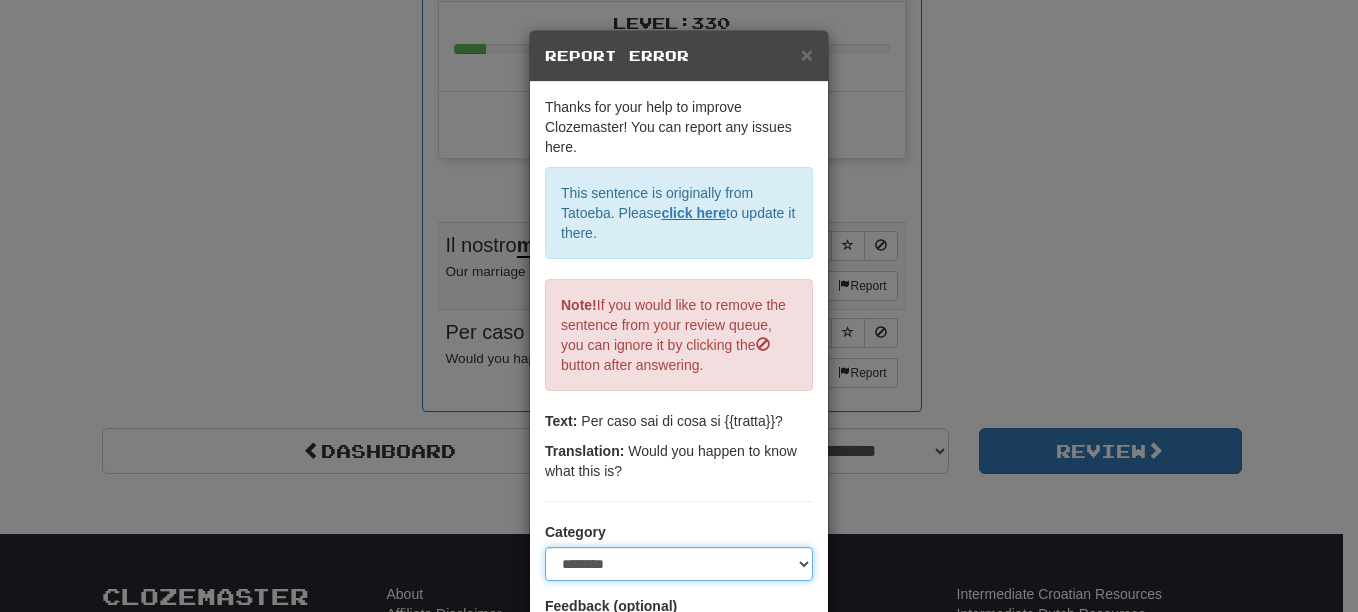 click on "**********" at bounding box center (679, 564) 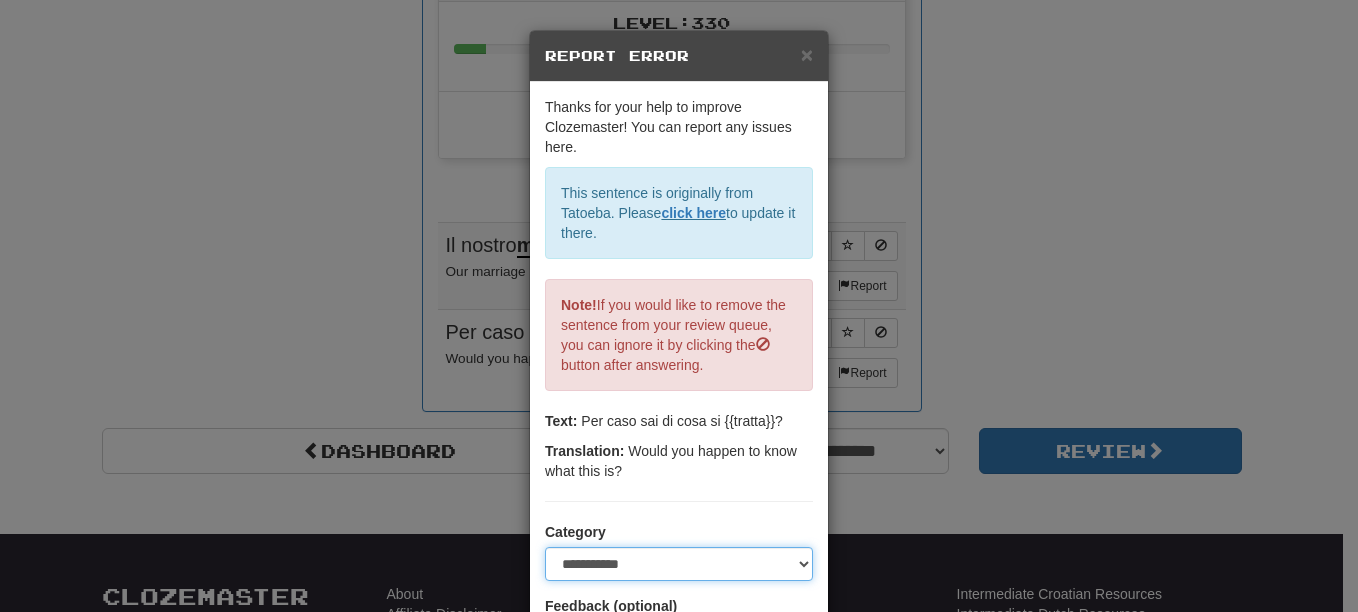 click on "**********" at bounding box center [679, 564] 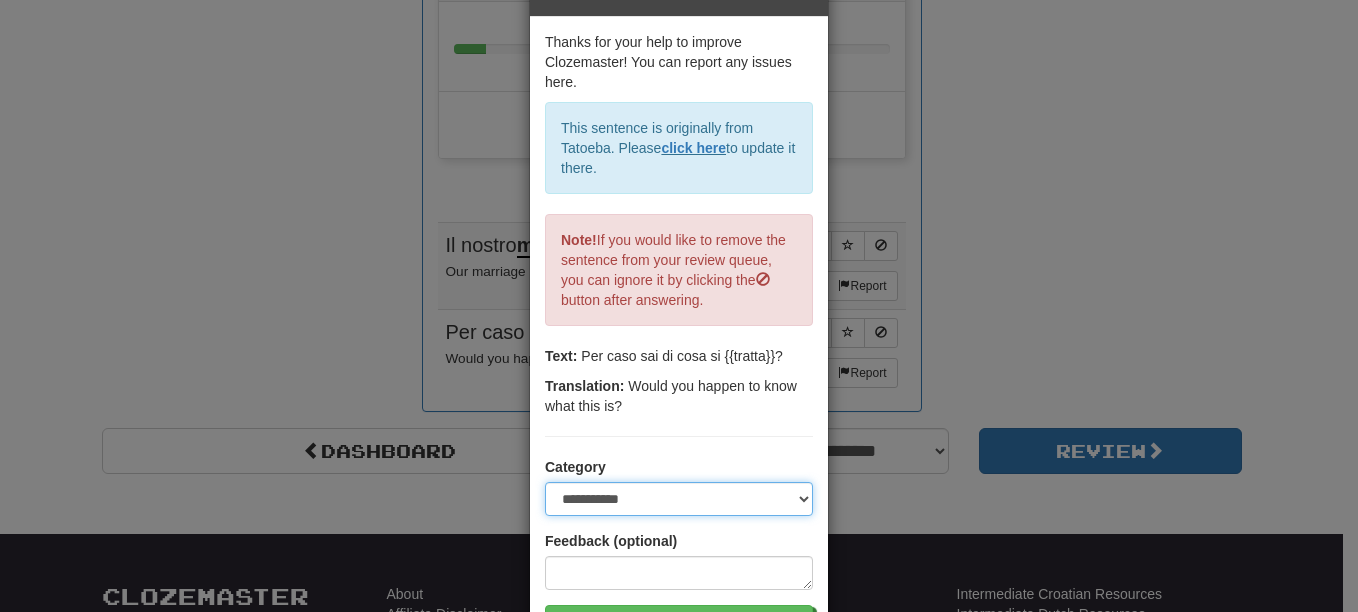 scroll, scrollTop: 100, scrollLeft: 0, axis: vertical 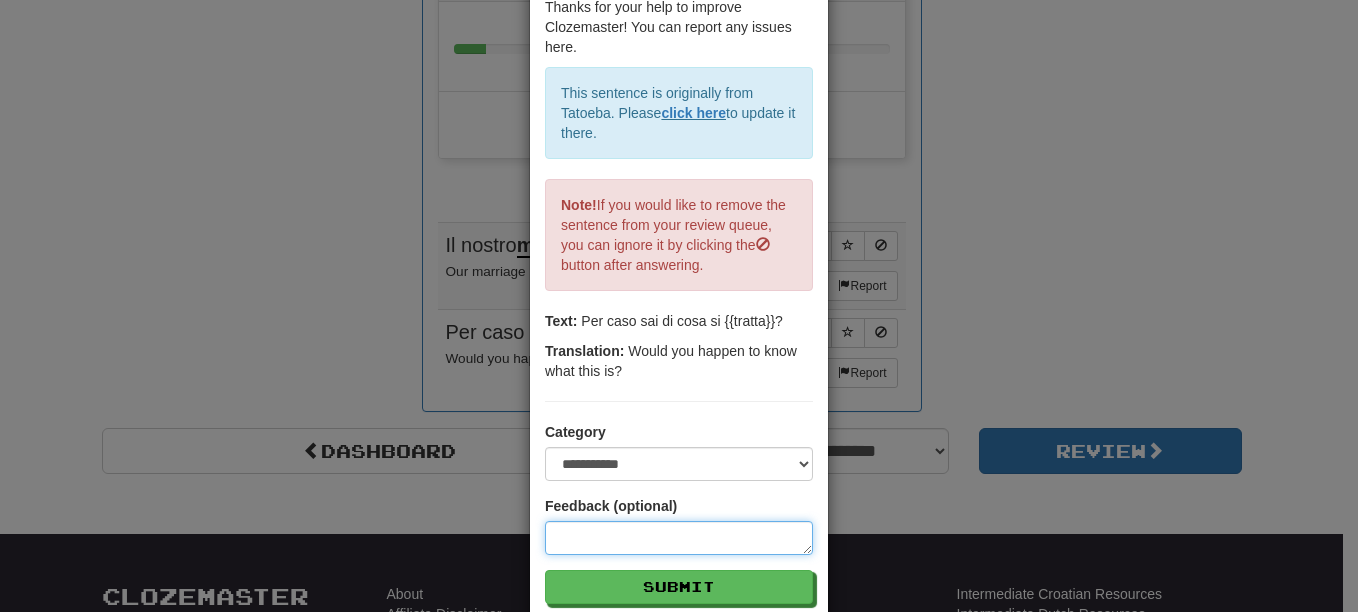 click at bounding box center [679, 538] 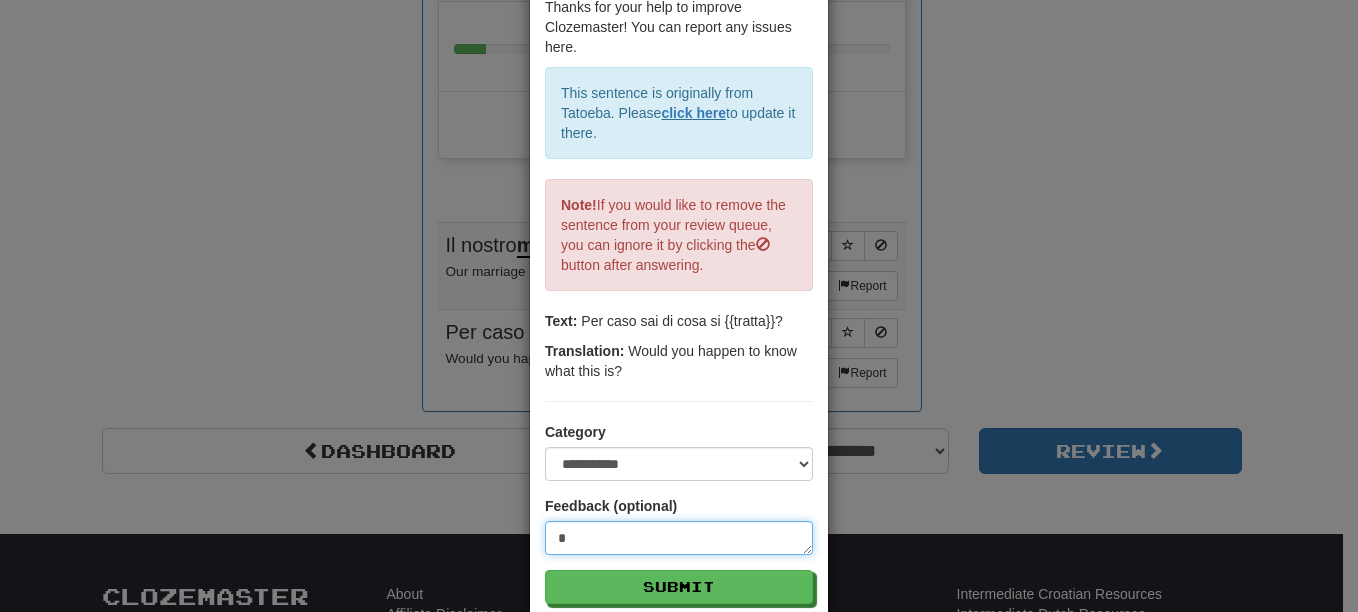 type on "**" 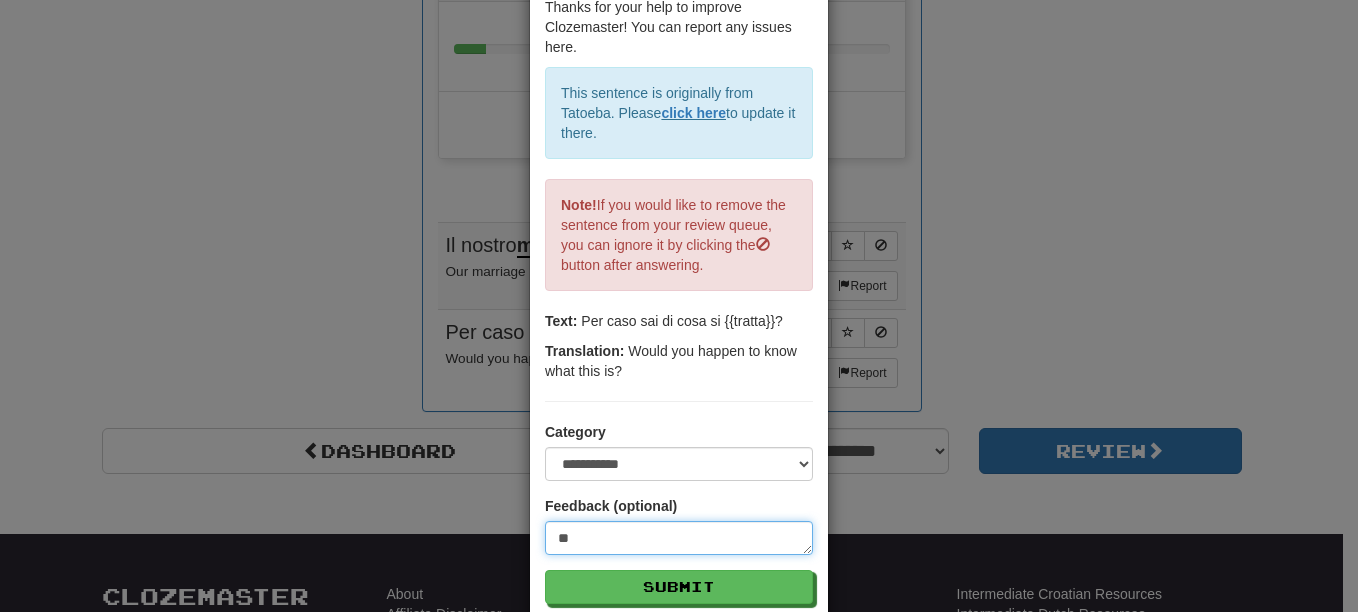 type on "***" 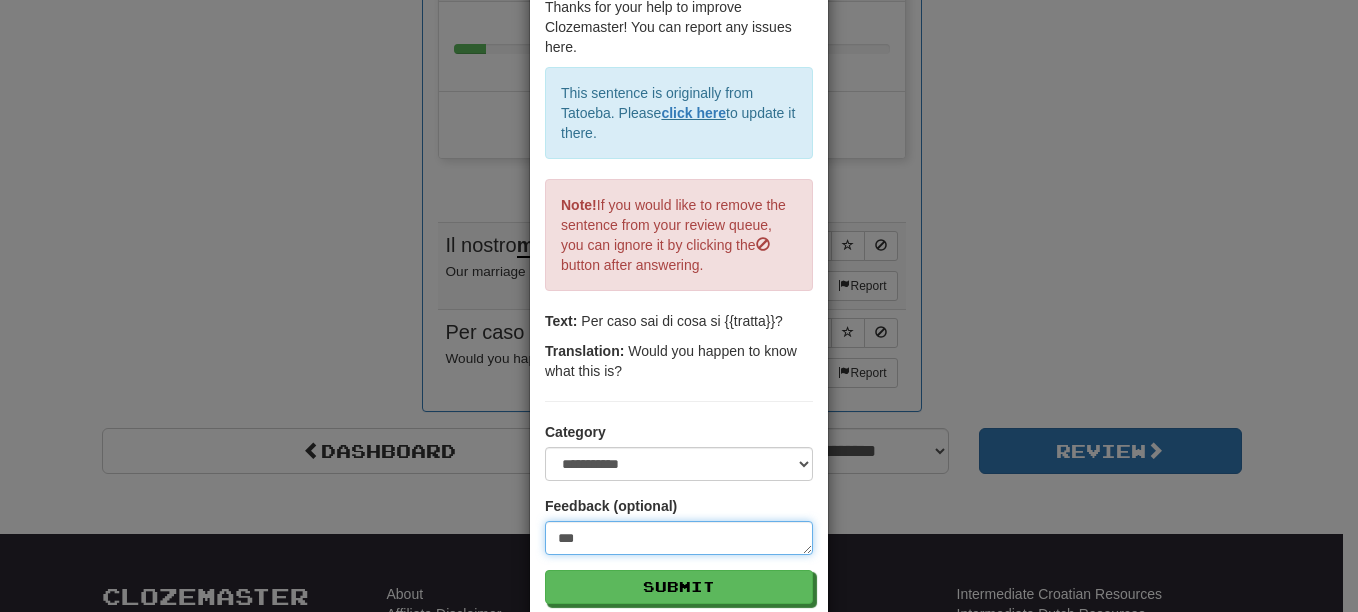 type on "****" 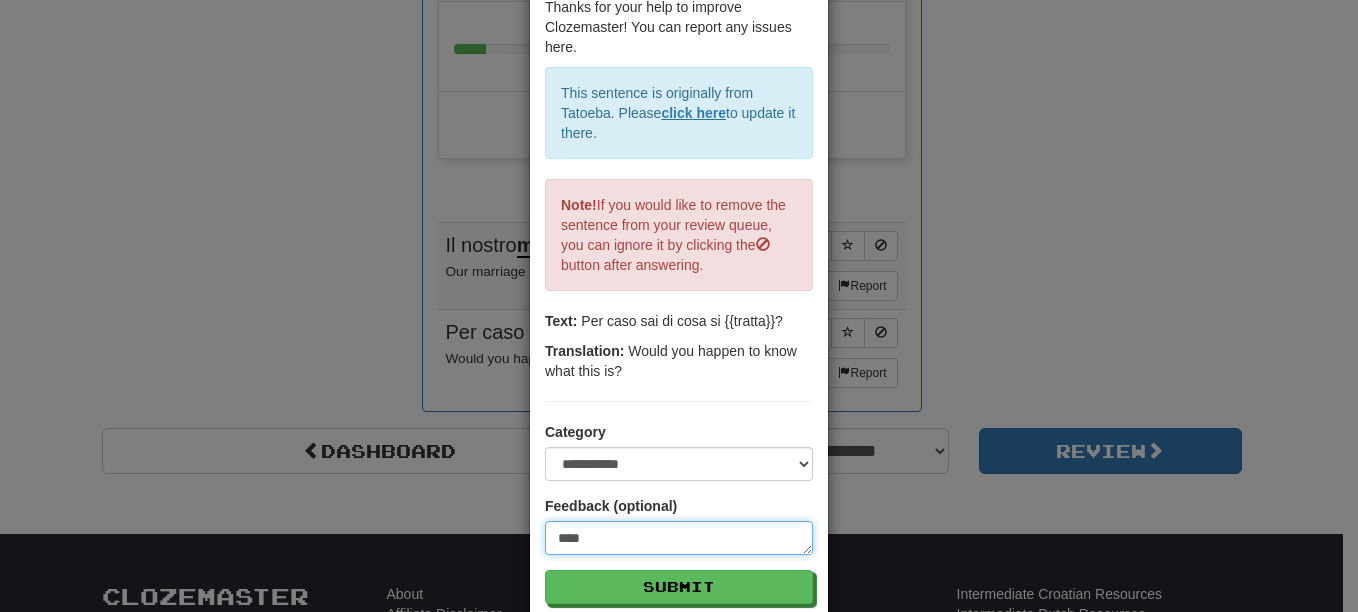 type on "*****" 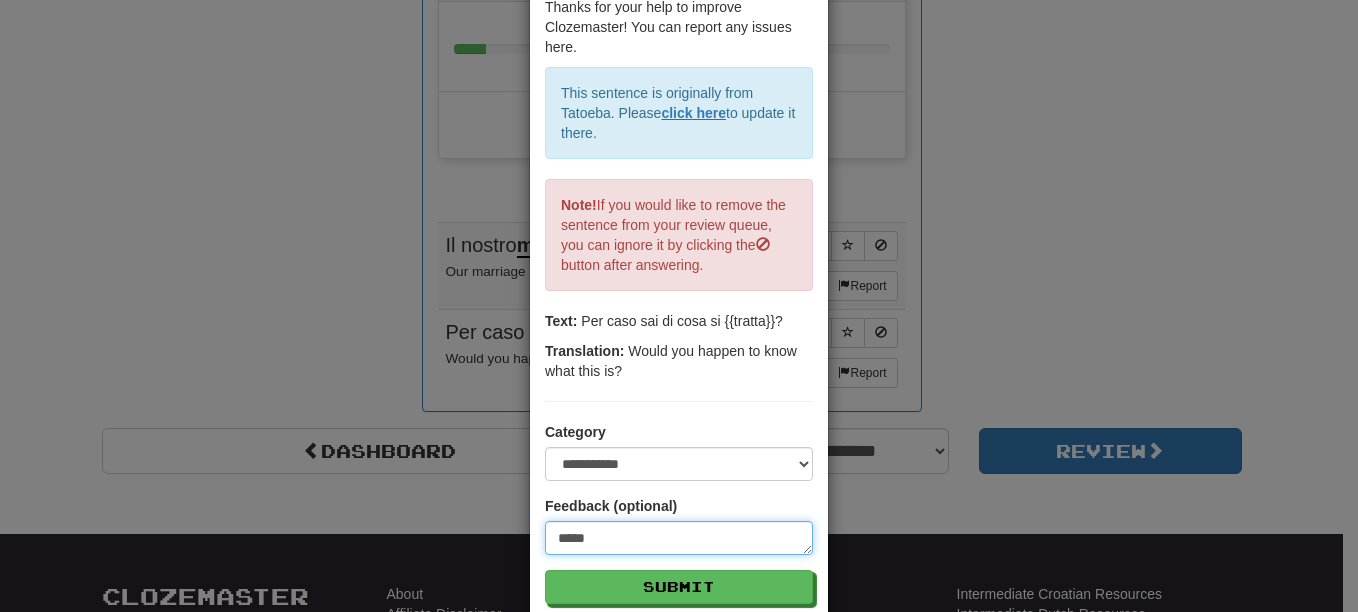 type on "******" 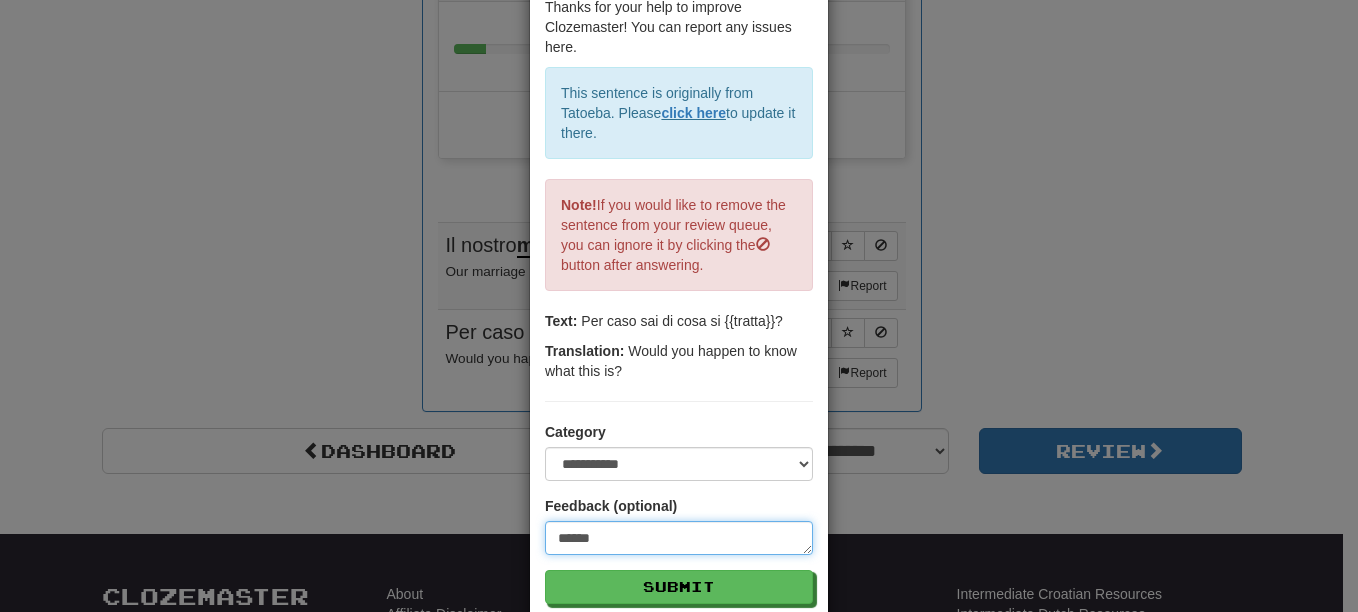 type on "*******" 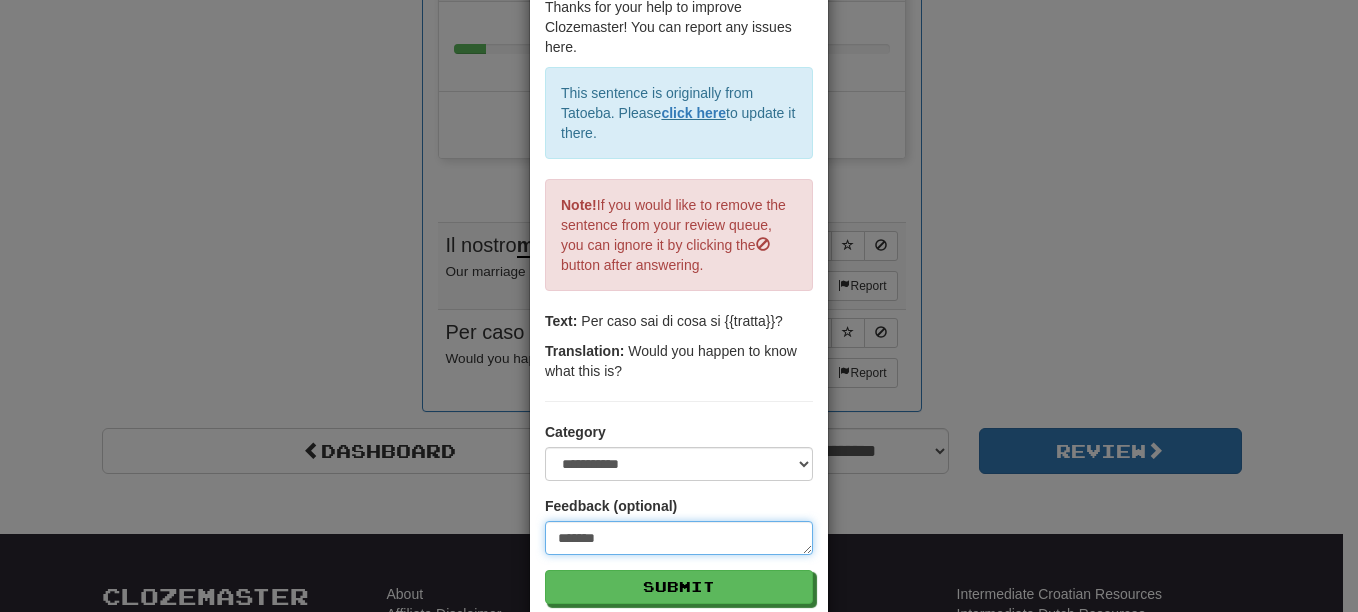 type on "********" 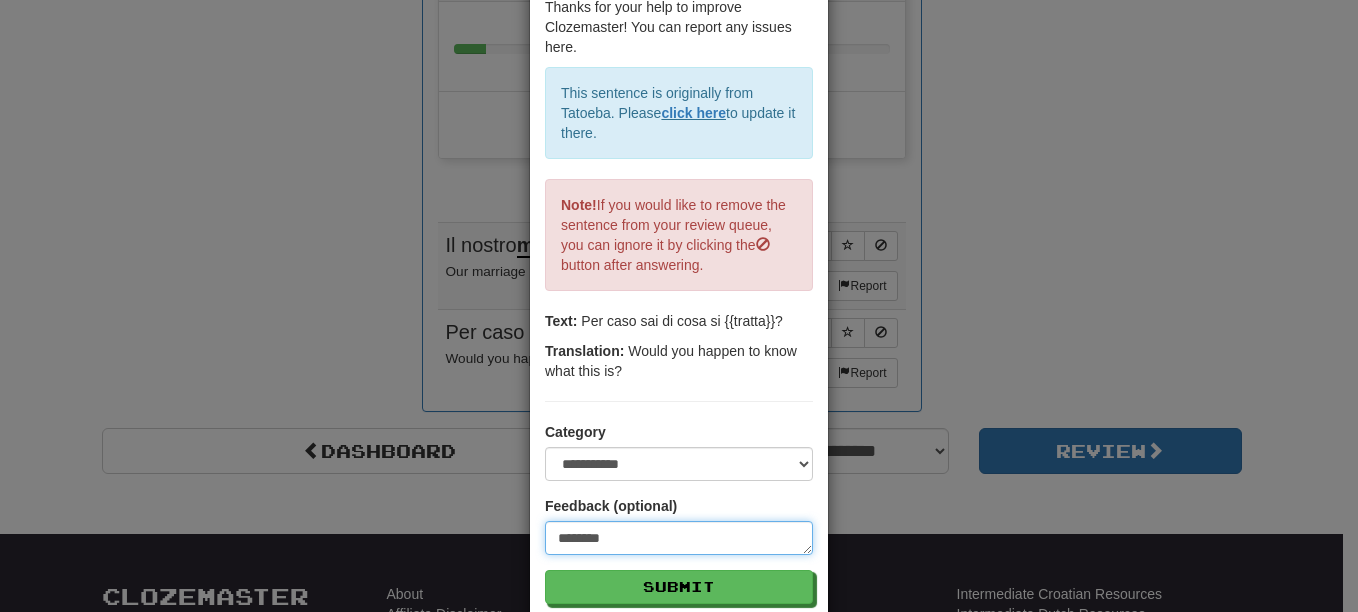 type on "********" 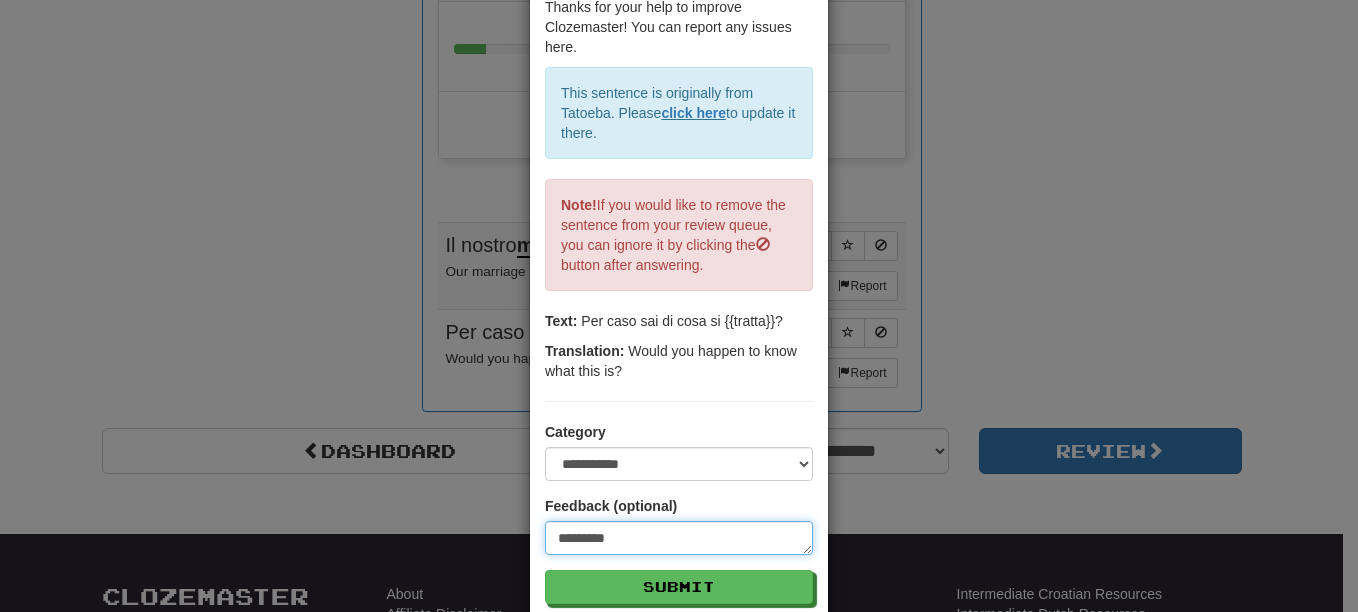 type on "**********" 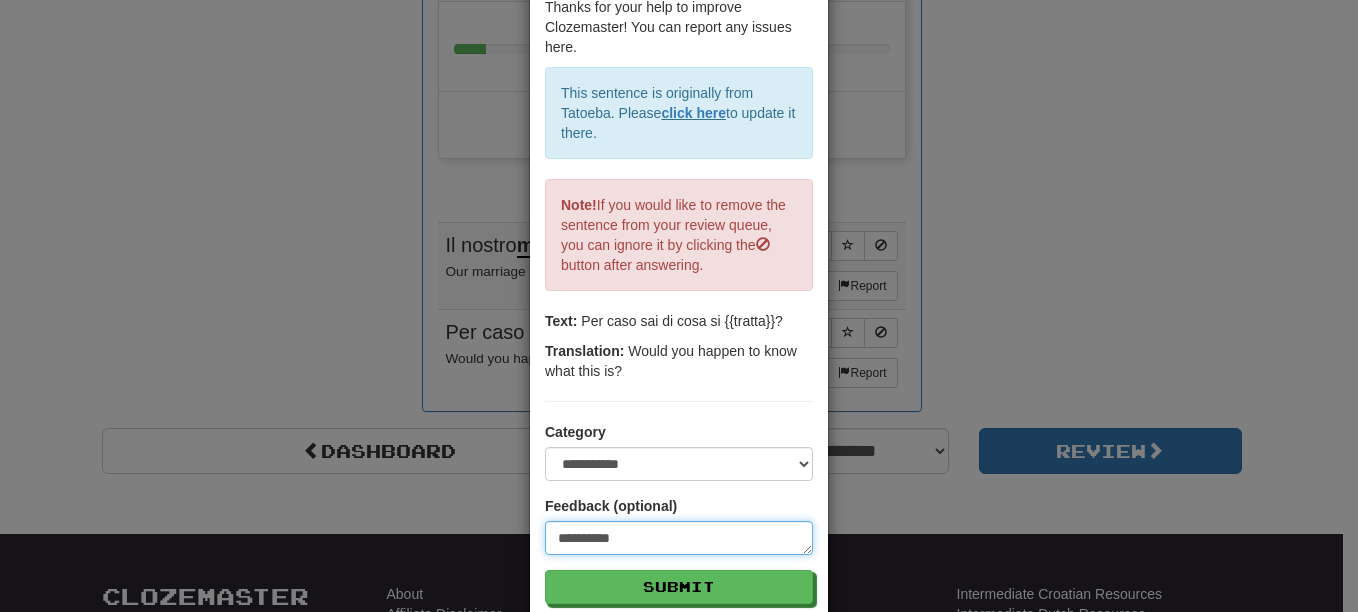 type on "**********" 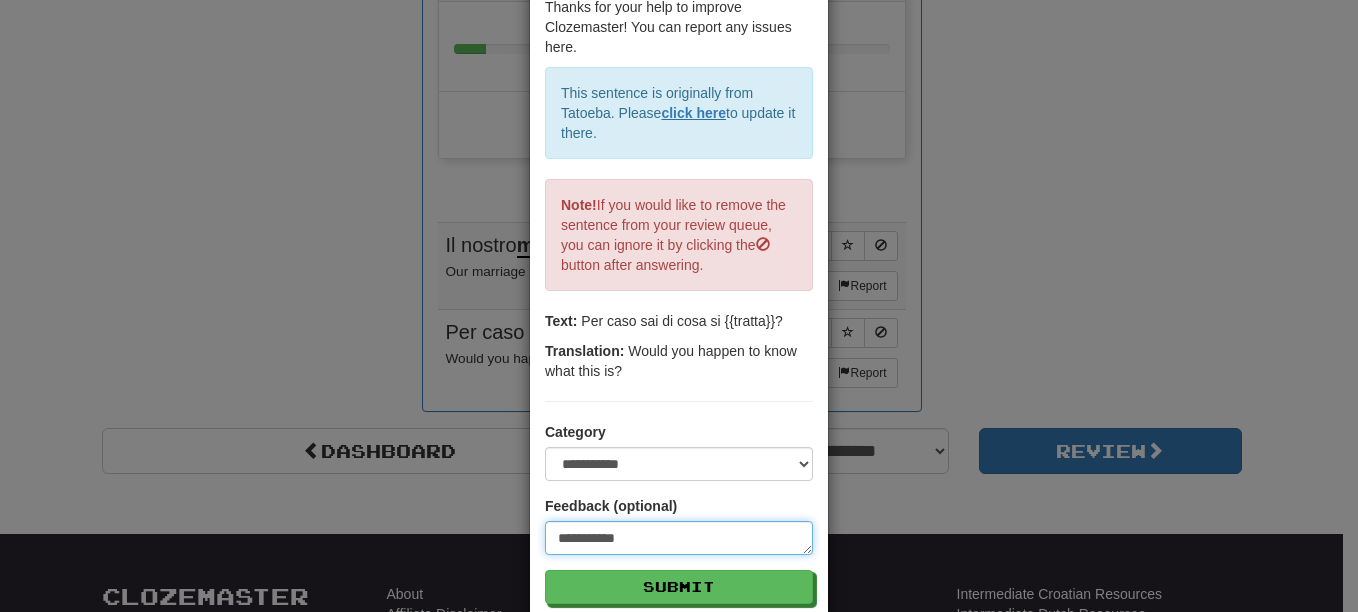 type on "**********" 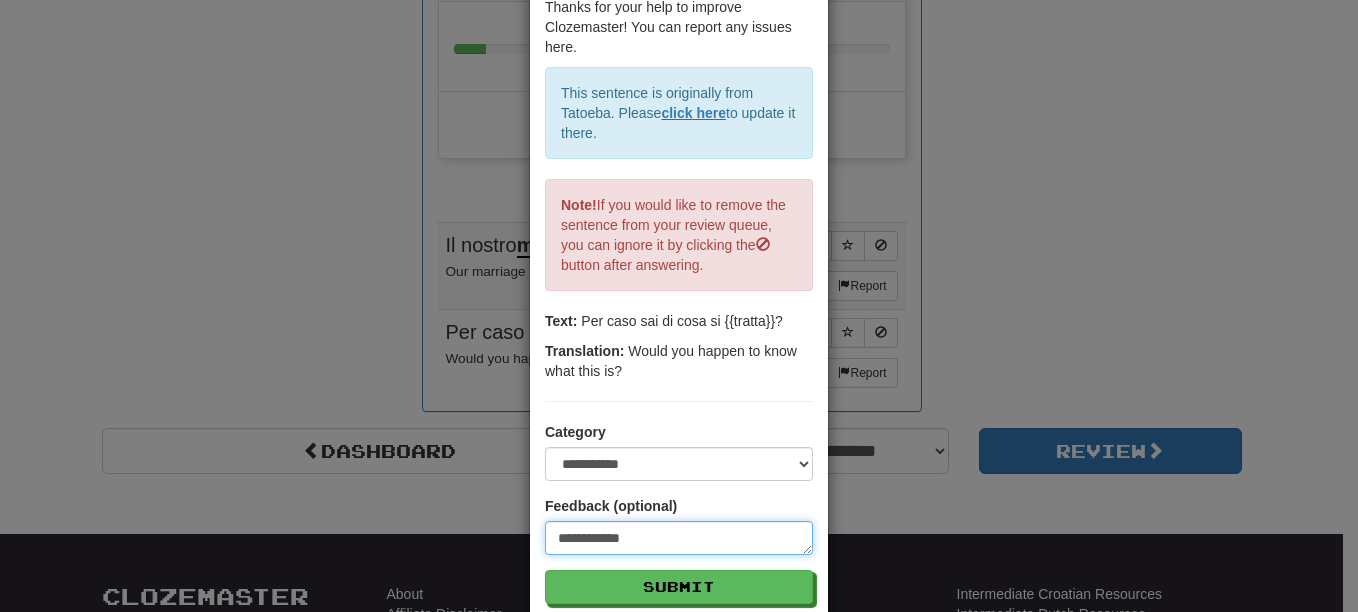 type on "*" 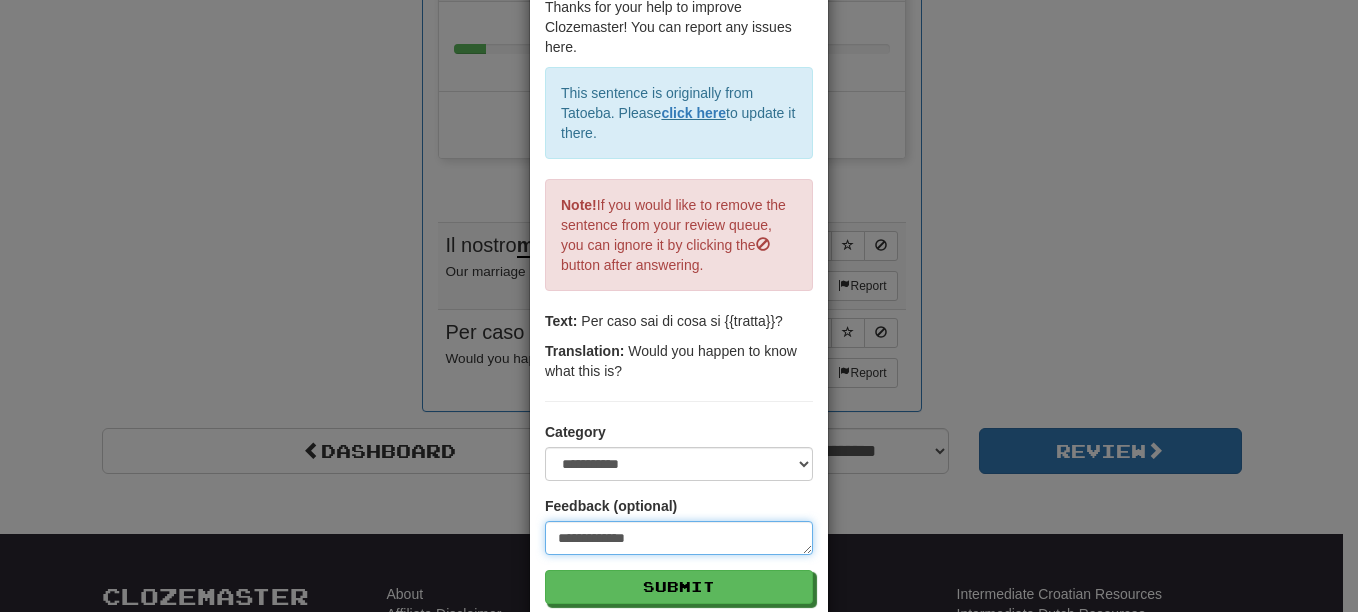 type on "**********" 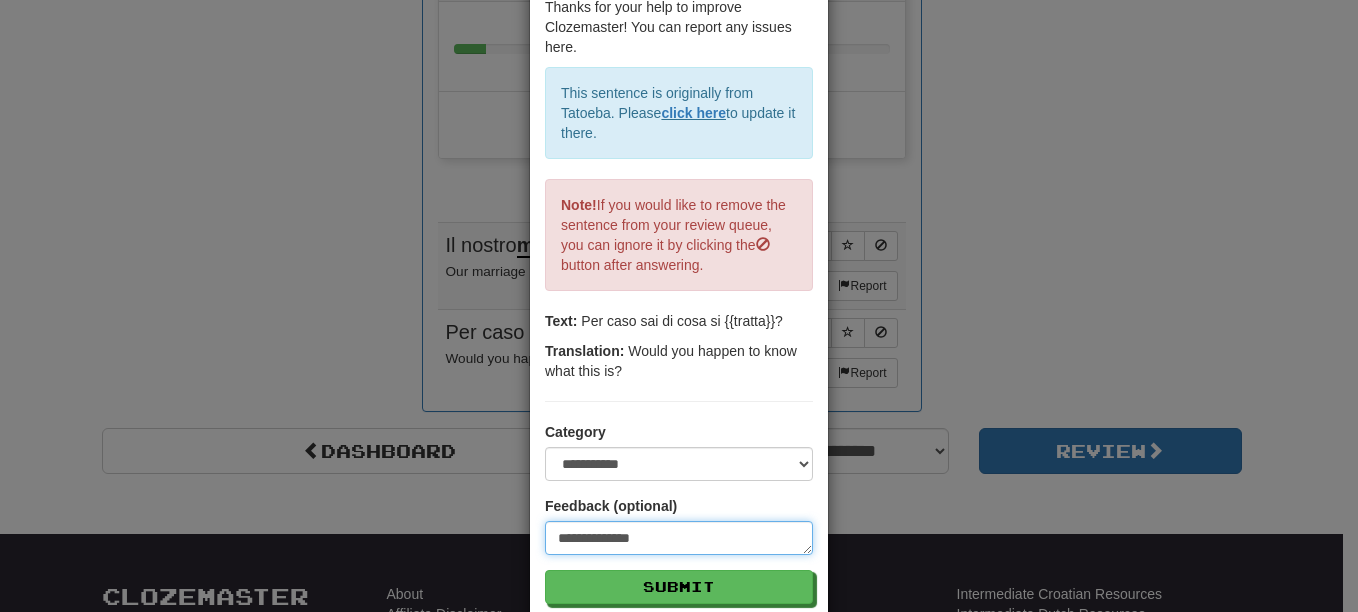 type on "**********" 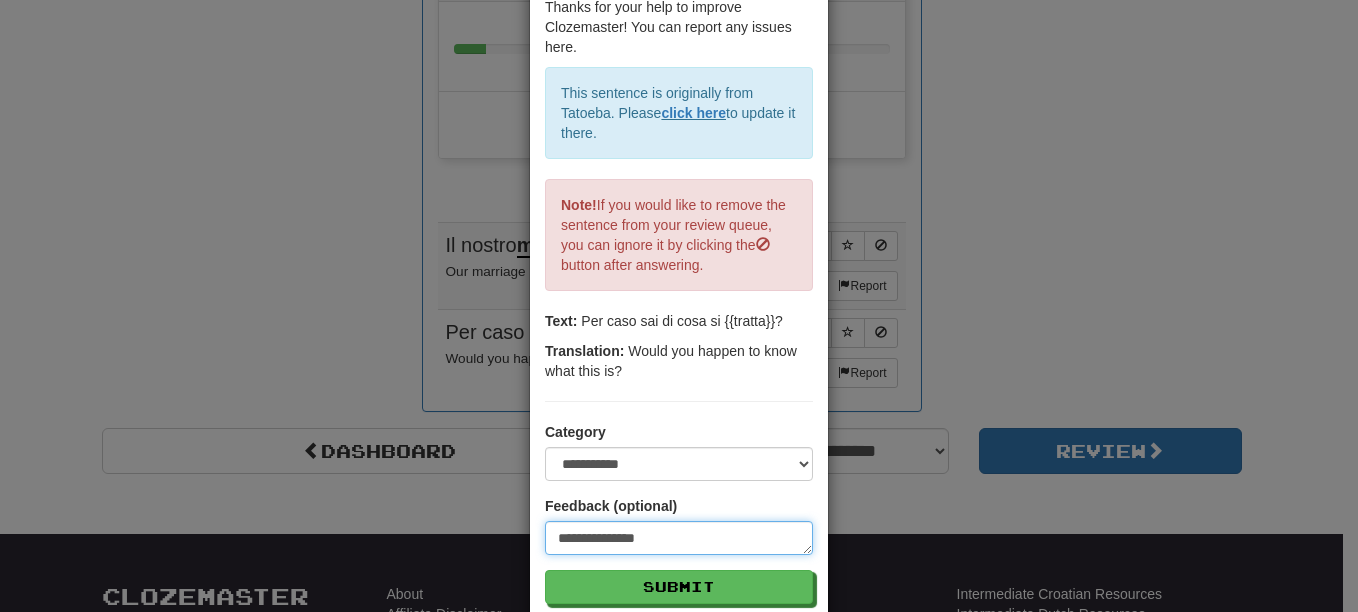 type on "**********" 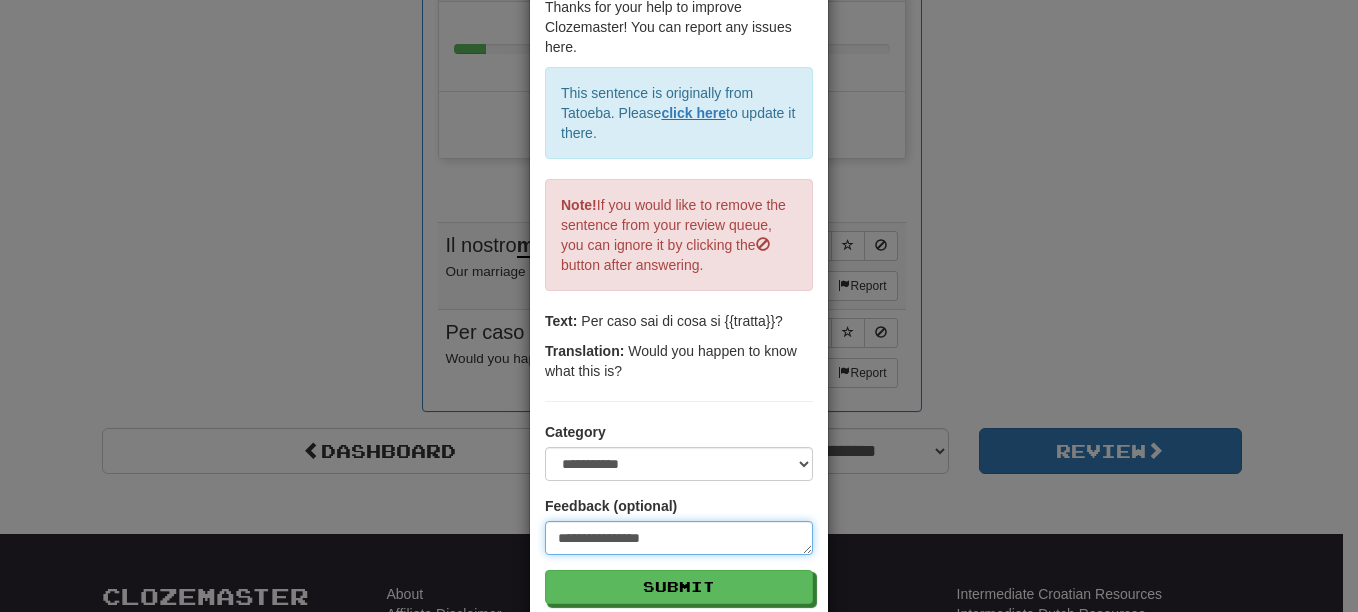 type on "**********" 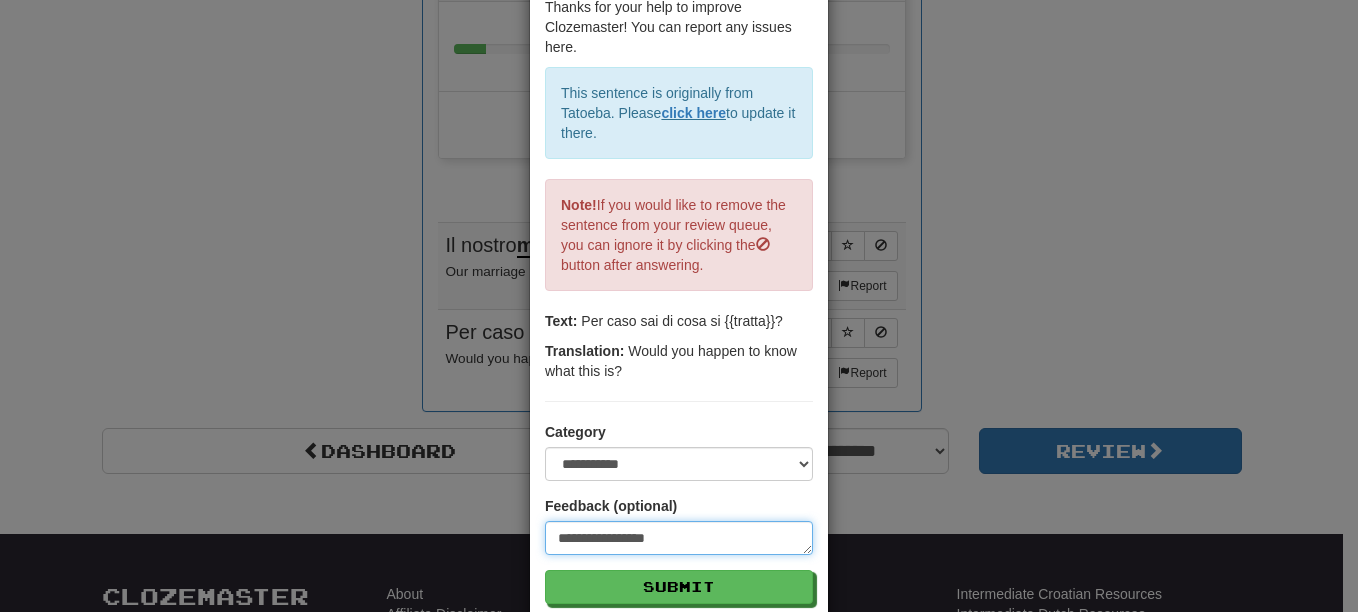 type on "*" 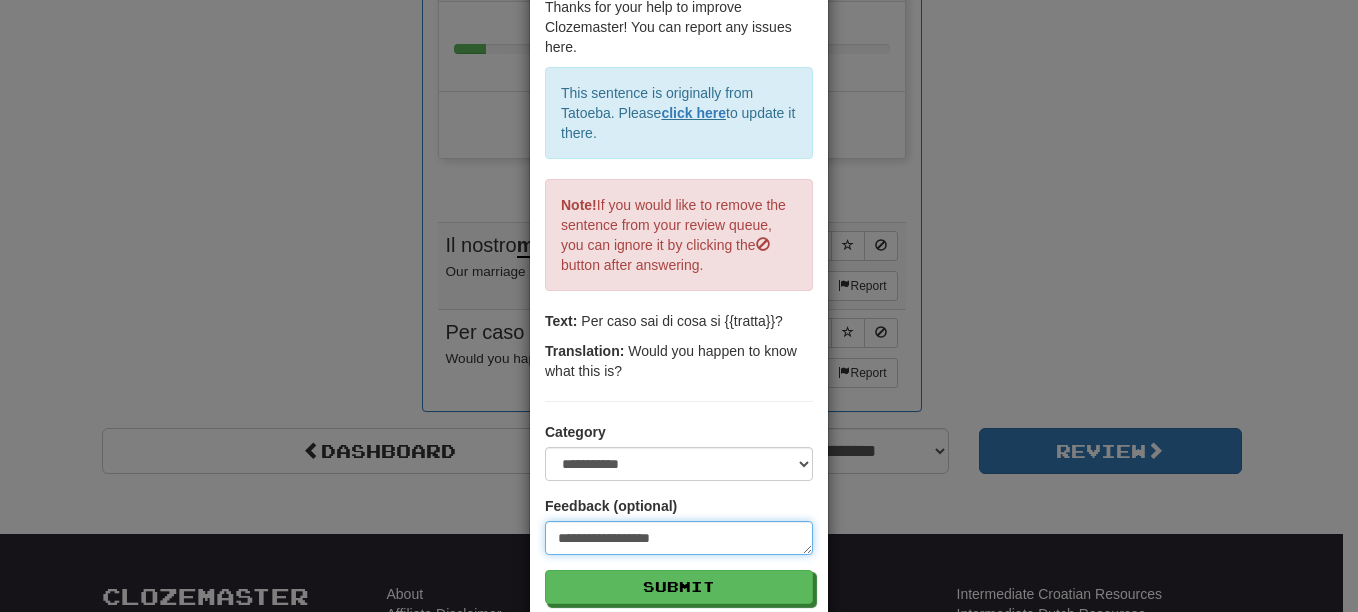type on "**********" 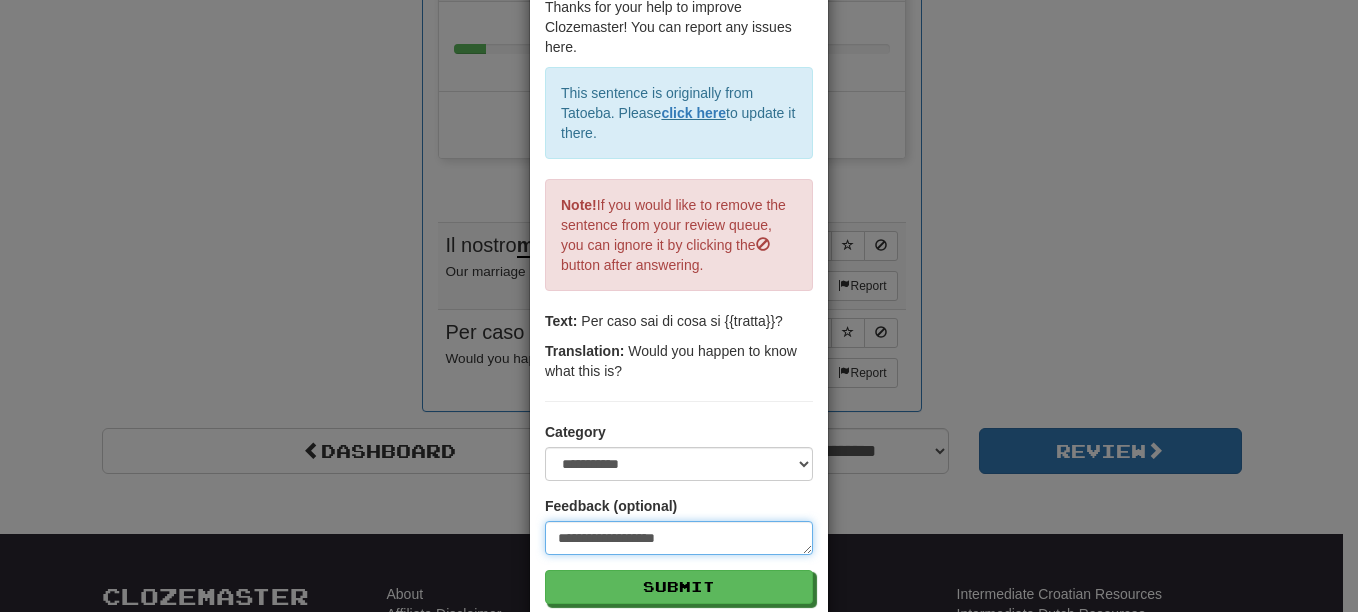 type on "**********" 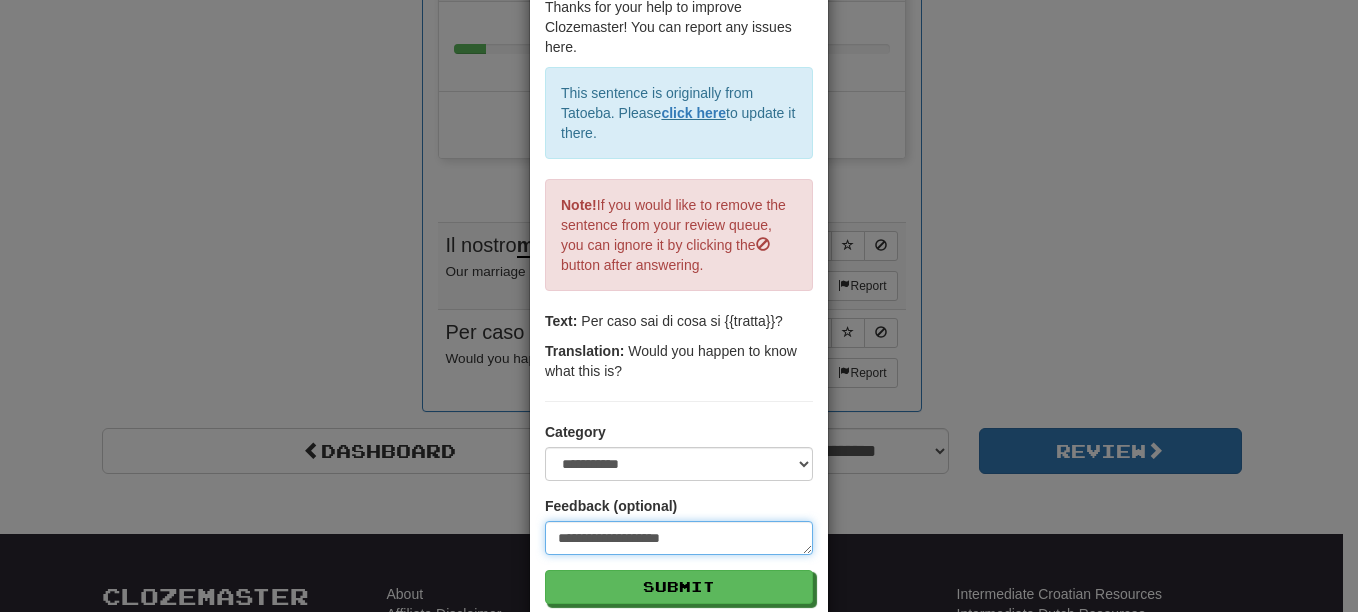 type on "*" 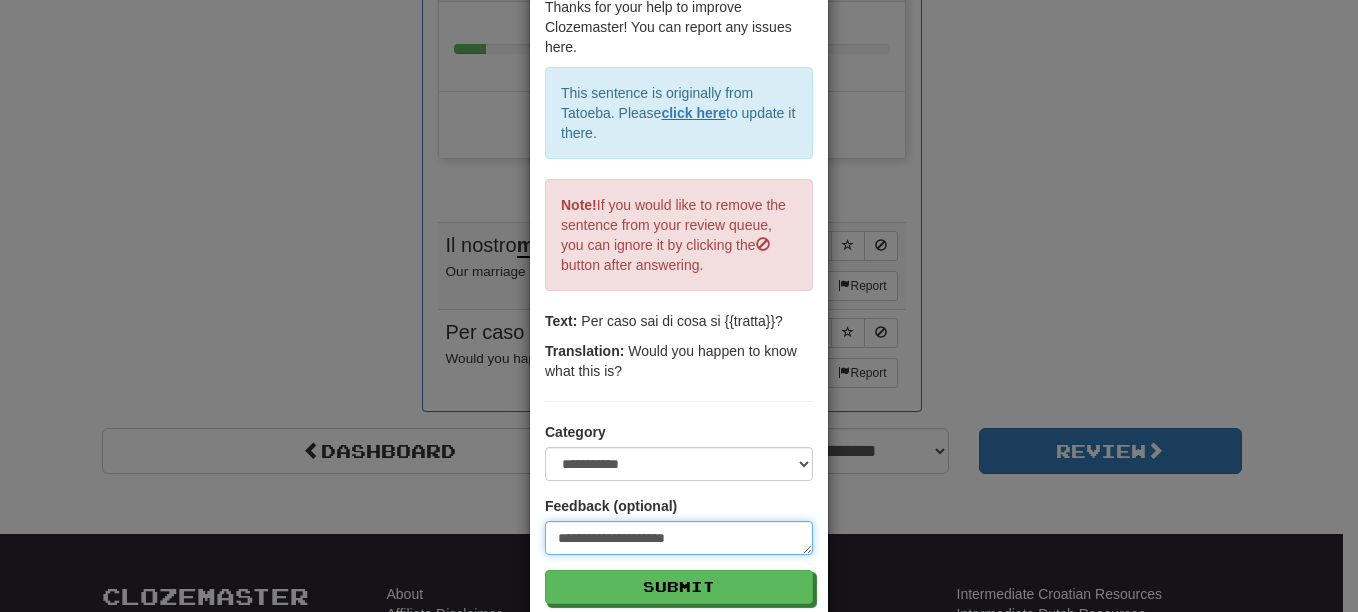 type on "**********" 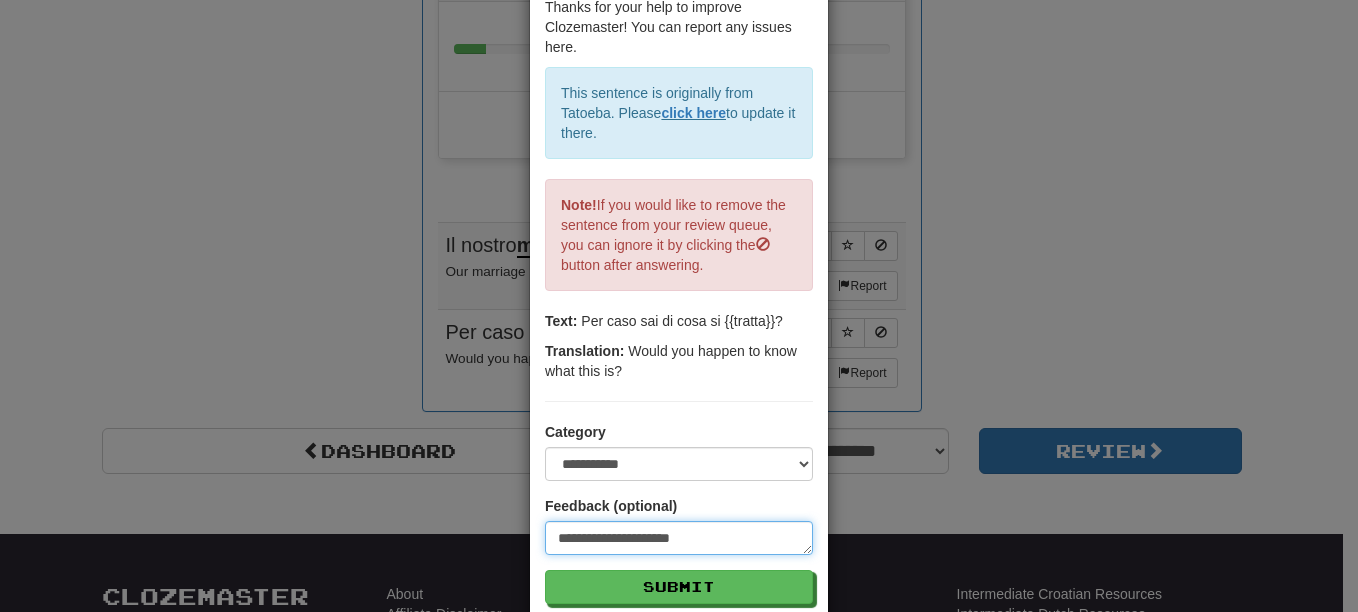 type on "**********" 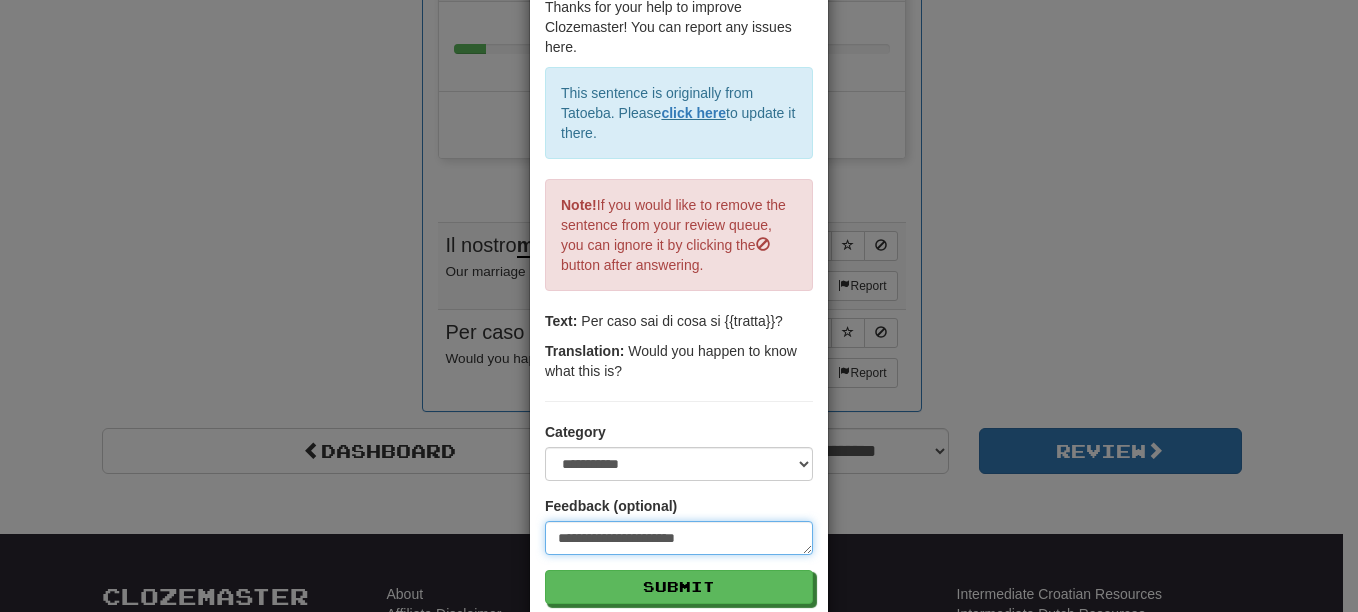 type on "**********" 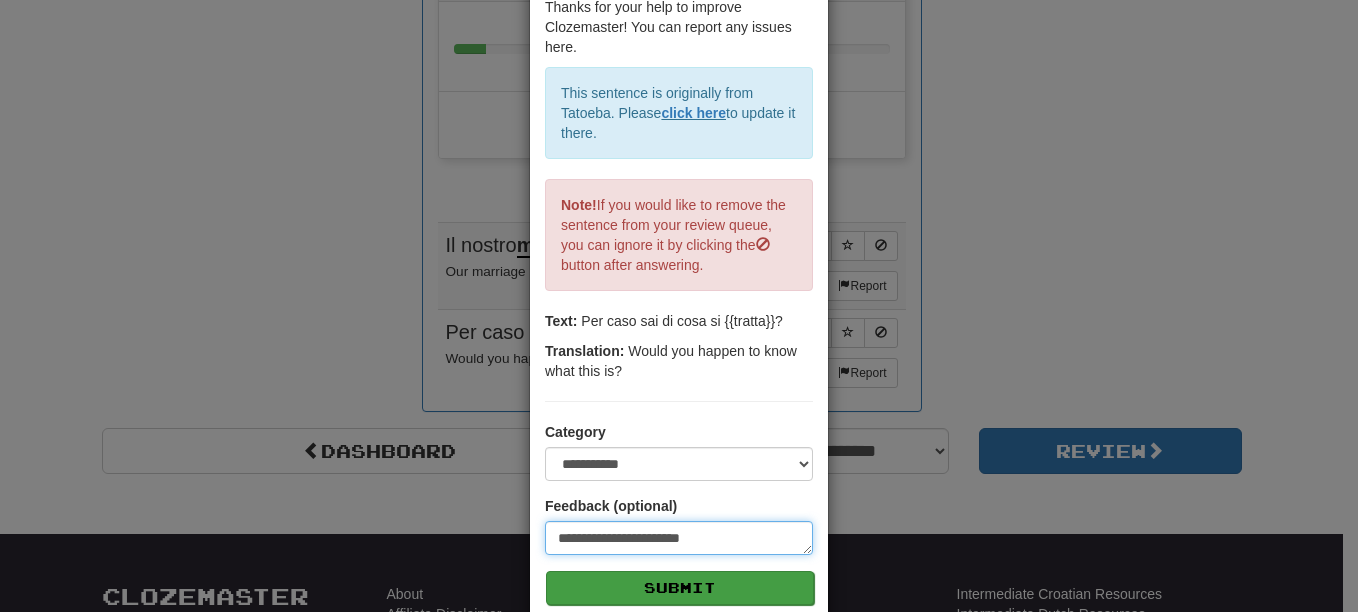 type on "**********" 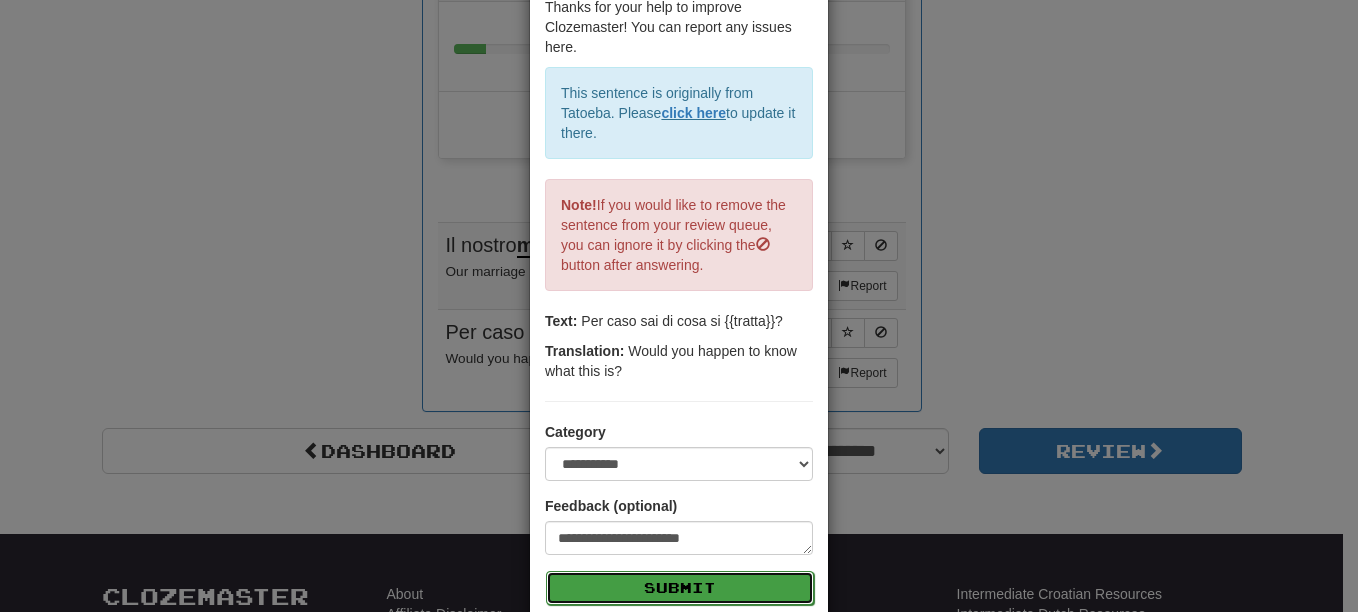 click on "Submit" at bounding box center [680, 588] 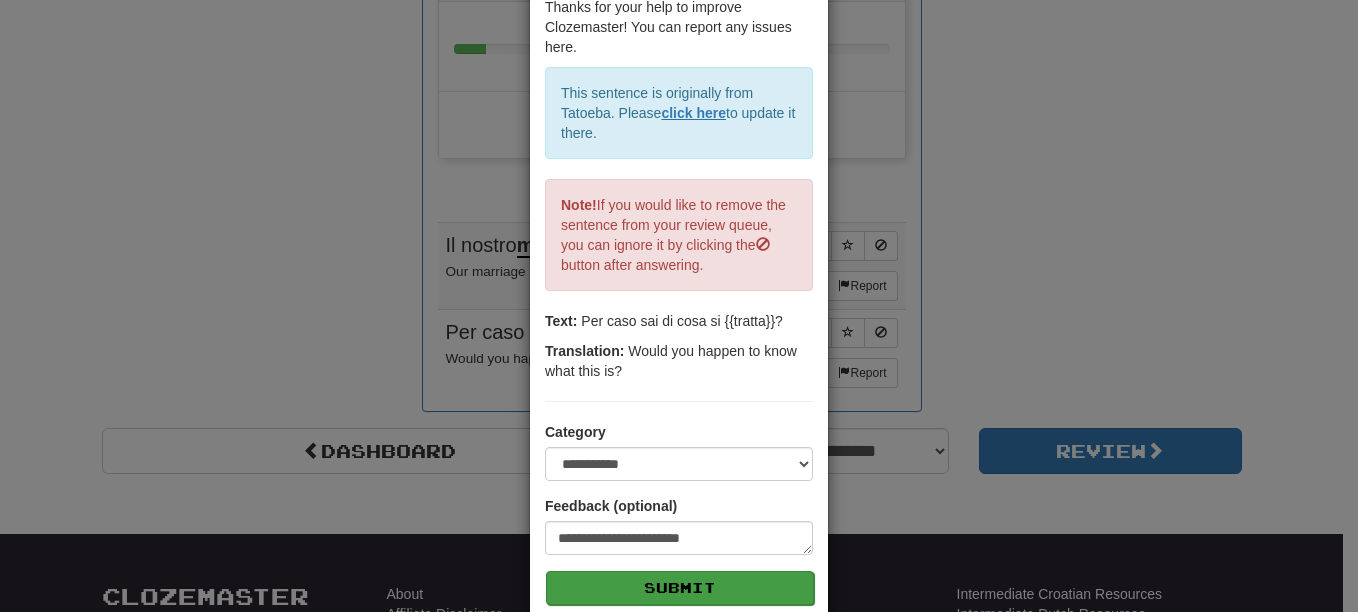 type on "*" 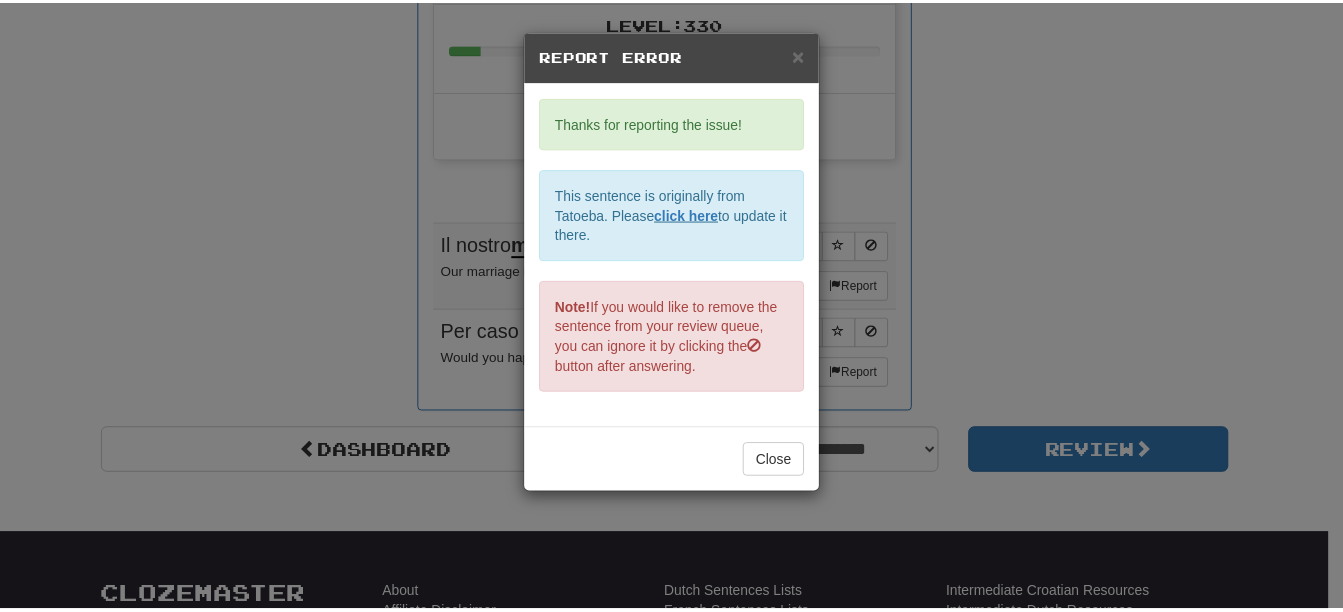 scroll, scrollTop: 0, scrollLeft: 0, axis: both 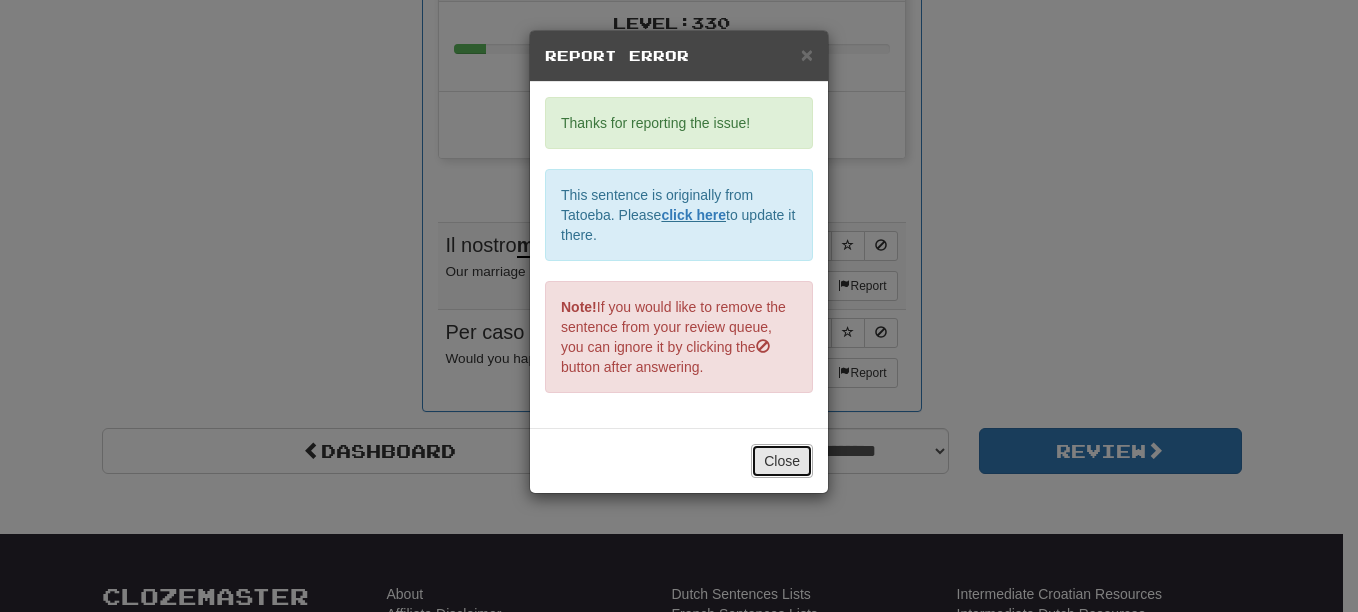 click on "Close" at bounding box center (782, 461) 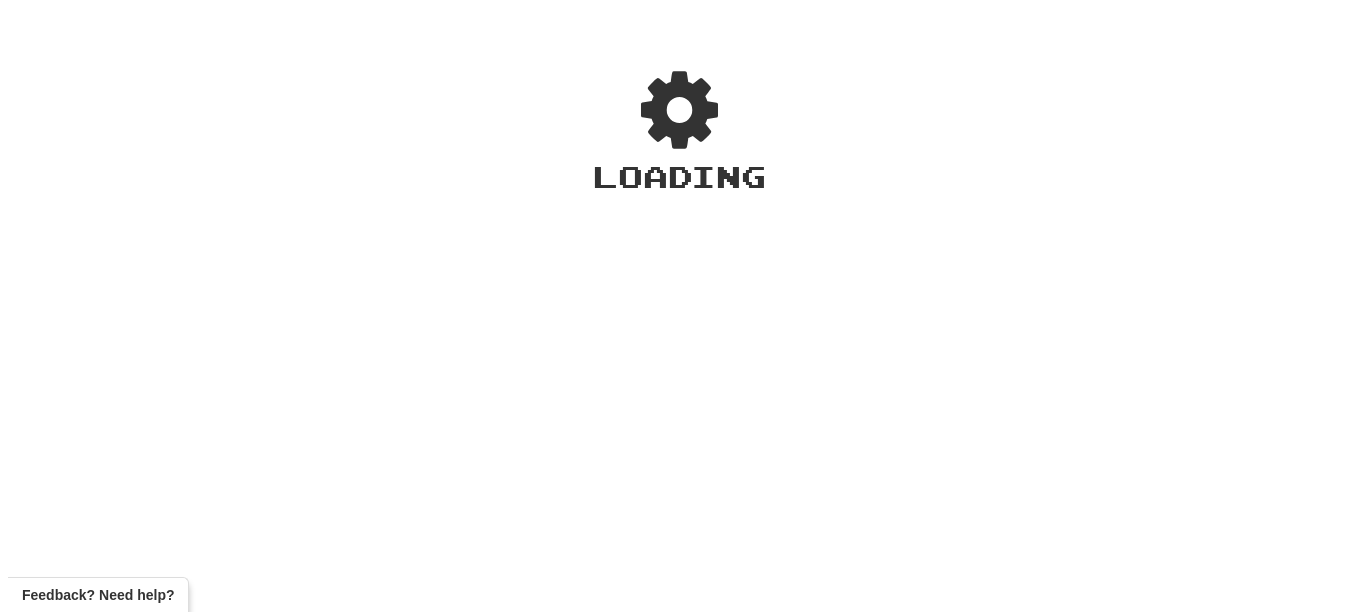 scroll, scrollTop: 0, scrollLeft: 0, axis: both 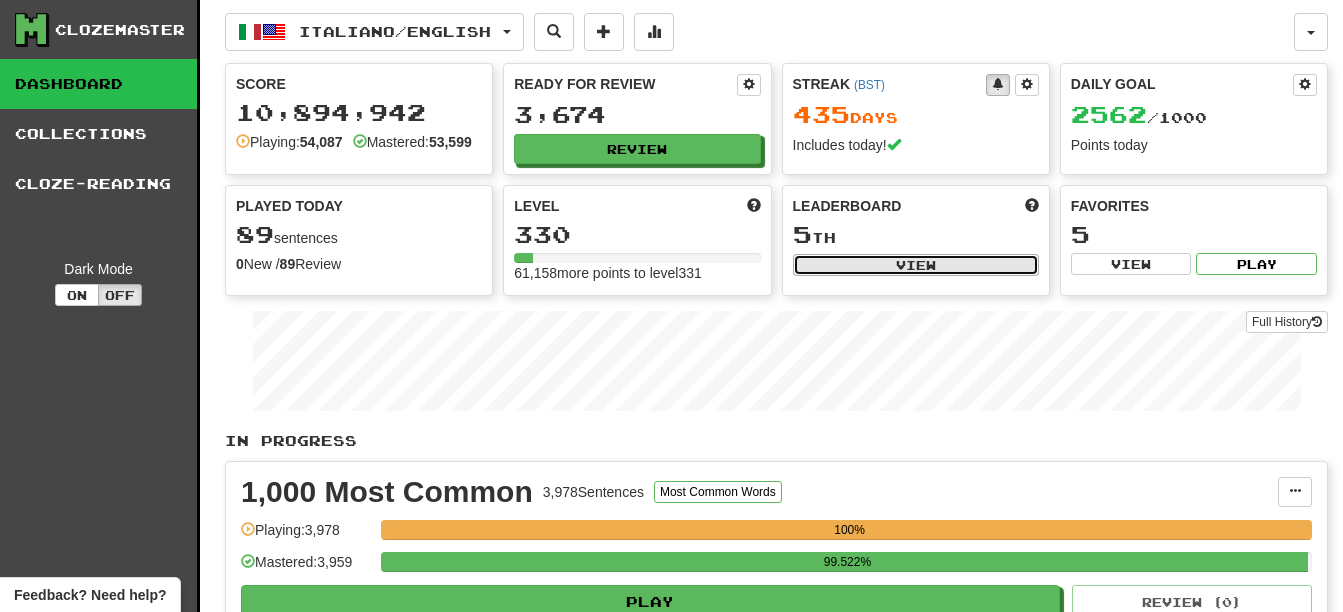 click on "View" at bounding box center [916, 265] 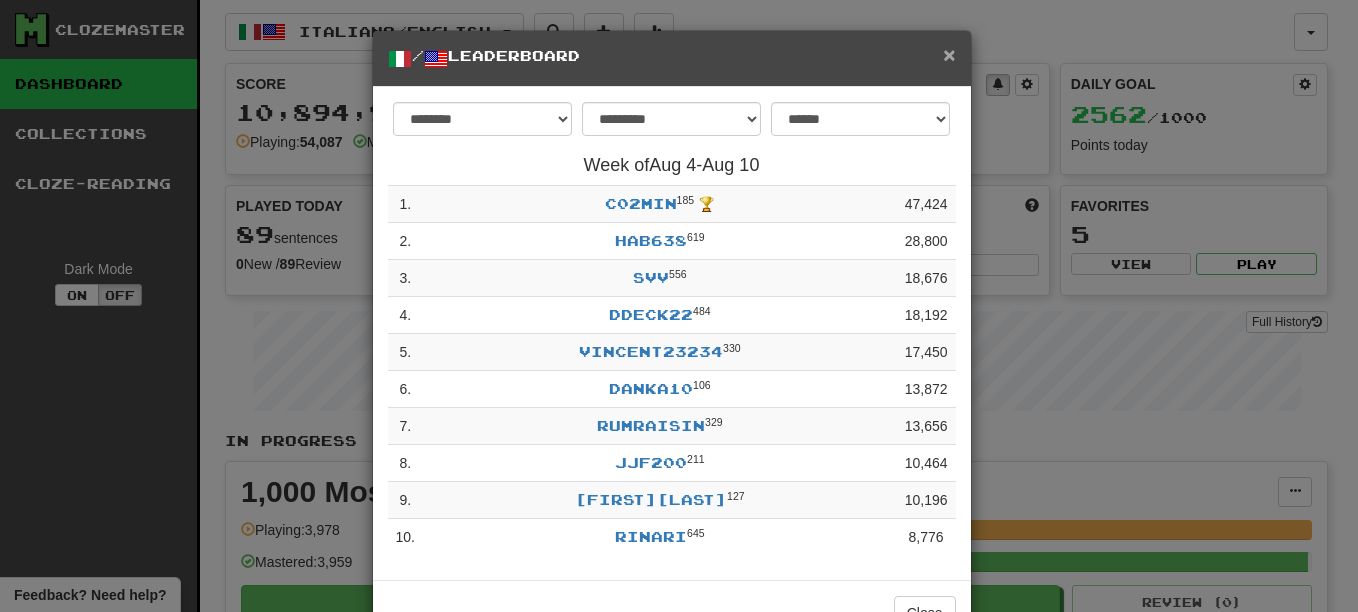click on "×" at bounding box center (949, 54) 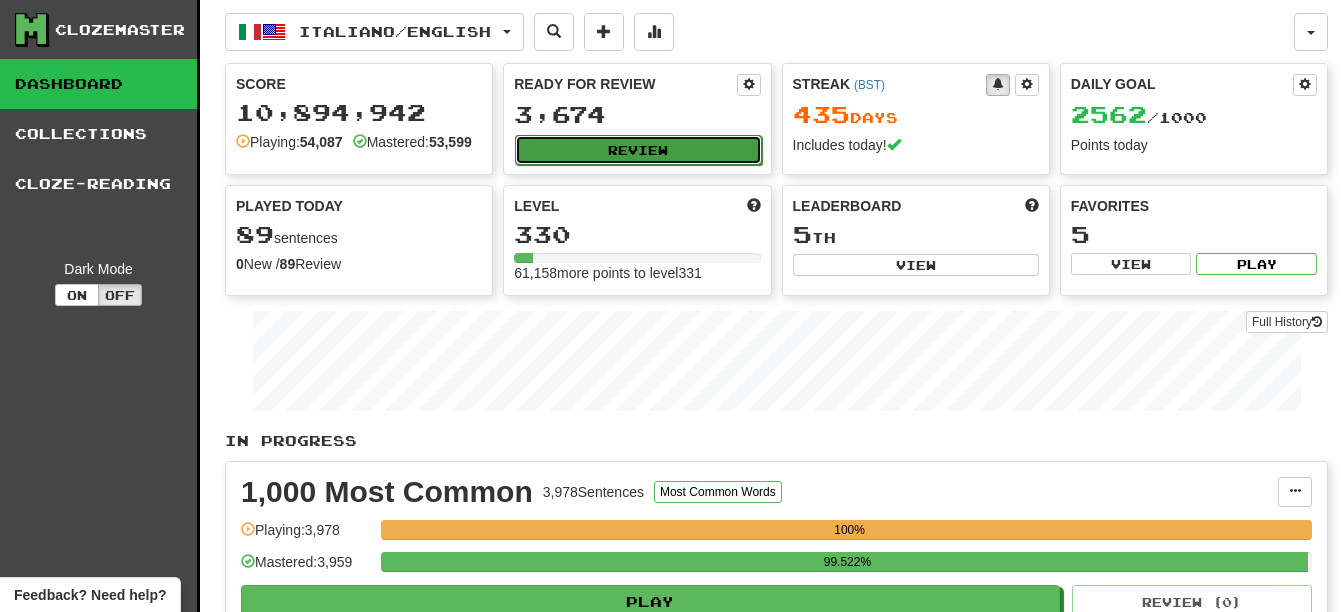 click on "Review" at bounding box center [638, 150] 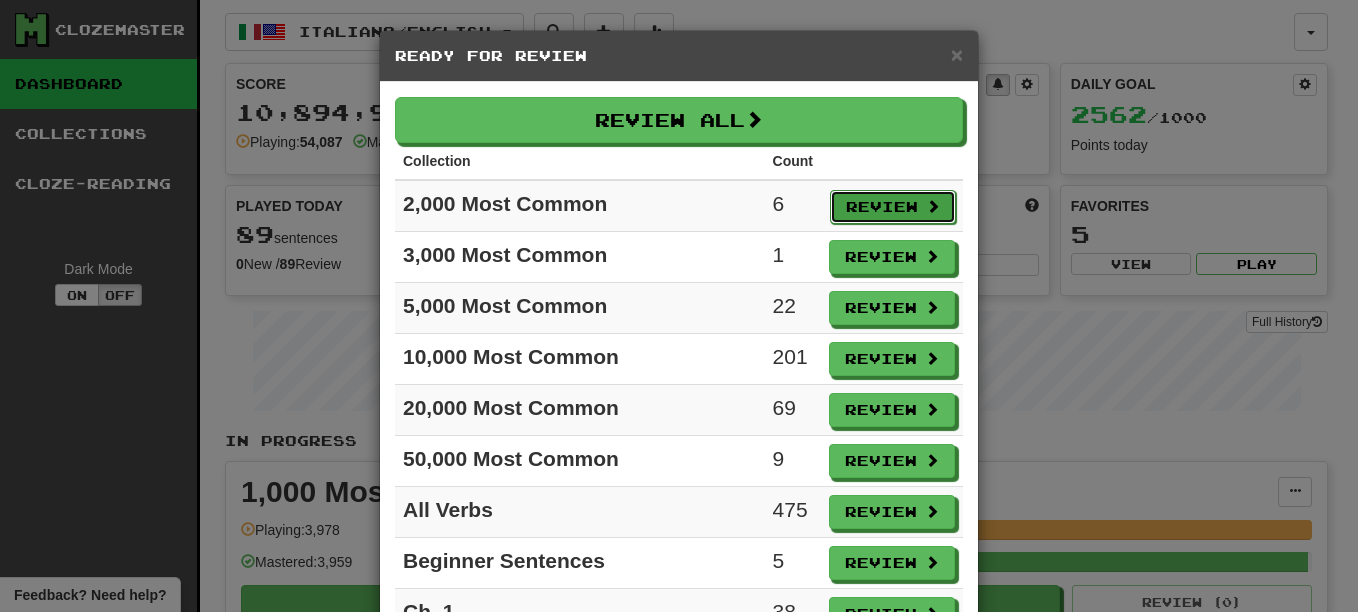 click on "Review" at bounding box center (893, 207) 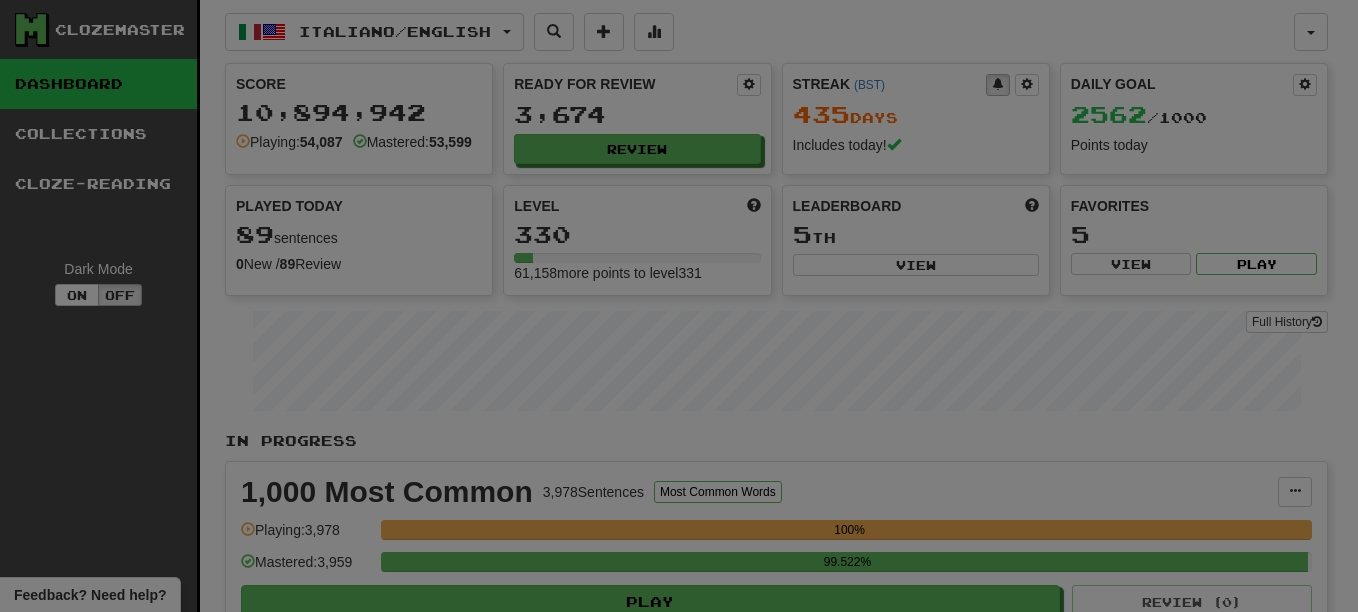 select on "**" 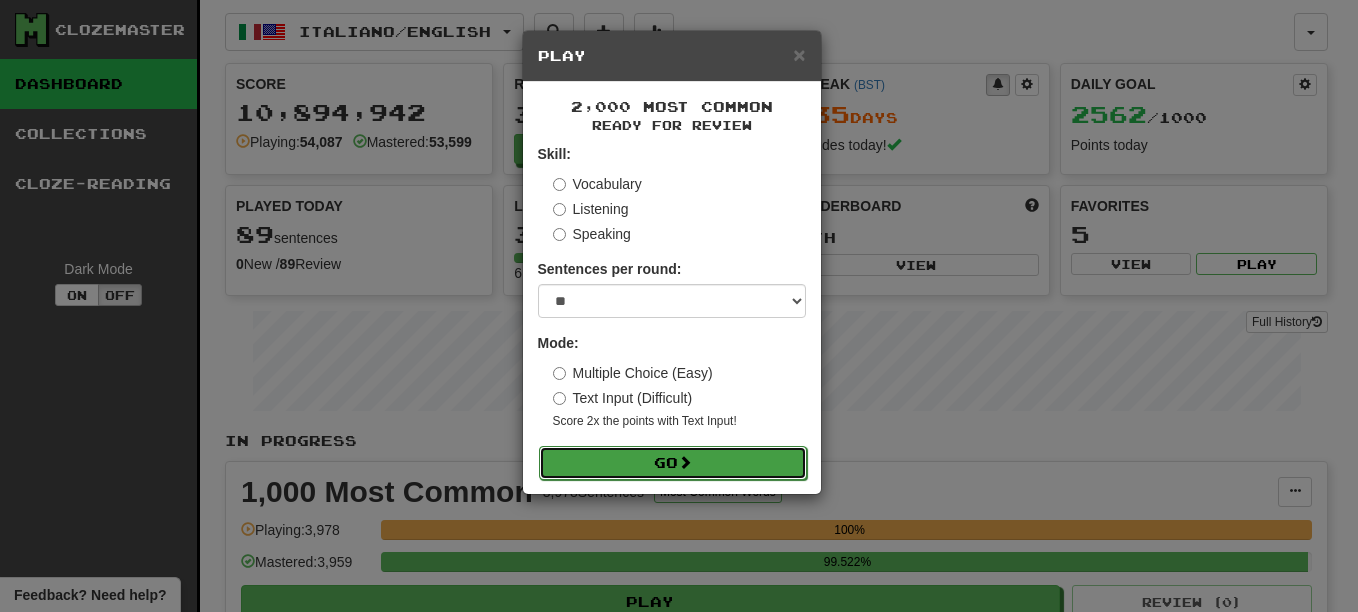 click on "Go" at bounding box center (673, 463) 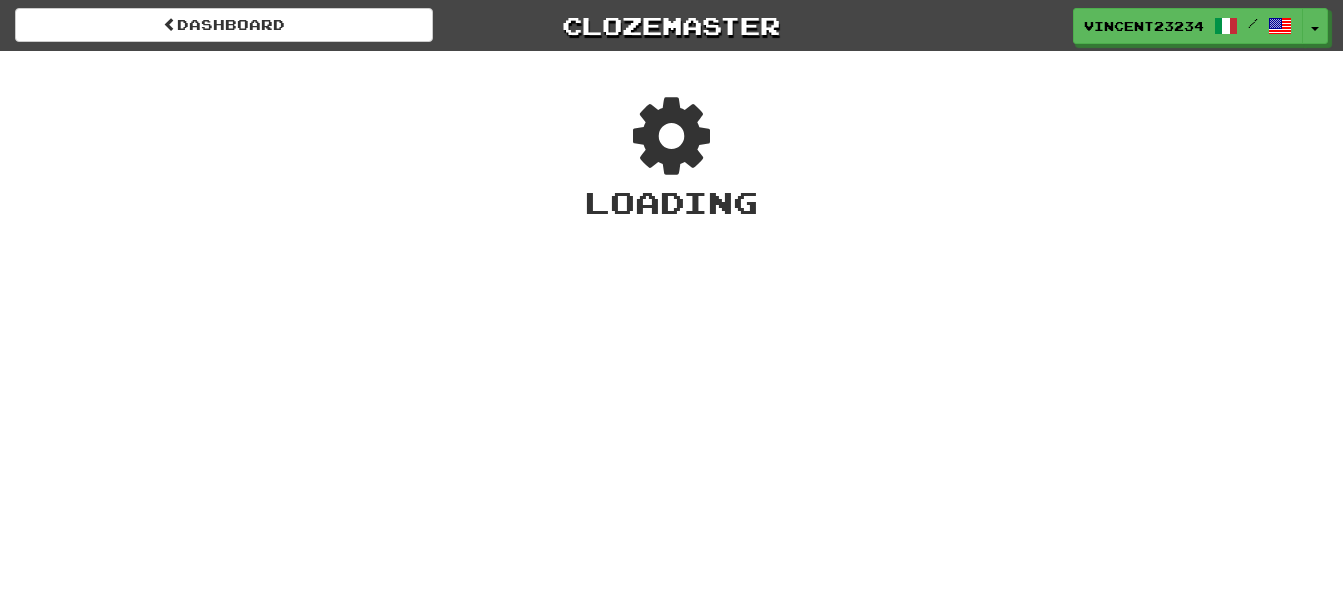 scroll, scrollTop: 0, scrollLeft: 0, axis: both 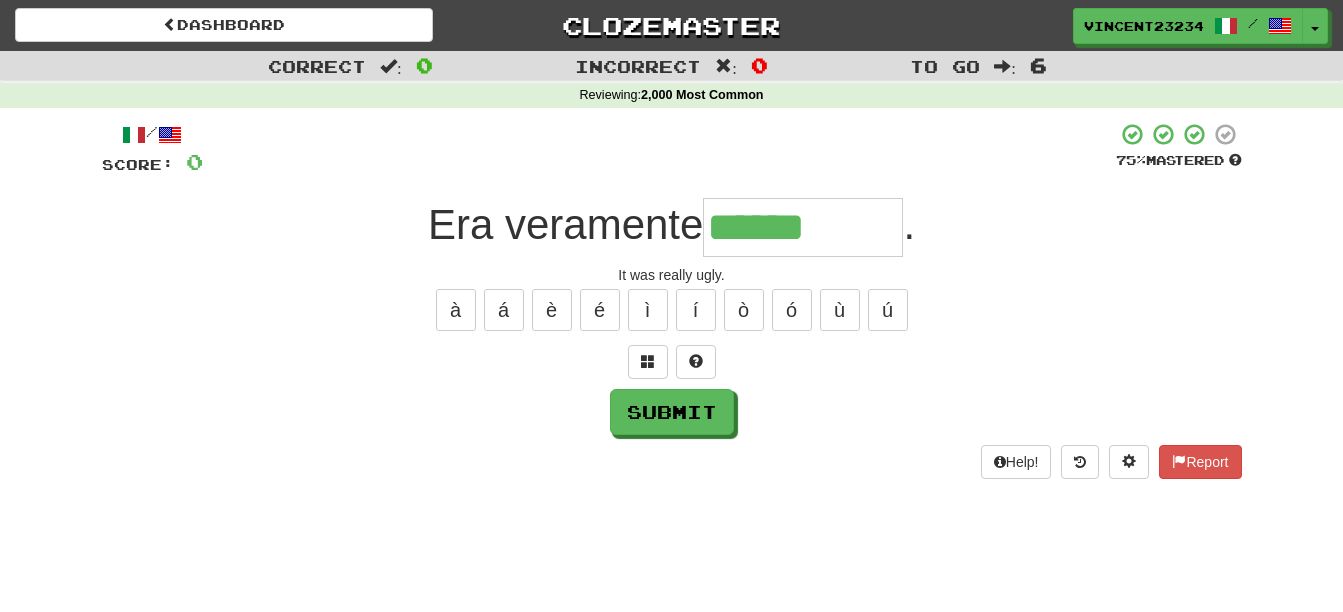 type on "******" 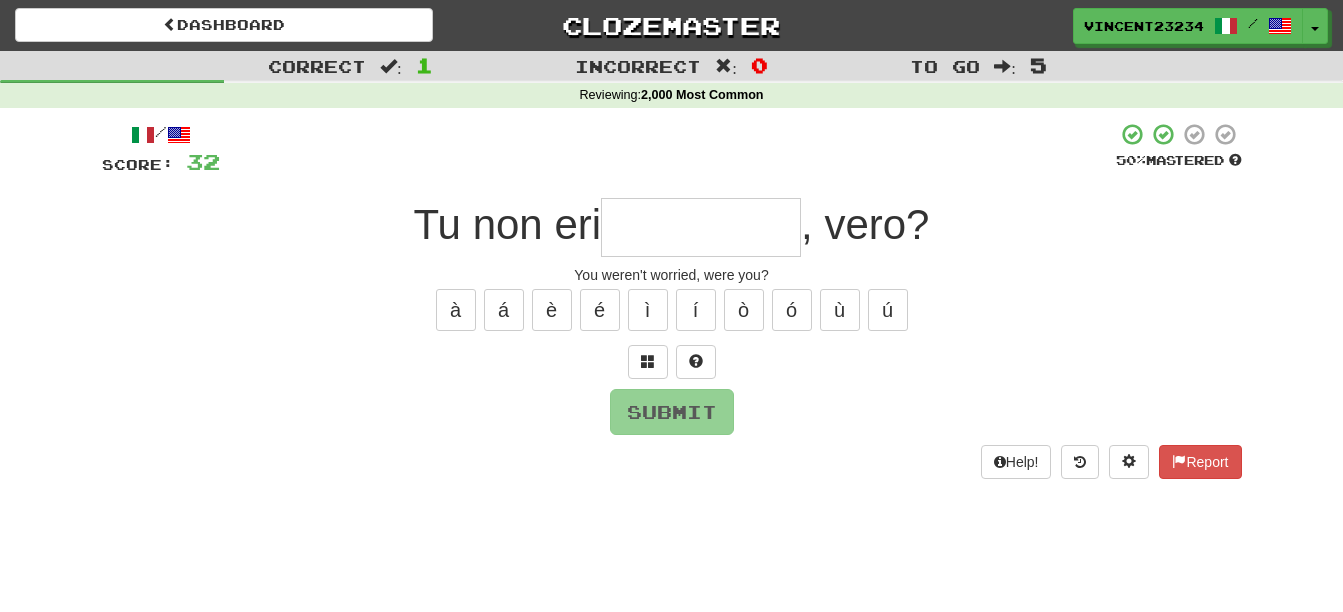 type on "*" 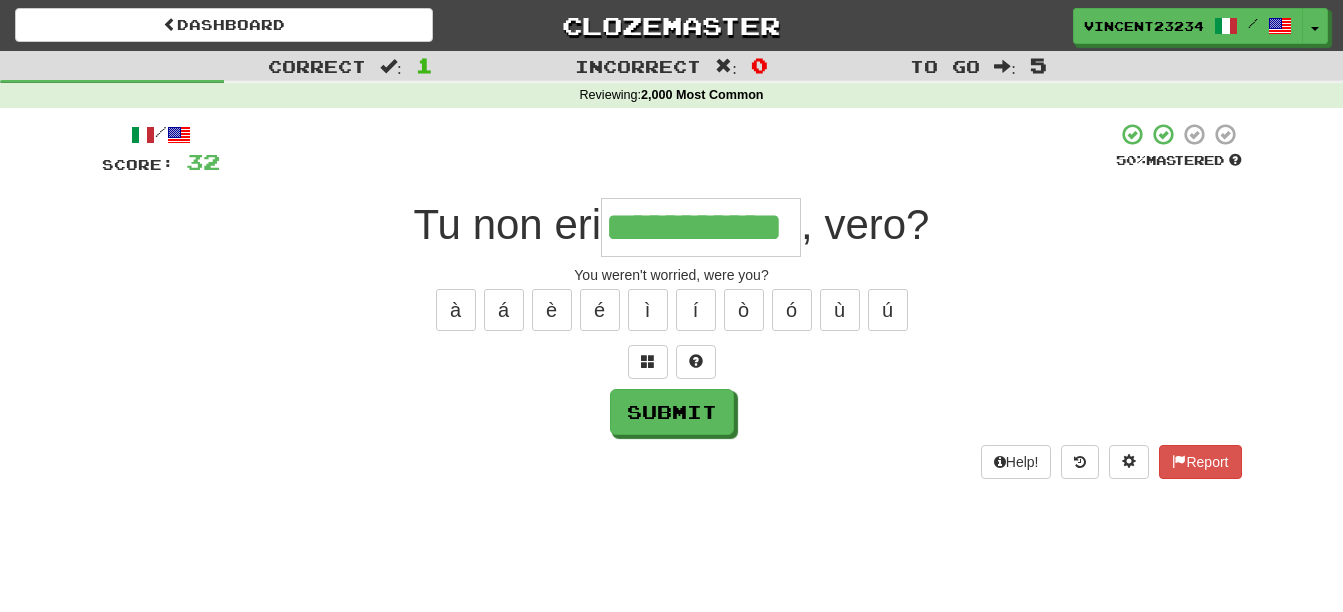 scroll, scrollTop: 0, scrollLeft: 39, axis: horizontal 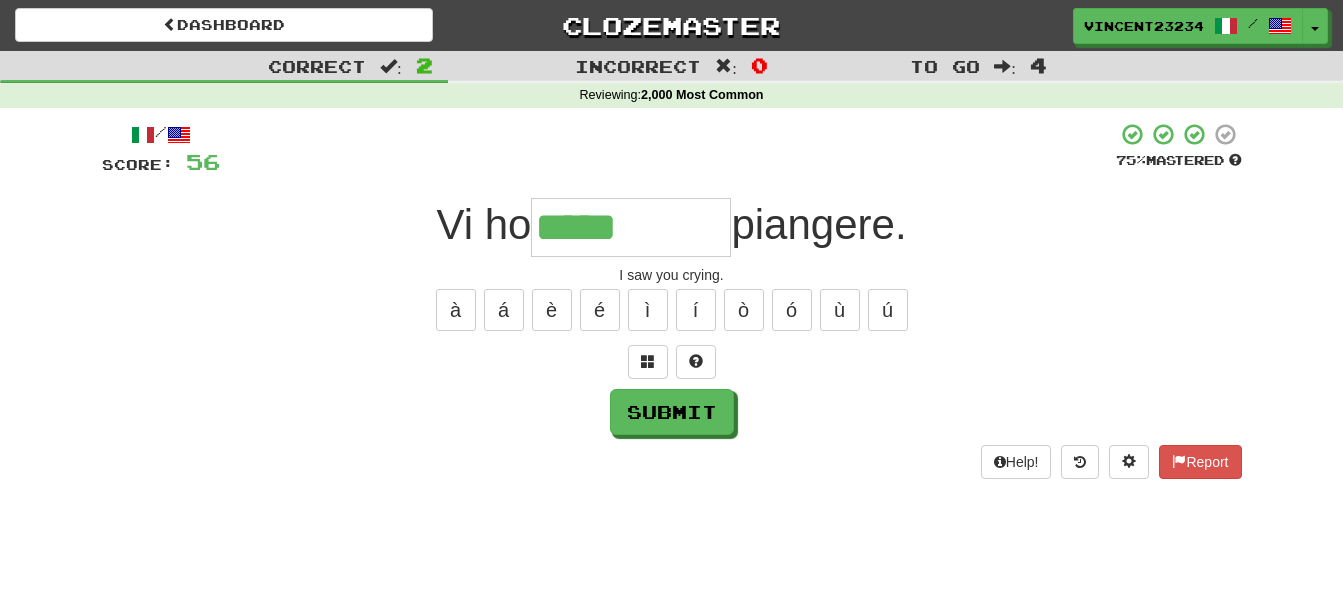 type on "*****" 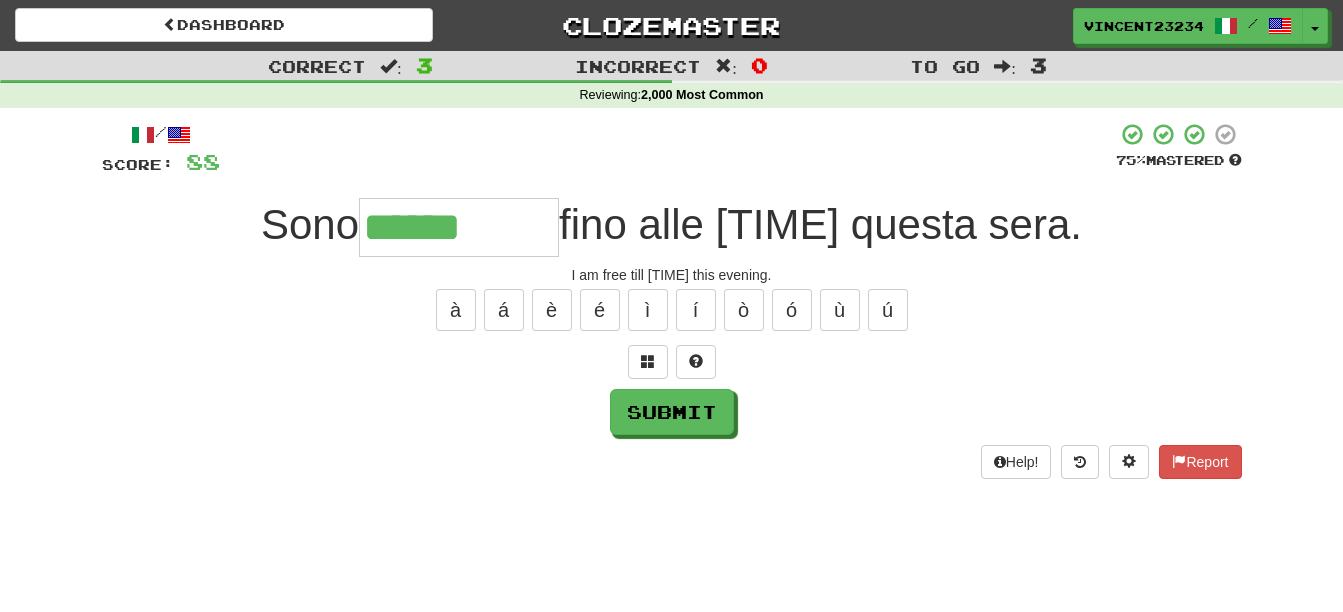 type on "******" 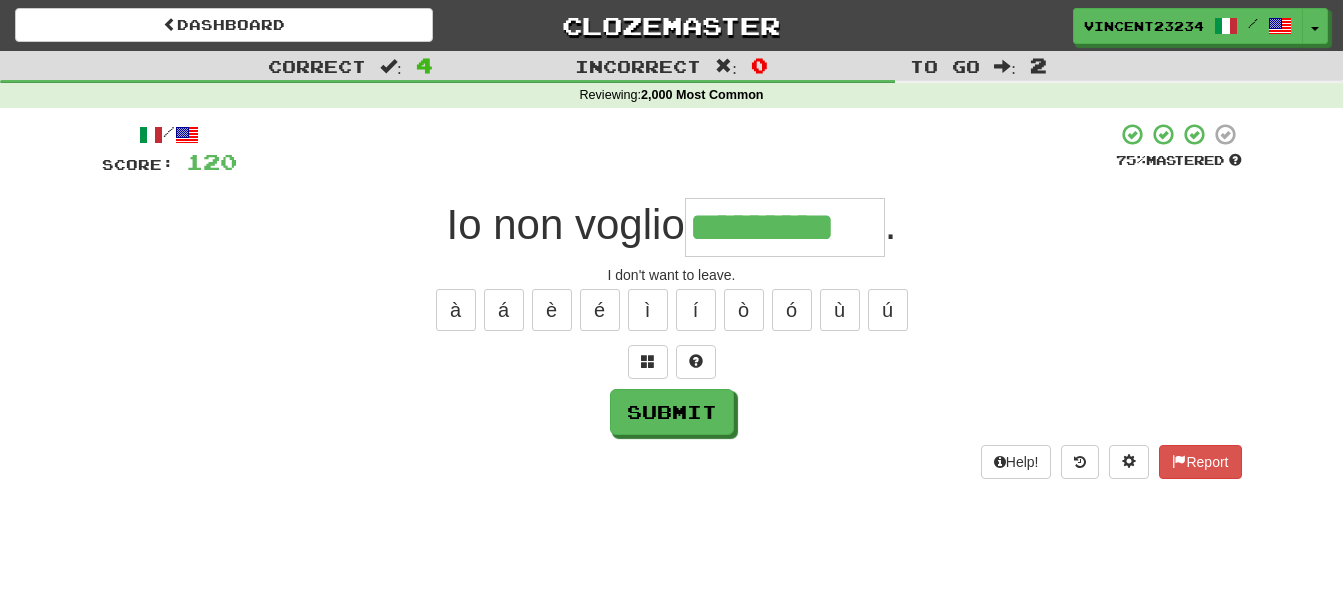scroll, scrollTop: 0, scrollLeft: 20, axis: horizontal 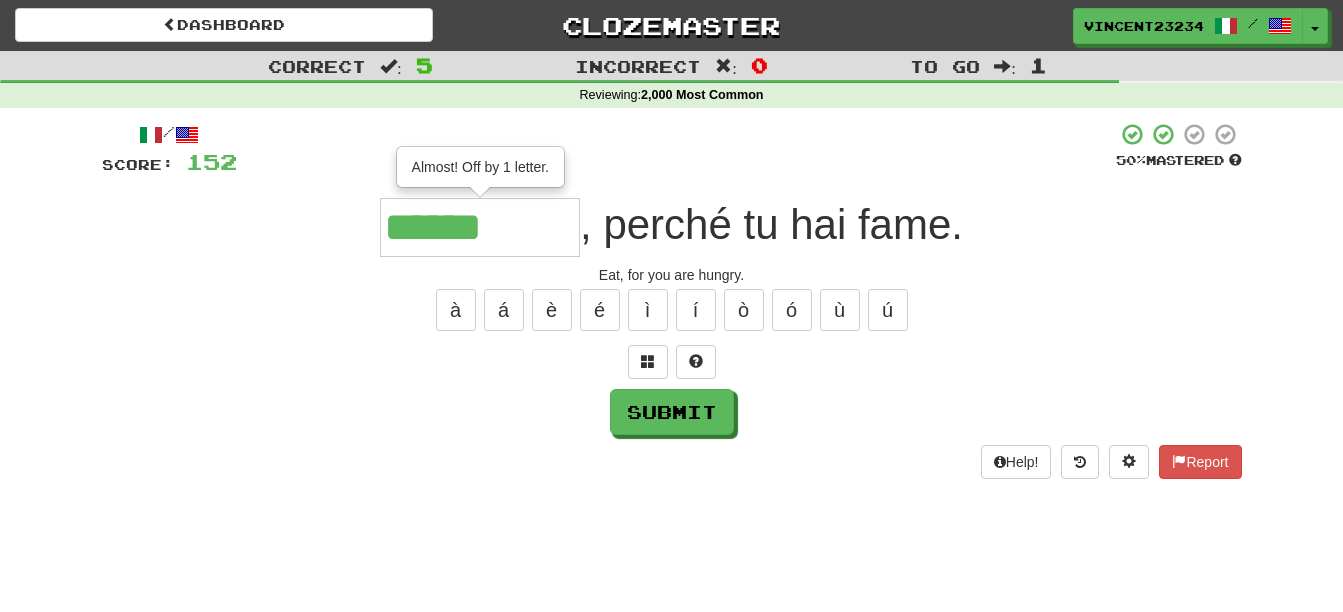 type on "******" 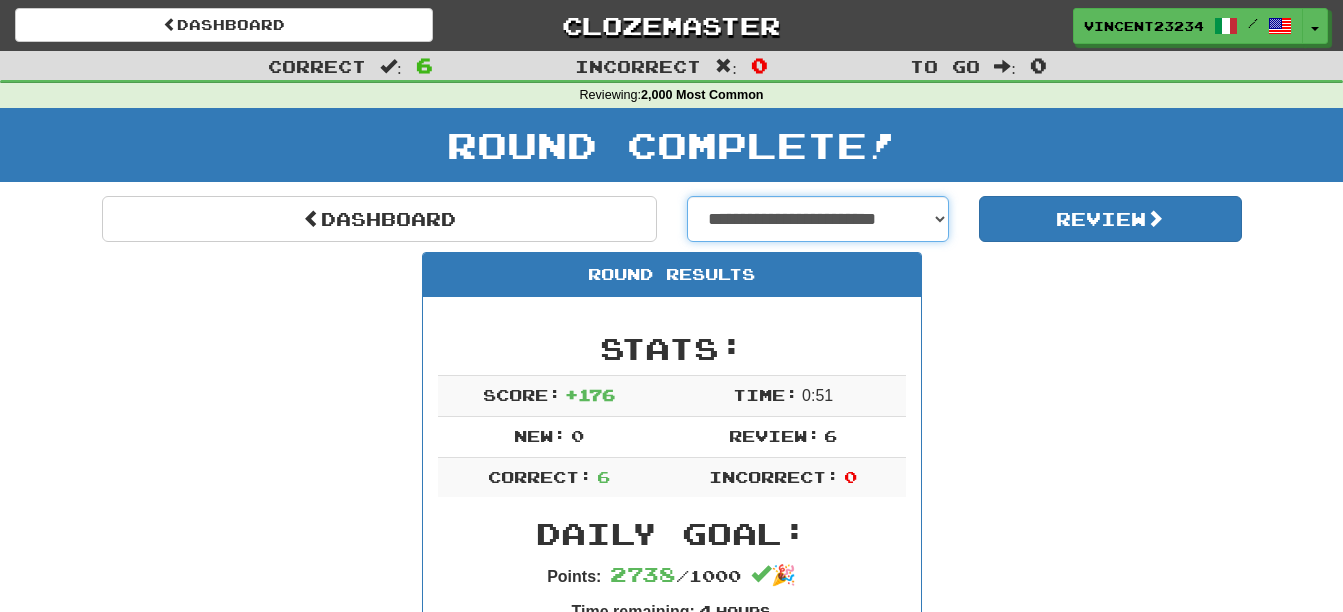click on "**********" at bounding box center (818, 219) 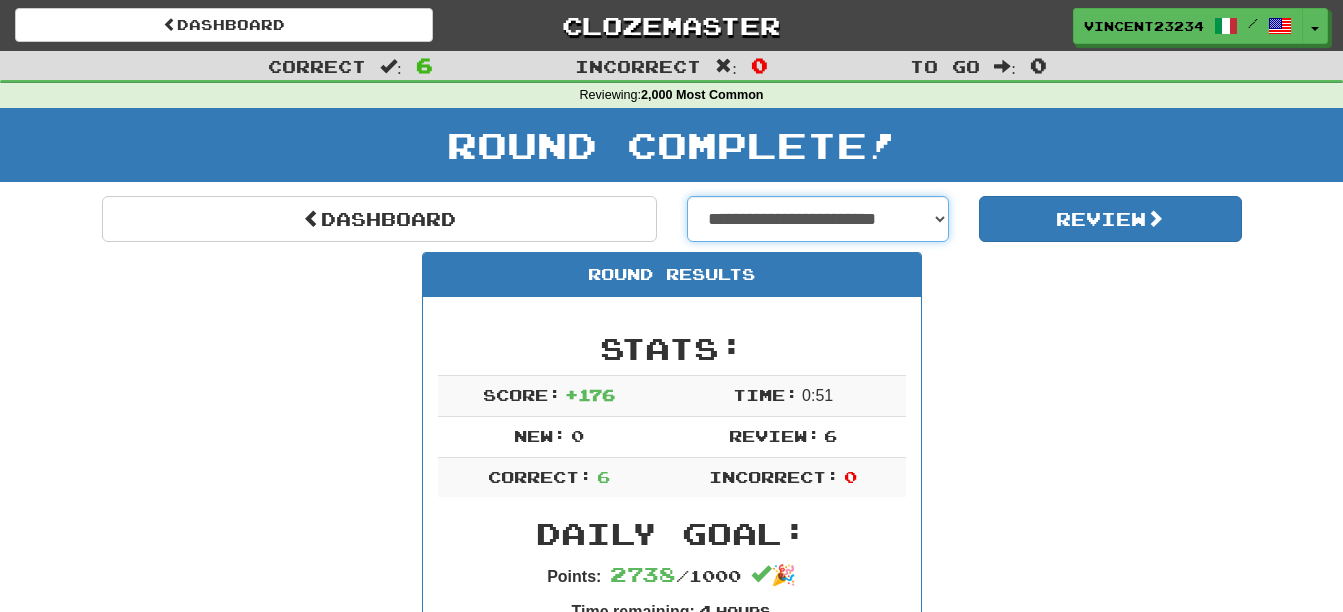 select on "********" 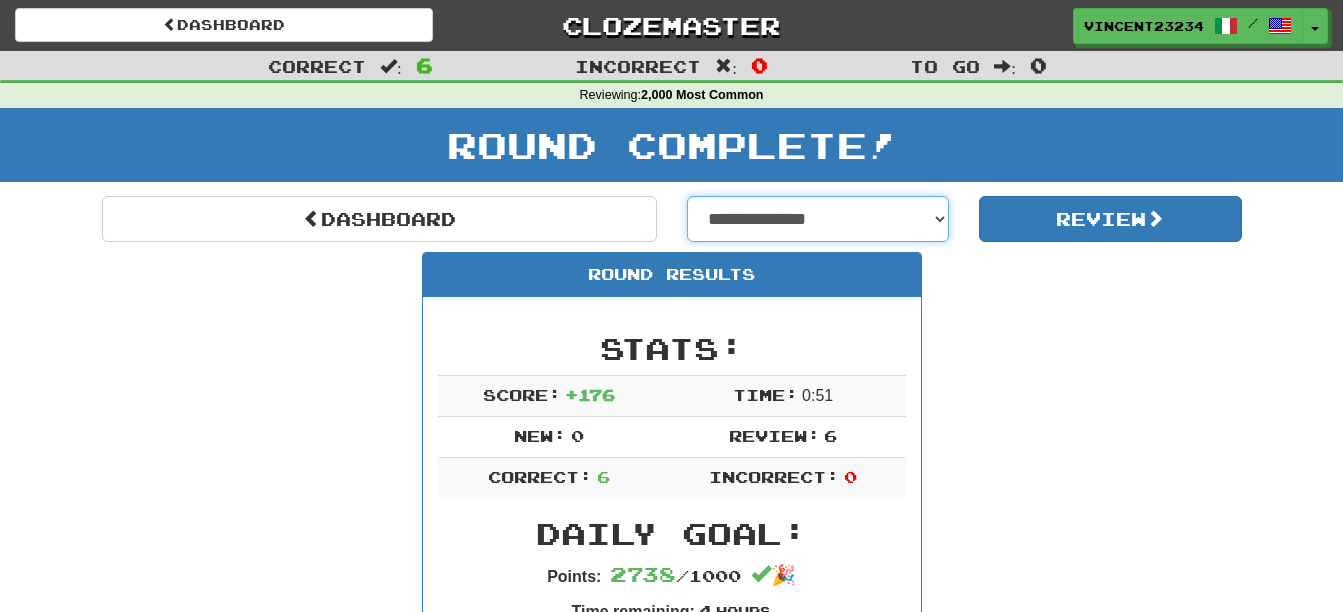 click on "**********" at bounding box center (818, 219) 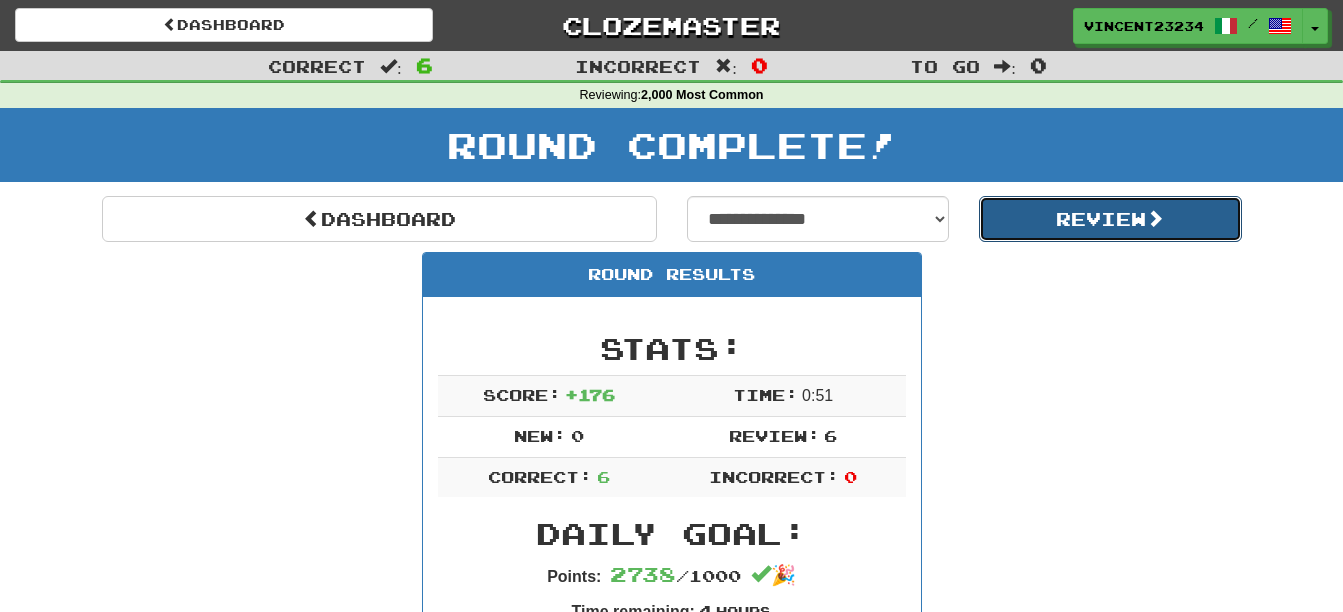 click on "Review" at bounding box center (1110, 219) 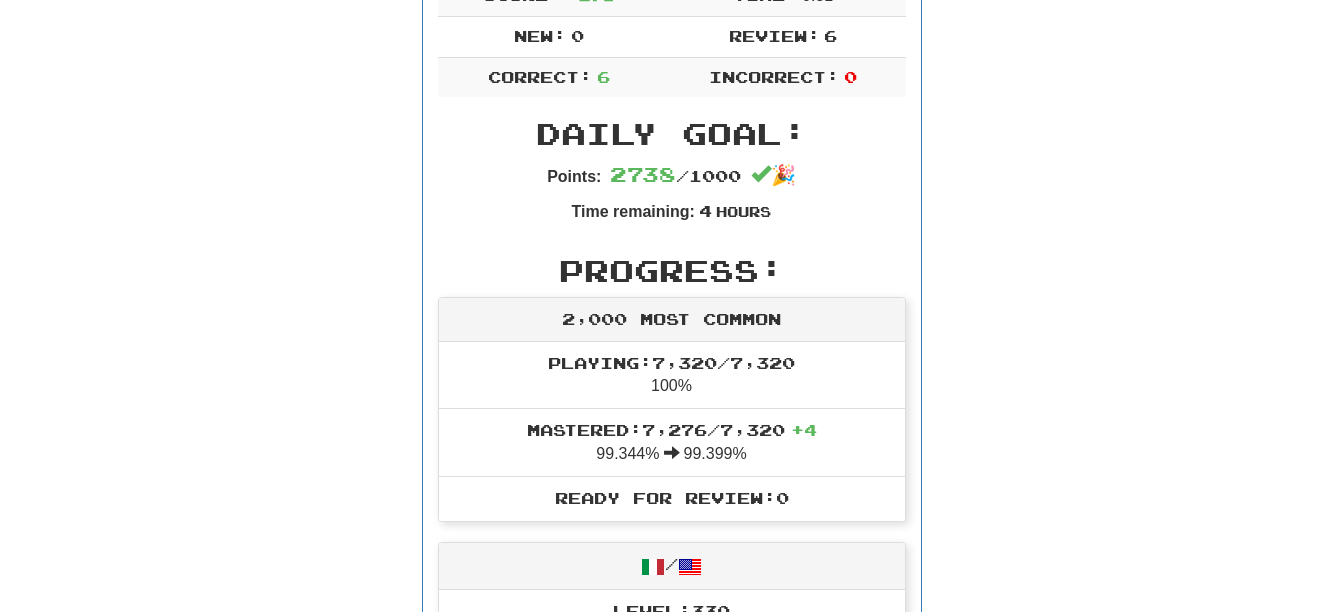 scroll, scrollTop: 0, scrollLeft: 0, axis: both 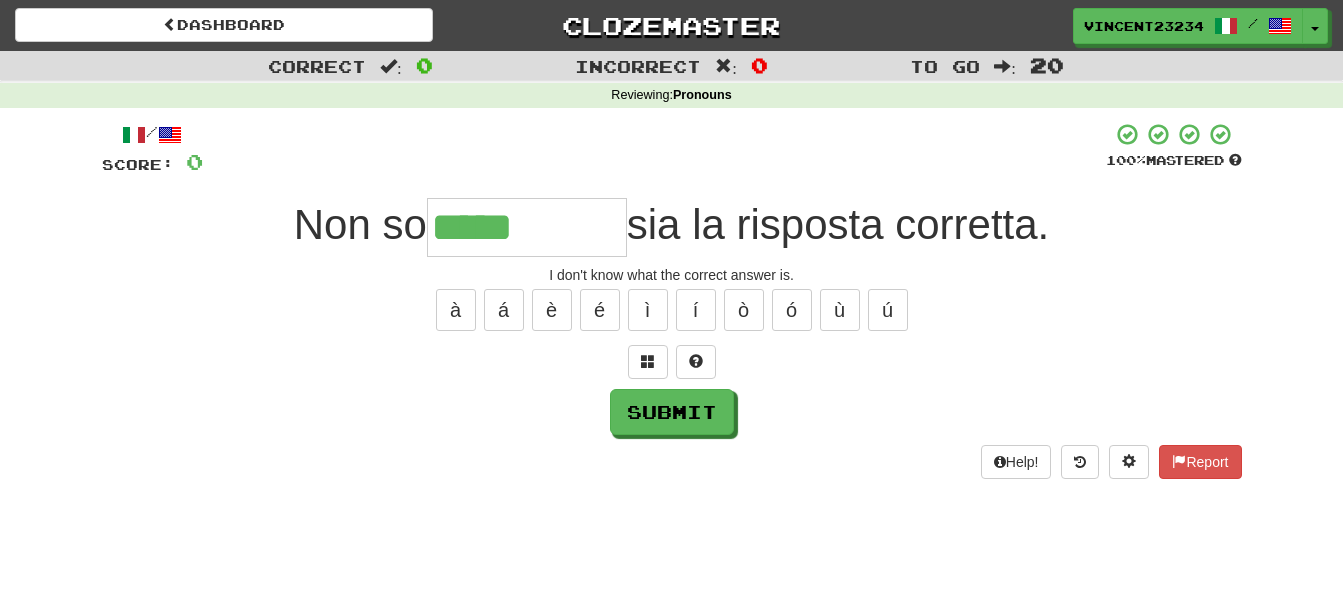 type on "*****" 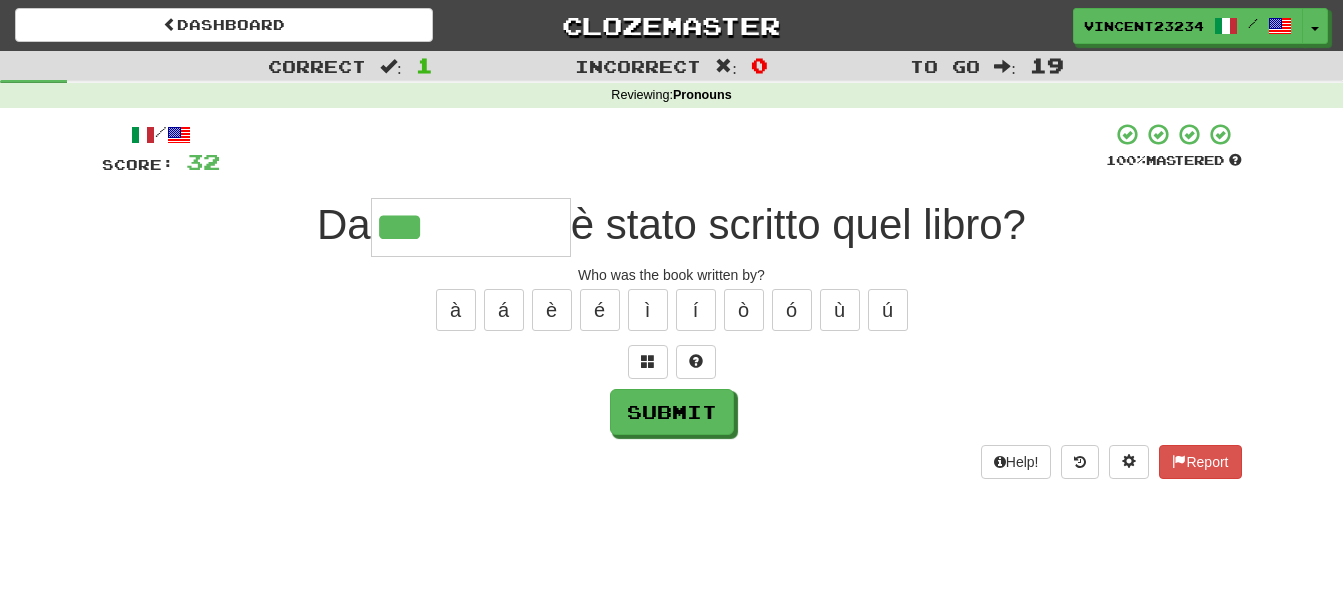 type on "***" 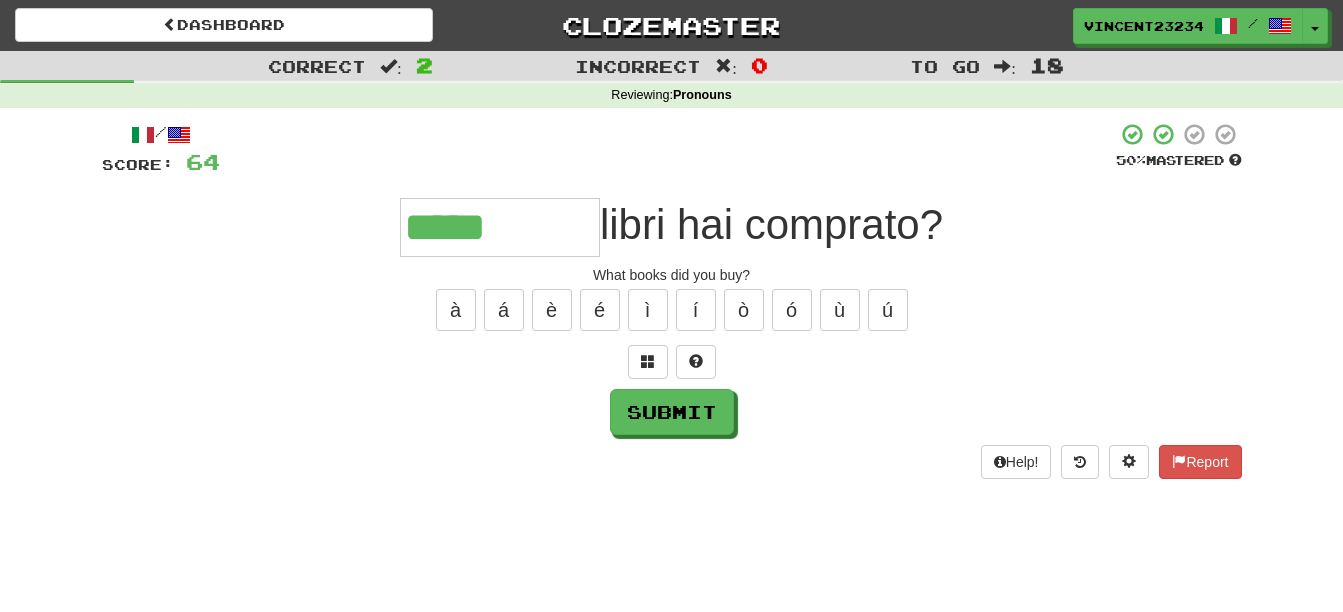 type on "*****" 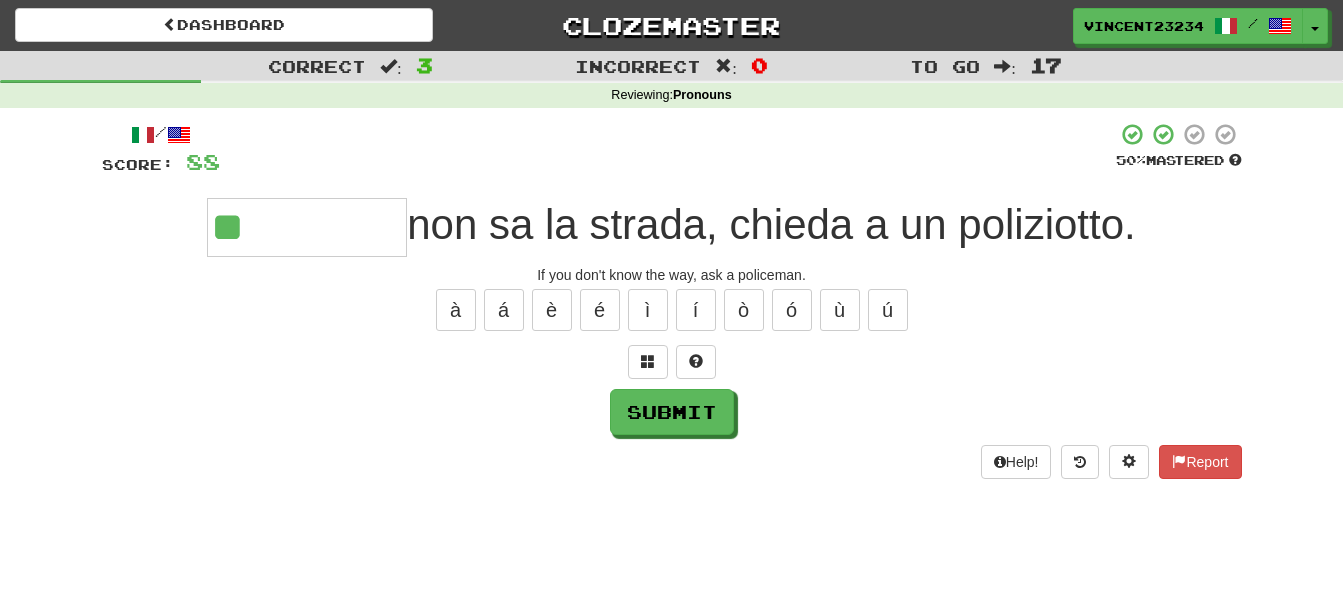 type on "**" 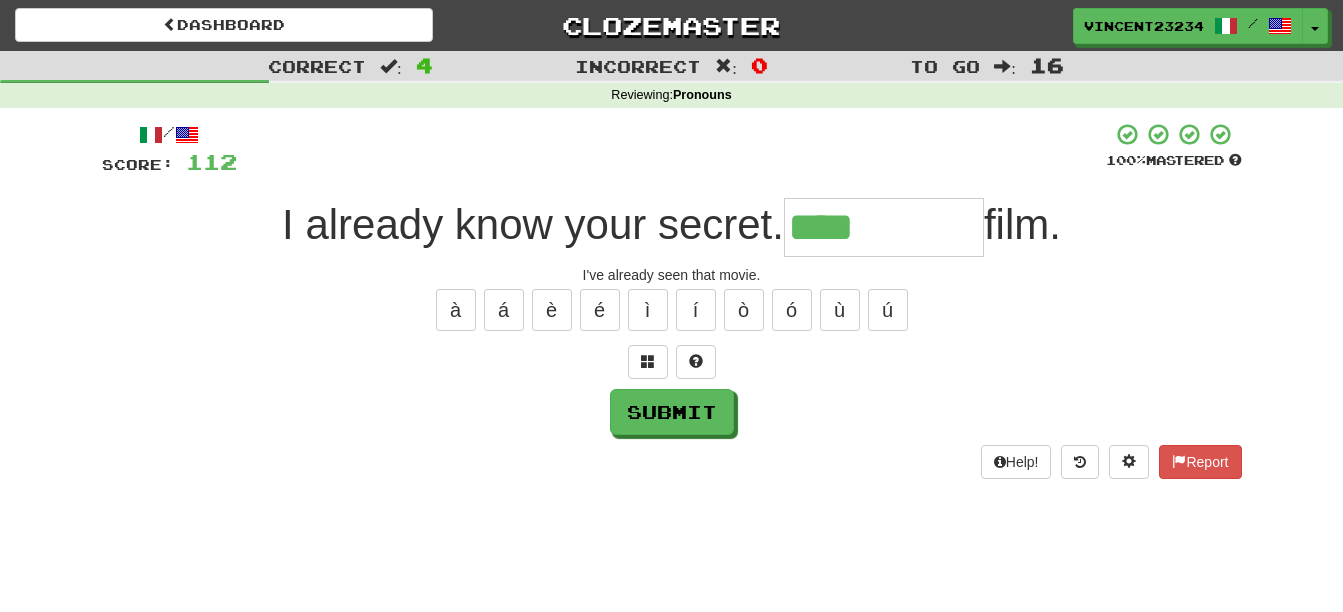 type on "****" 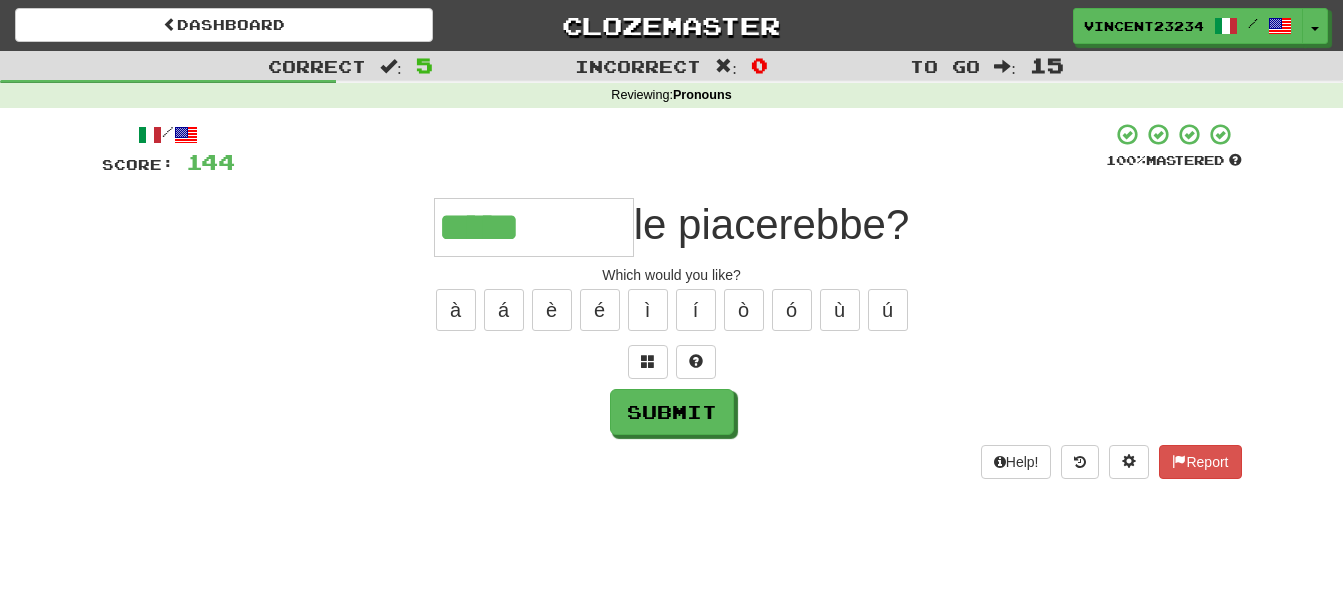 type on "*****" 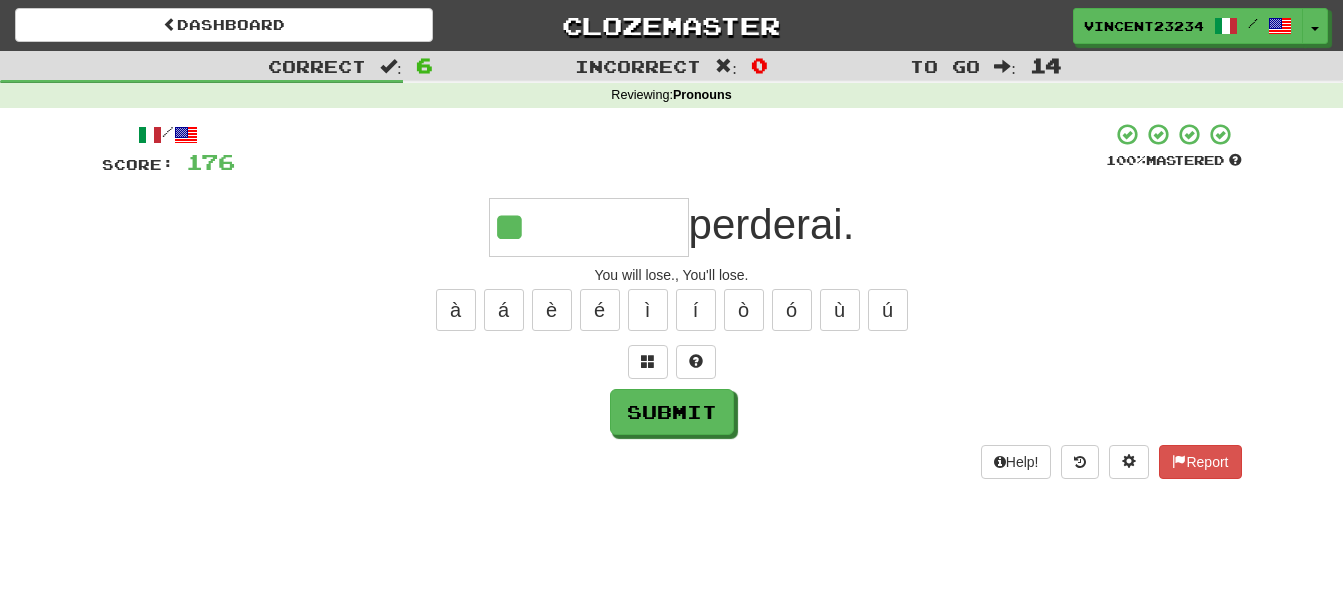 type on "**" 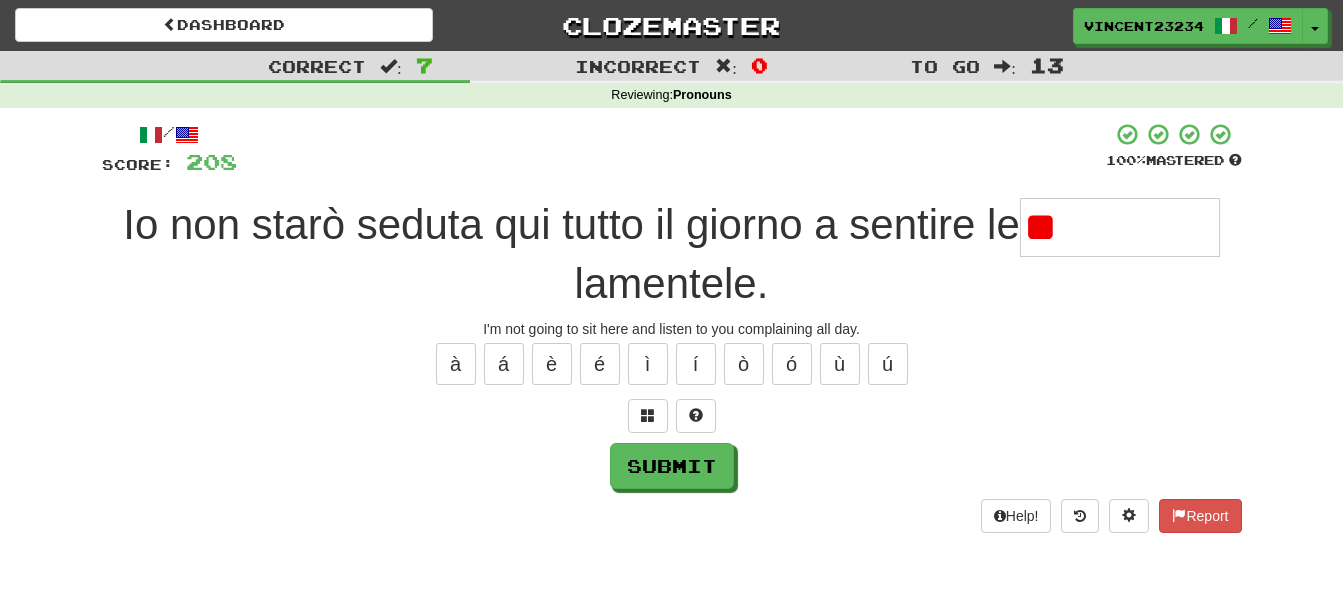 type on "*" 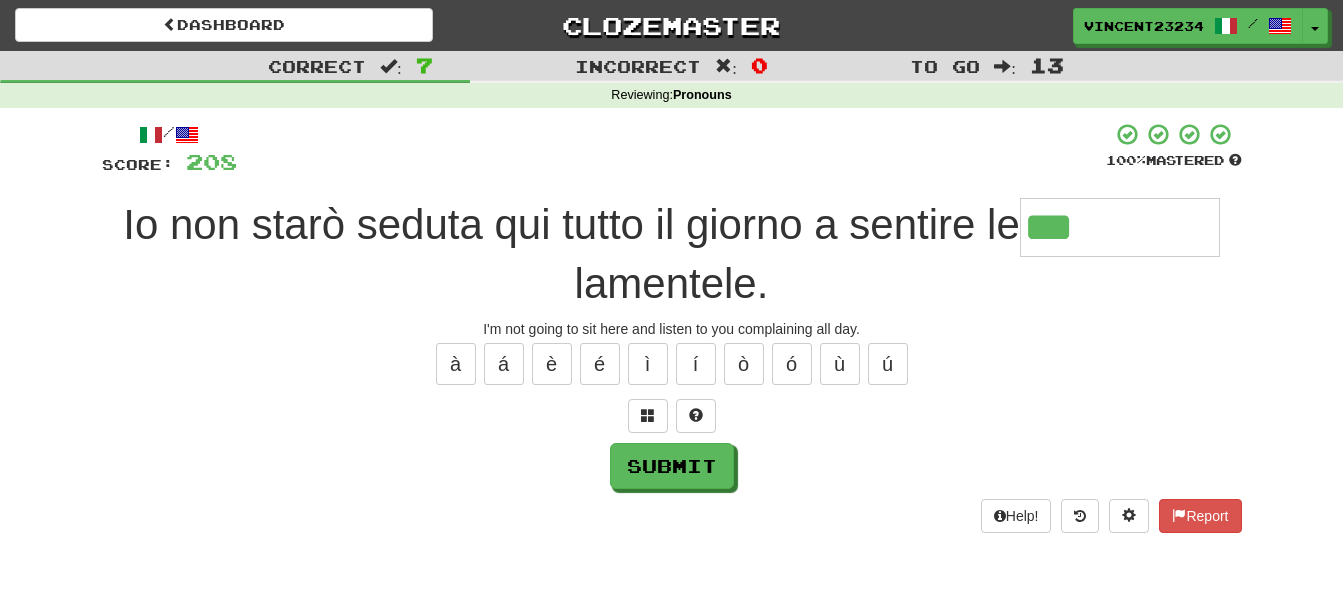 type on "***" 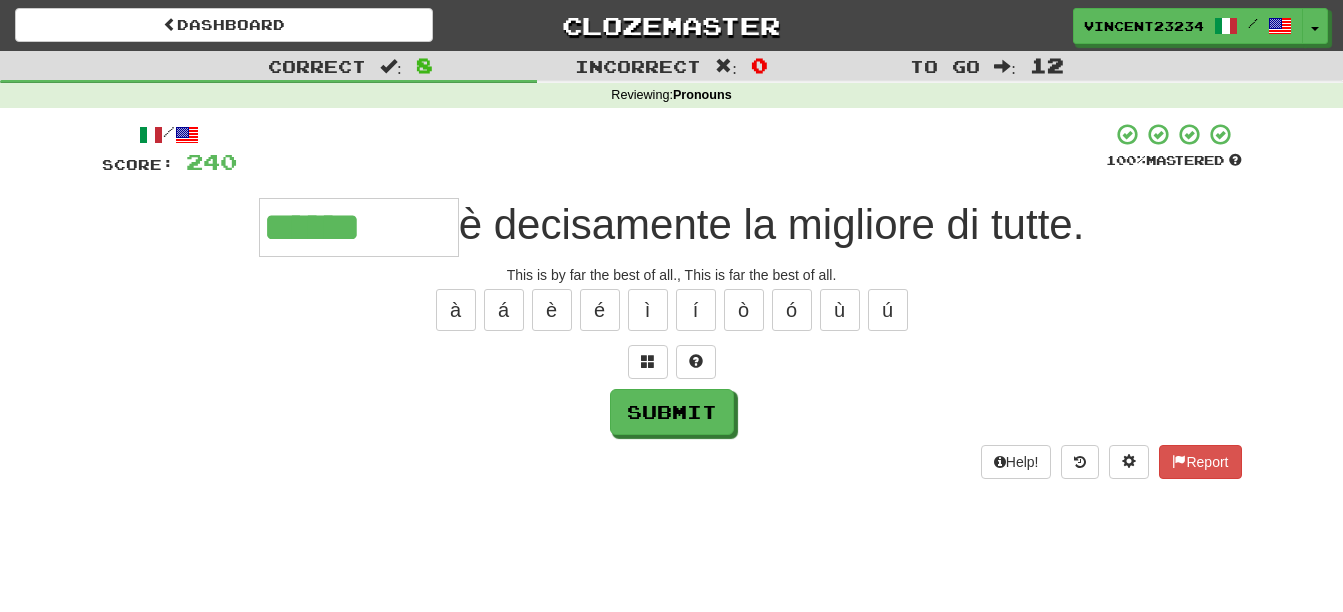 type on "******" 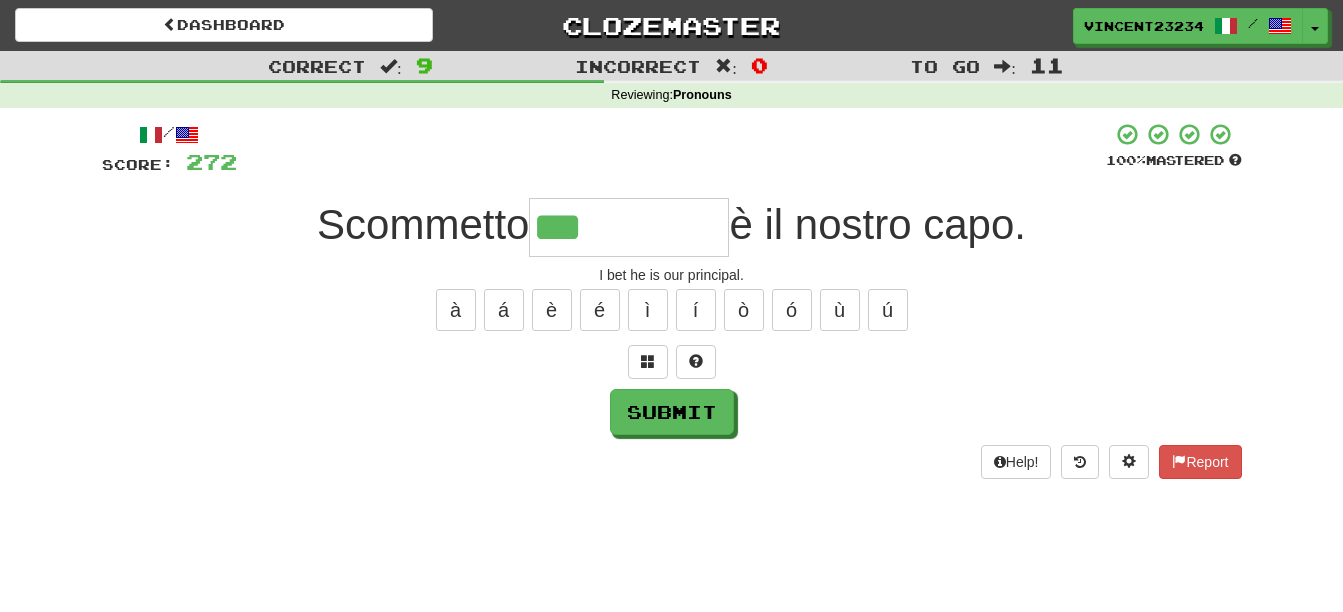 type on "***" 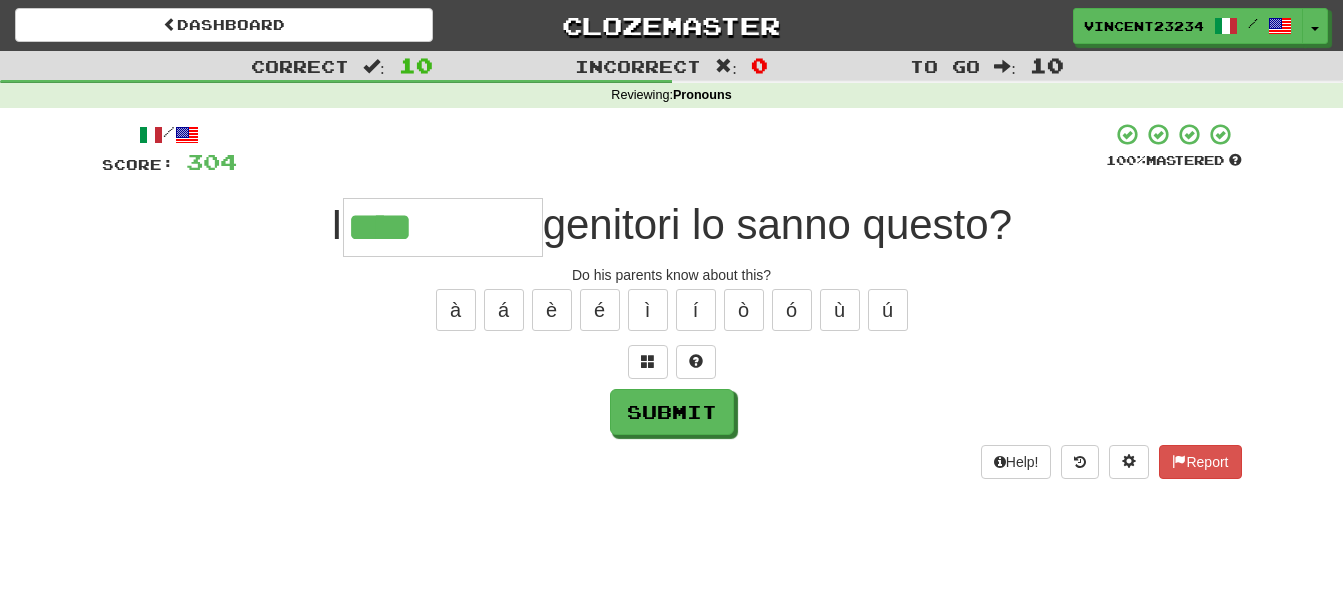 type on "****" 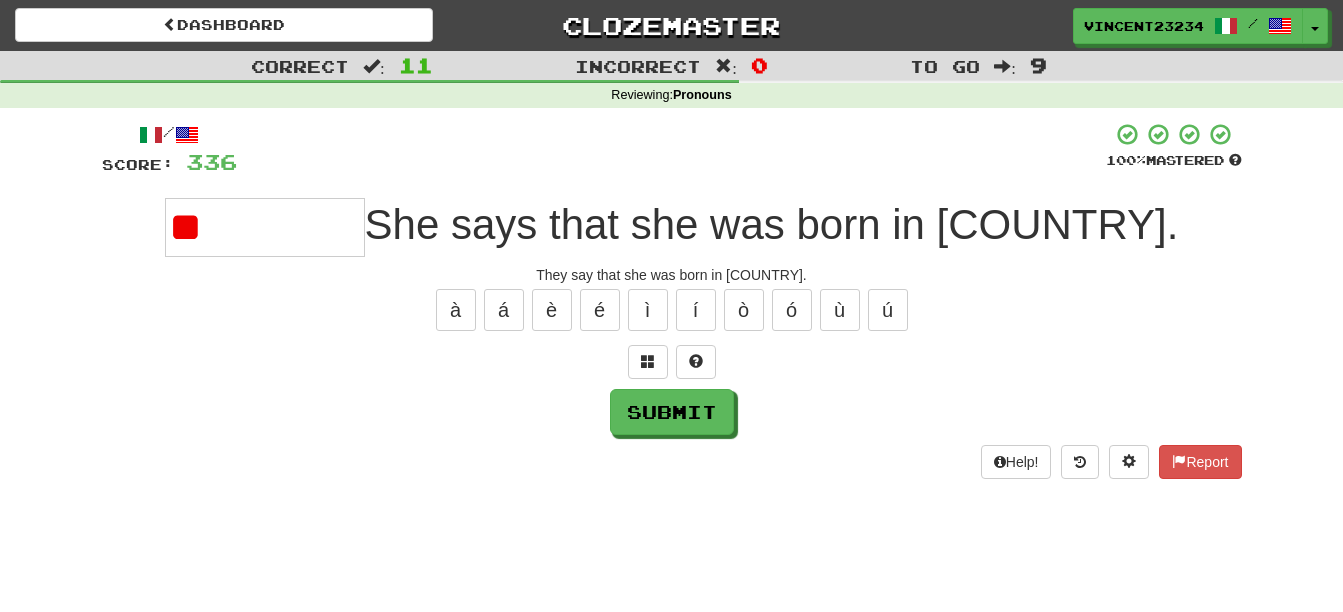 type on "*" 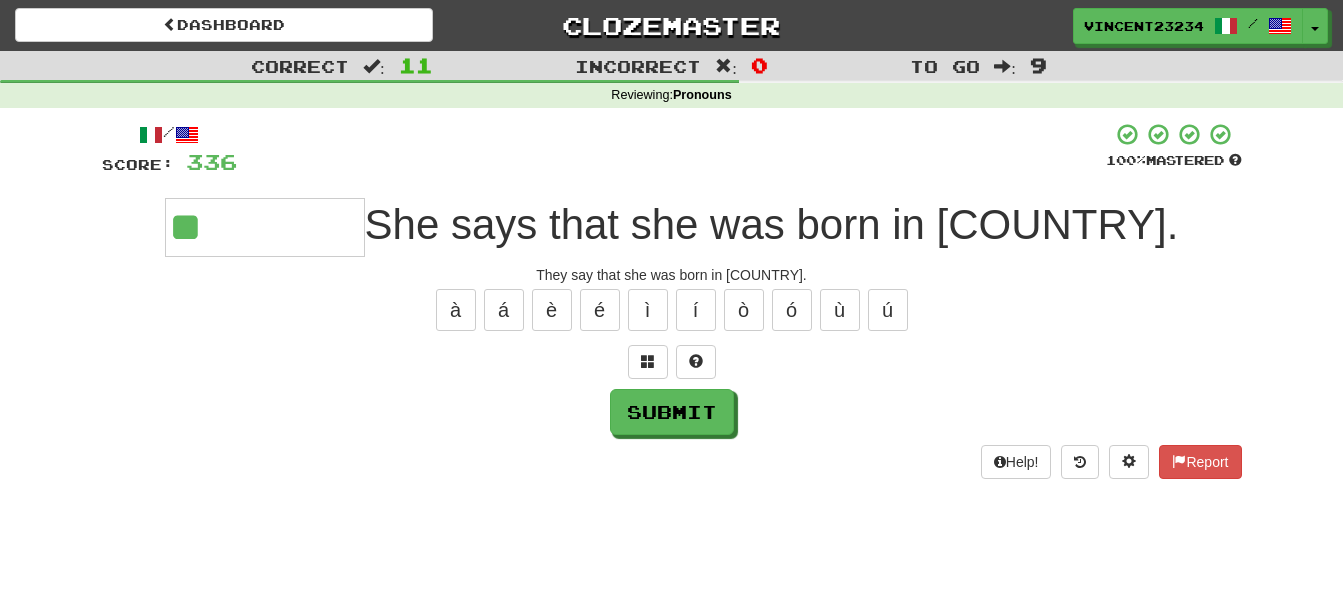 type on "**" 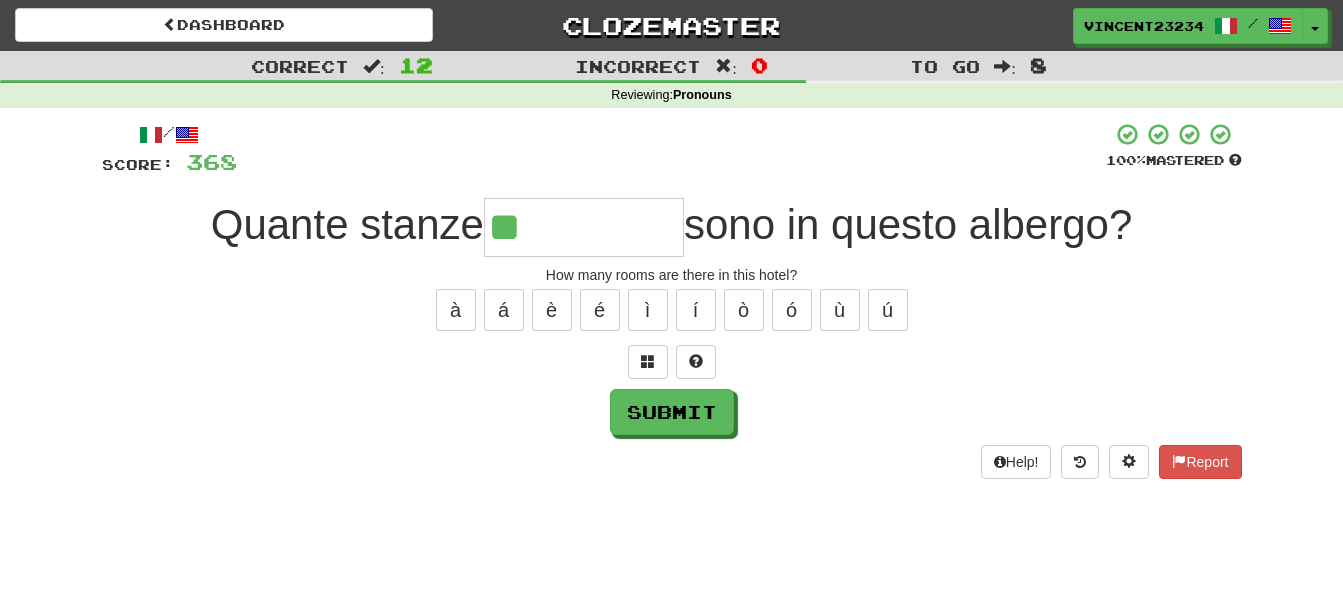 type on "**" 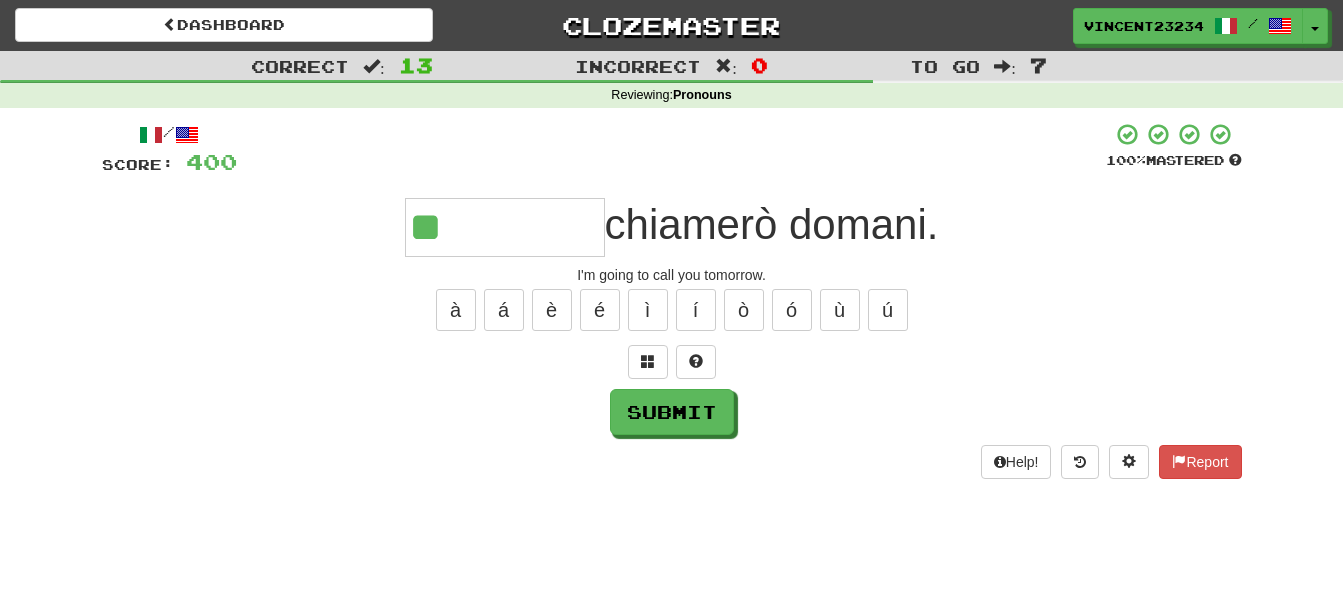 type on "**" 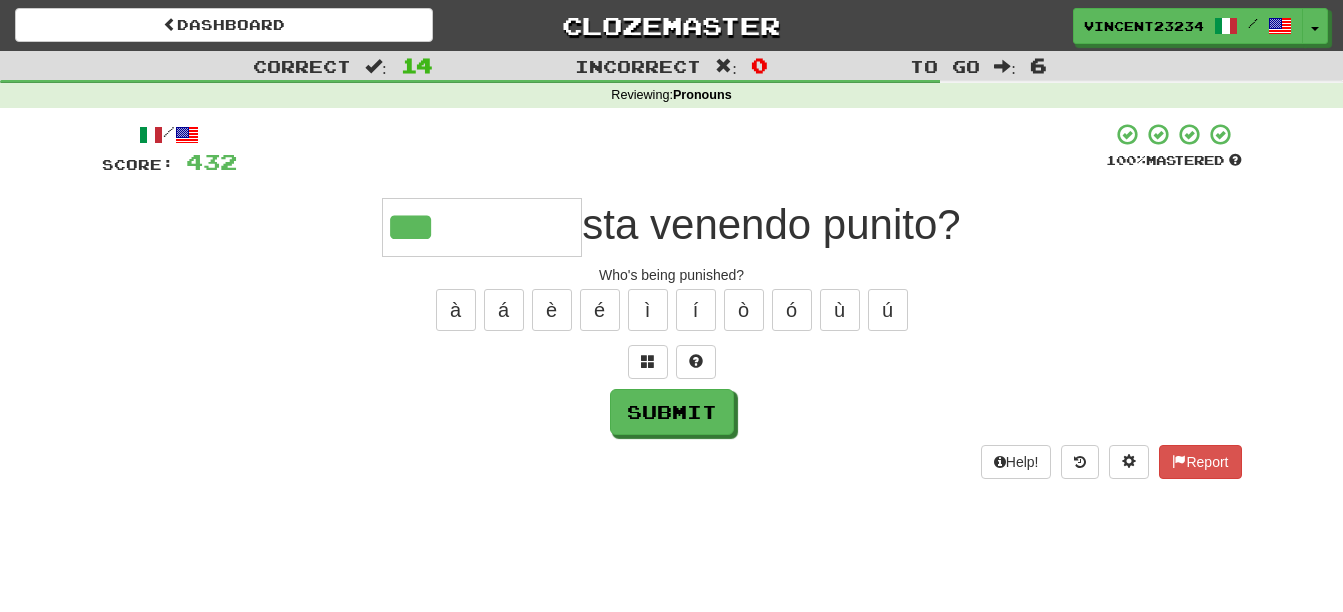 type on "***" 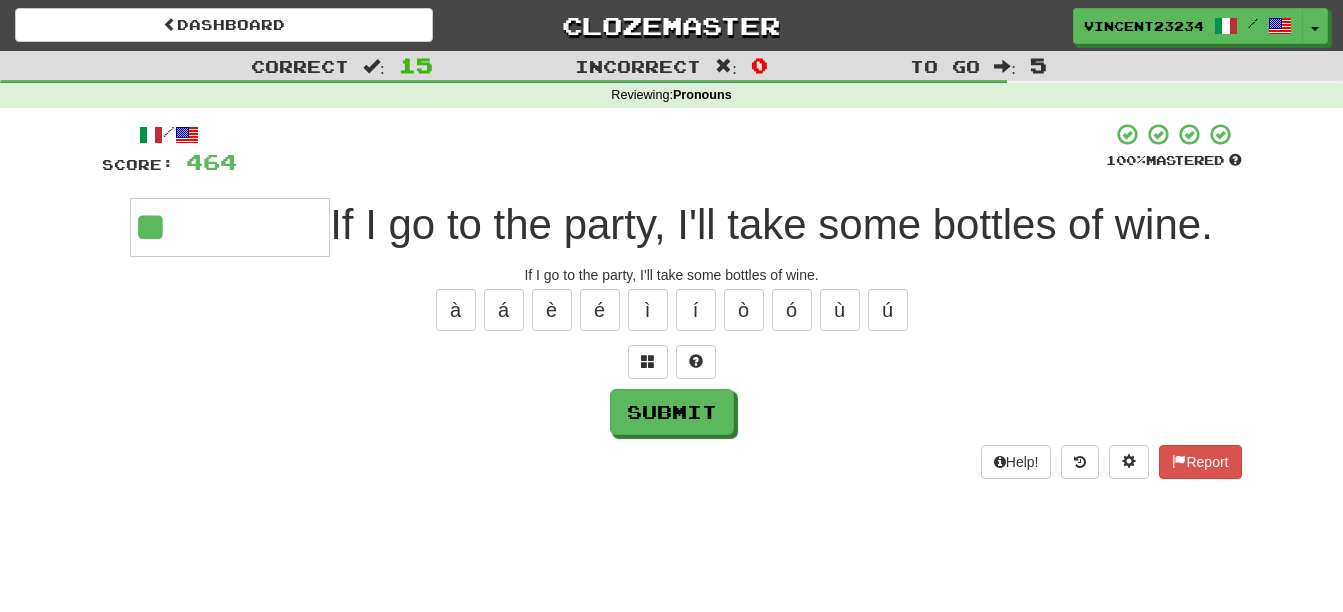 type on "**" 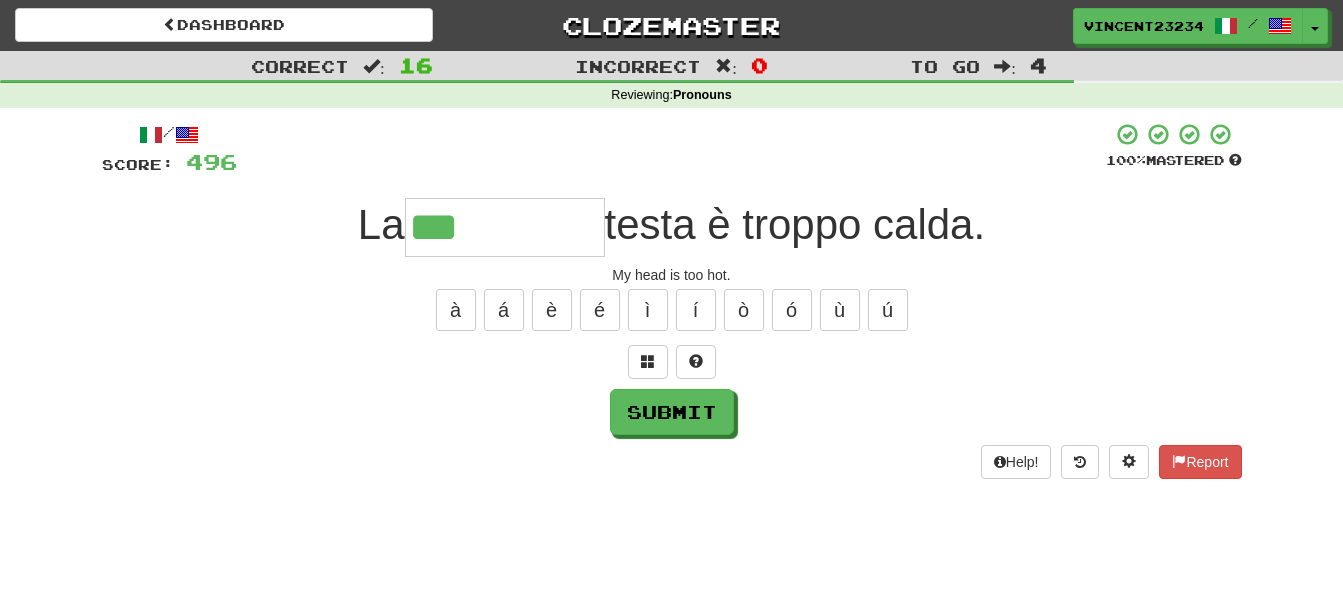 type on "***" 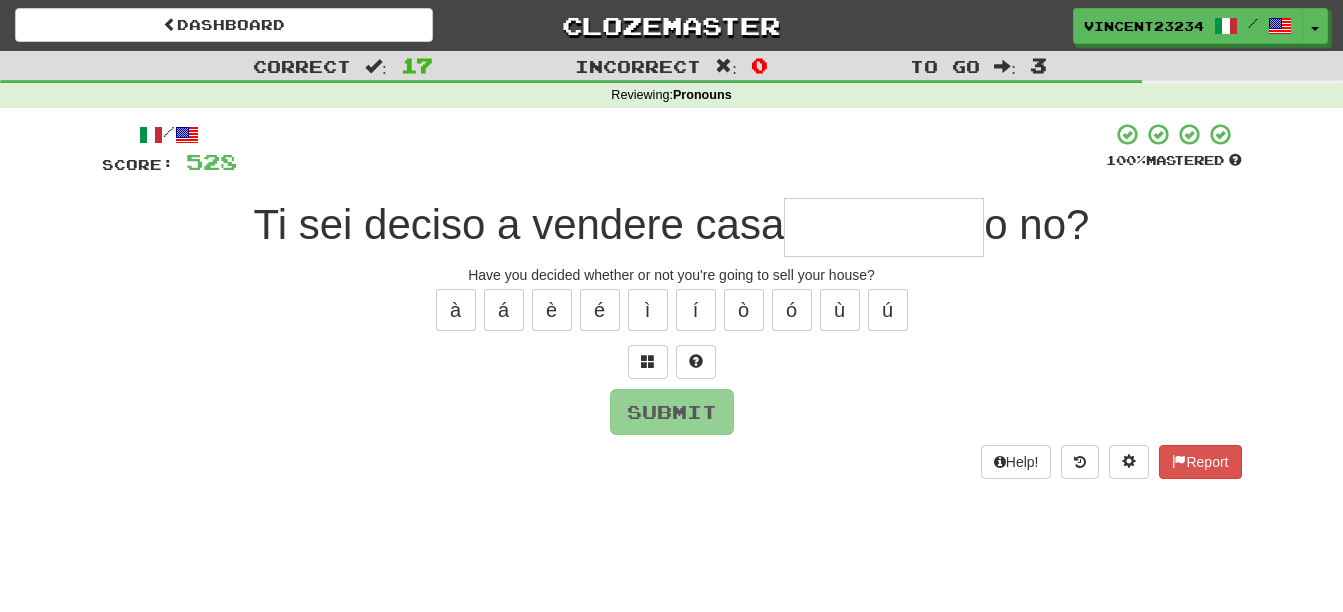 type on "*" 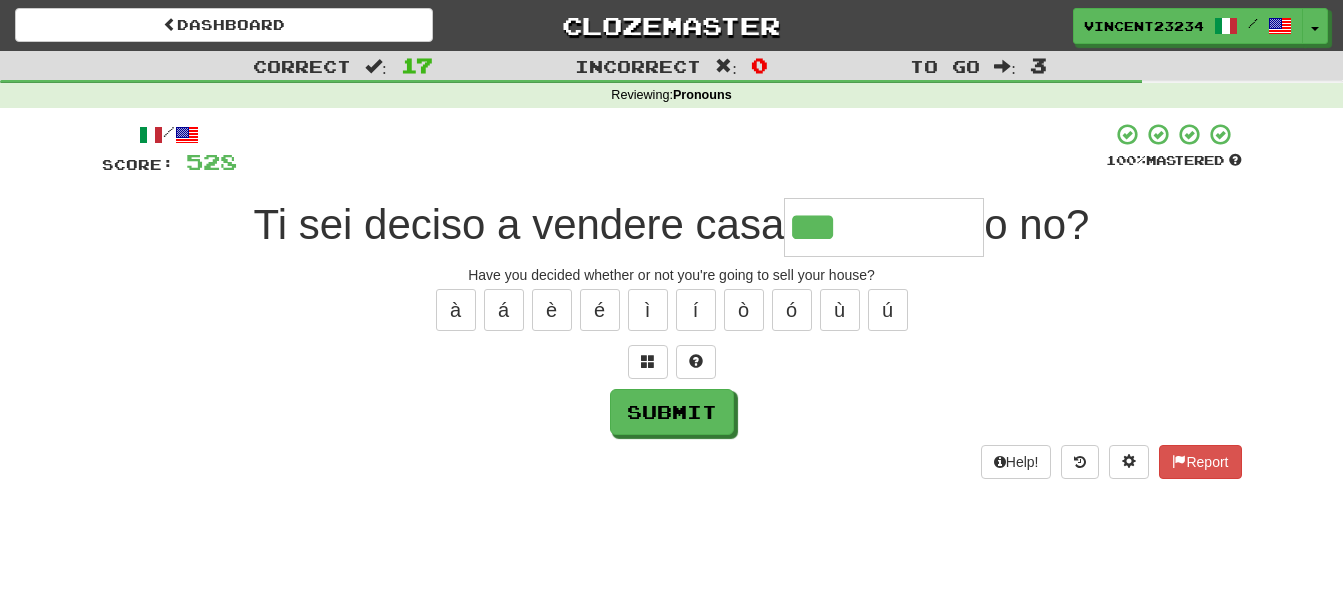 type on "***" 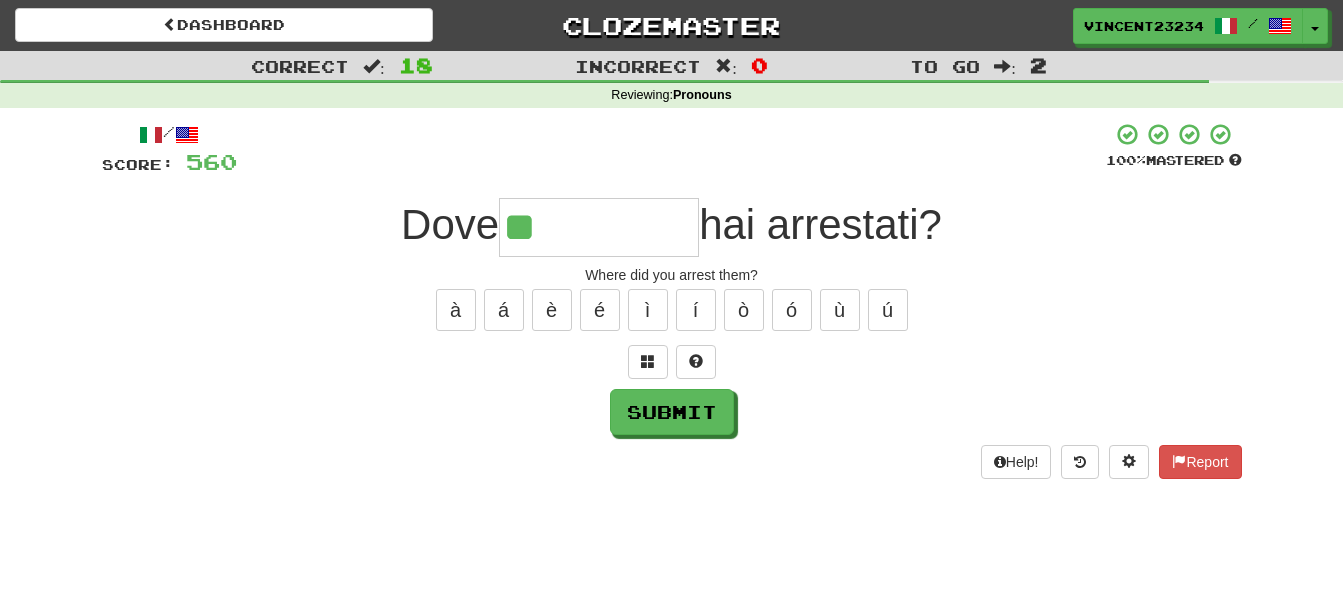 type on "**" 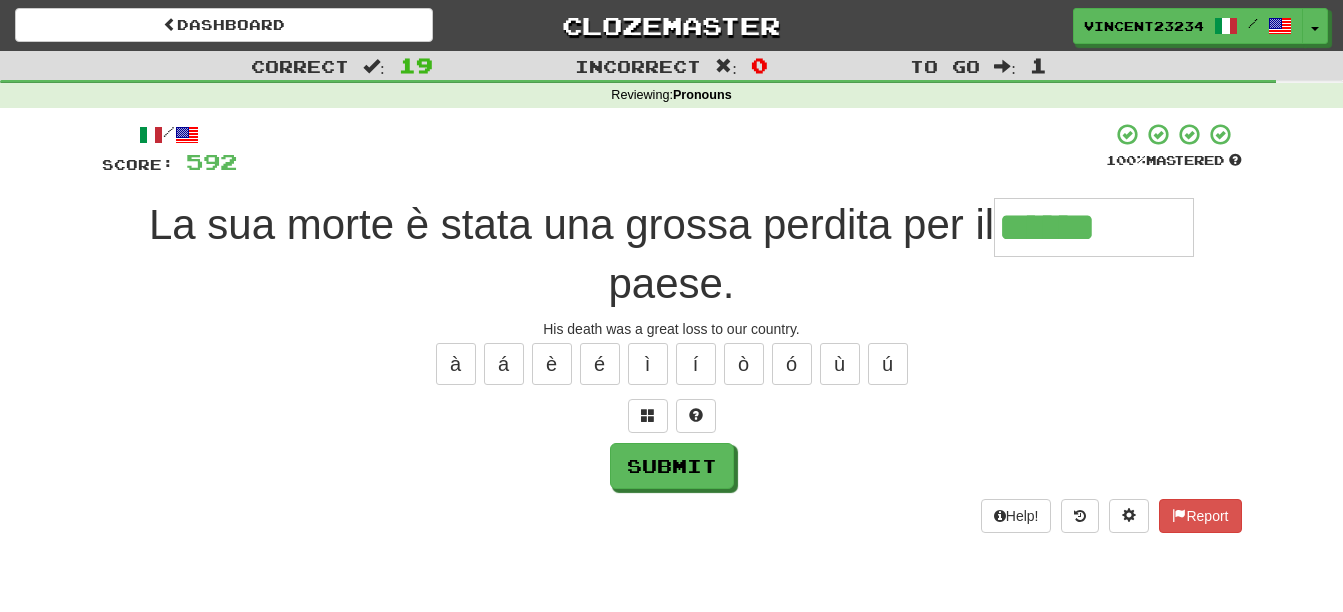 type on "******" 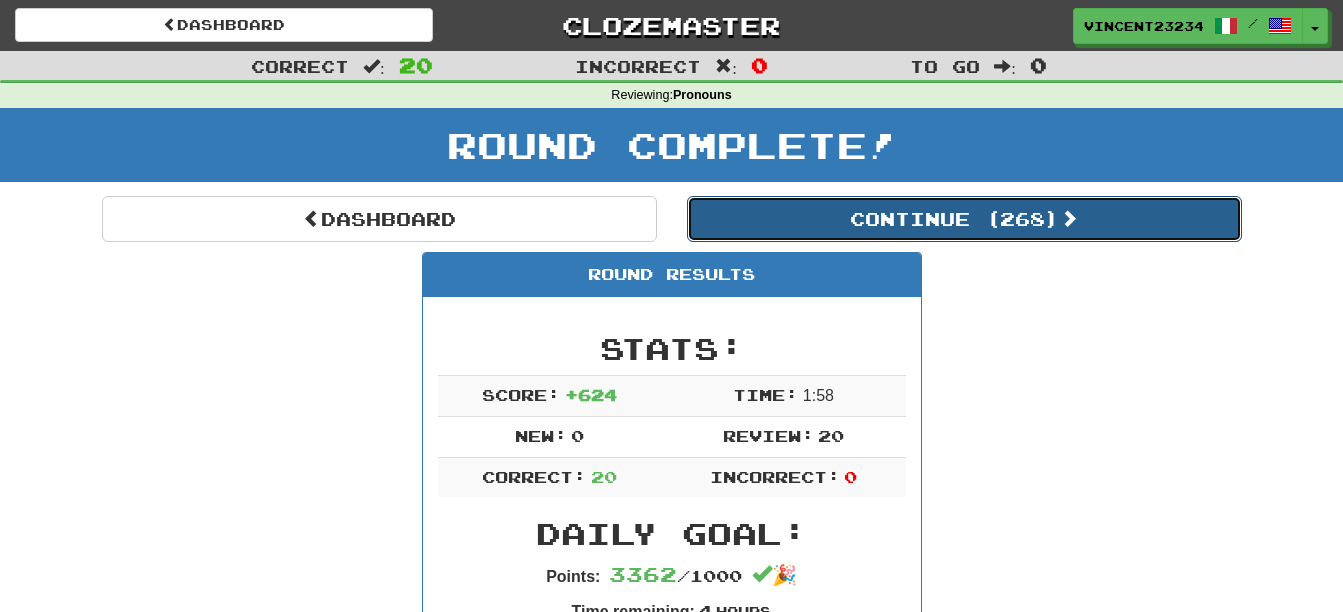 click on "Continue ( 268 )" at bounding box center [964, 219] 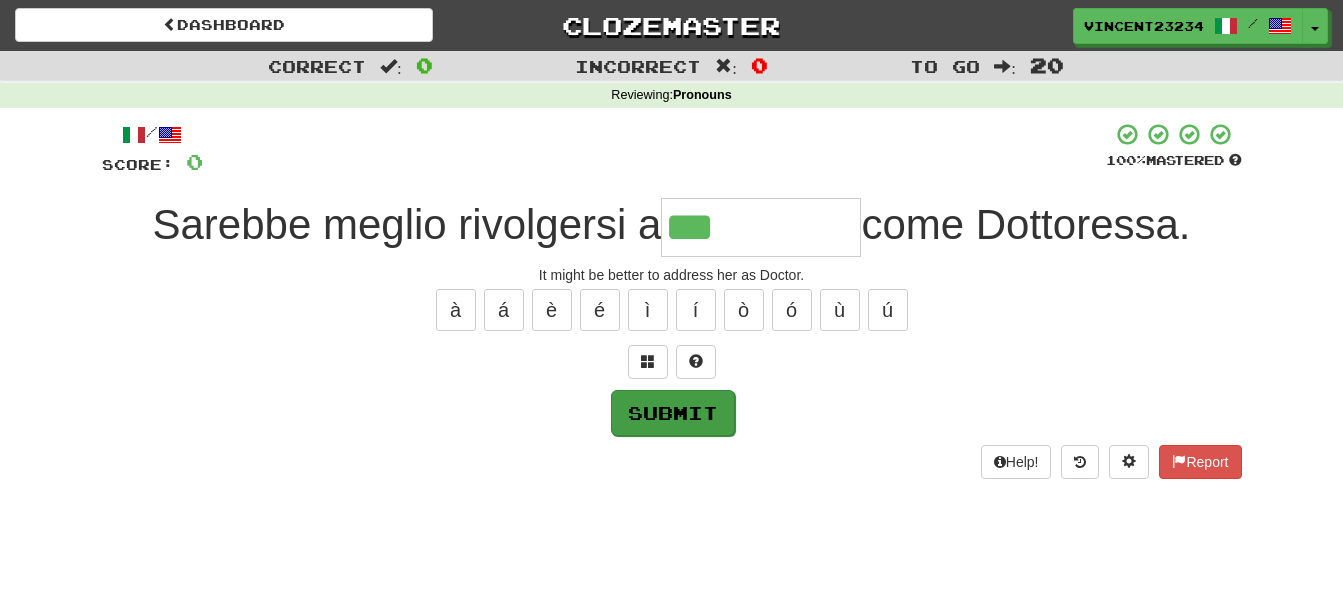 type on "***" 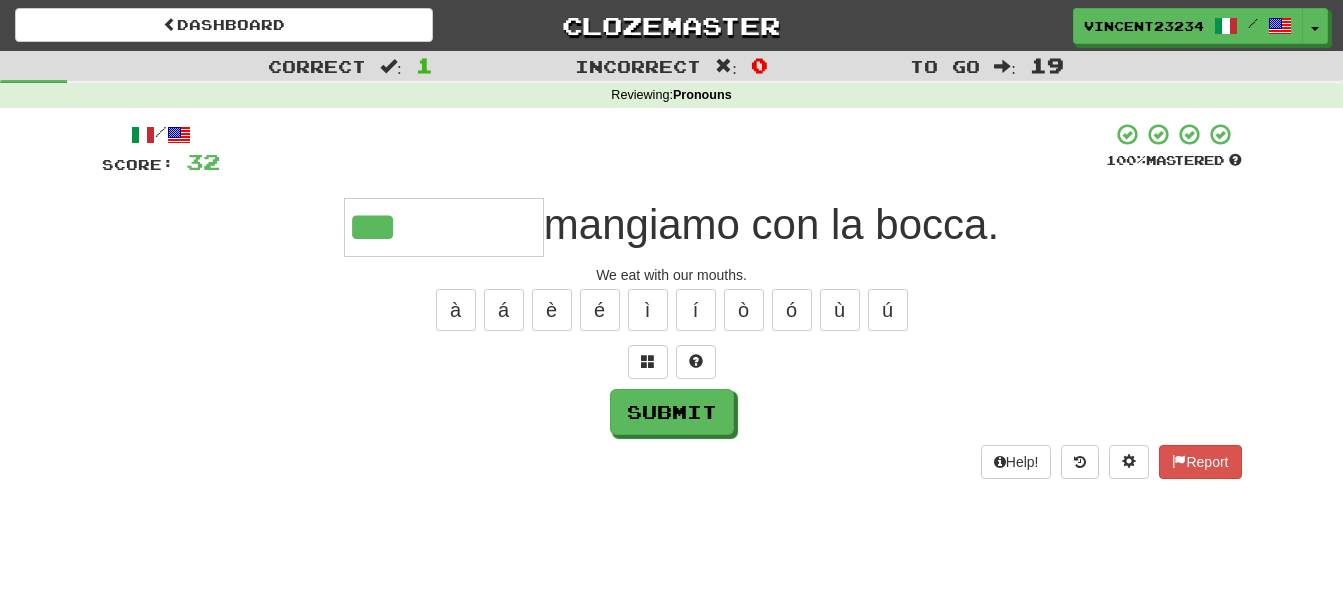 type on "***" 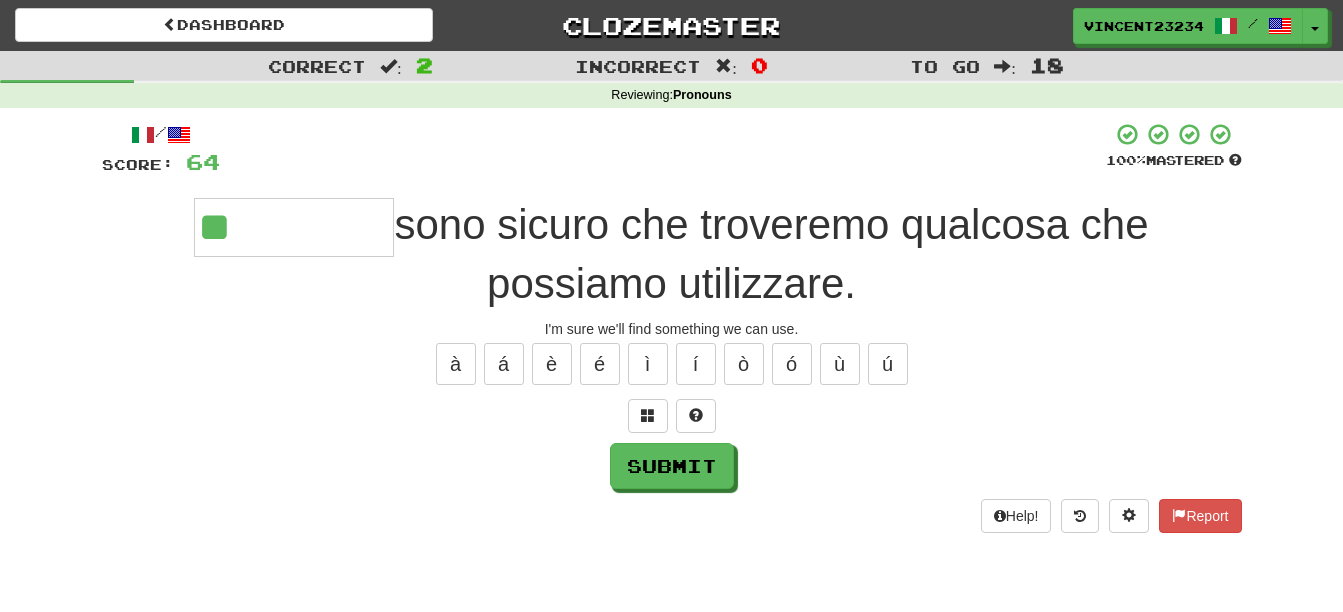 type on "**" 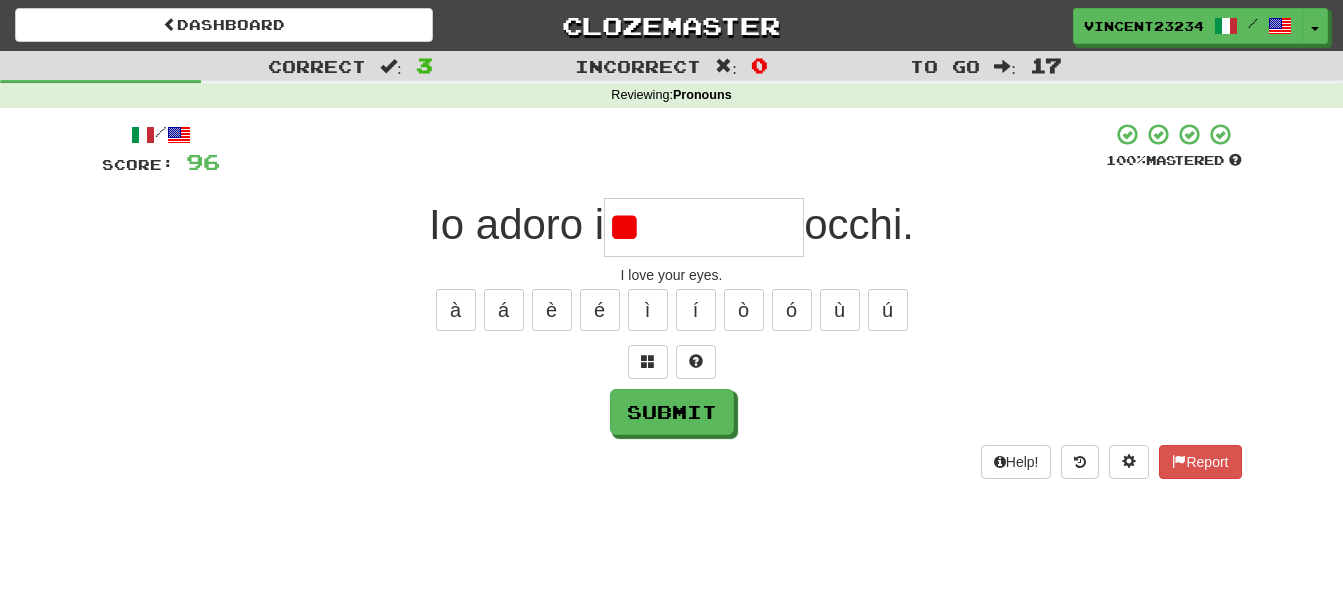 type on "*" 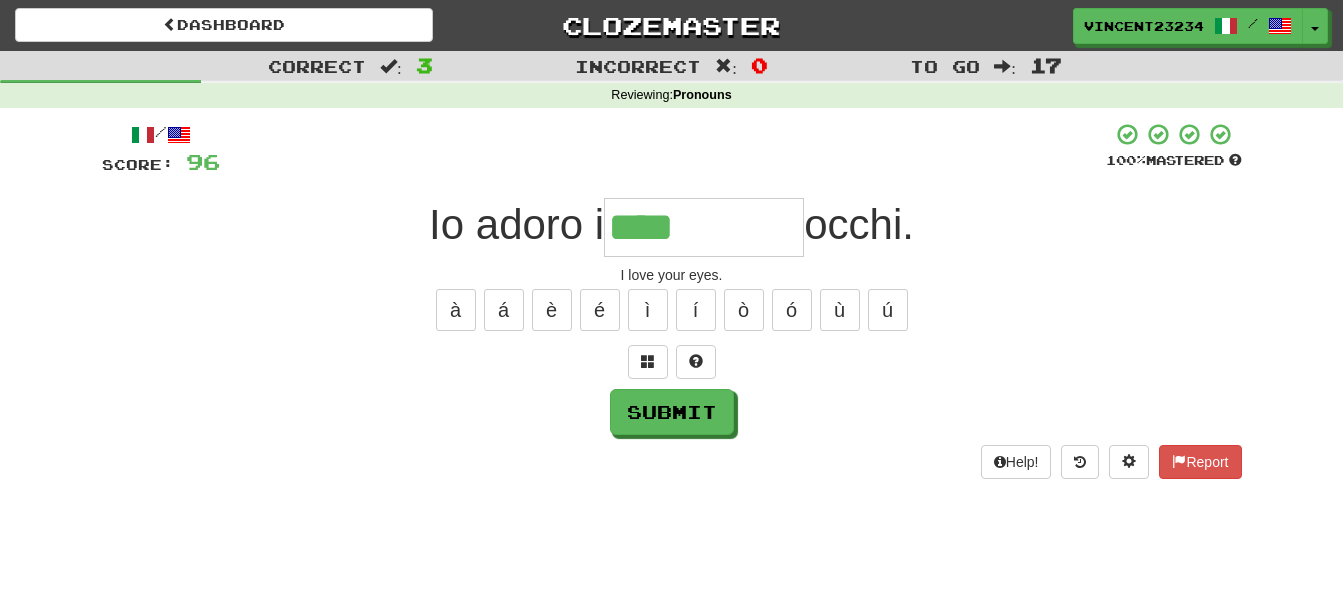 type on "****" 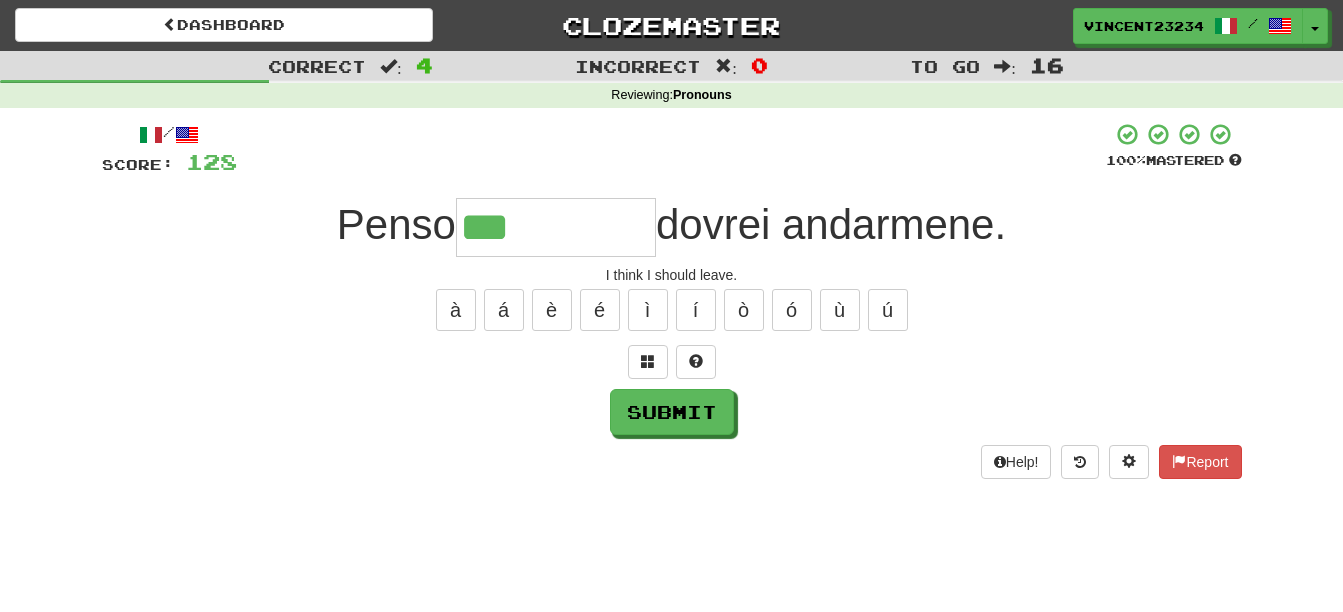 type on "***" 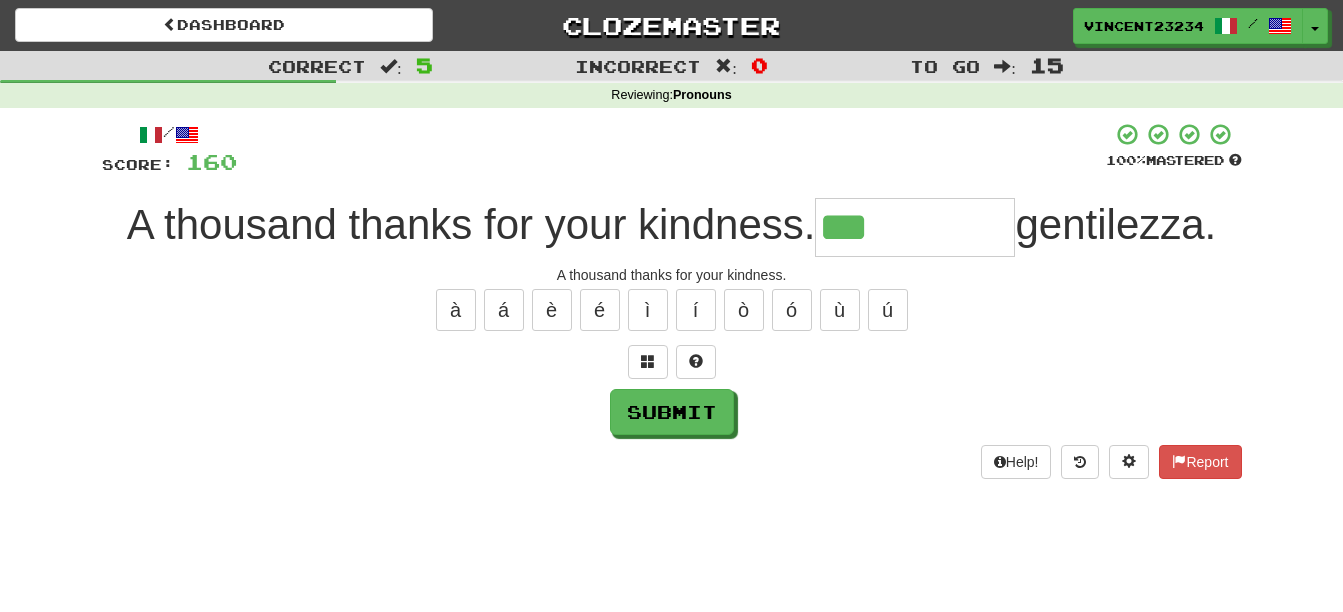 type on "***" 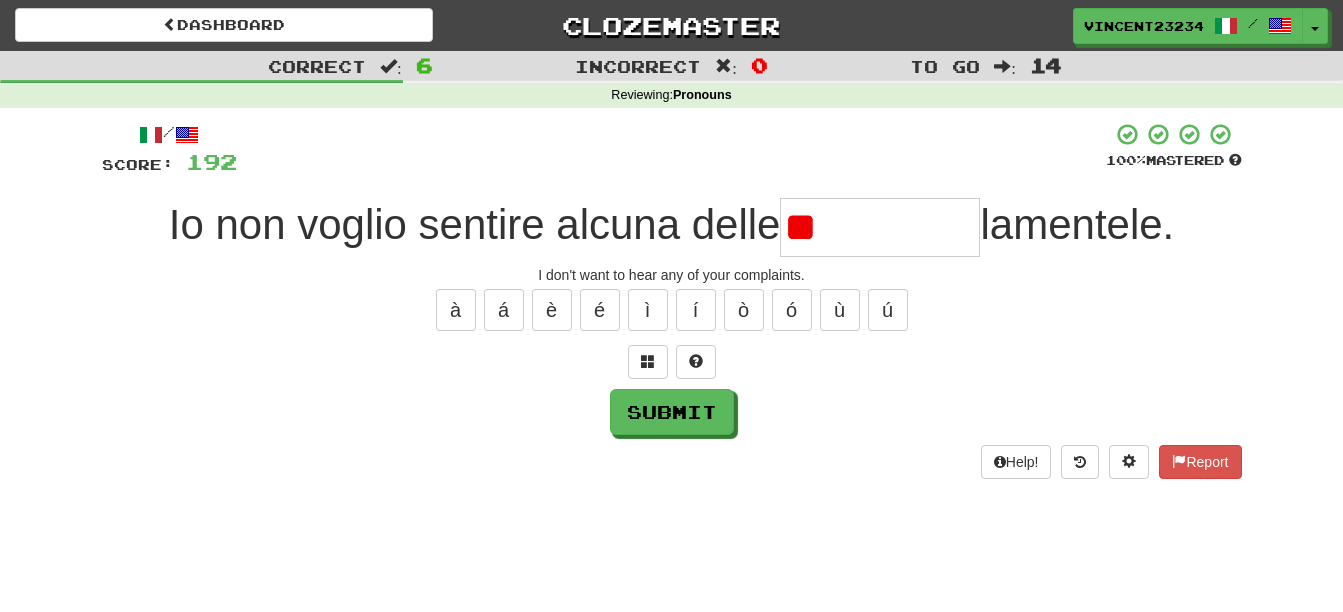 type on "*" 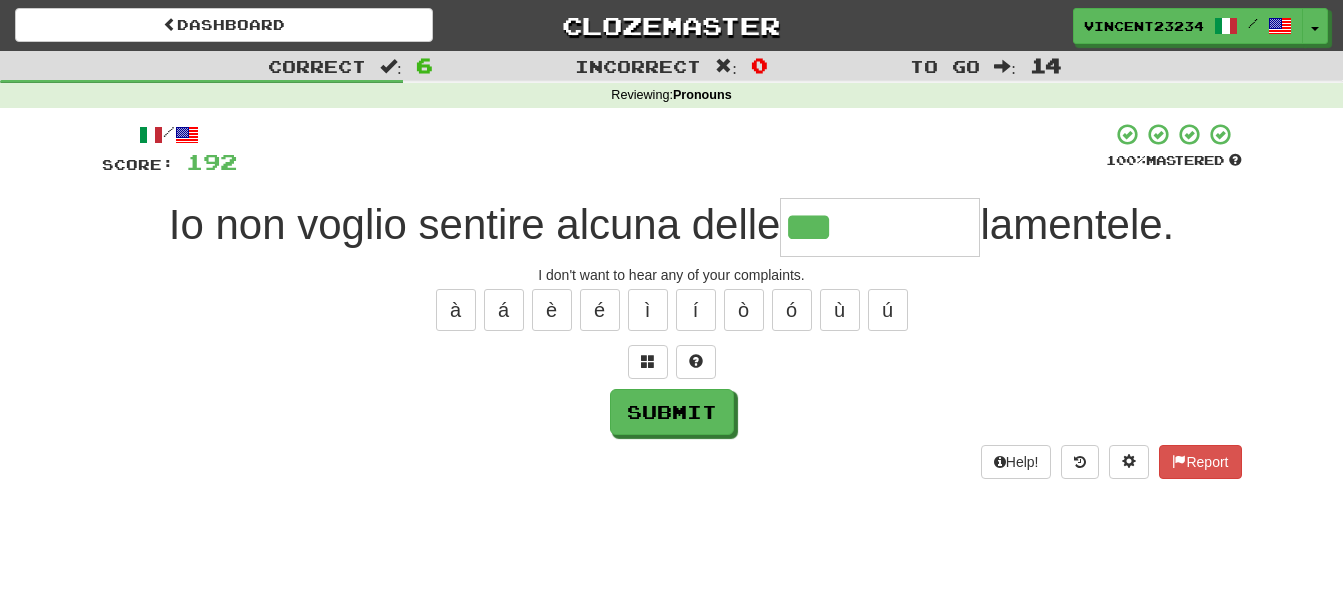type on "***" 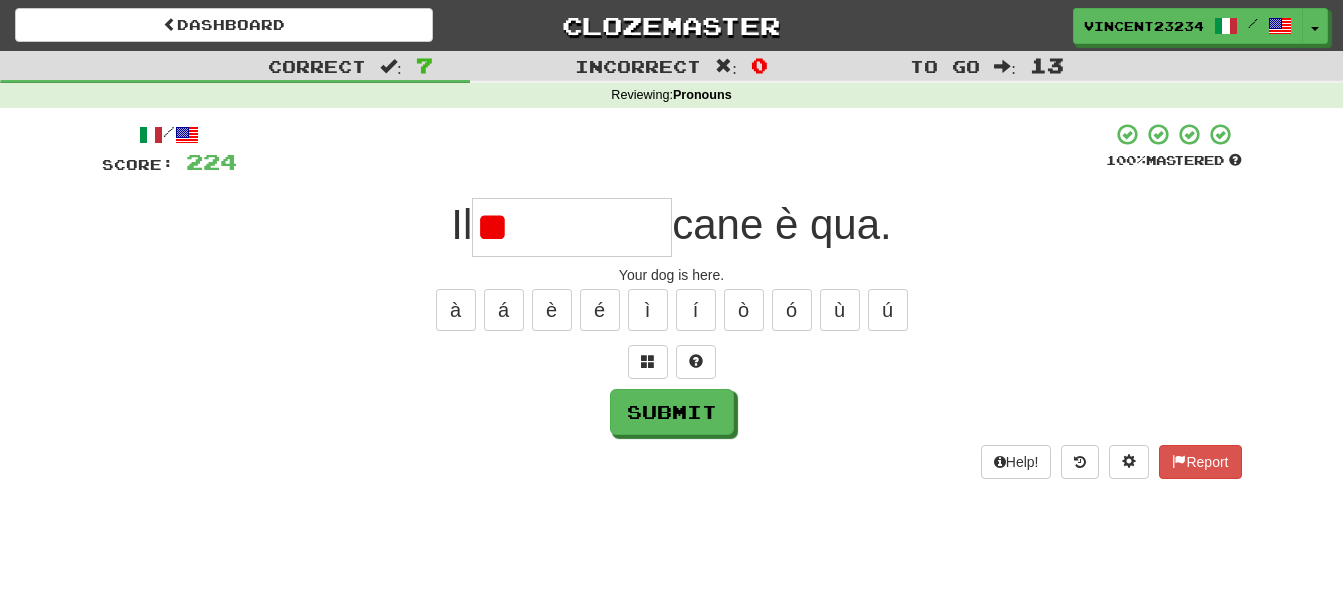 type on "*" 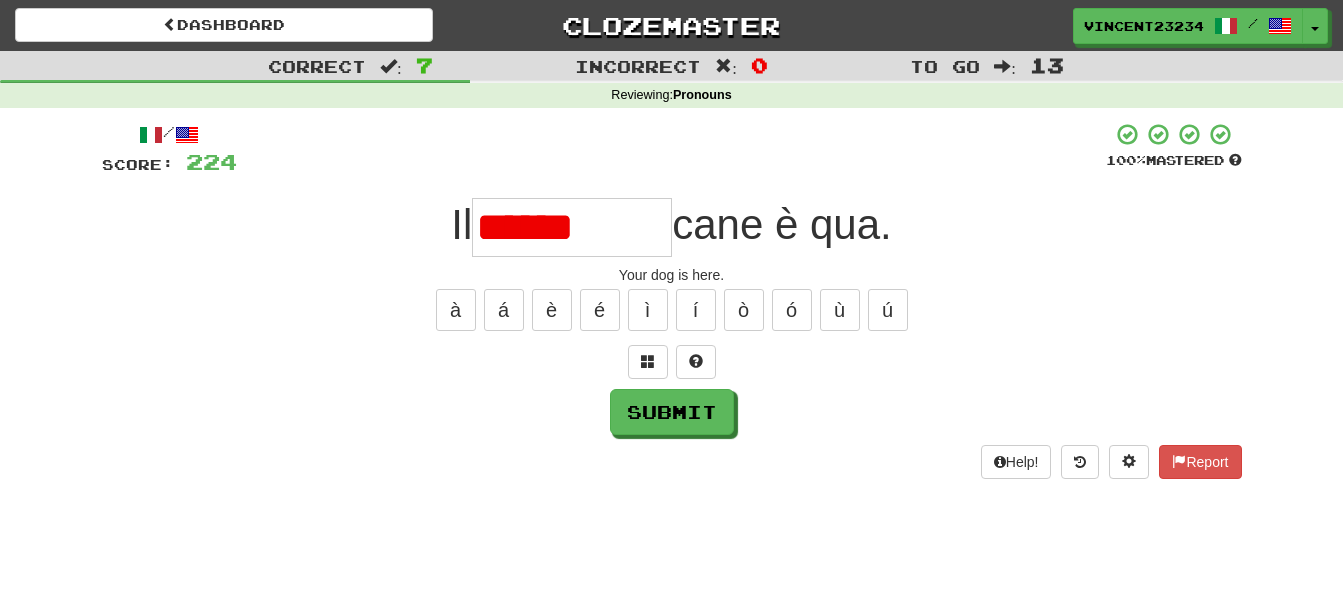 type on "***" 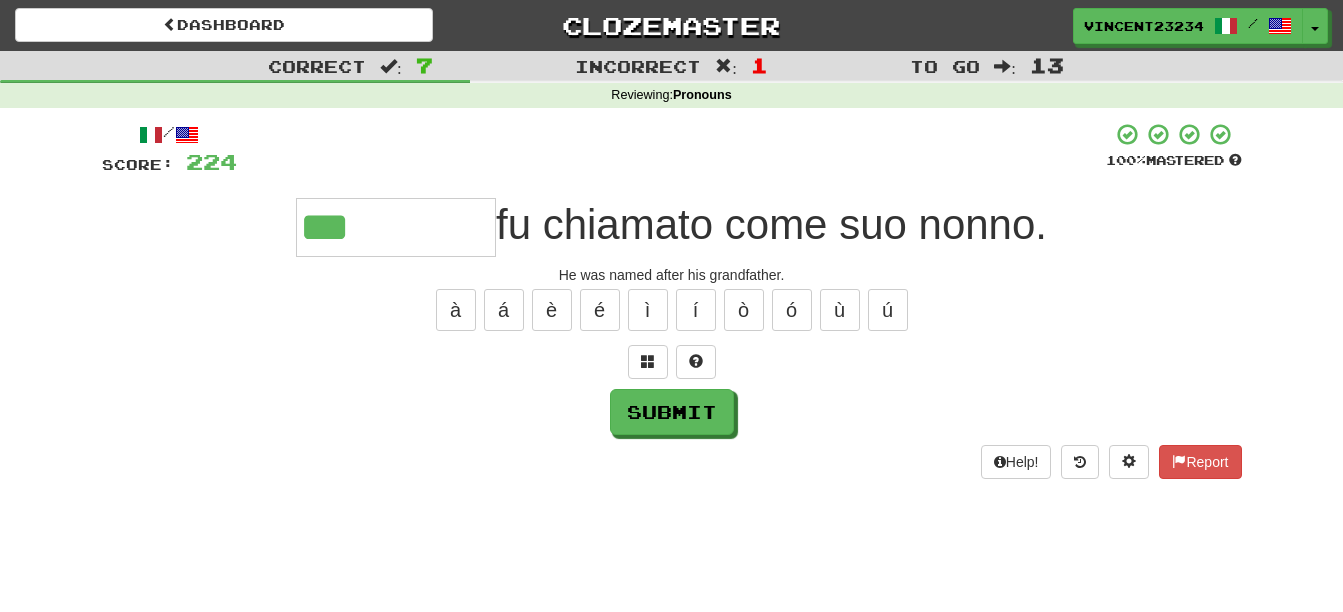 type on "***" 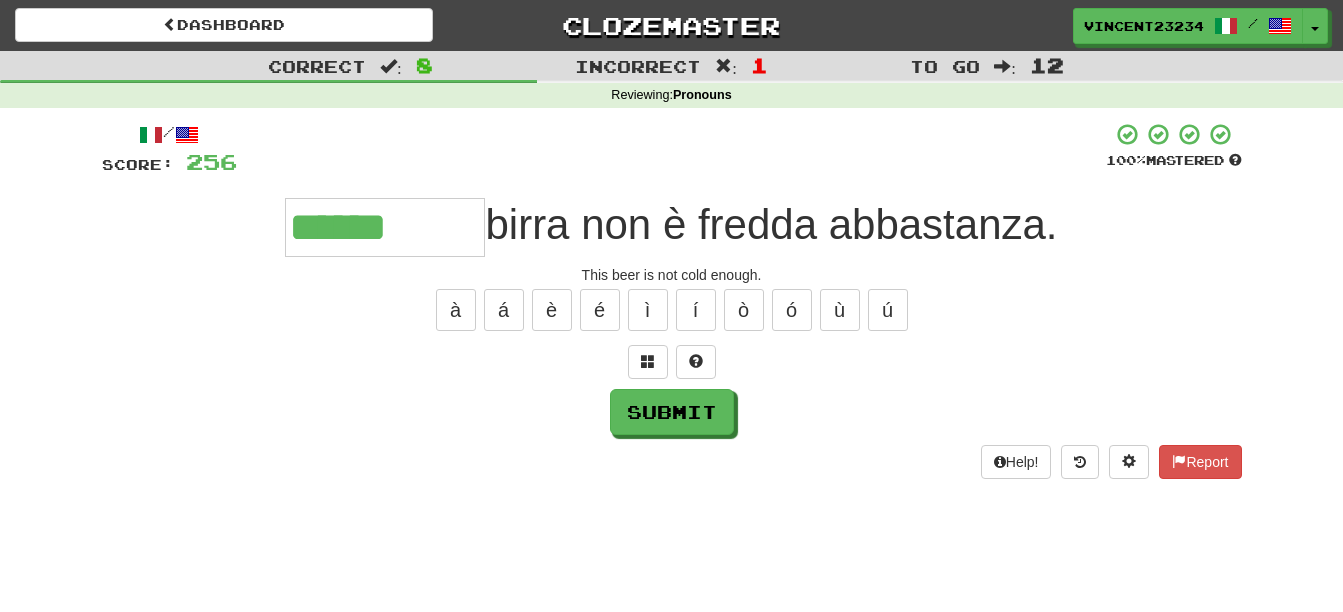 type on "******" 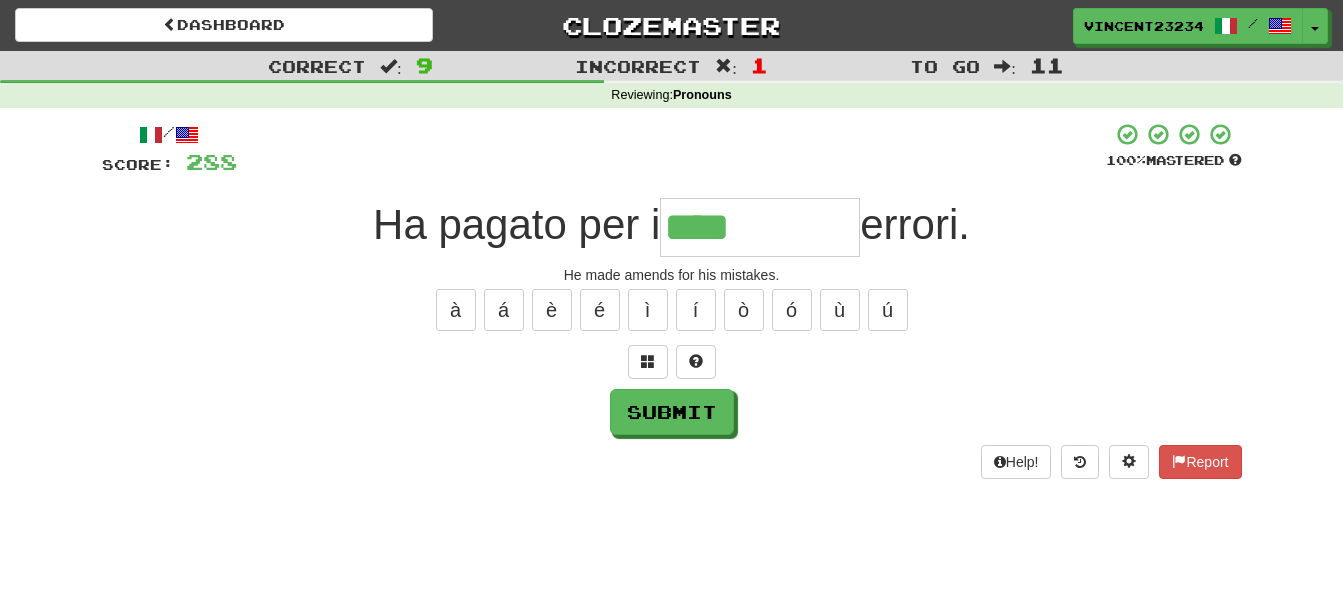 type on "****" 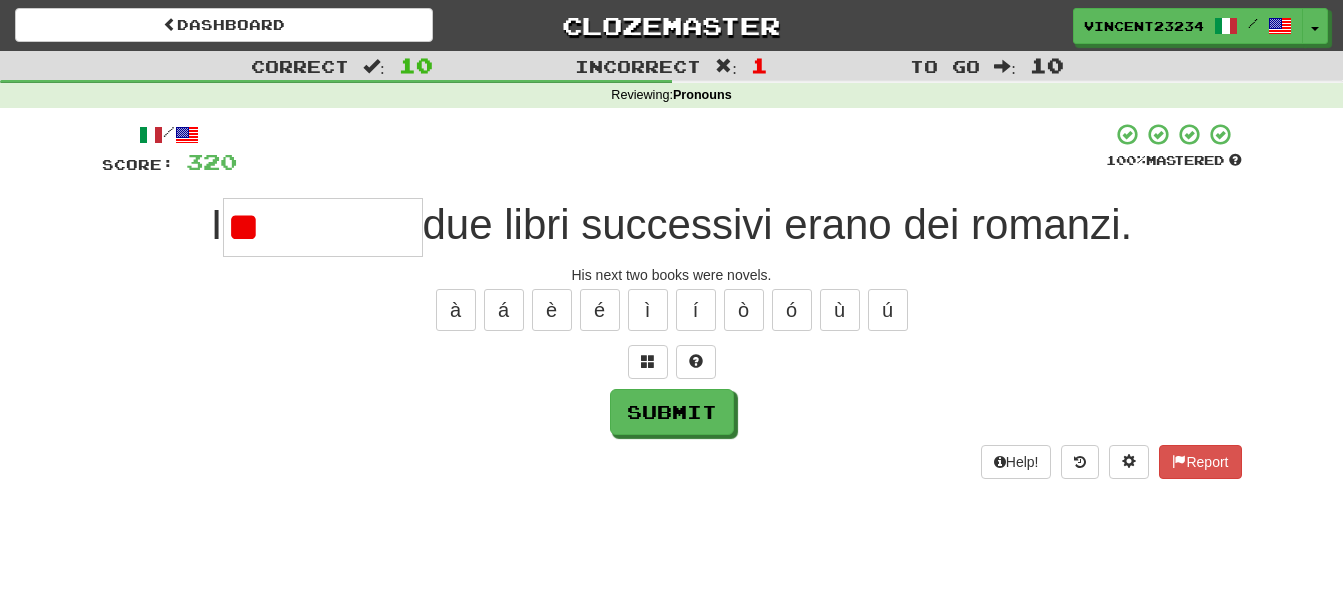 type on "*" 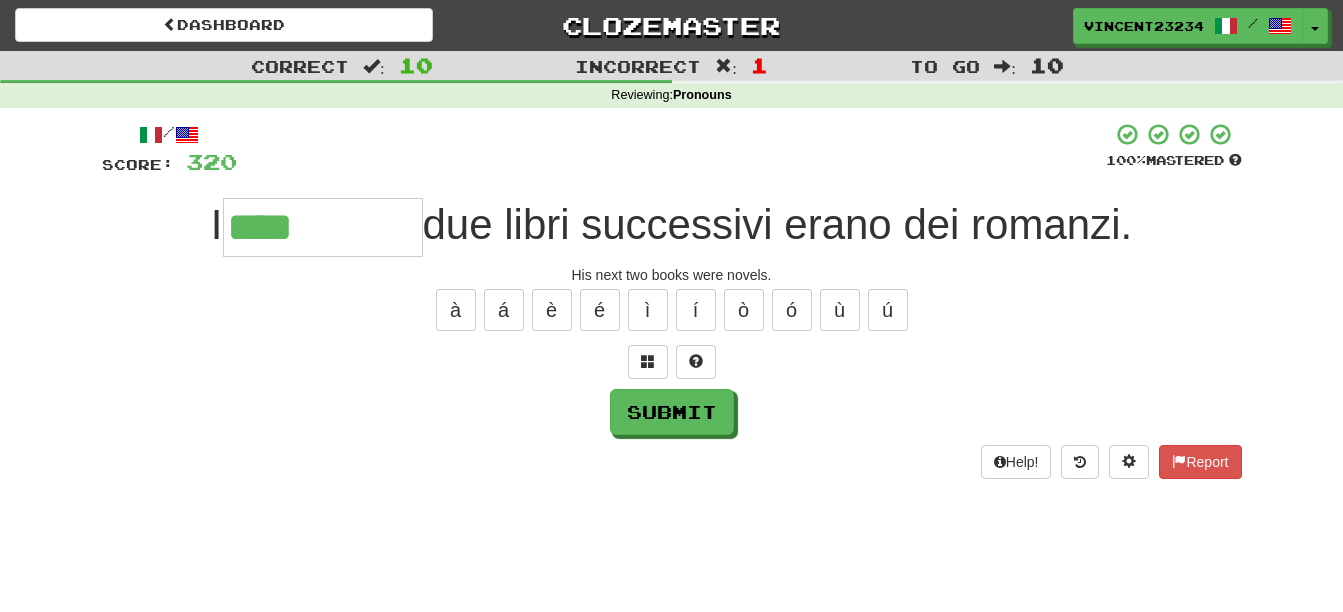 type on "****" 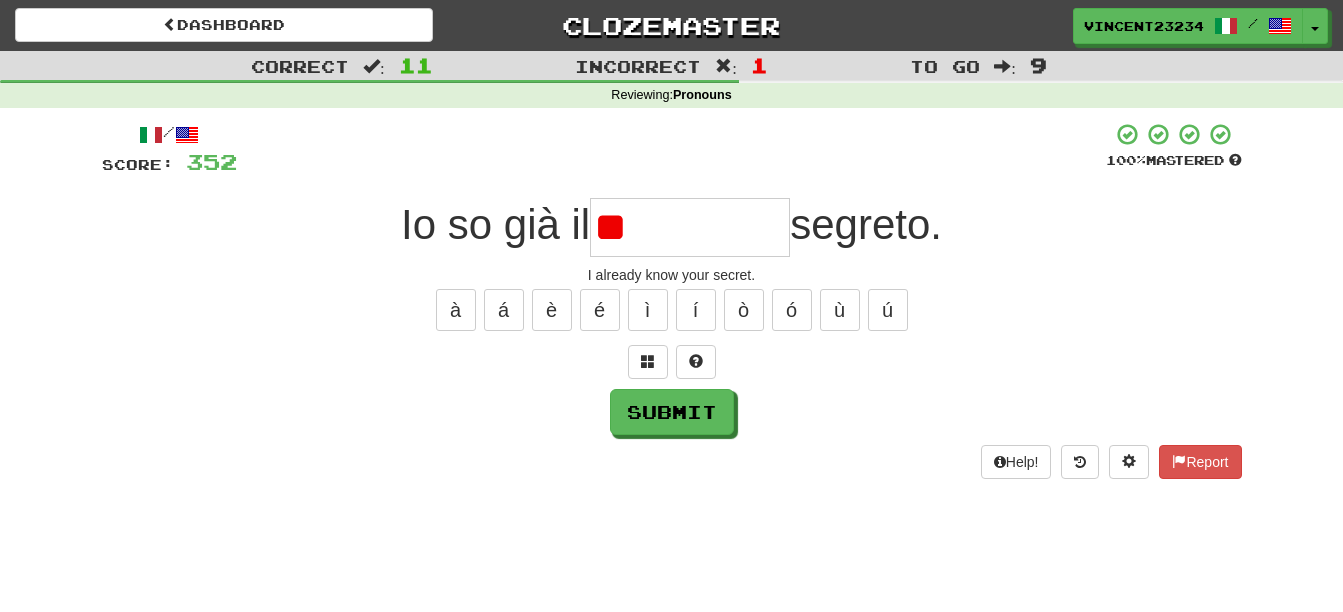 type on "*" 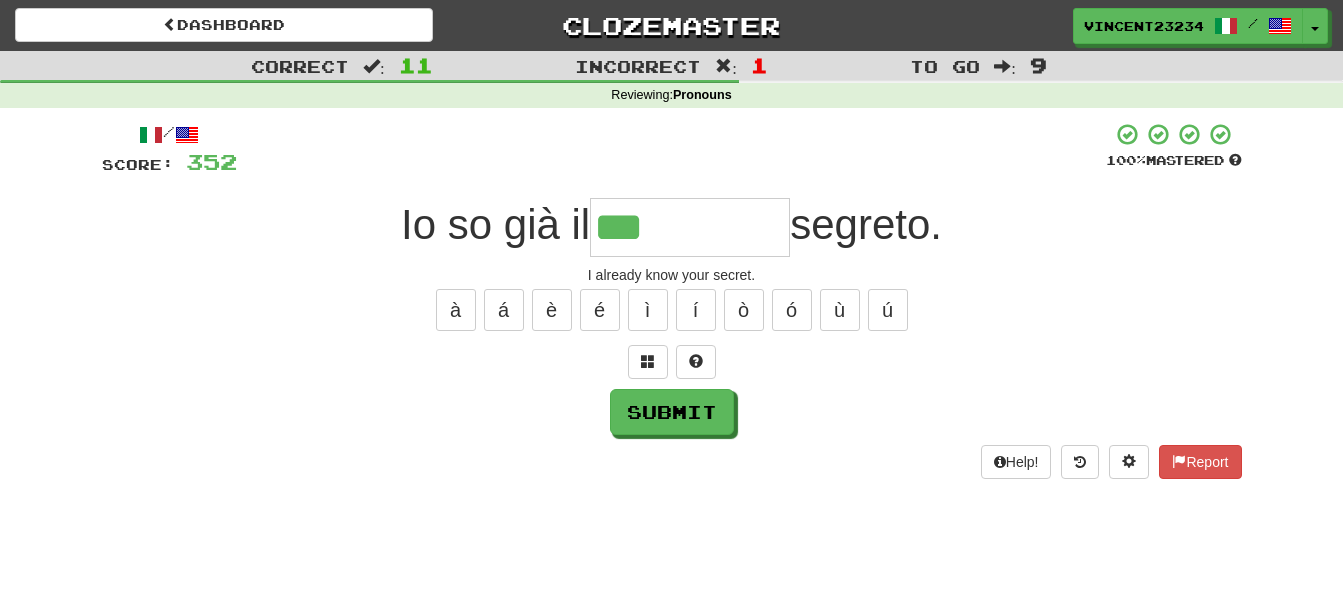 type on "***" 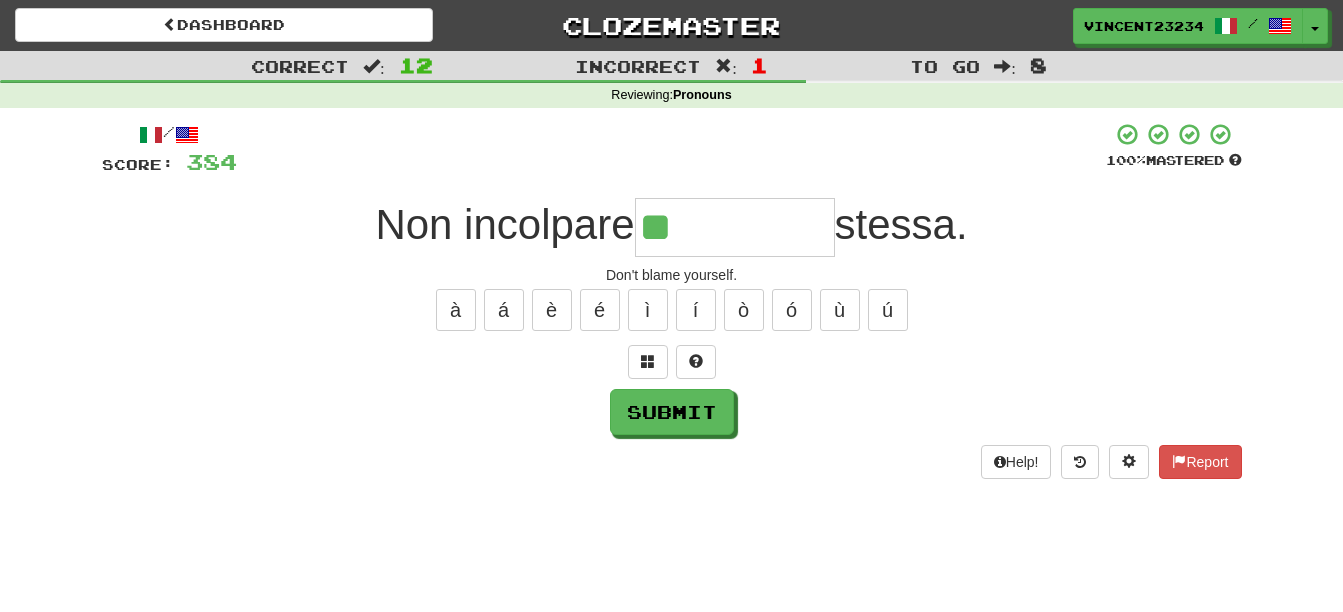 type on "**" 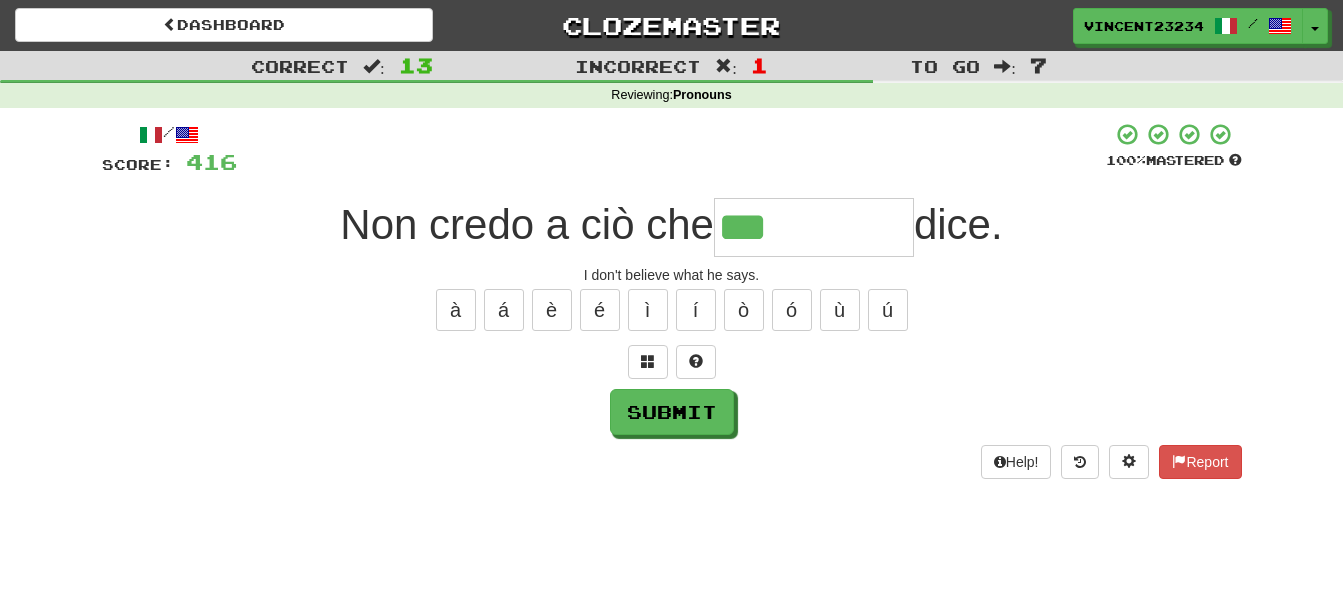 type on "****" 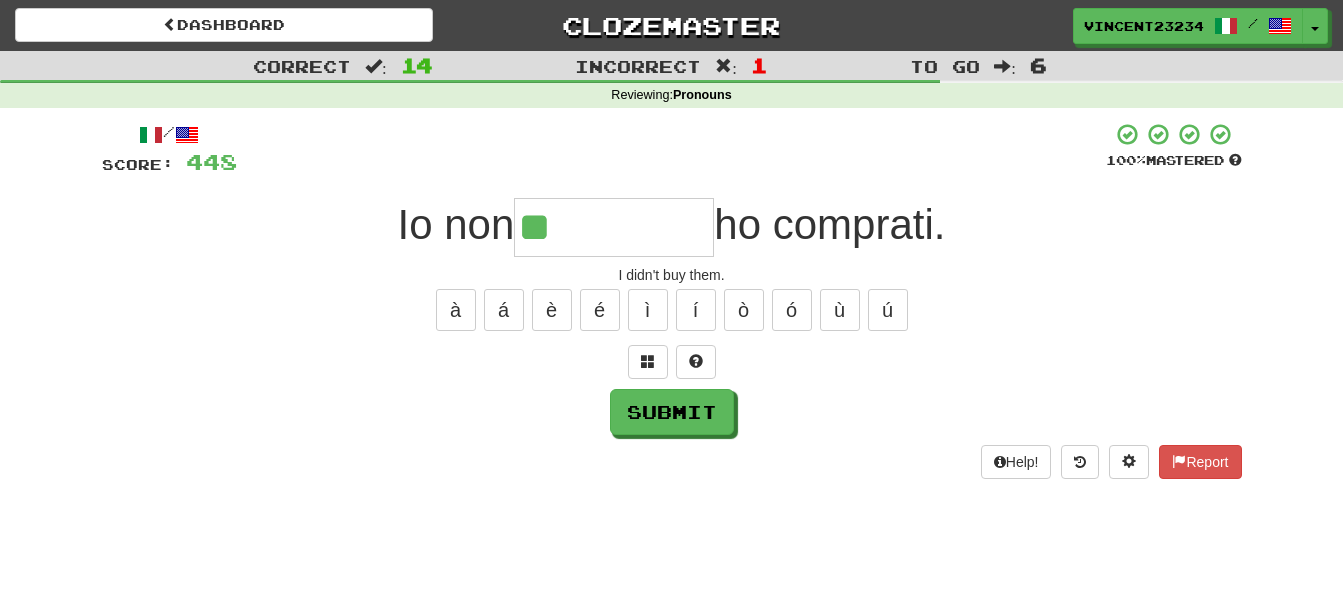 type on "**" 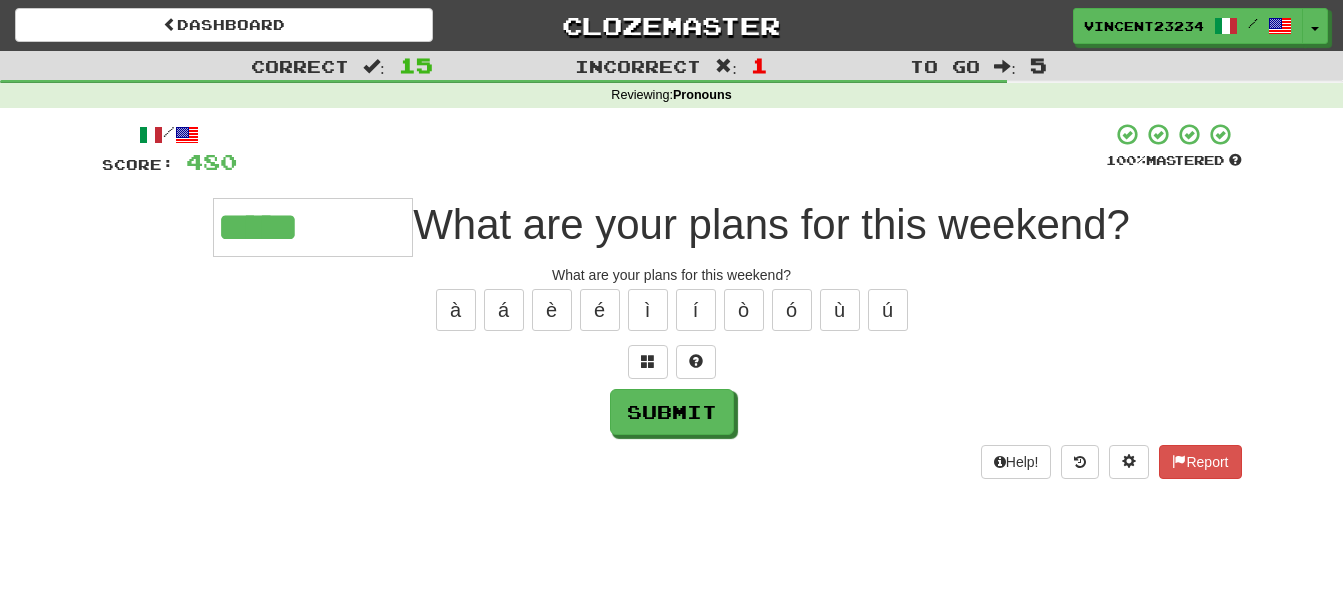 type on "*****" 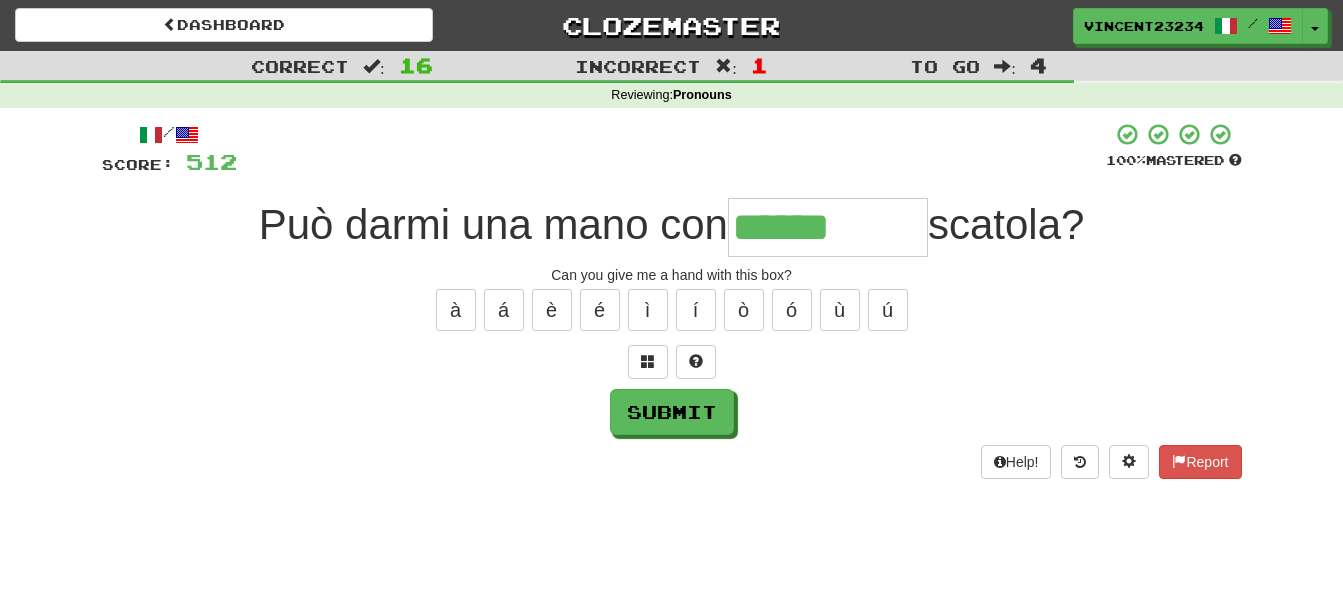 type on "******" 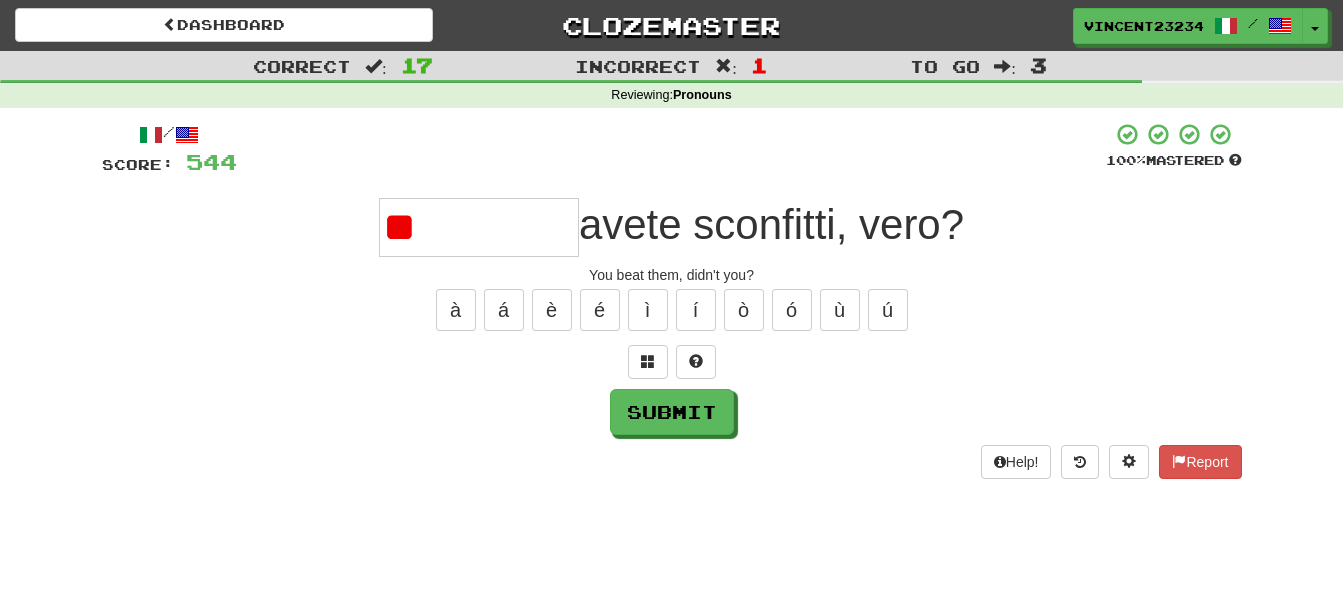 type on "*" 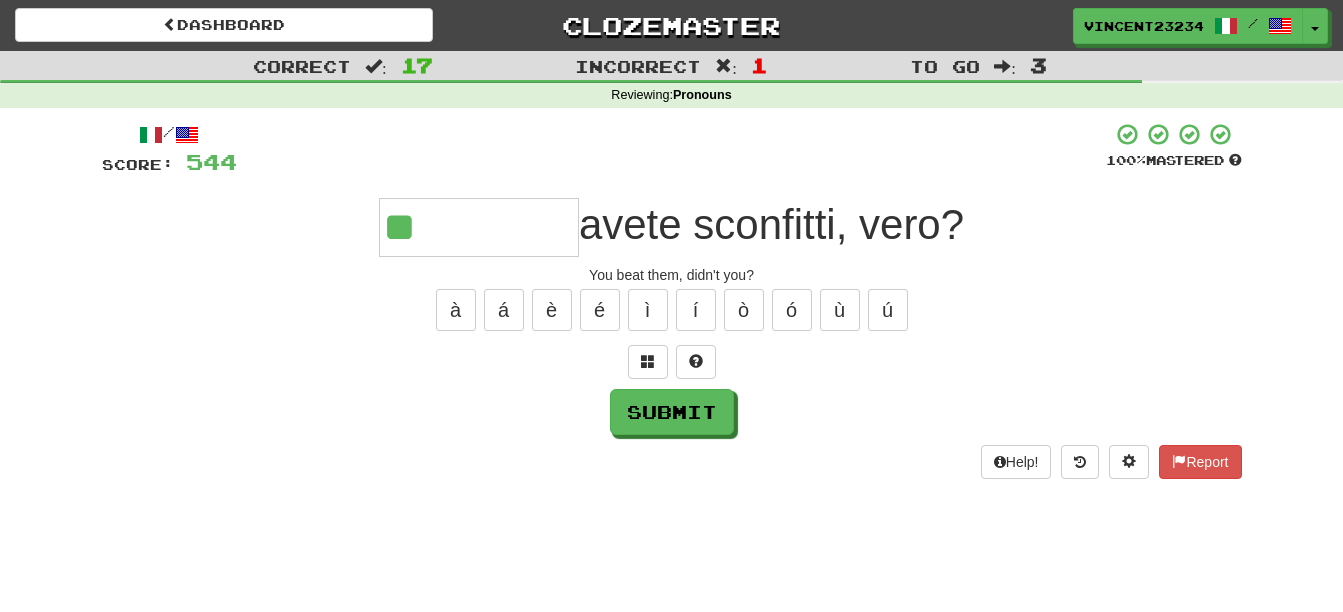 type on "**" 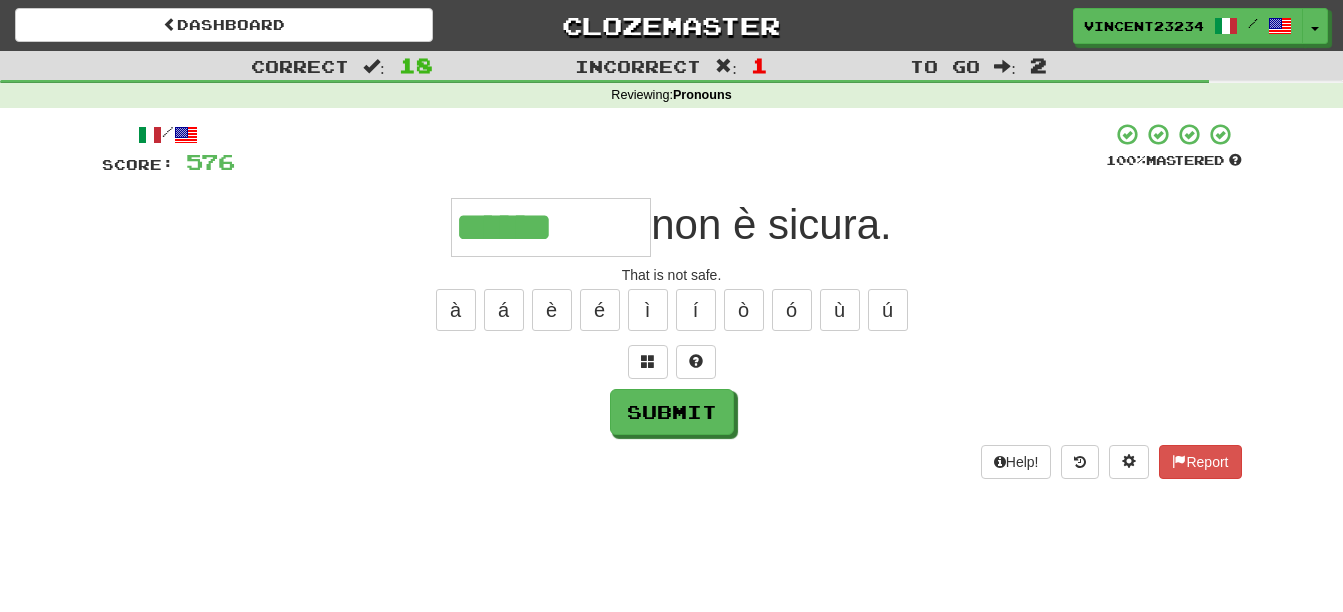 type on "******" 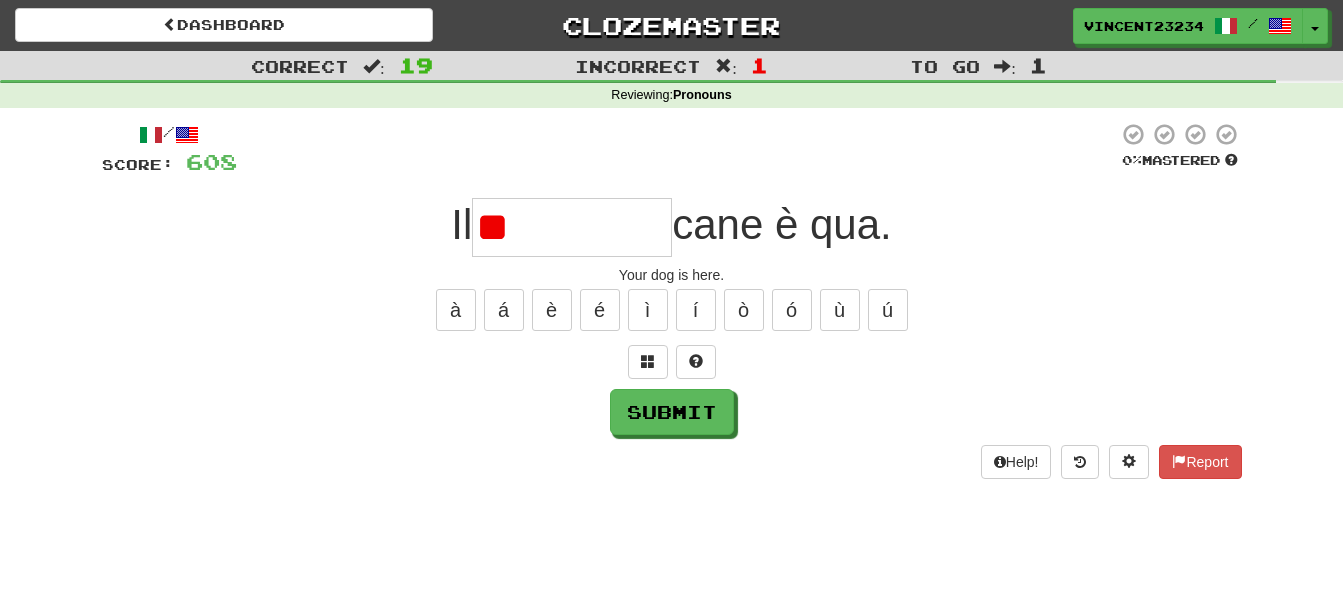 type on "*" 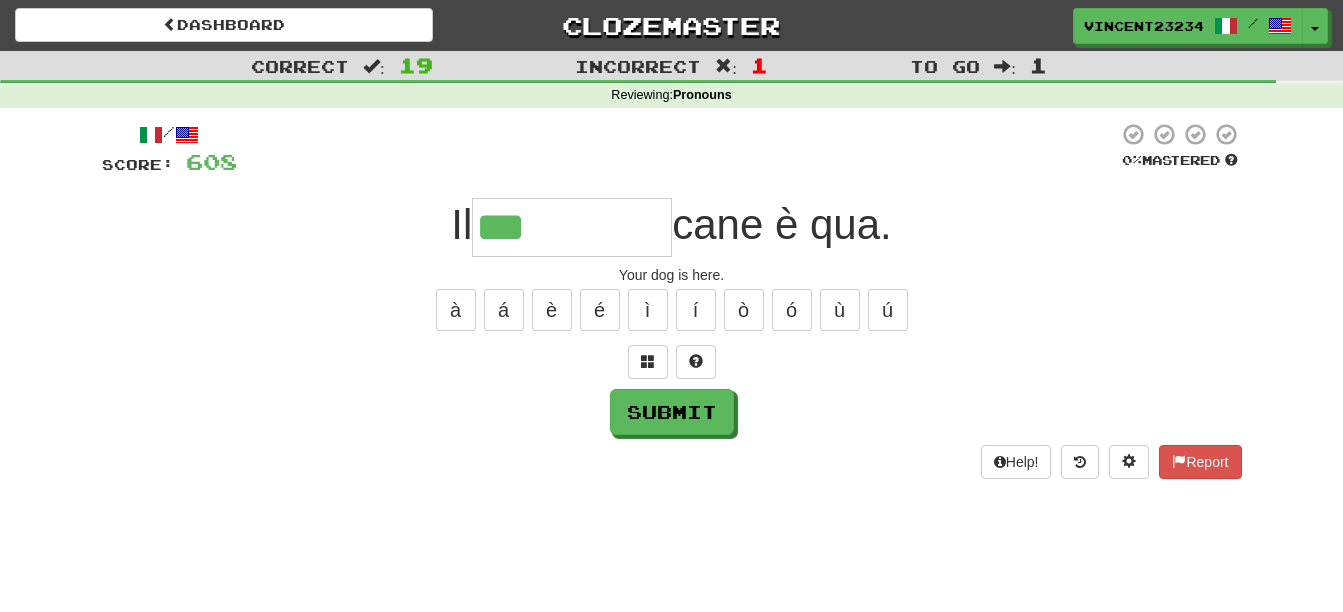 type on "***" 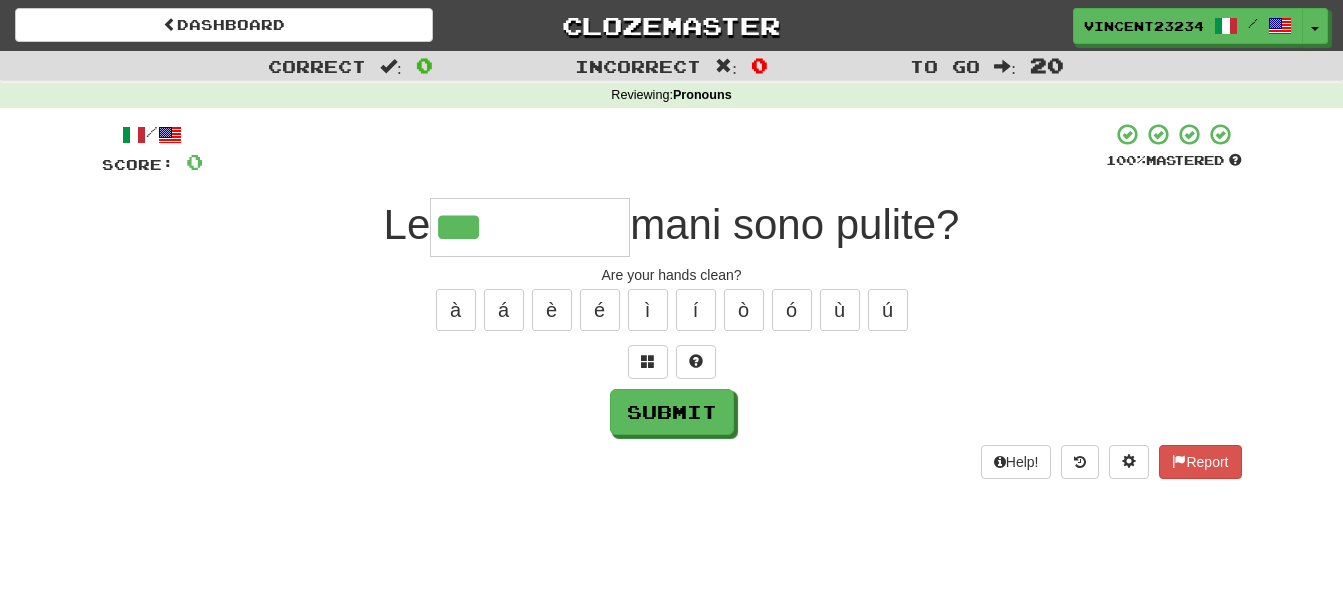 type on "***" 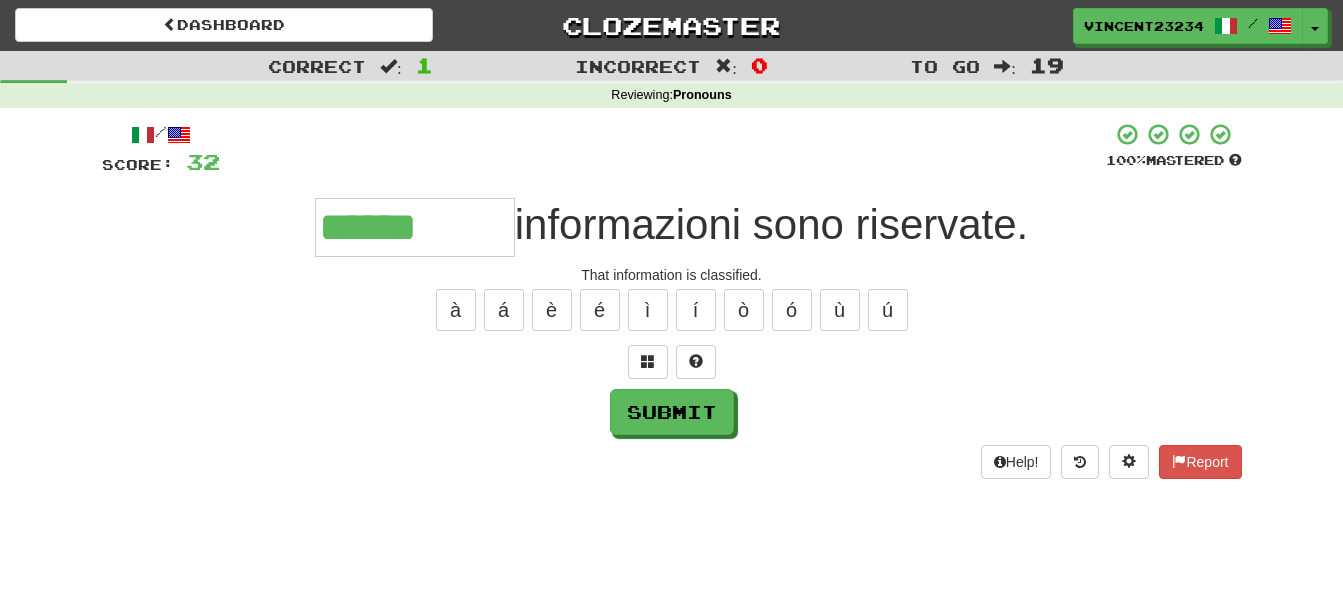 type on "******" 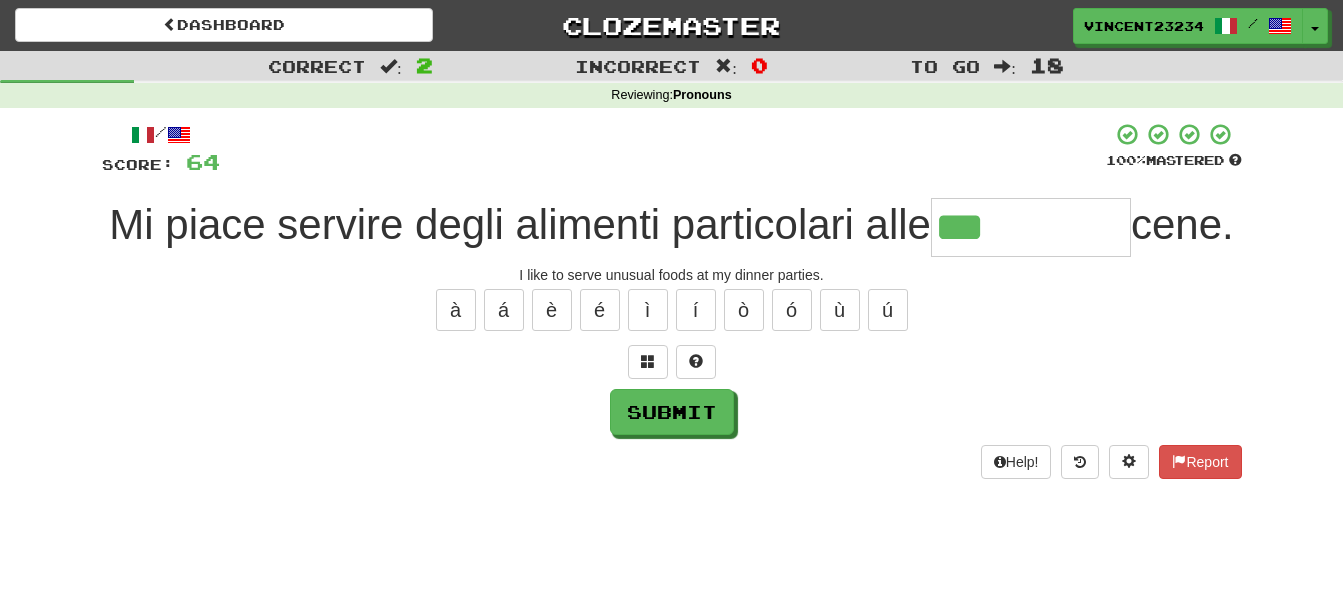 type on "***" 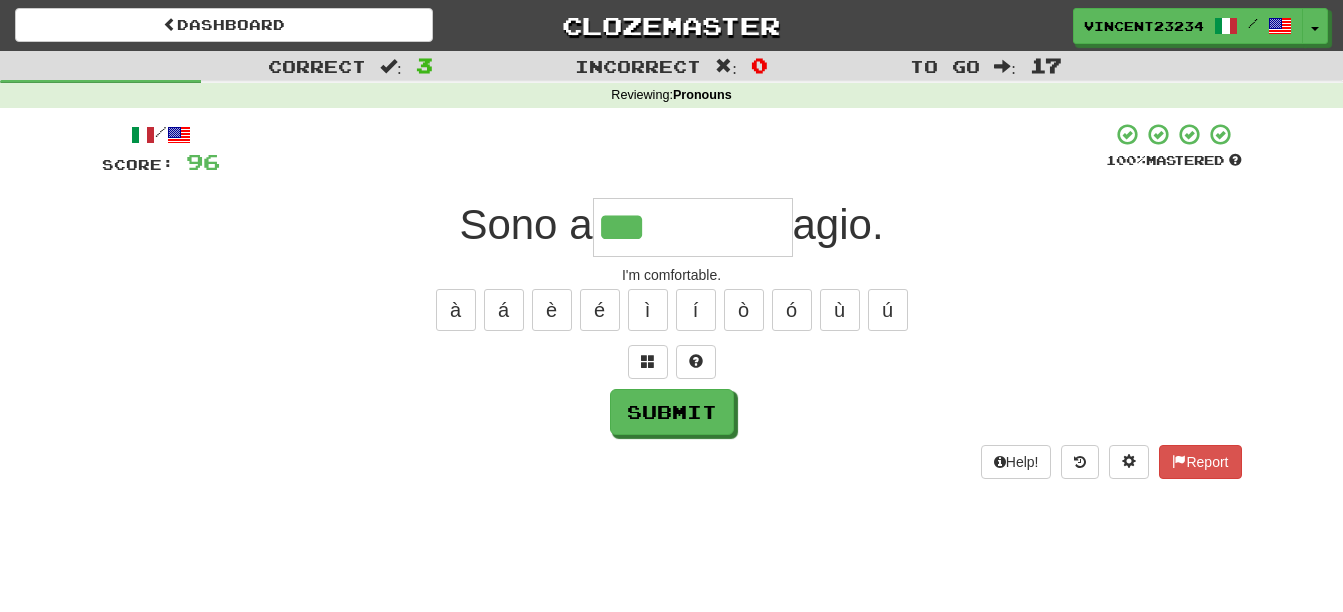 type on "***" 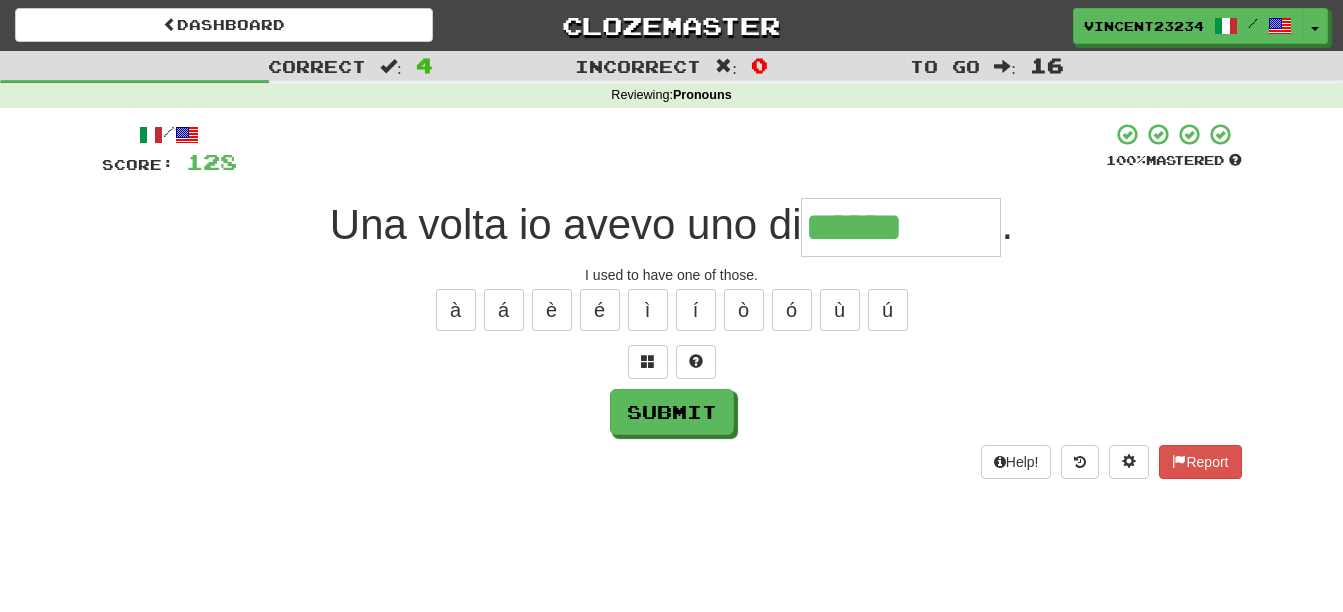 type on "******" 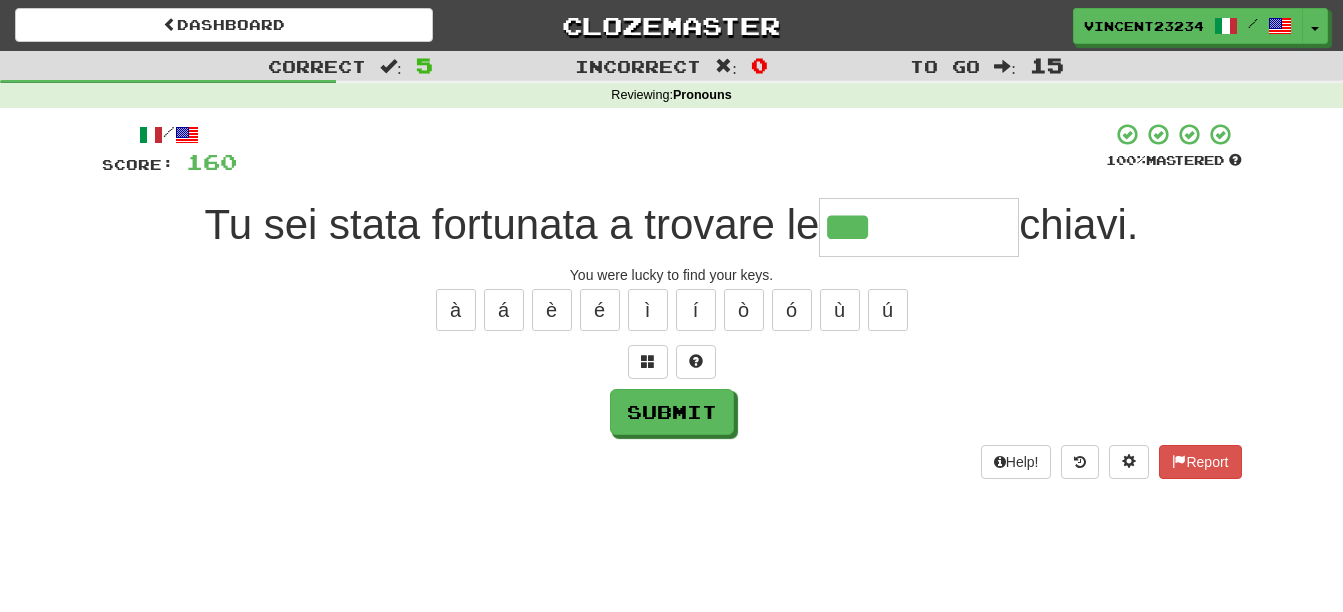 type on "***" 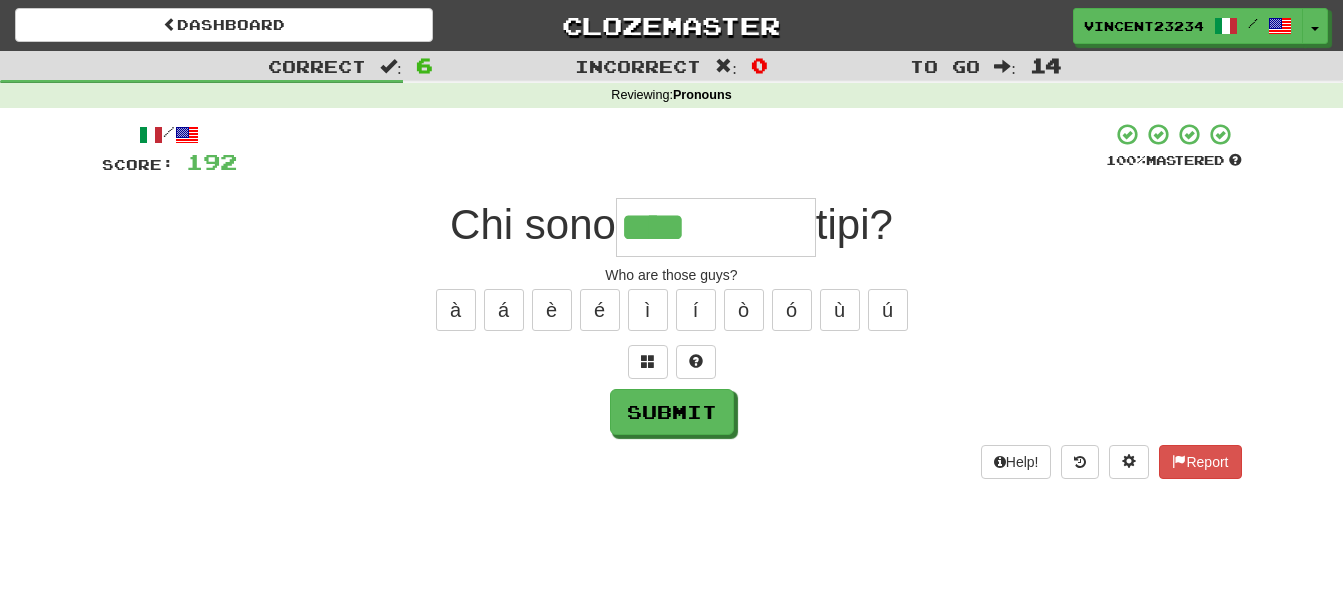 type on "****" 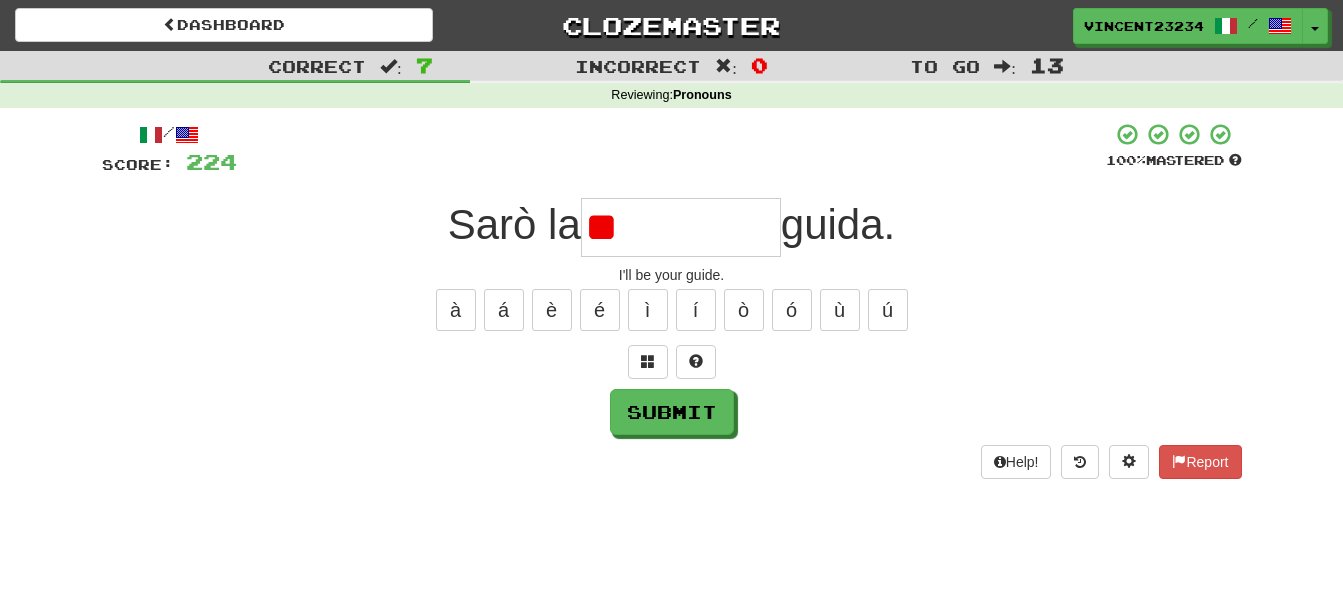 type on "*" 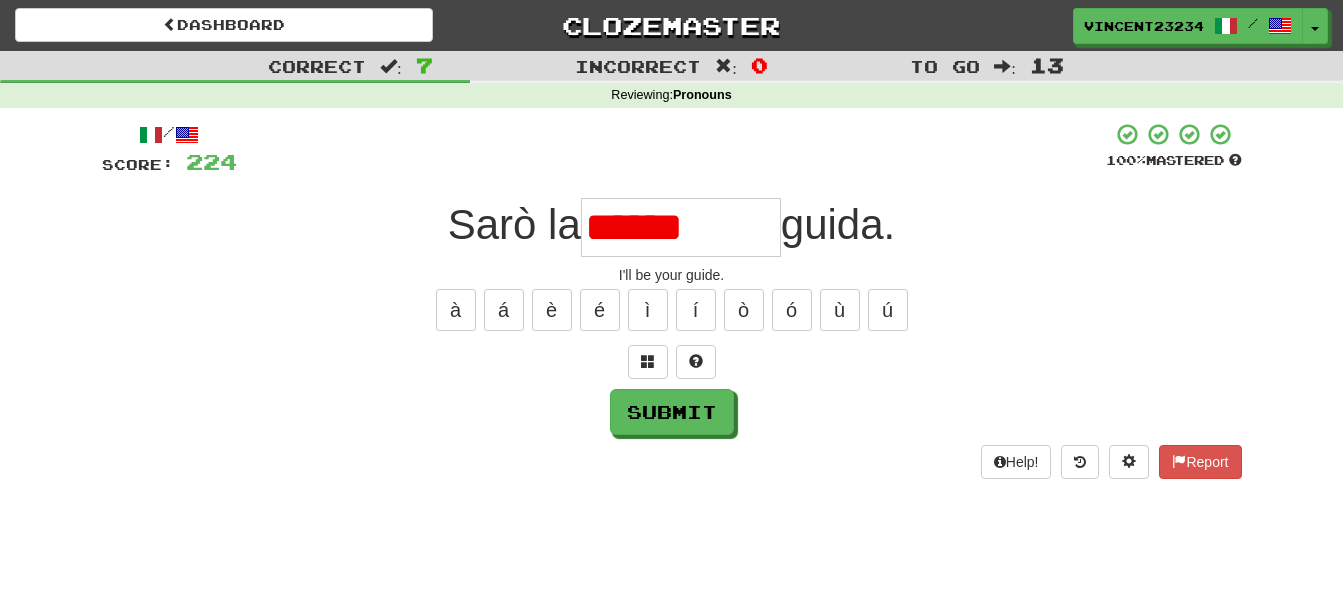 type on "***" 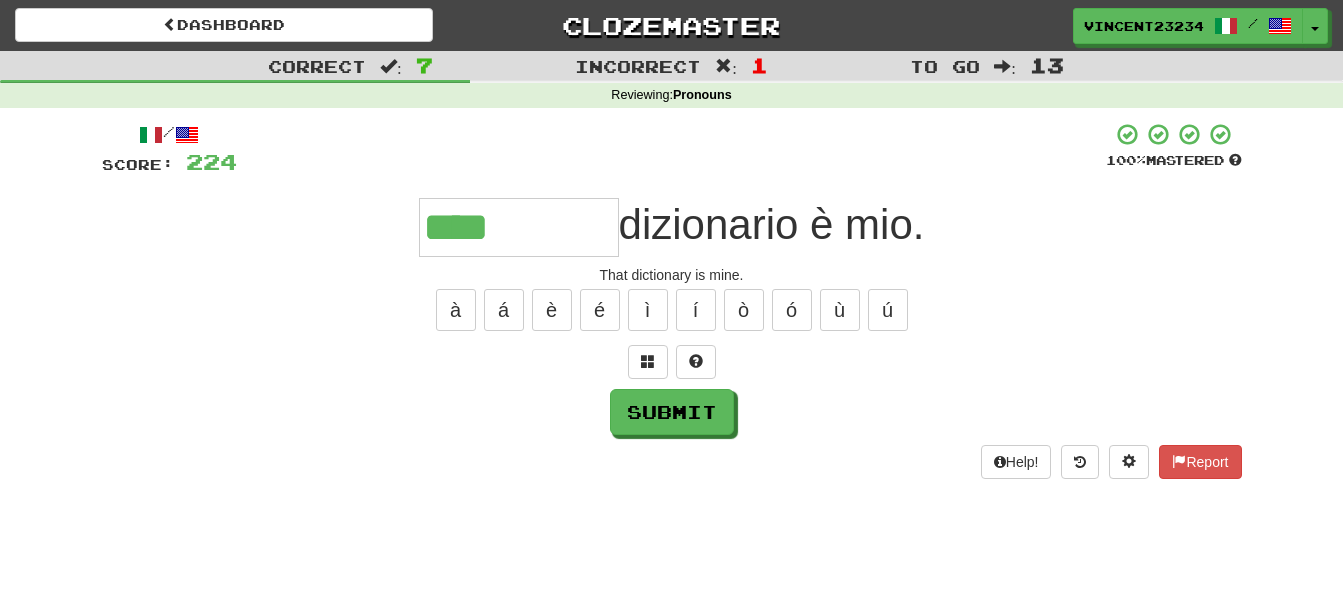 type on "****" 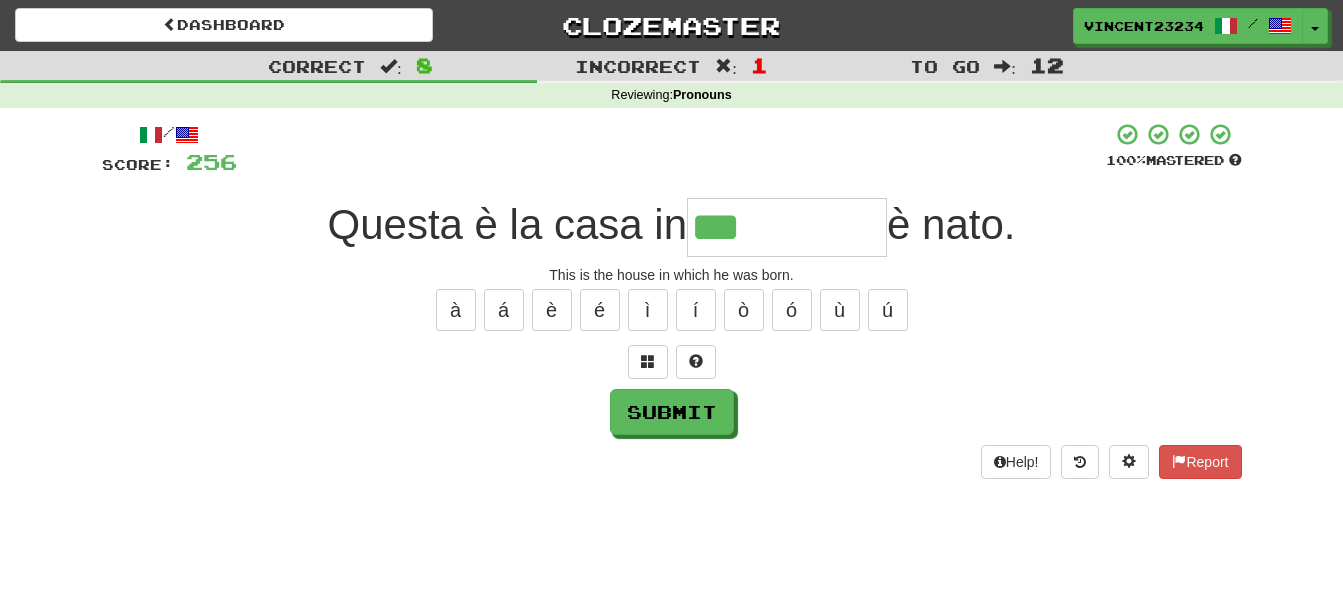 type on "***" 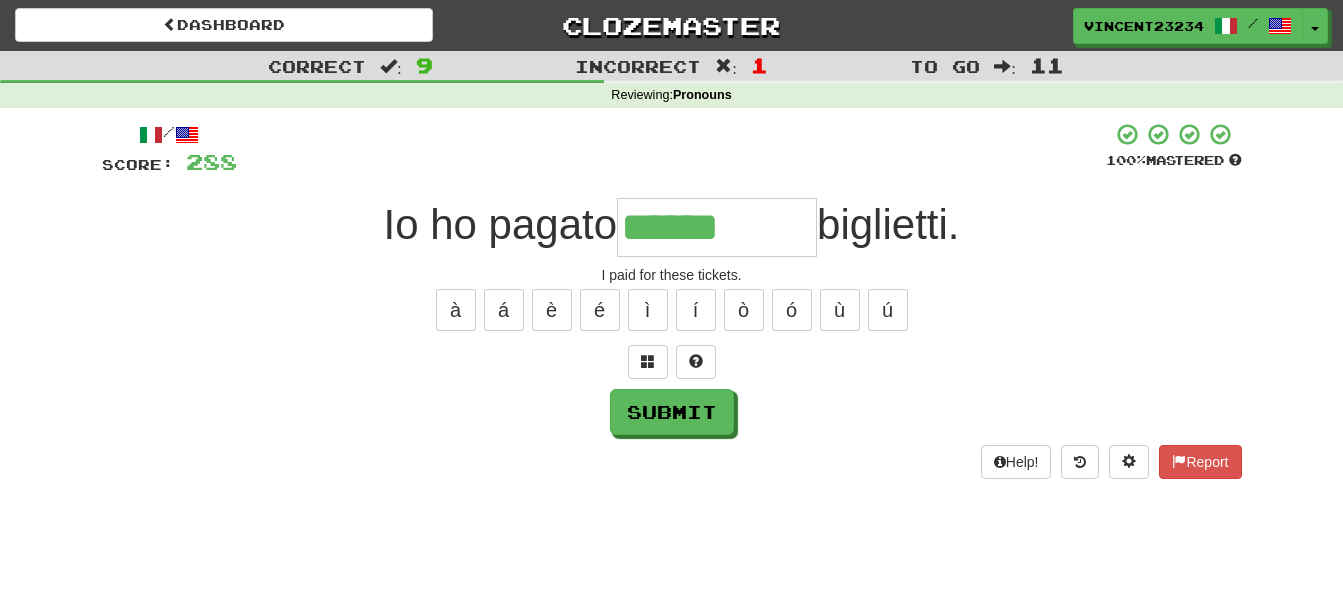 type on "******" 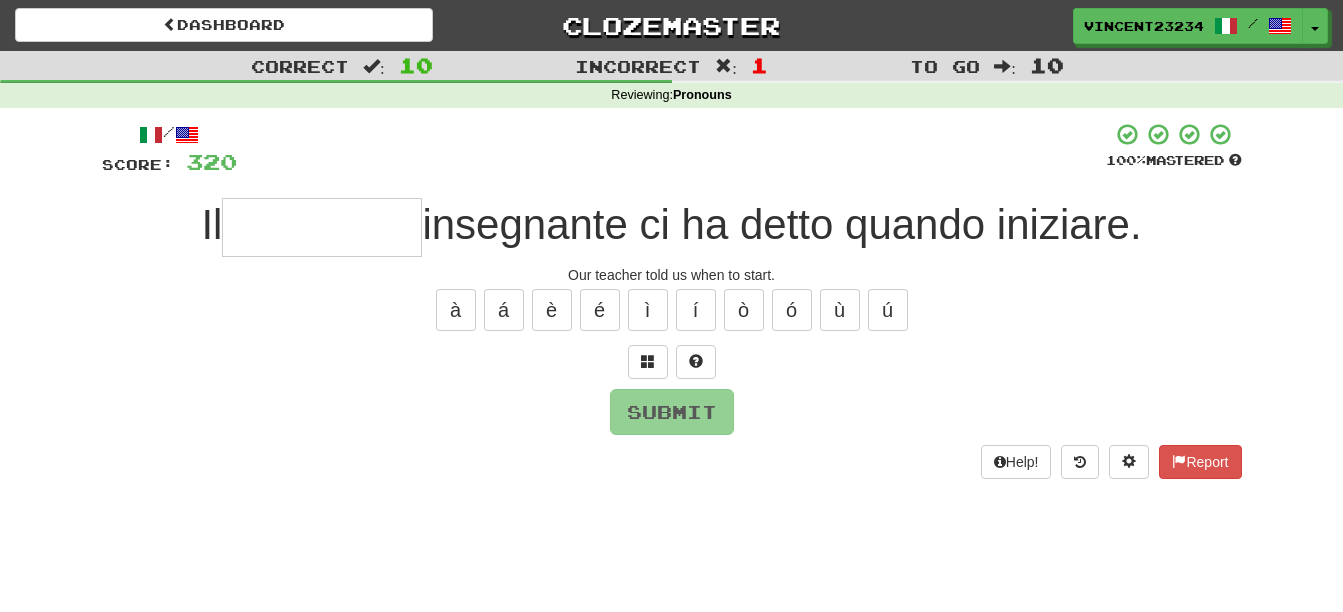 type on "*" 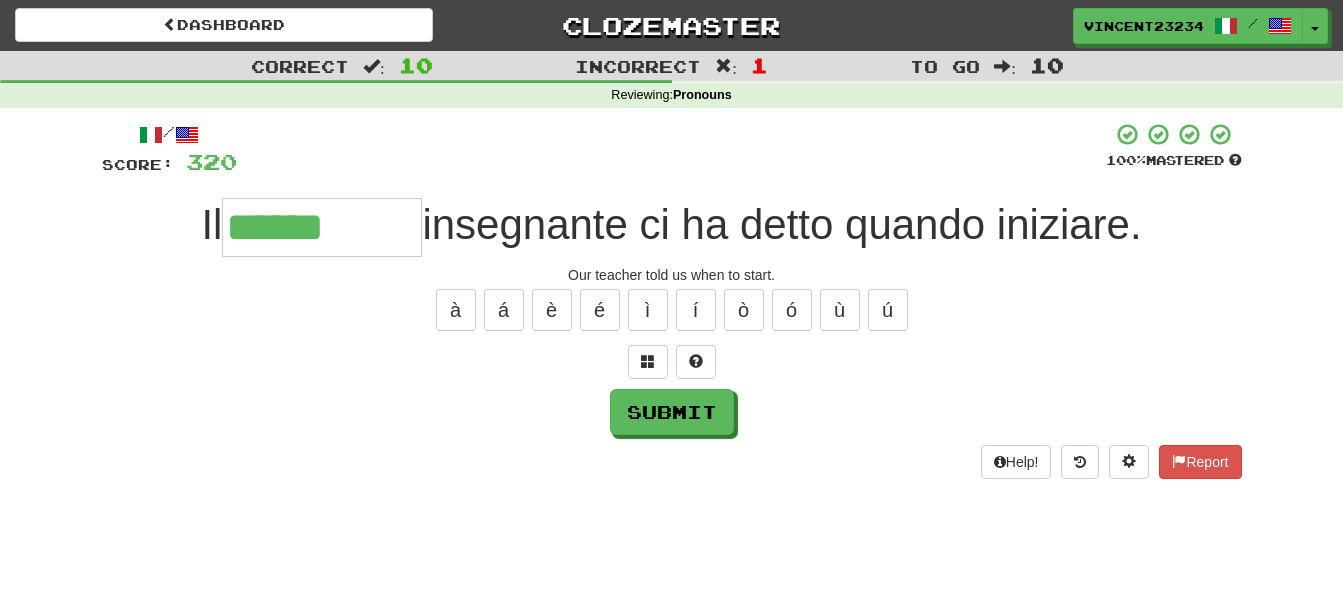 type on "******" 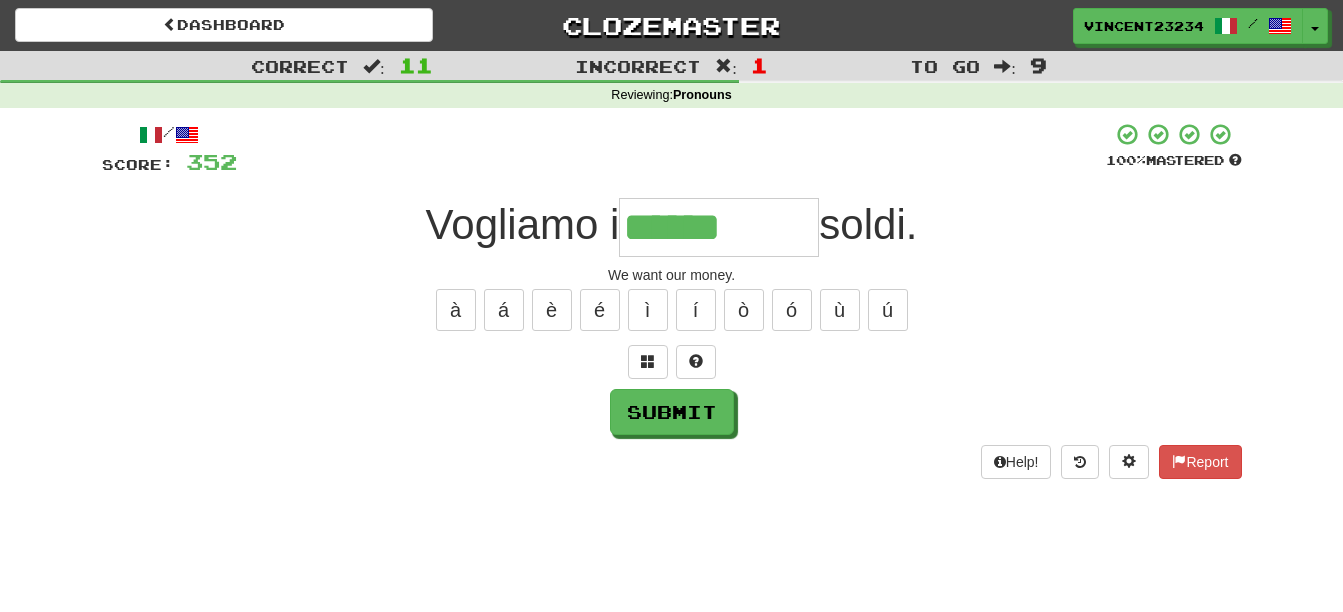 type on "******" 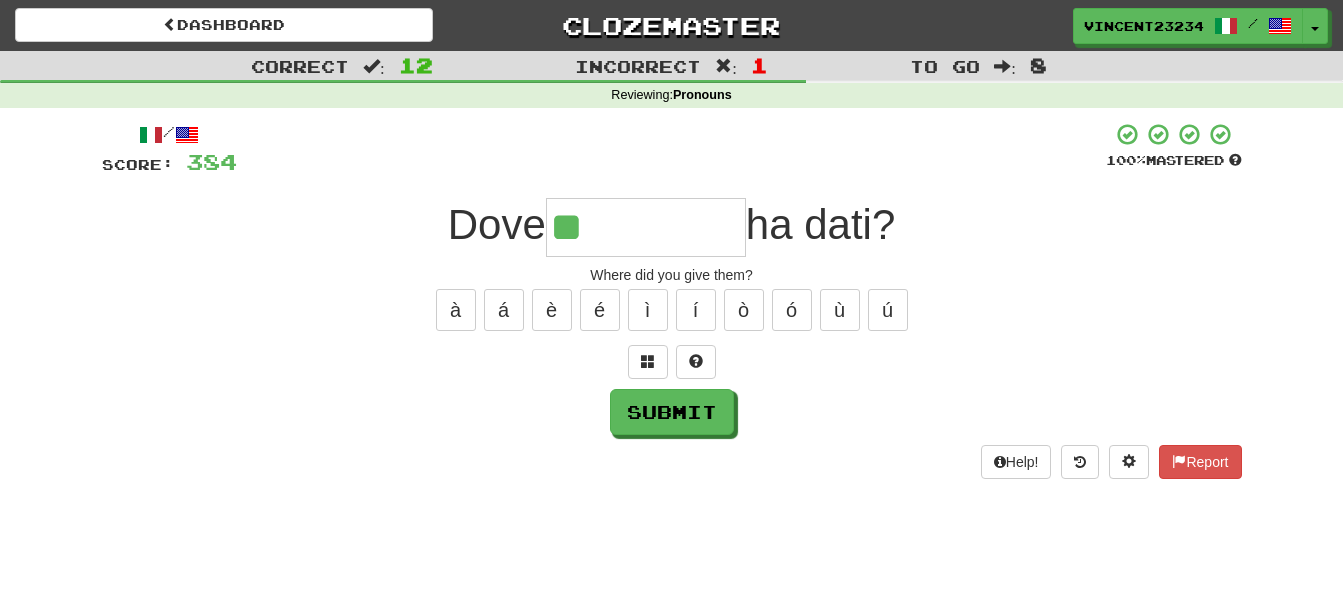 type on "**" 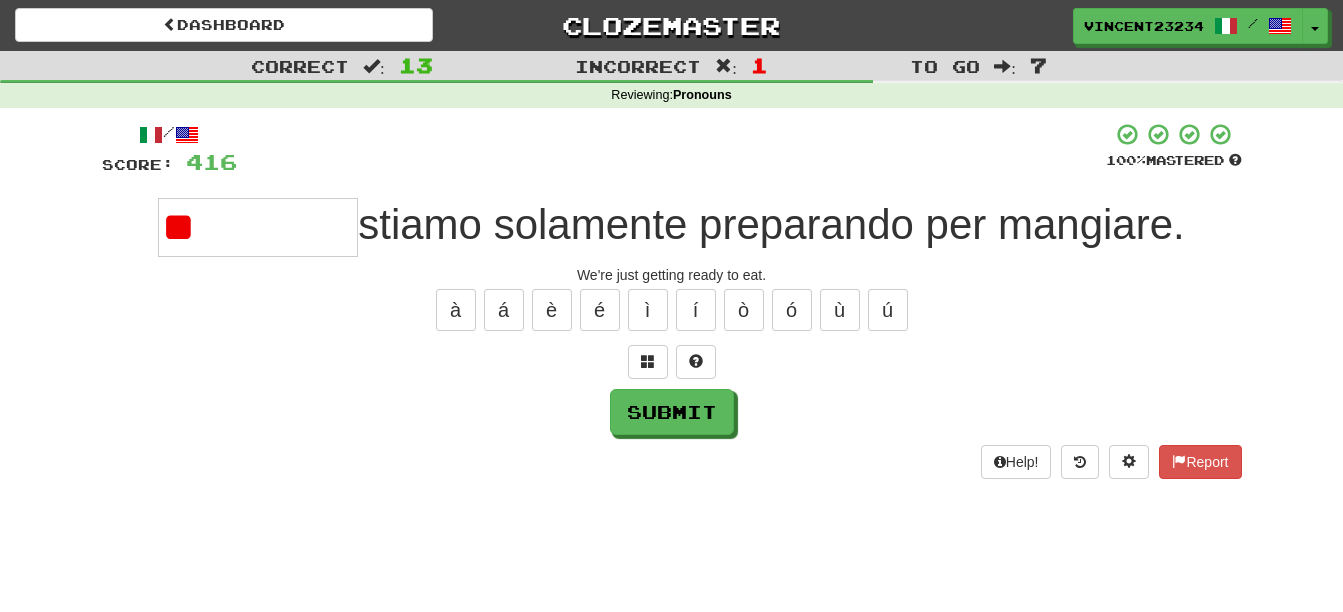 type on "*" 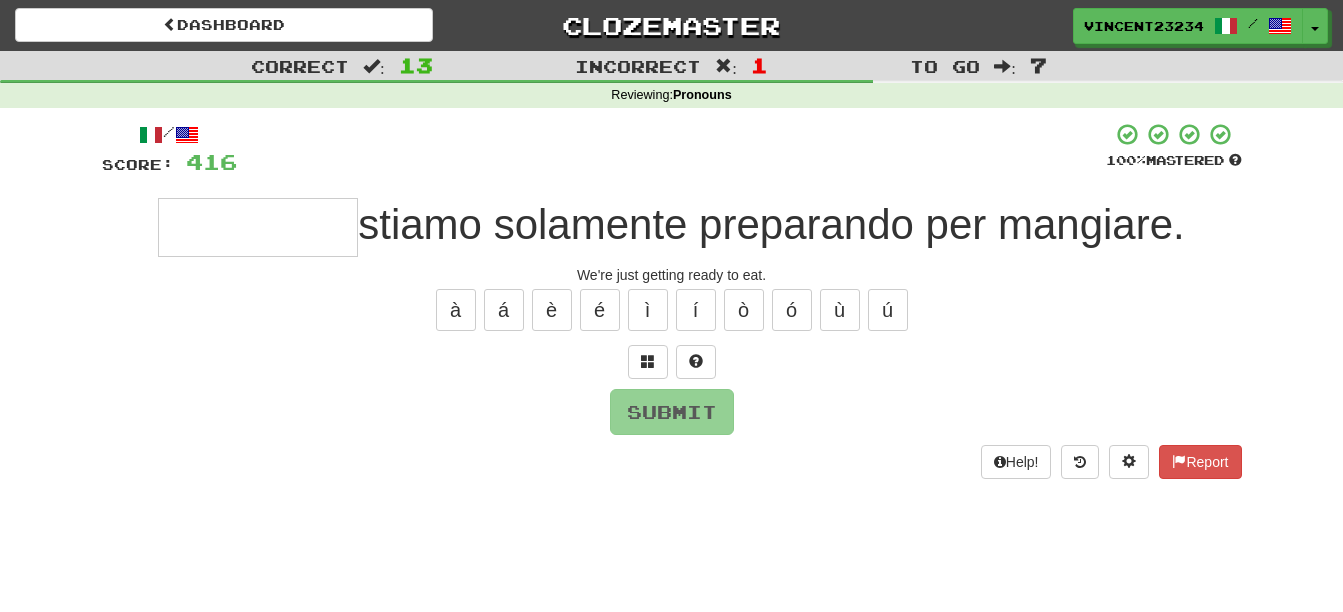type on "*" 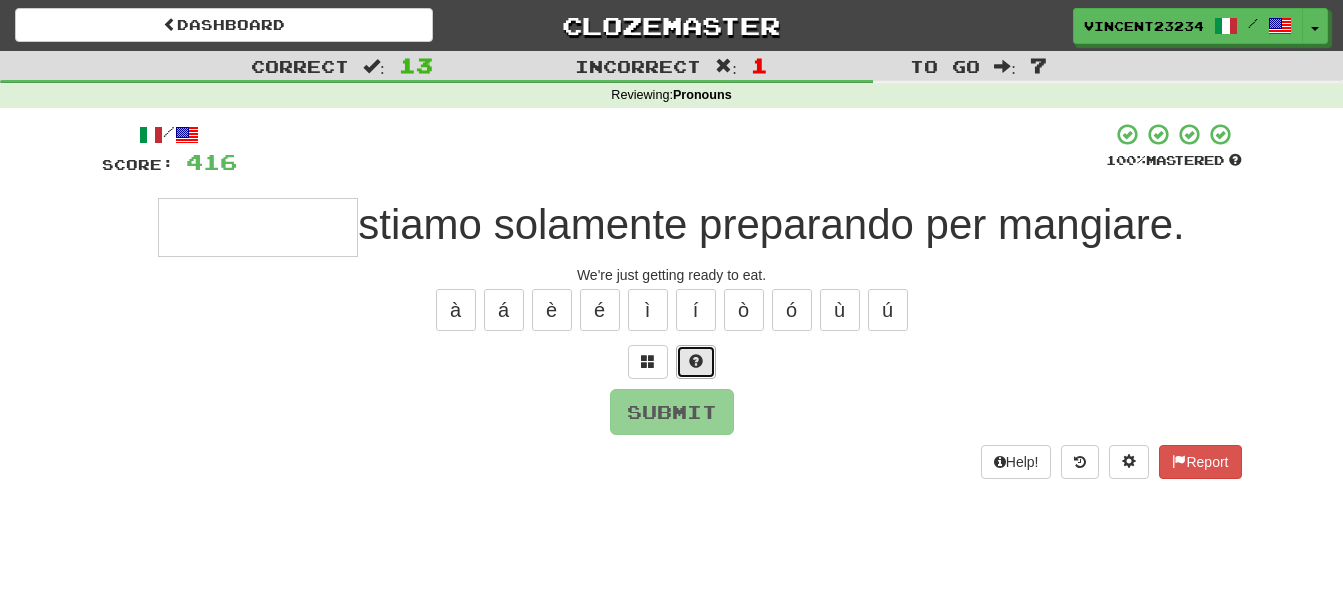 click at bounding box center [696, 361] 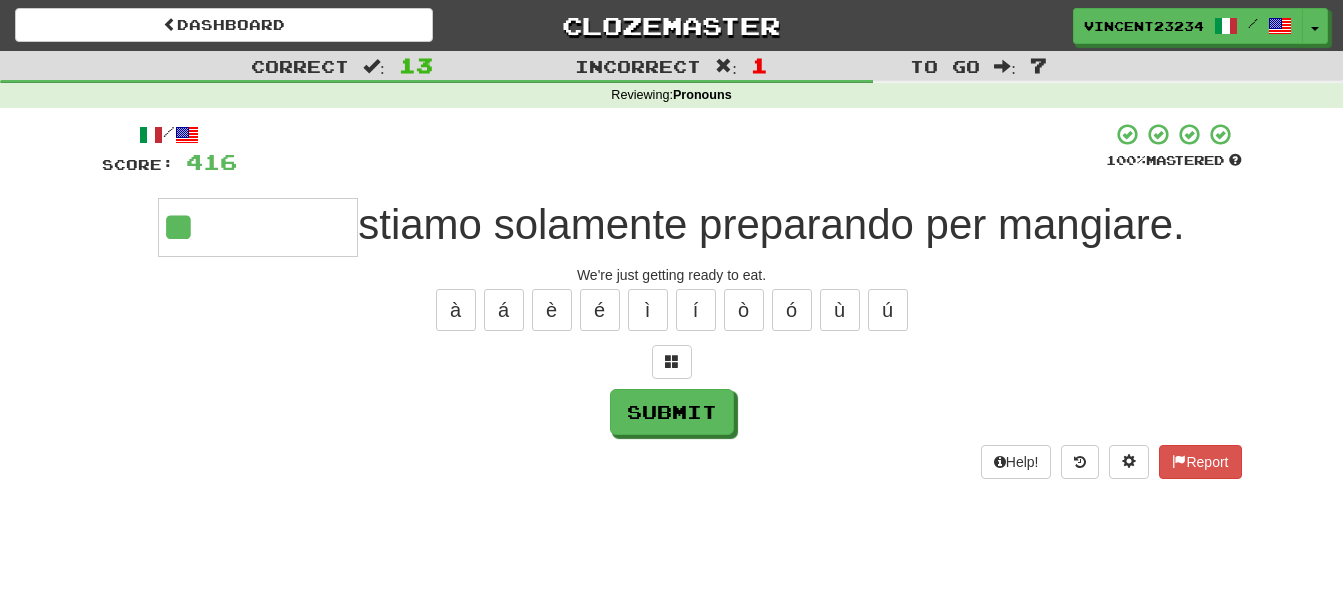 type on "**" 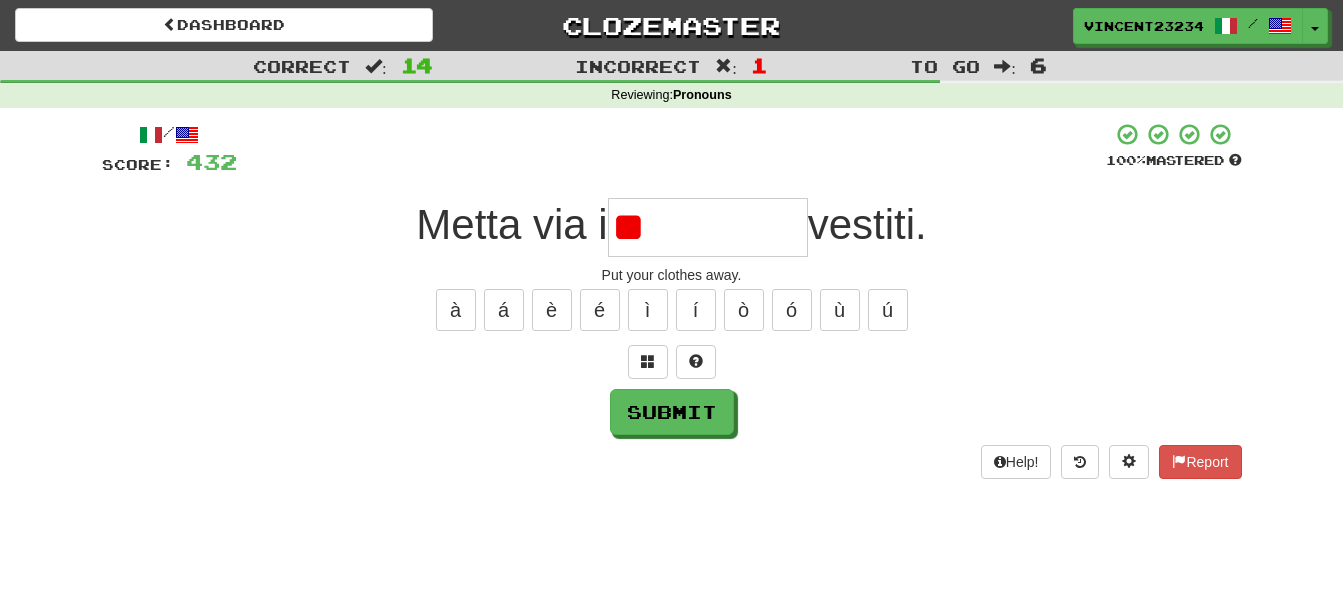 type on "*" 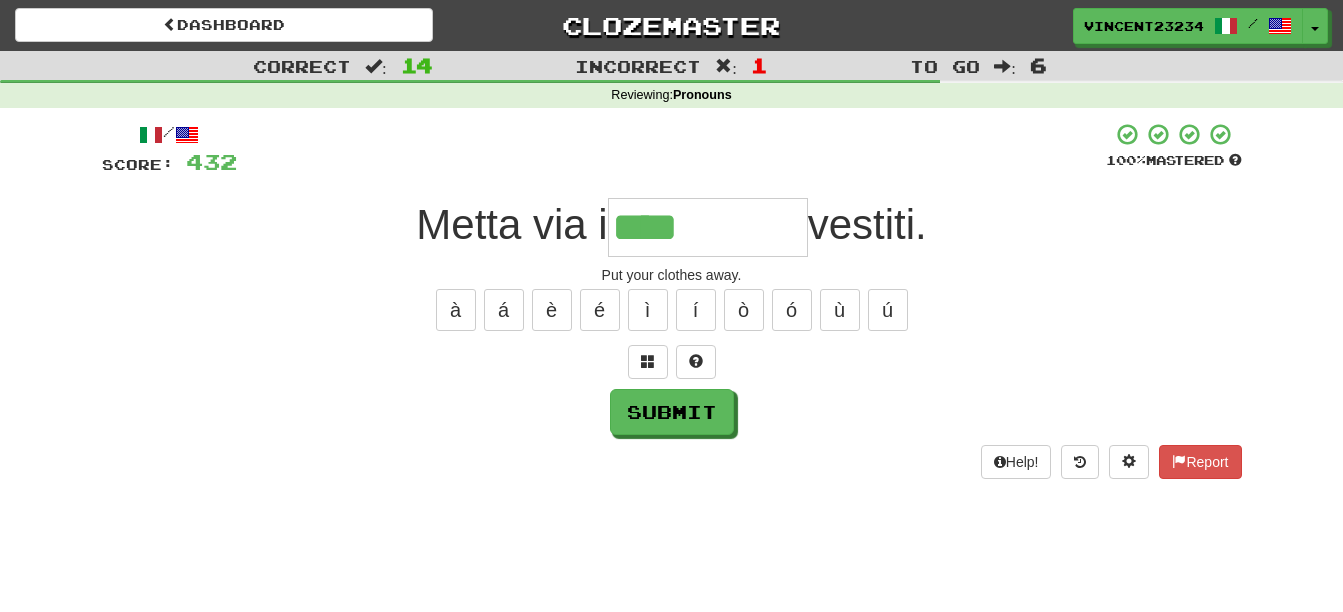 type on "****" 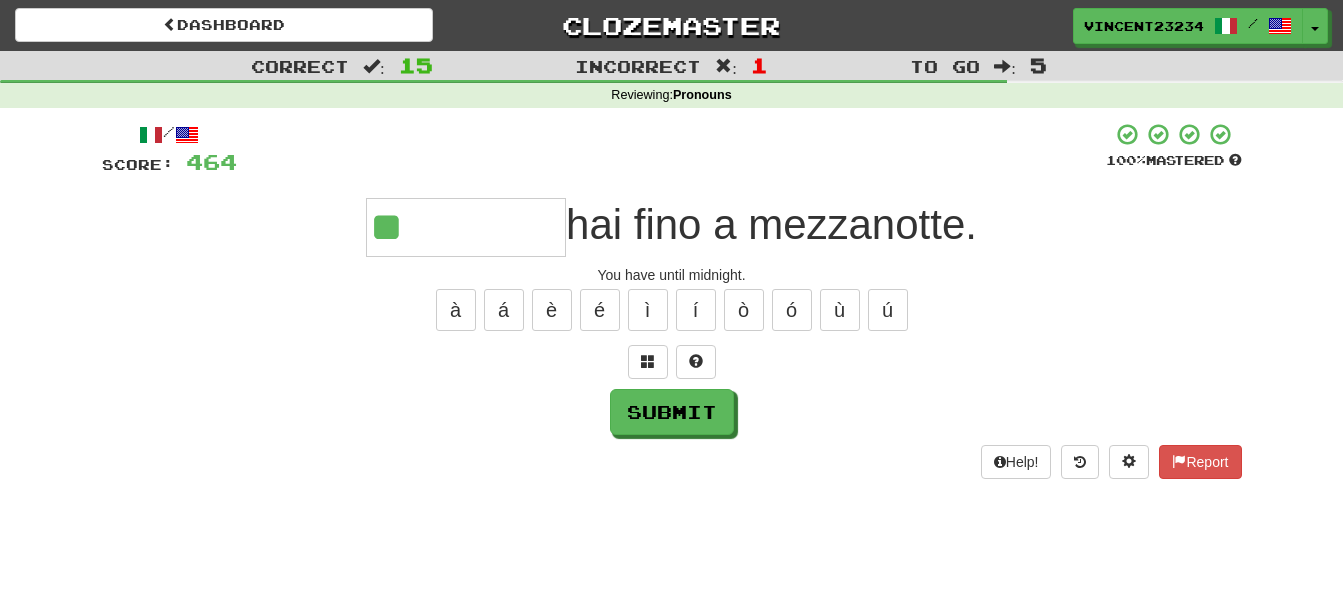 type on "**" 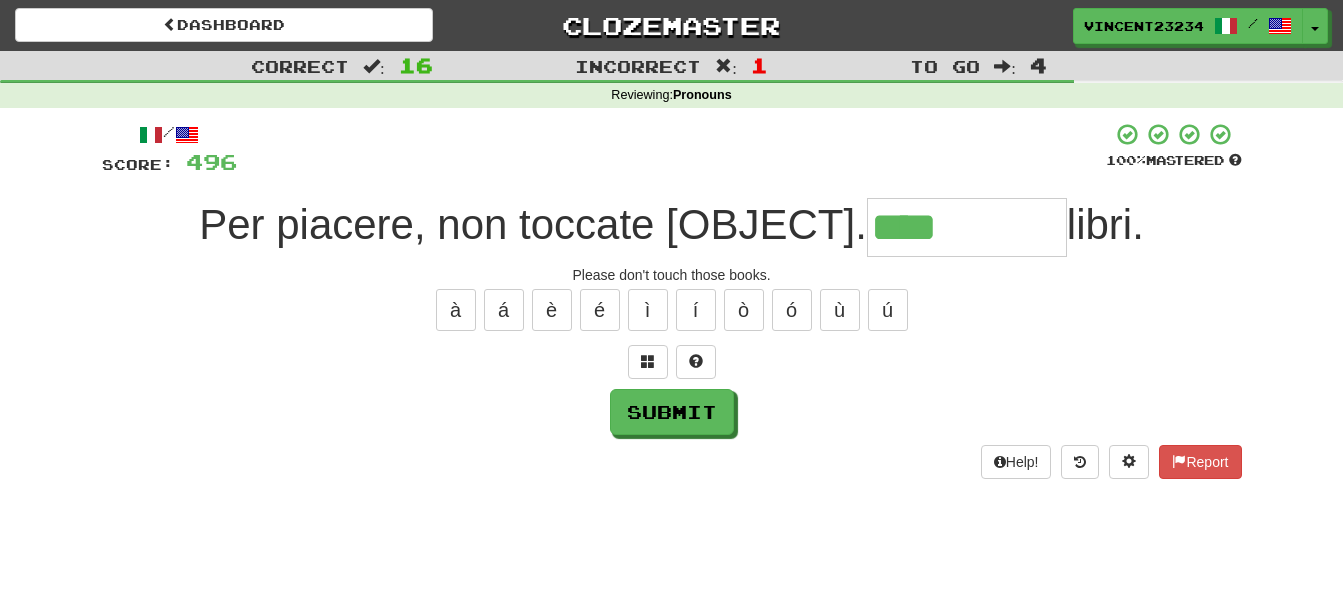 type on "****" 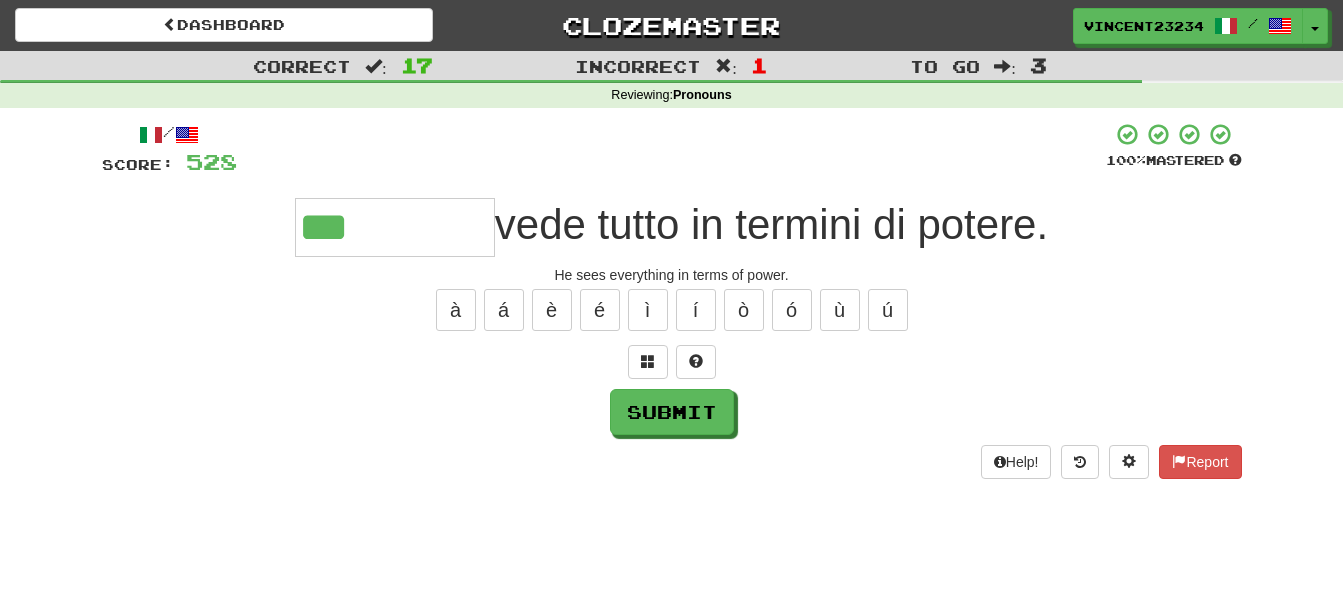 type on "***" 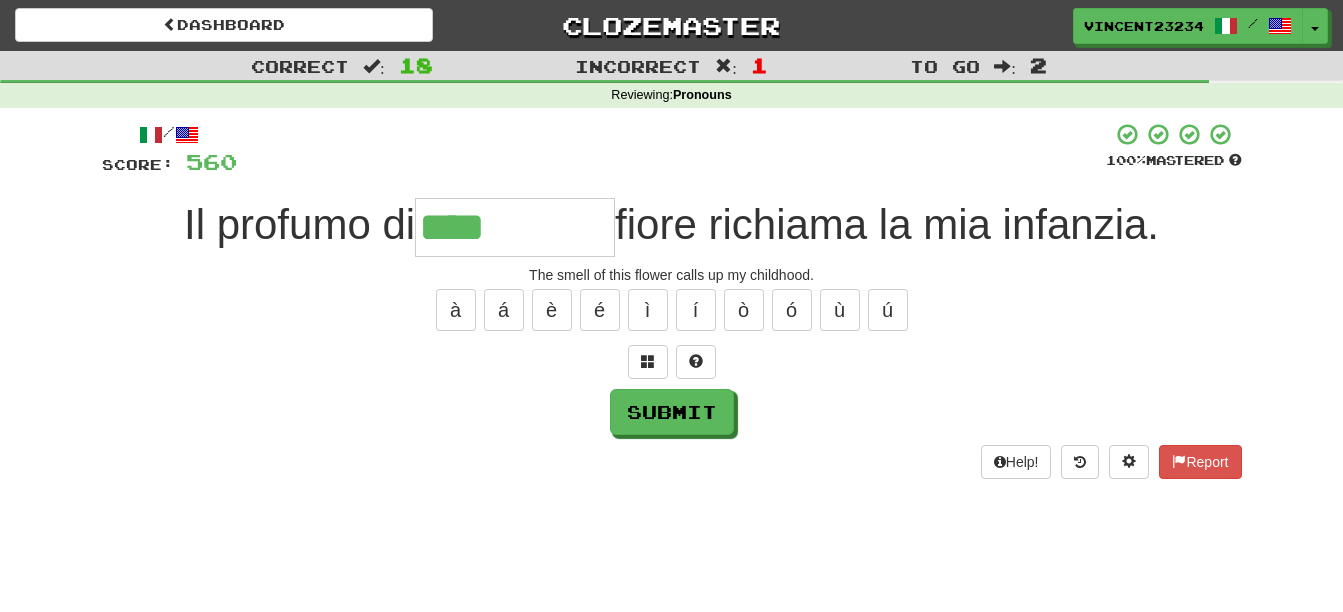 type on "****" 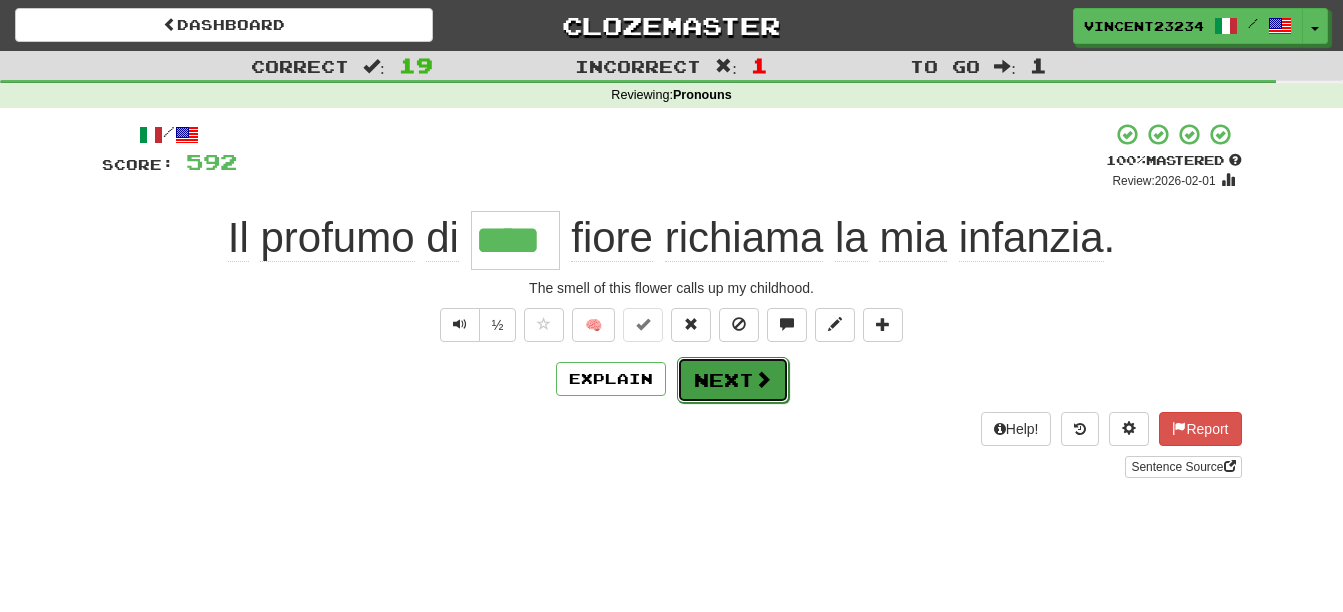 click on "Next" at bounding box center [733, 380] 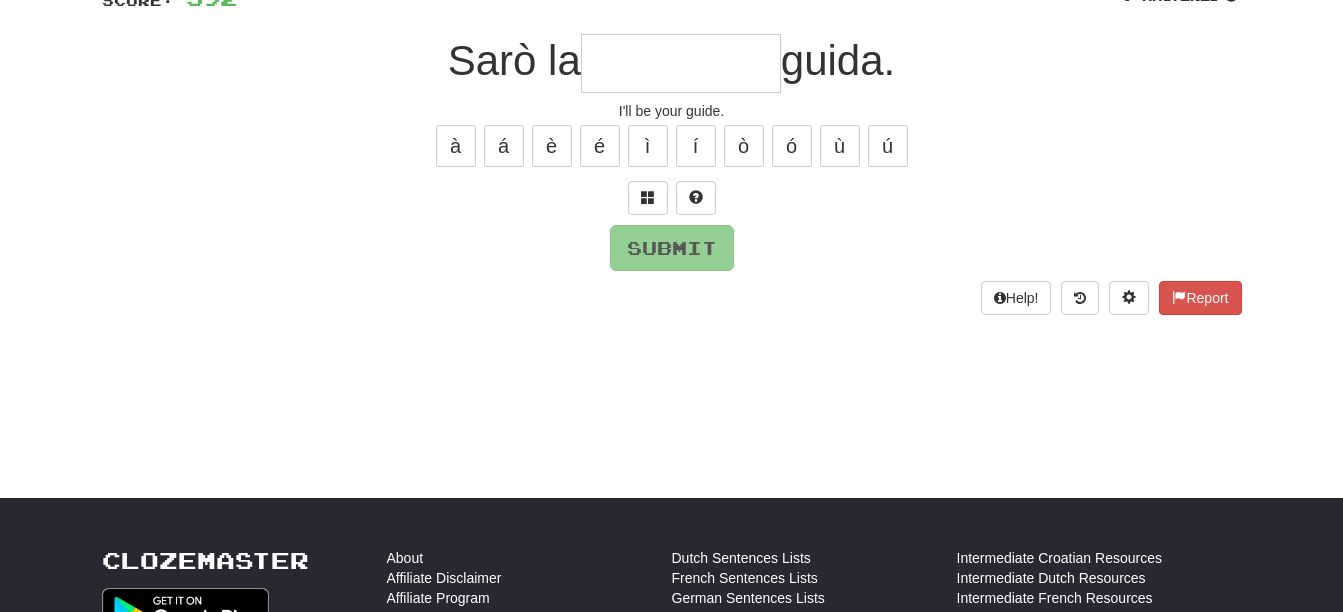 scroll, scrollTop: 0, scrollLeft: 0, axis: both 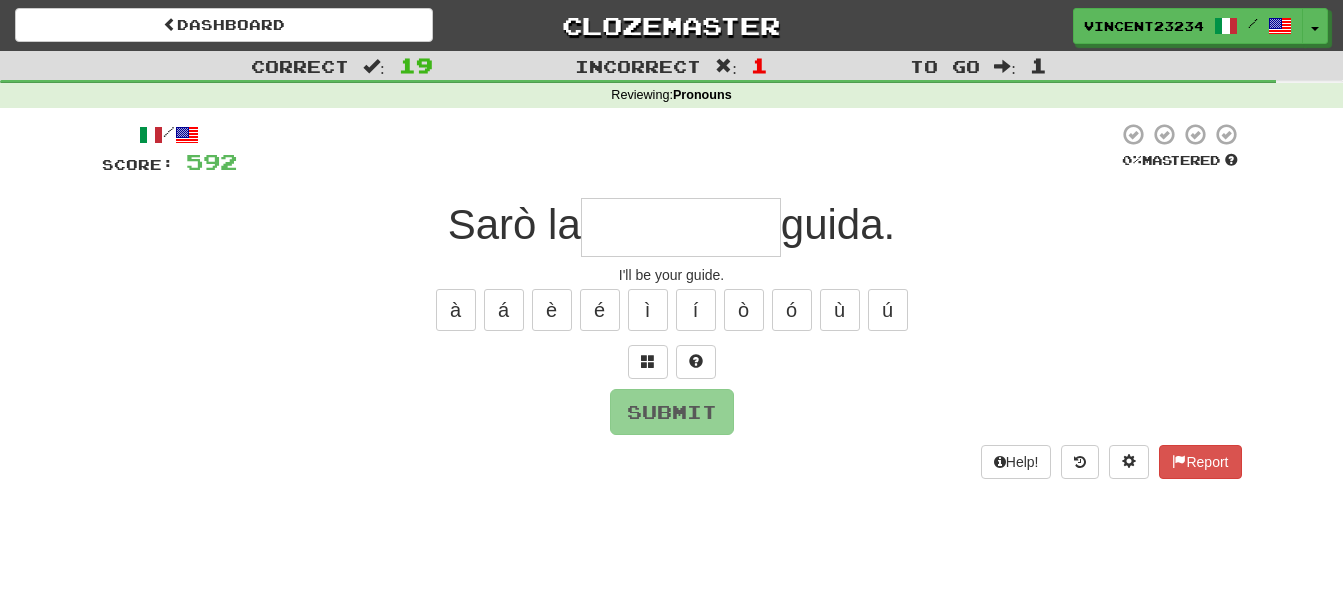 click at bounding box center [681, 227] 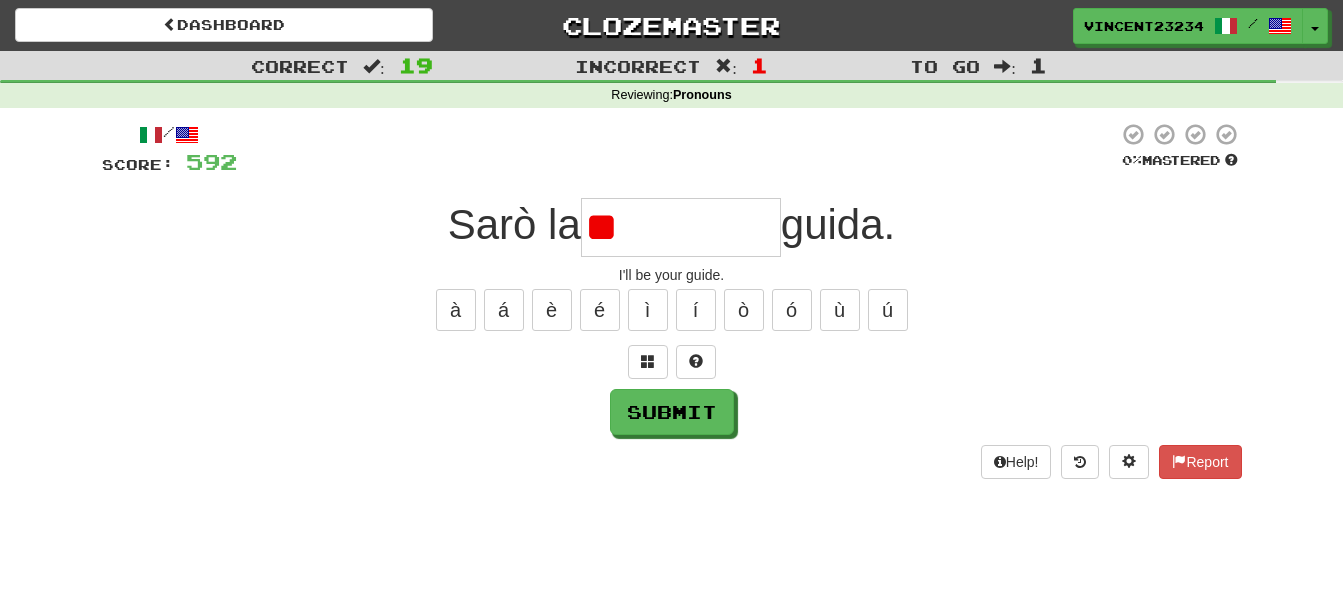 type on "*" 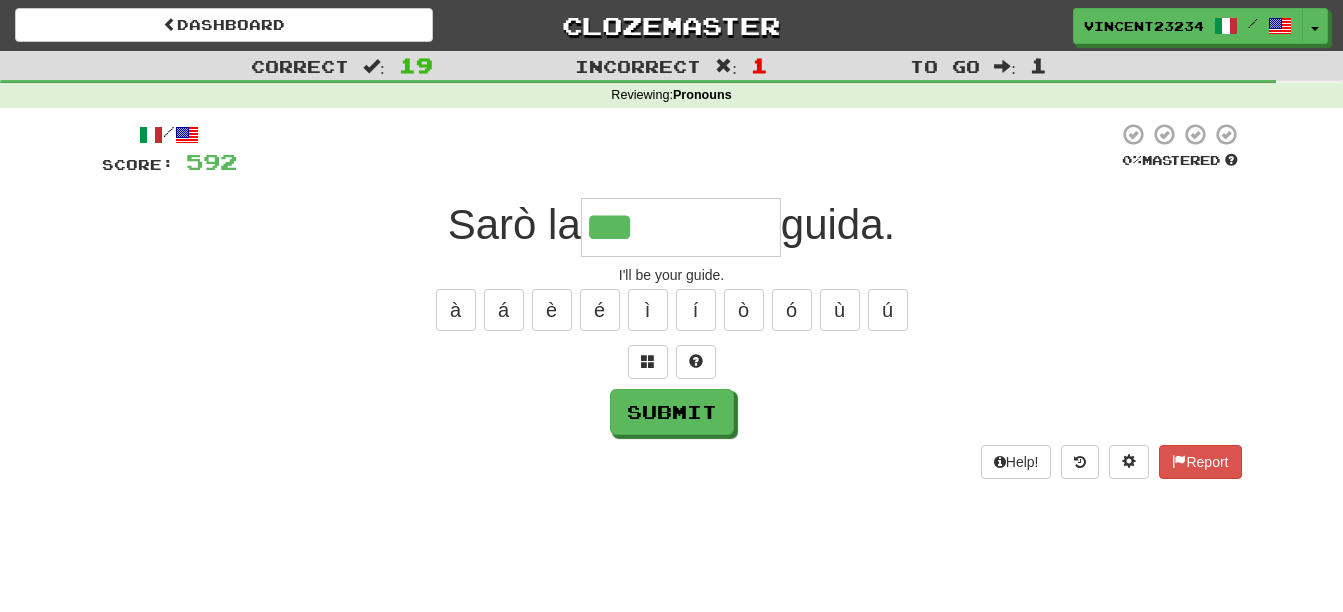 type on "***" 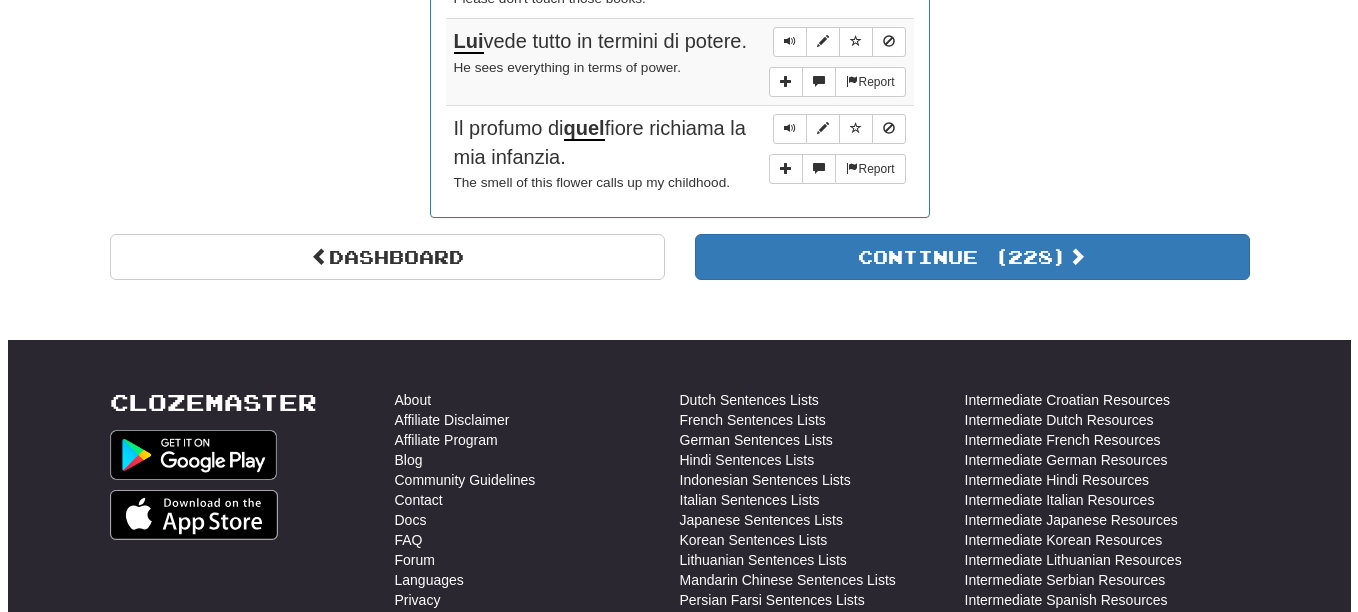 scroll, scrollTop: 2666, scrollLeft: 0, axis: vertical 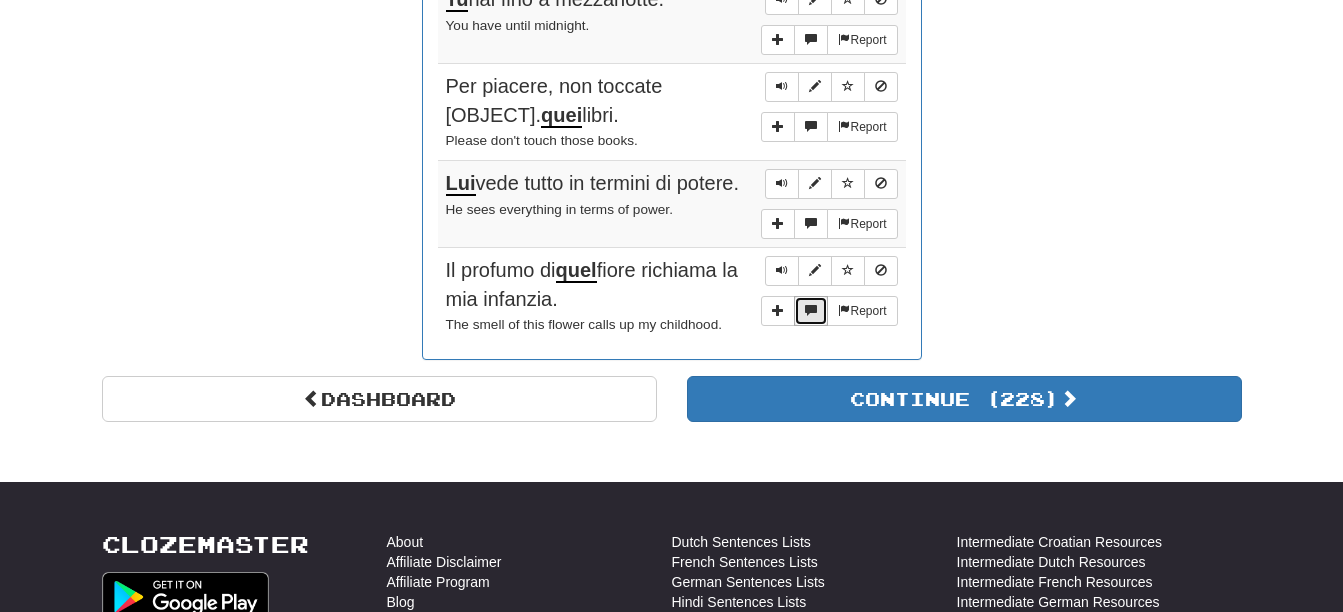 click at bounding box center (811, 310) 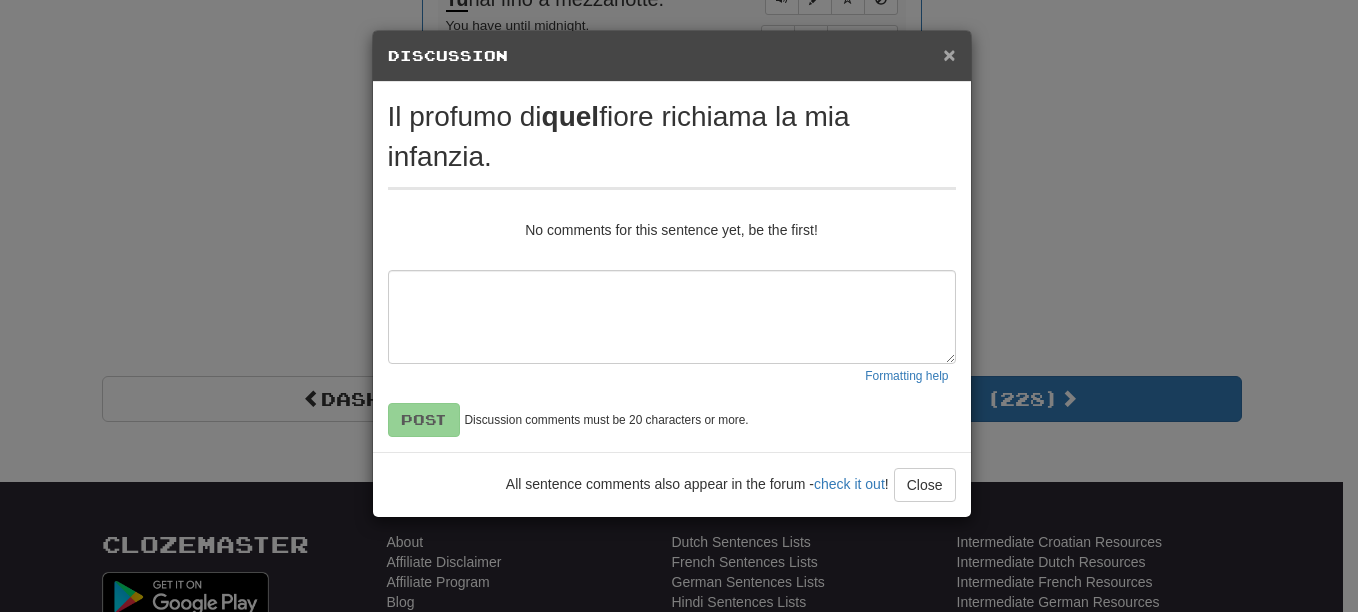 click on "×" at bounding box center (949, 54) 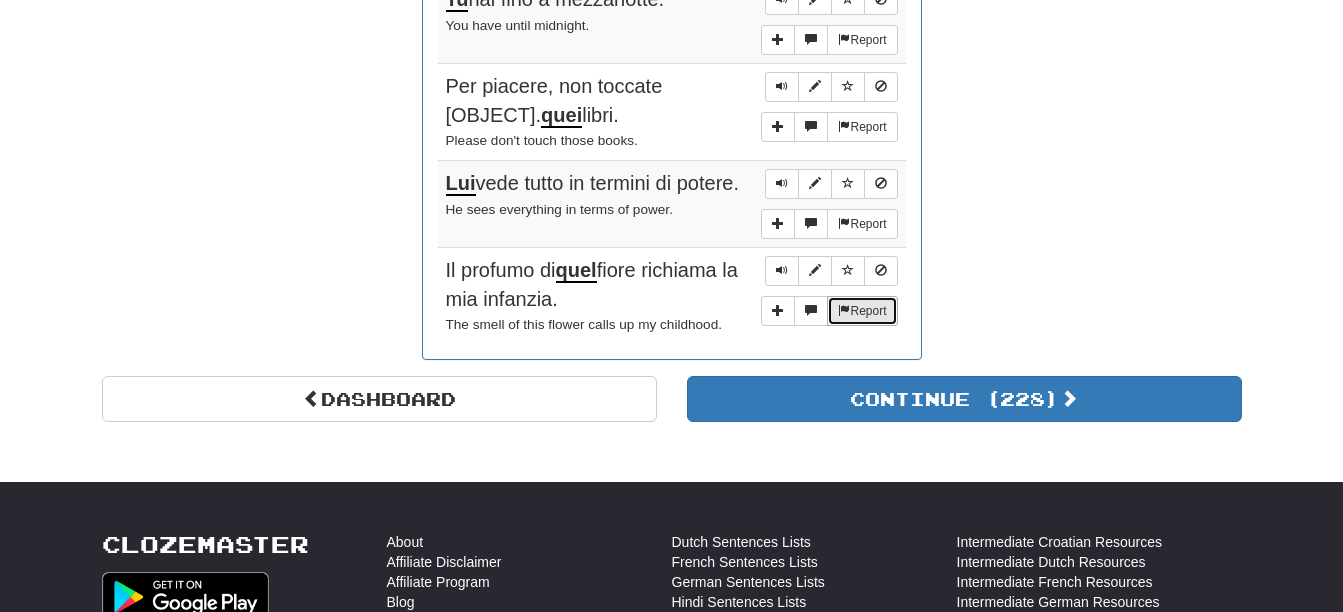 click at bounding box center [844, 310] 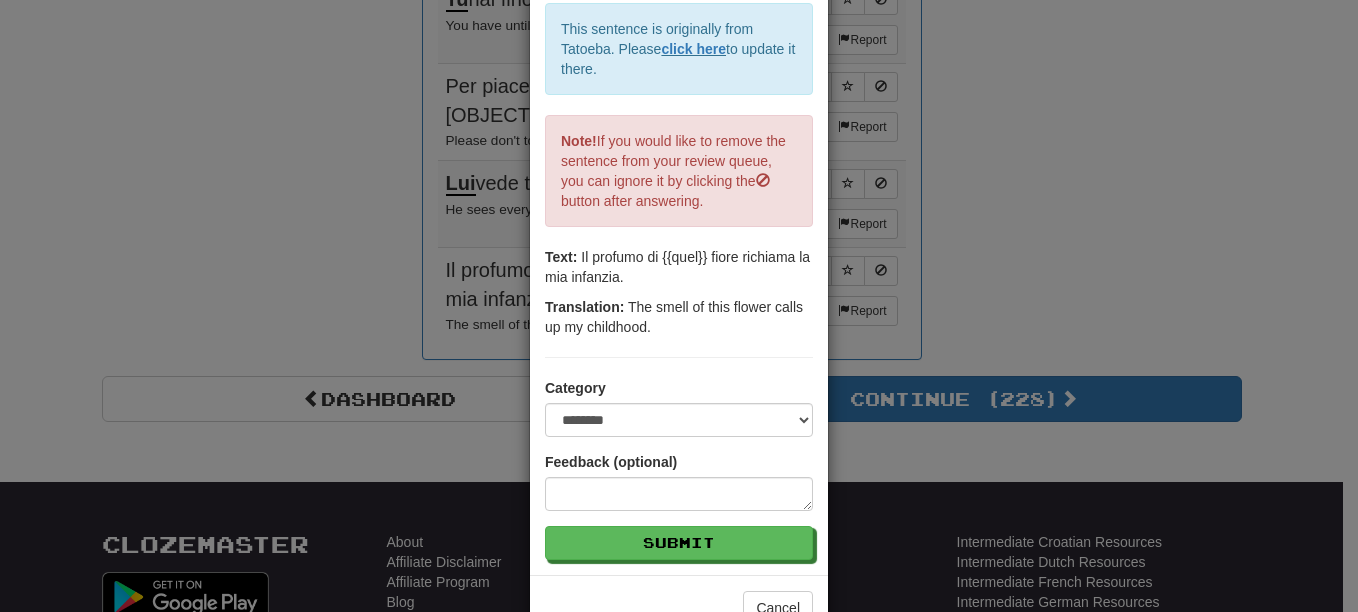 scroll, scrollTop: 200, scrollLeft: 0, axis: vertical 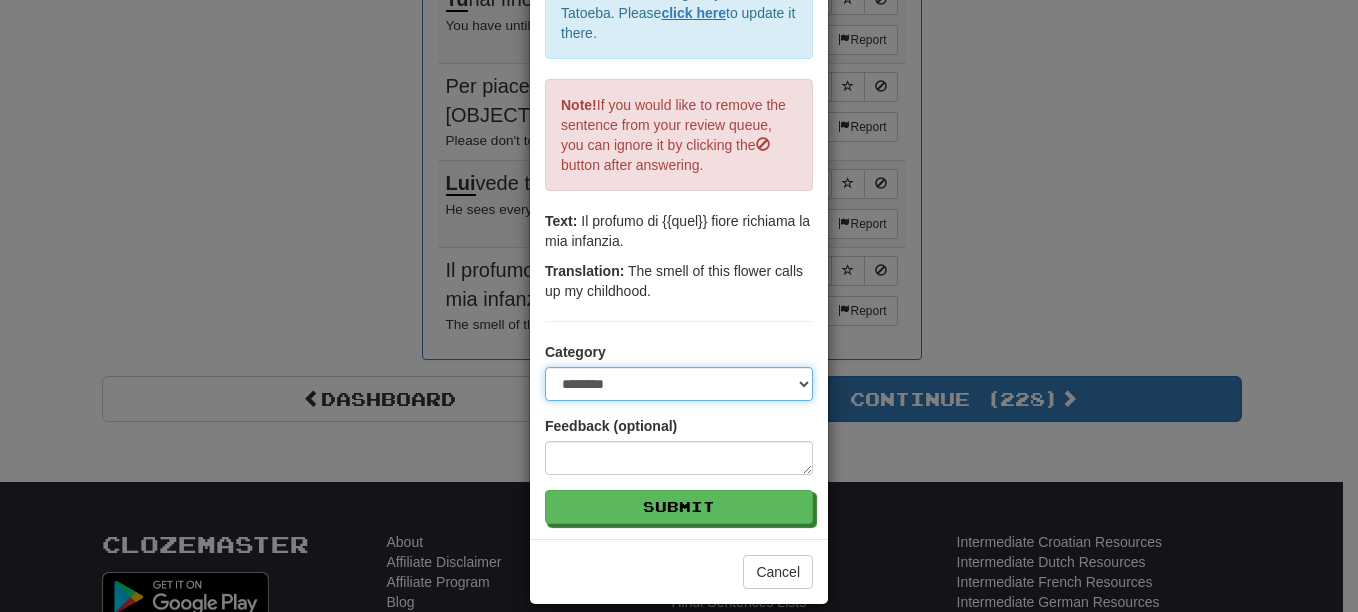 click on "**********" at bounding box center (679, 384) 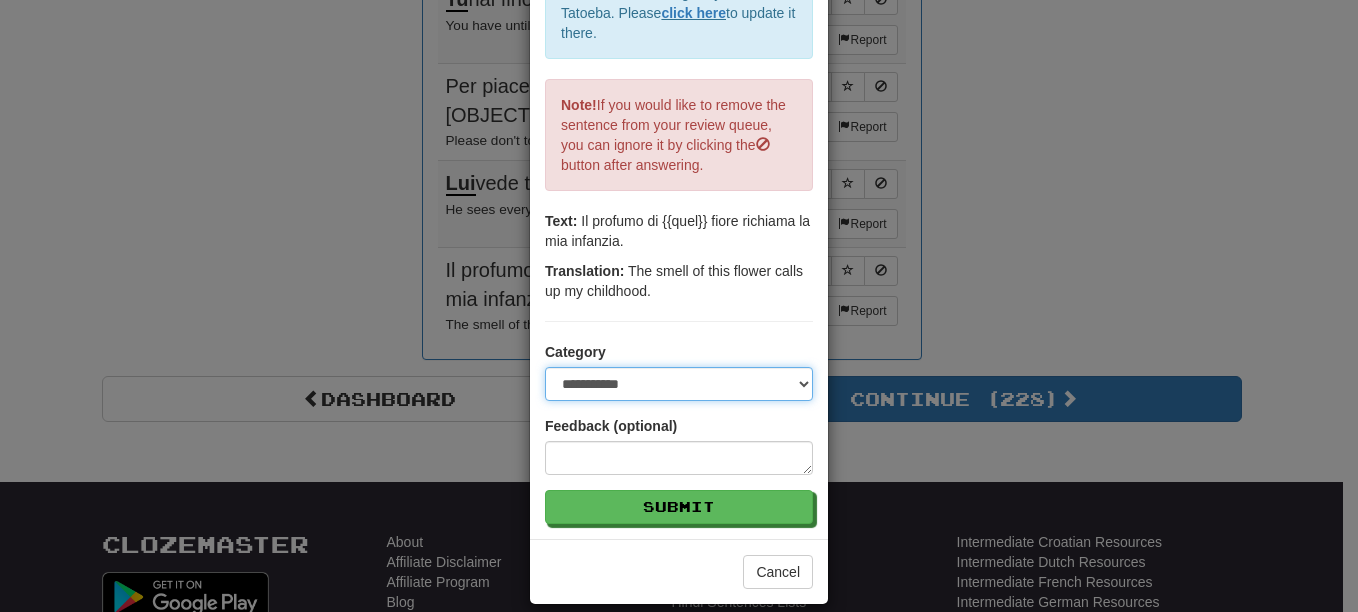 click on "**********" at bounding box center [679, 384] 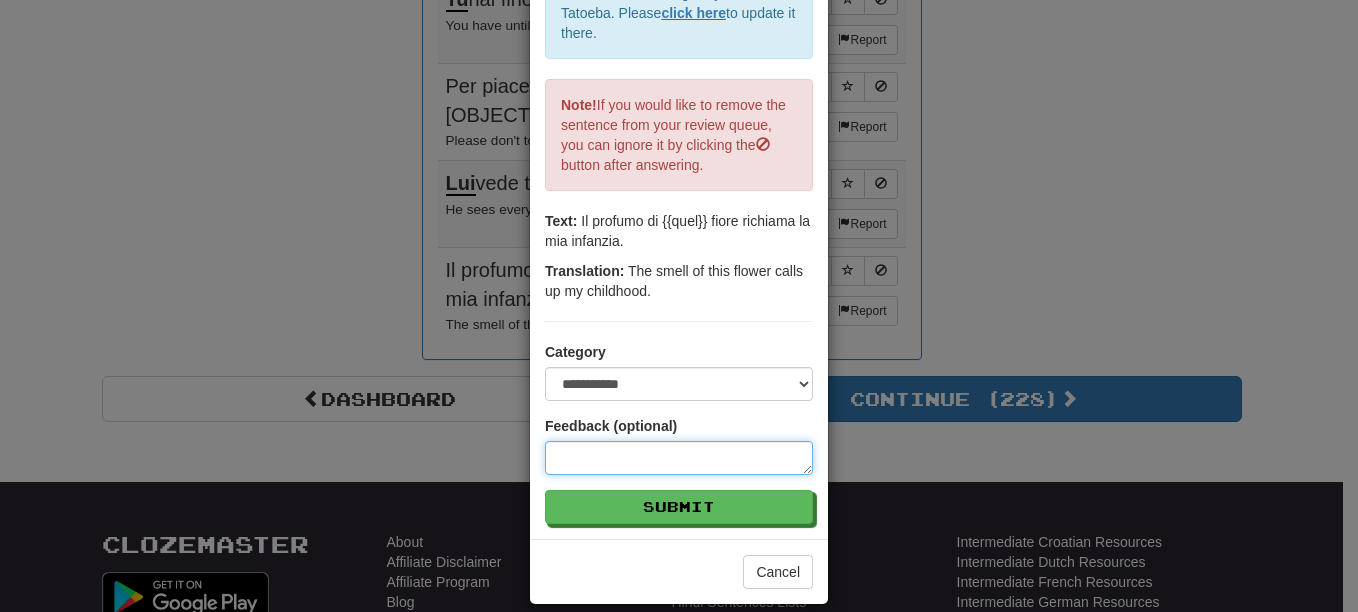 click at bounding box center [679, 458] 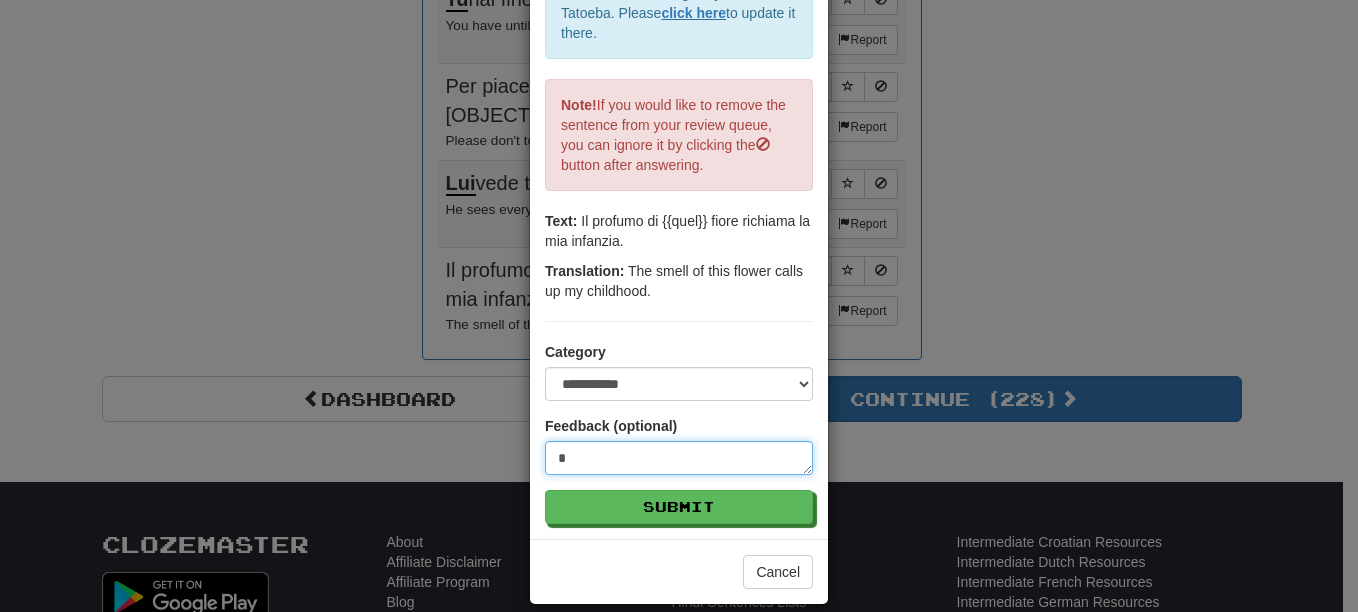 type on "**" 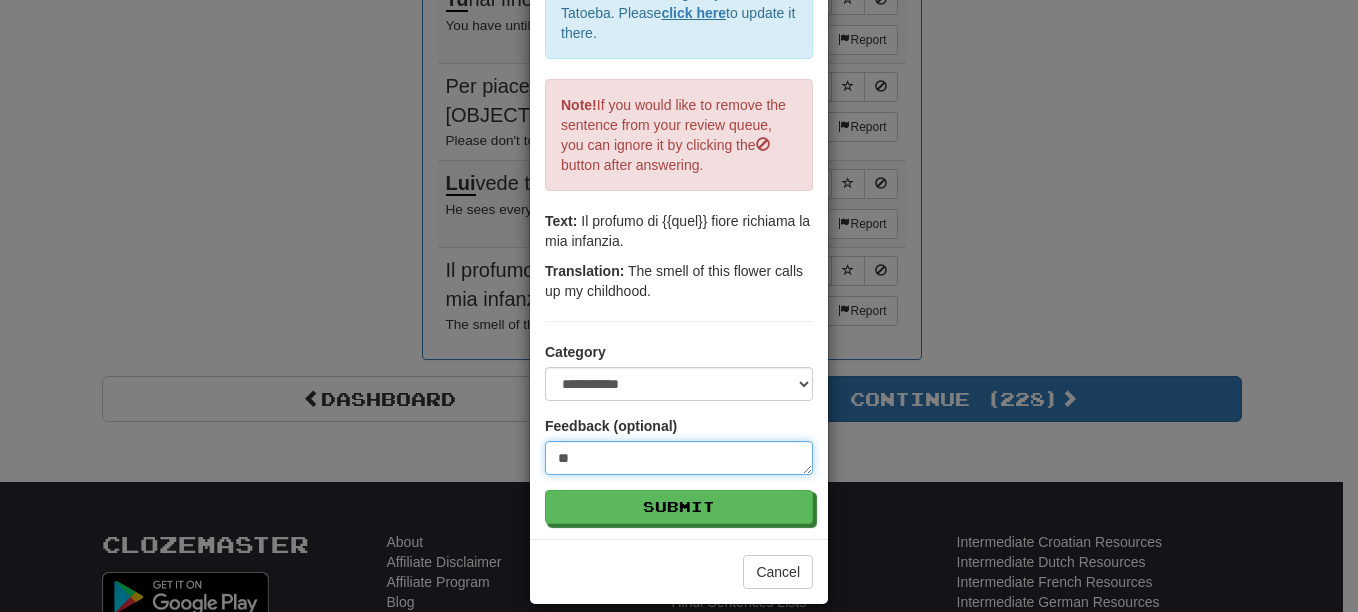type on "***" 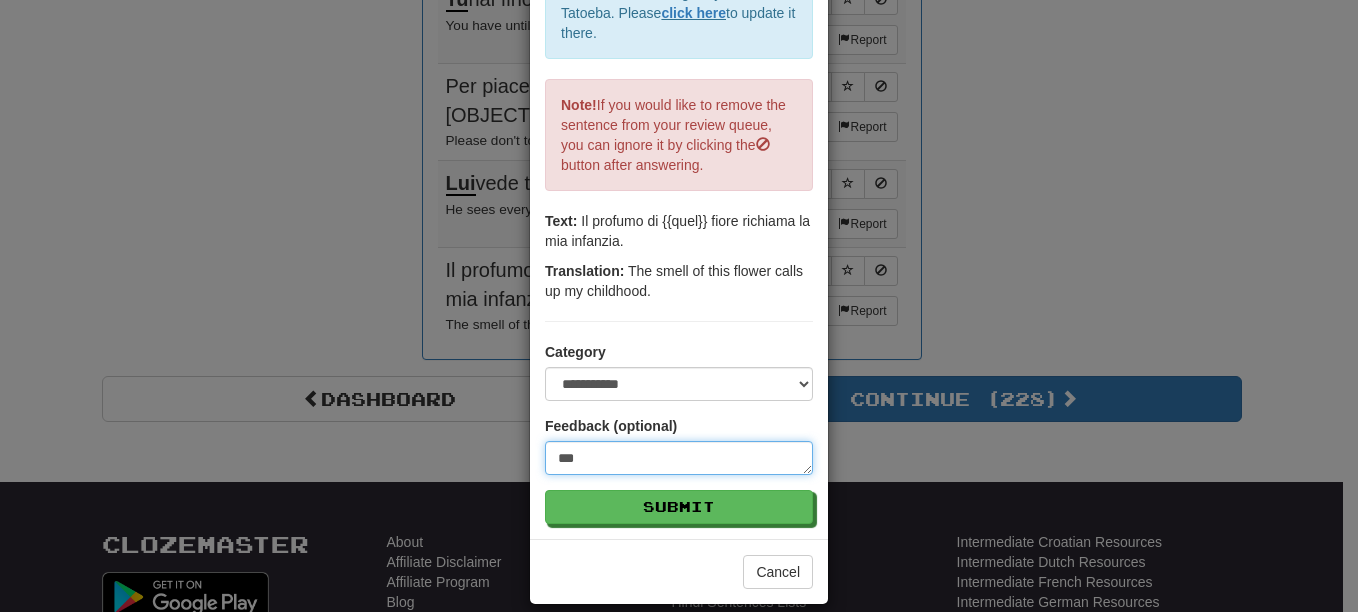 type on "****" 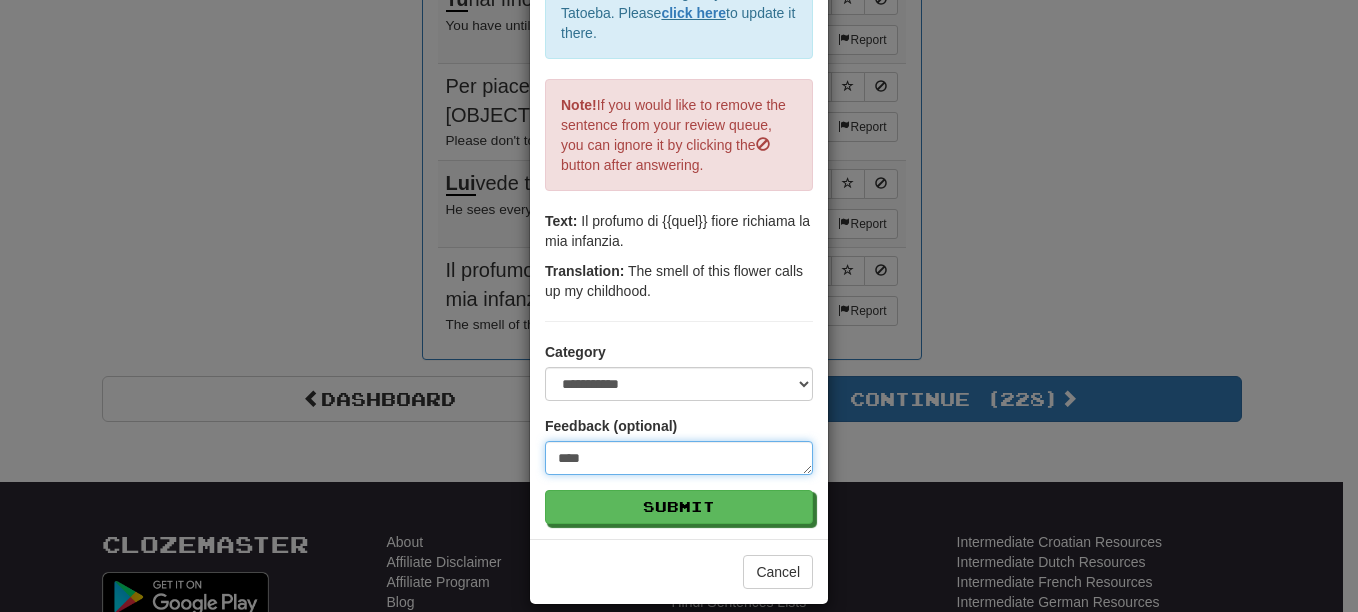 type on "*****" 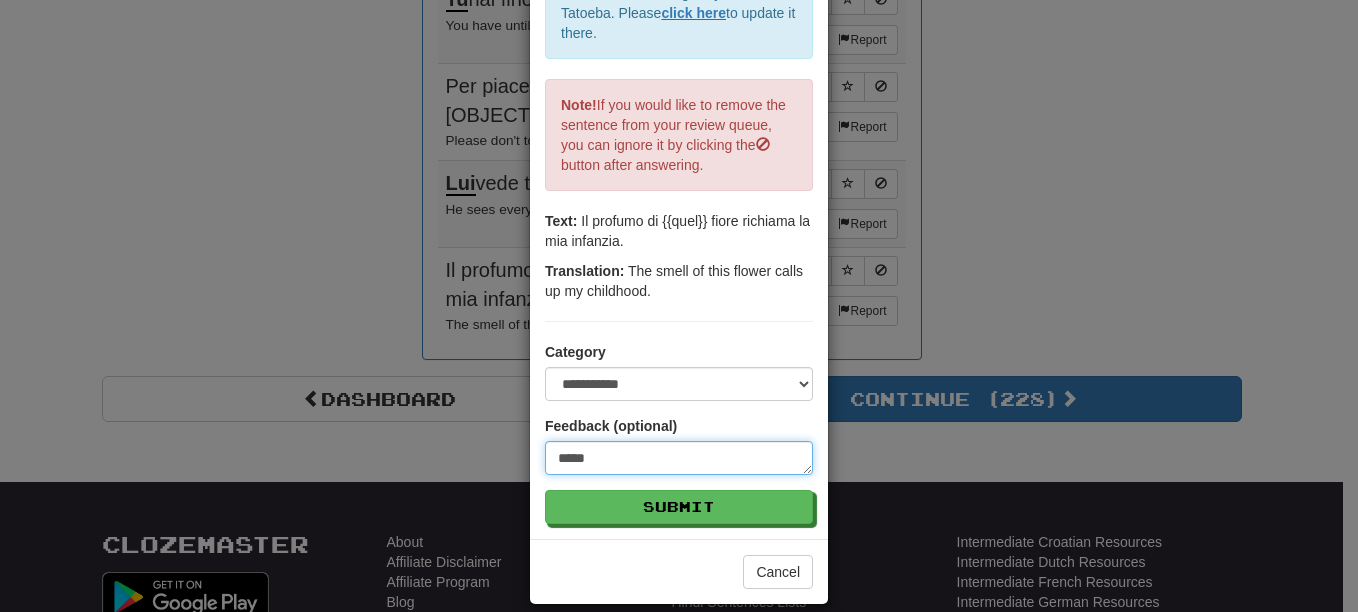 type on "******" 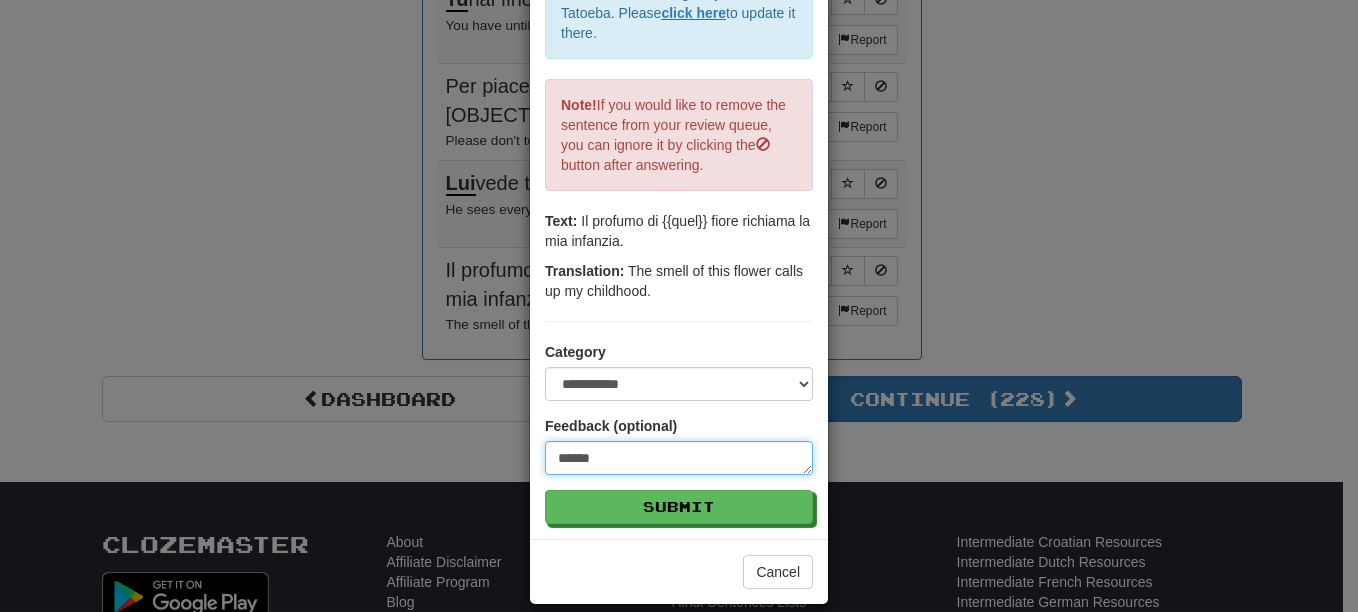 type on "*******" 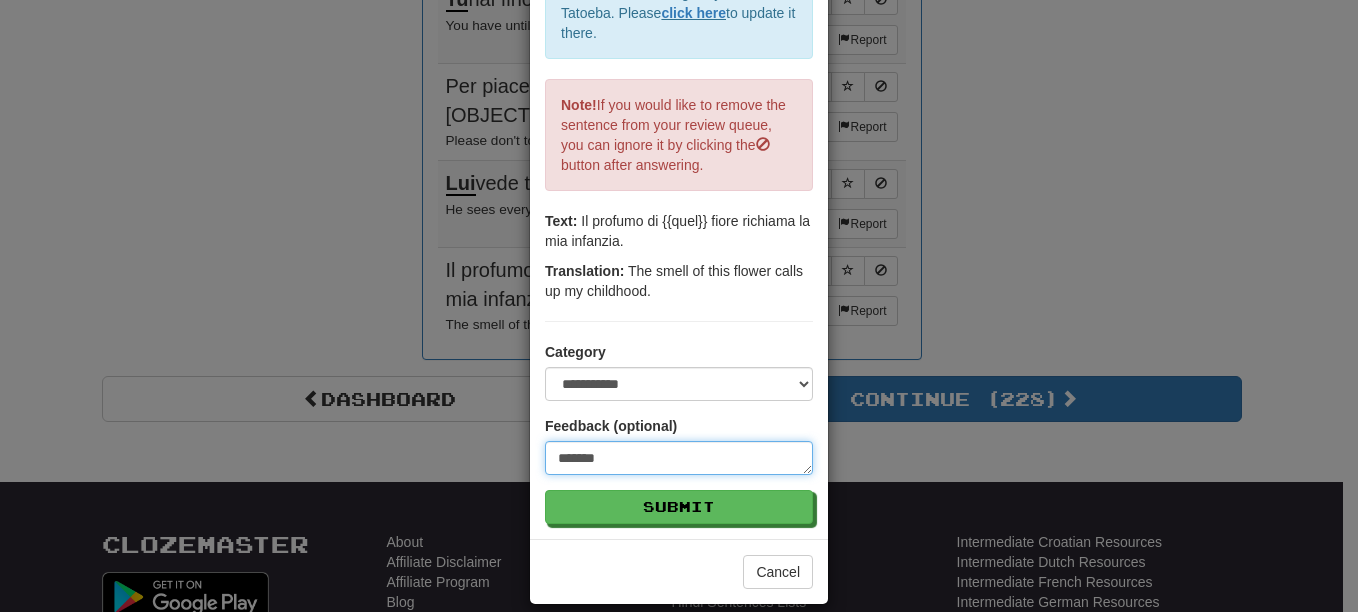 type on "********" 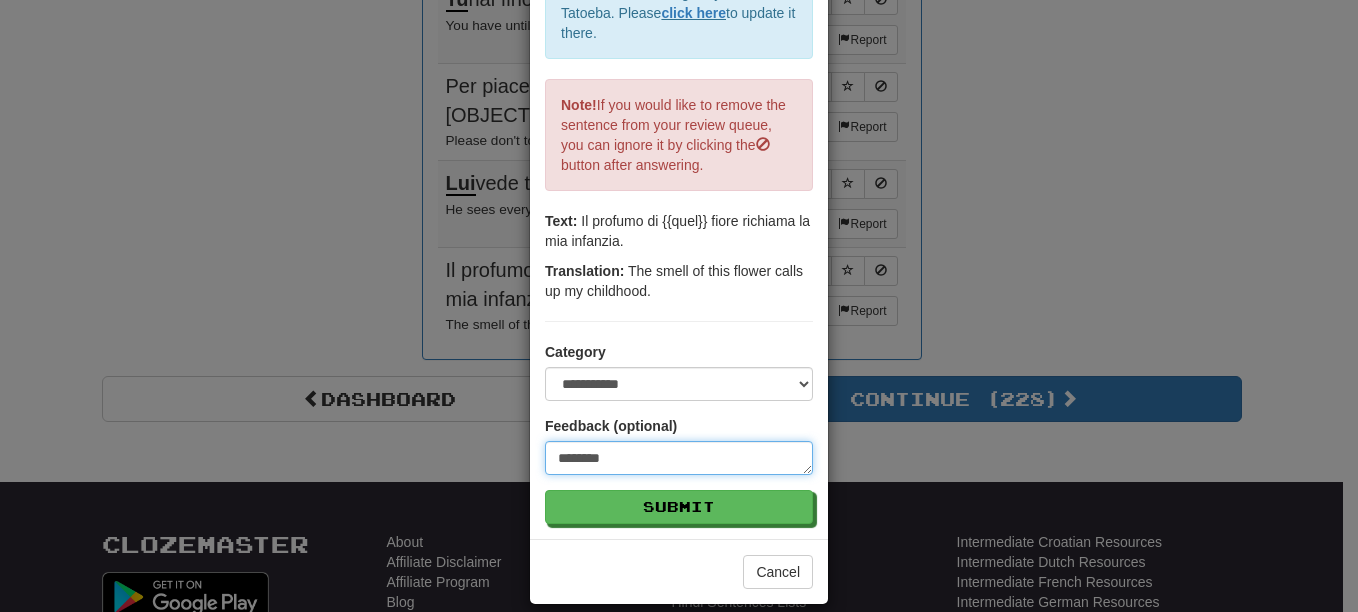type on "*" 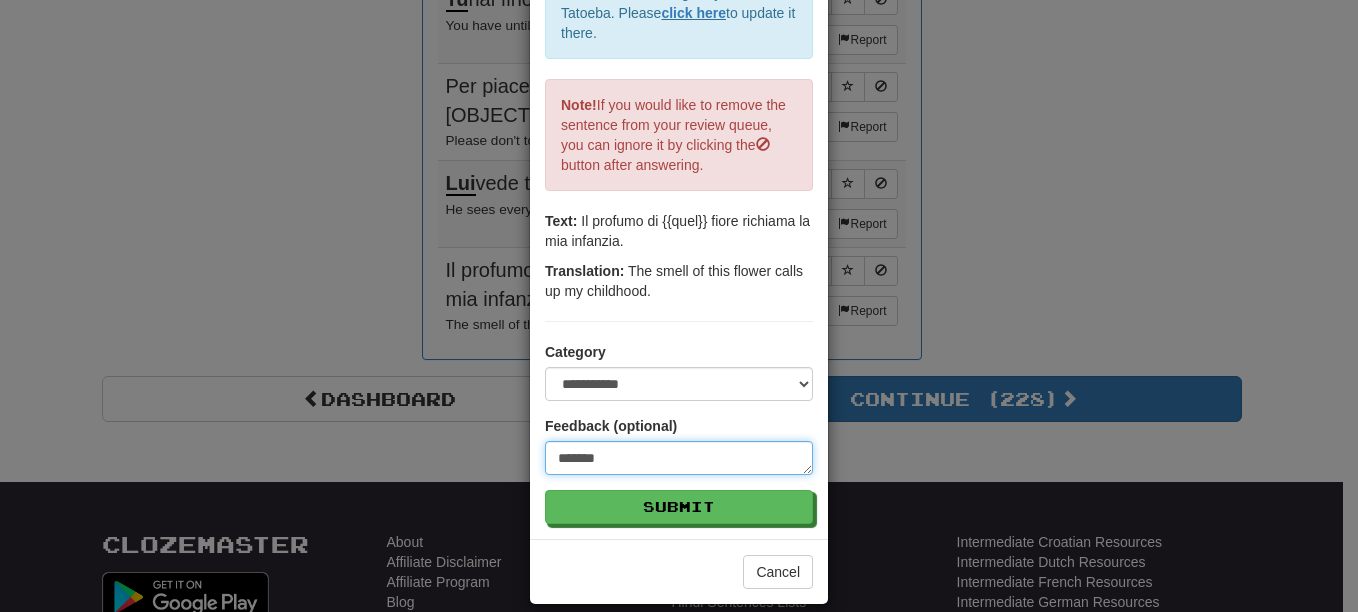type on "*" 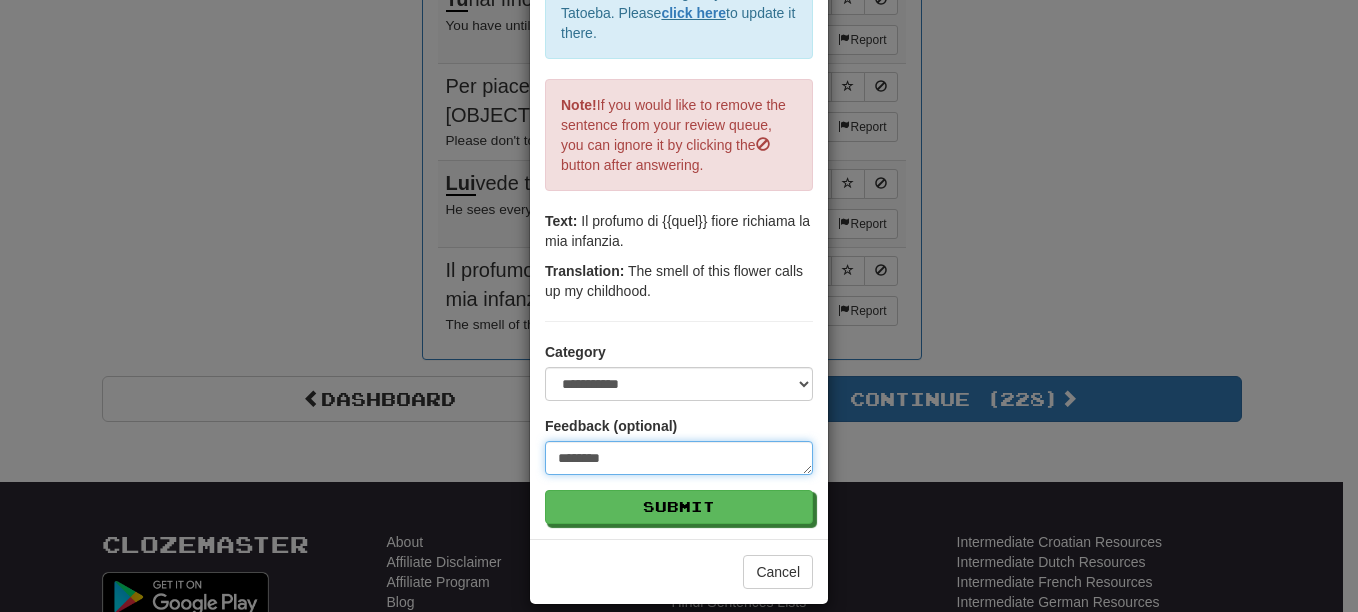type on "*********" 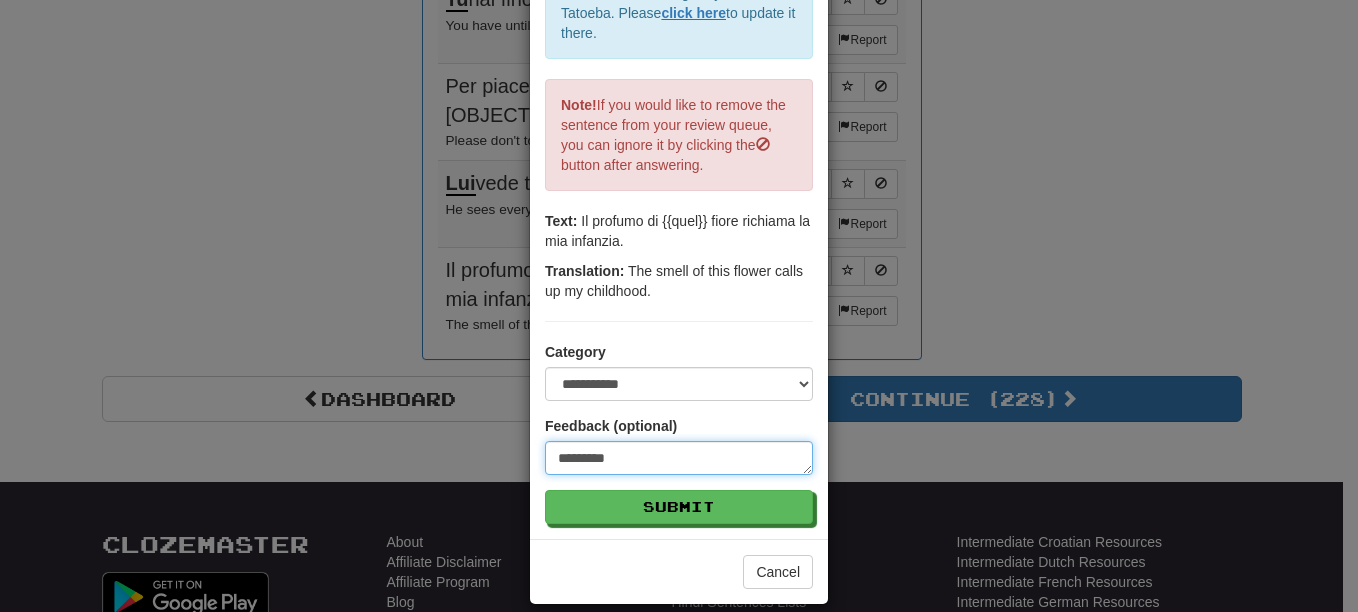 type on "**********" 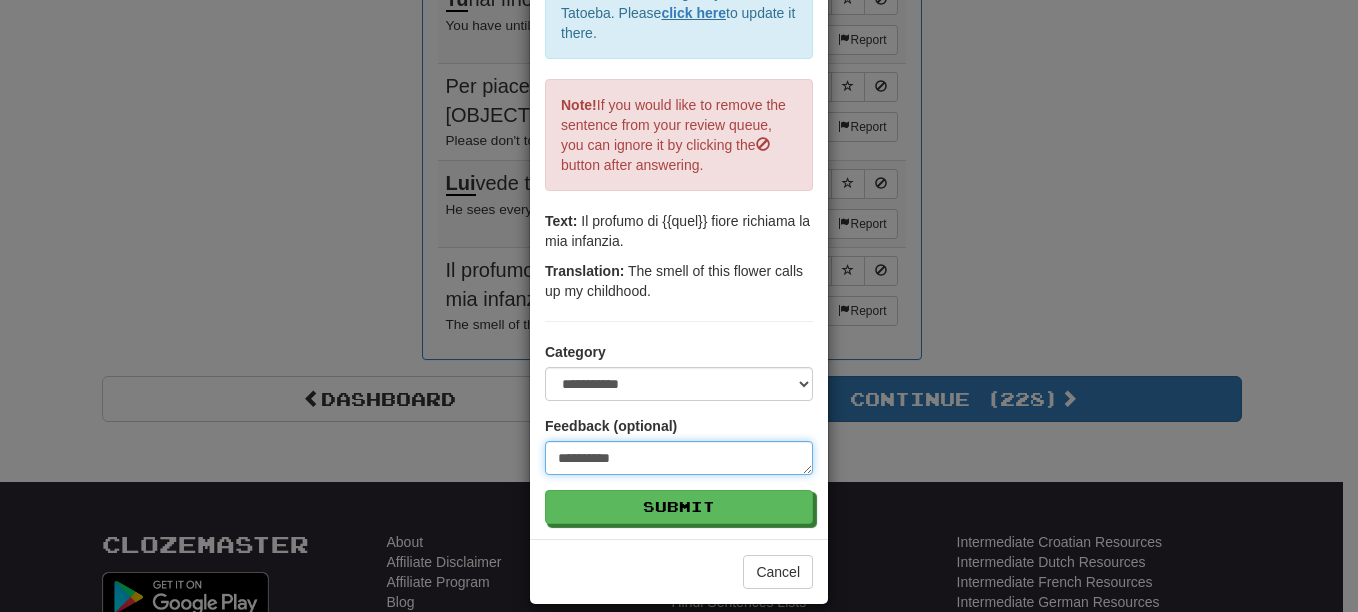 type on "**********" 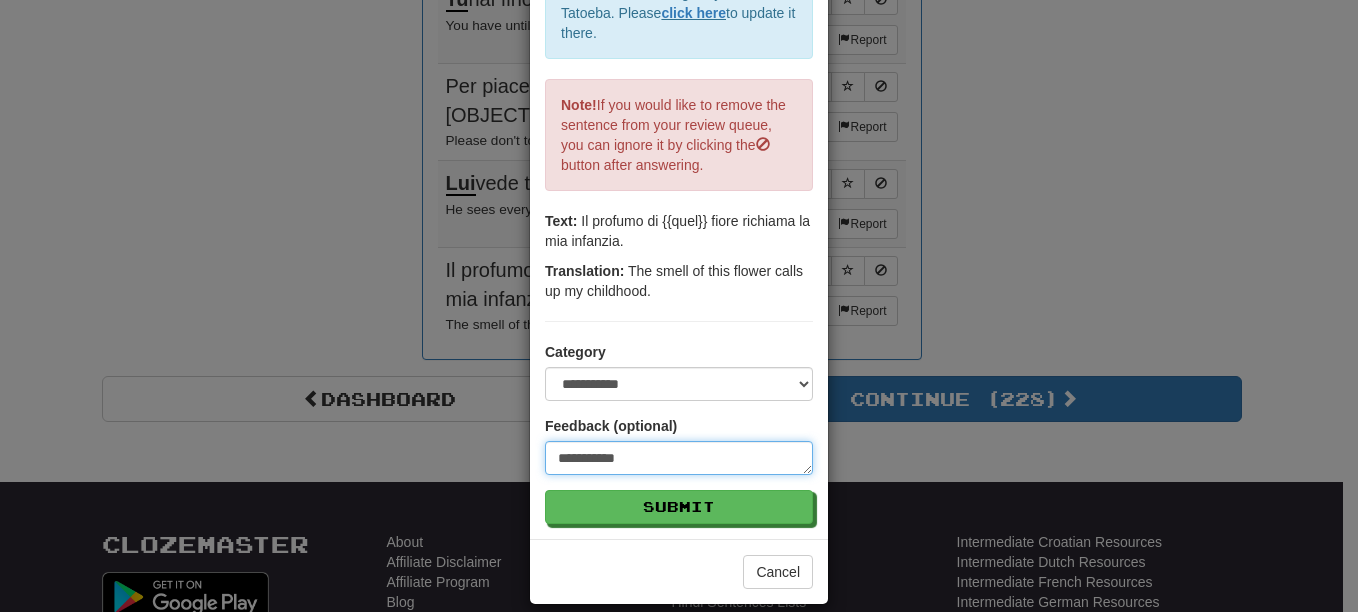 type on "**********" 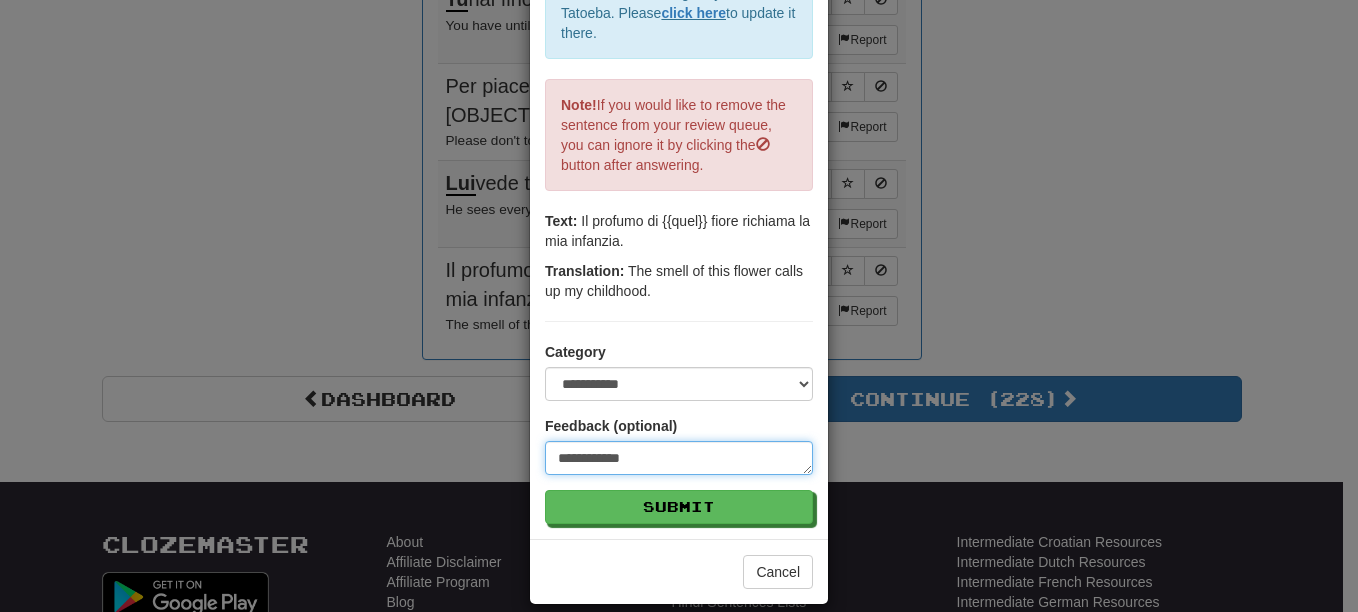 type on "**********" 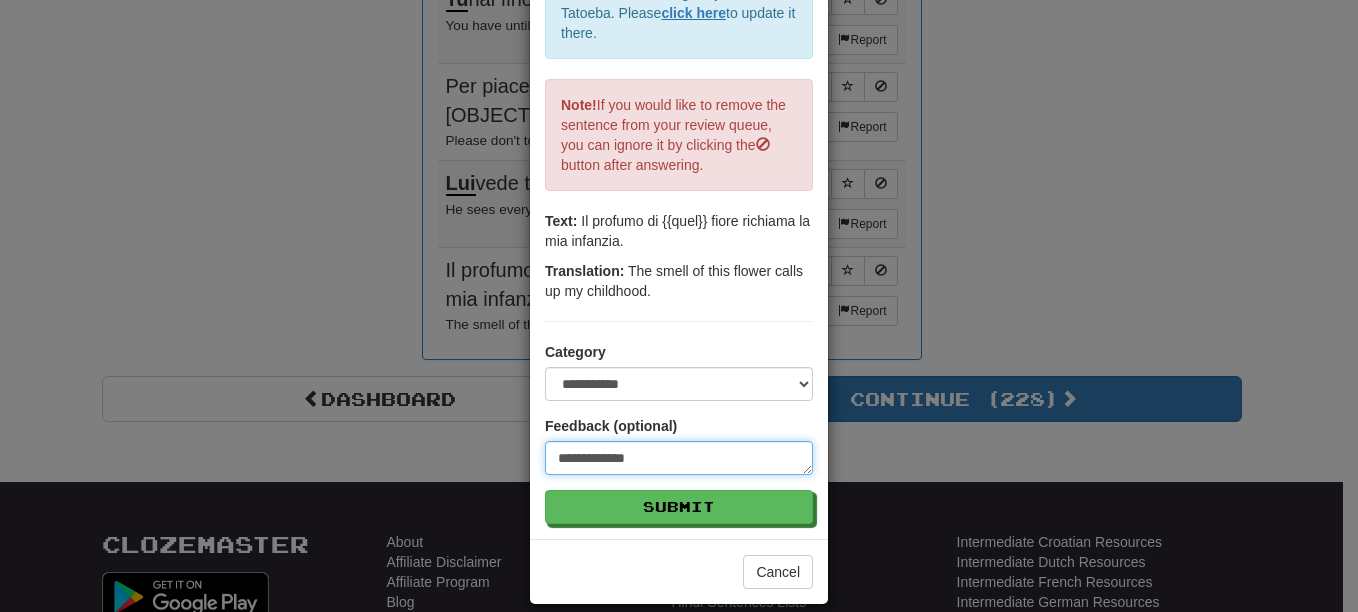 type on "**********" 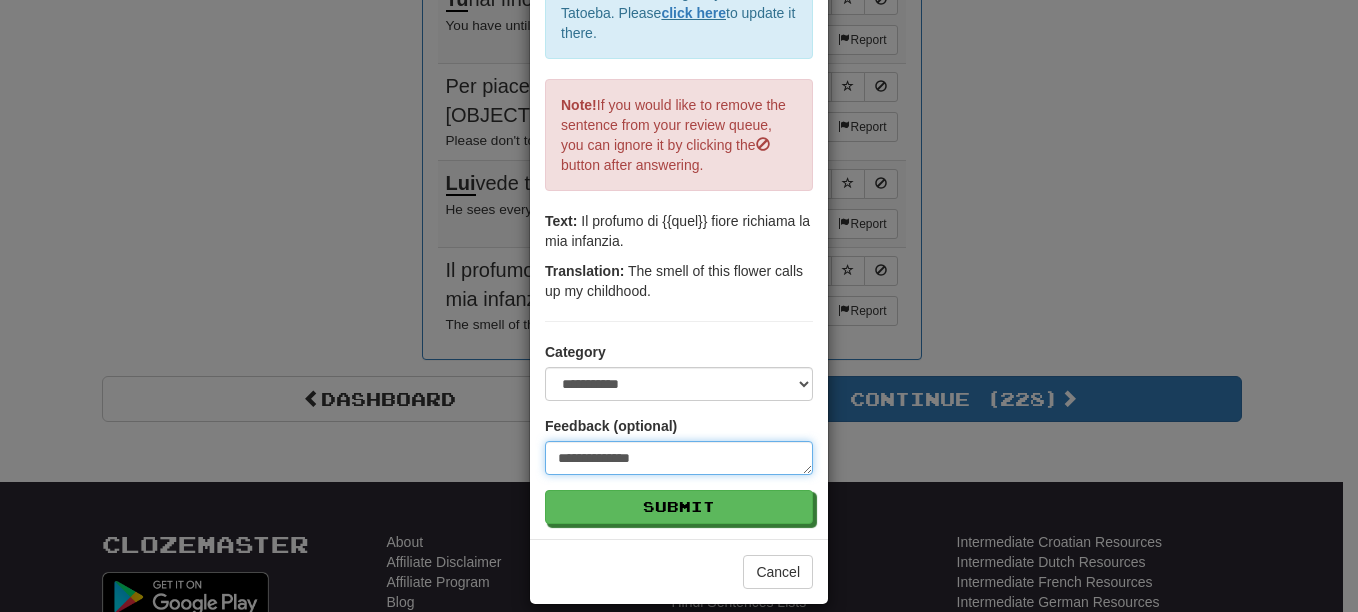 type on "**********" 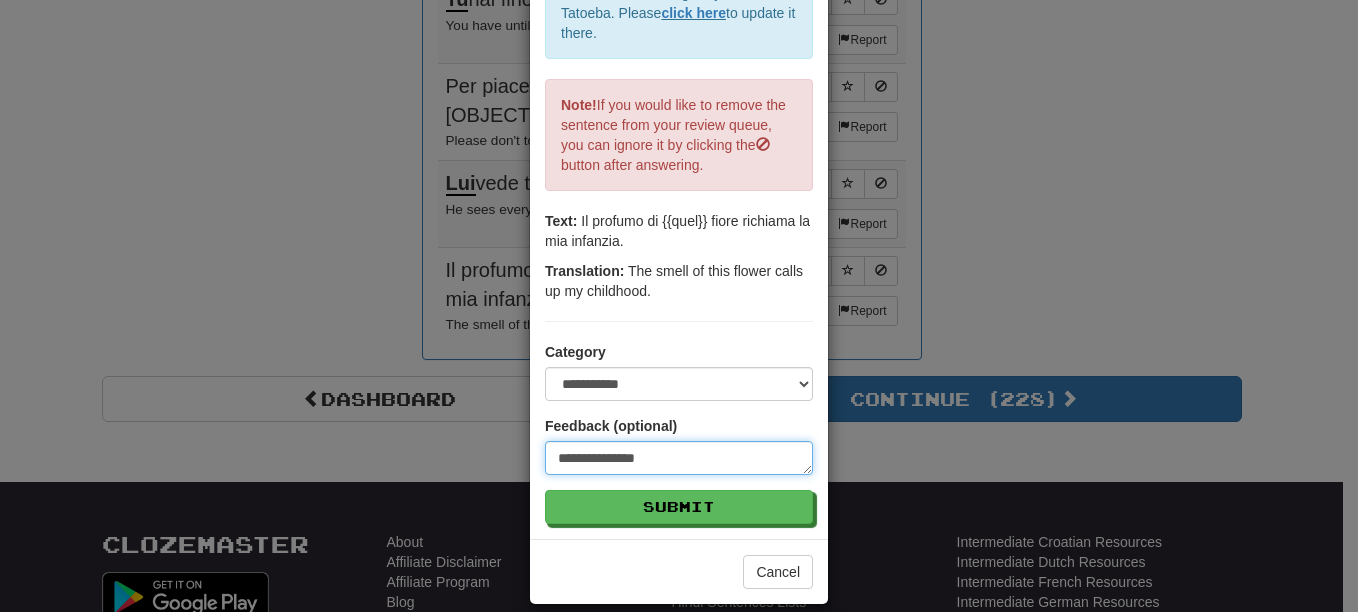 type on "**********" 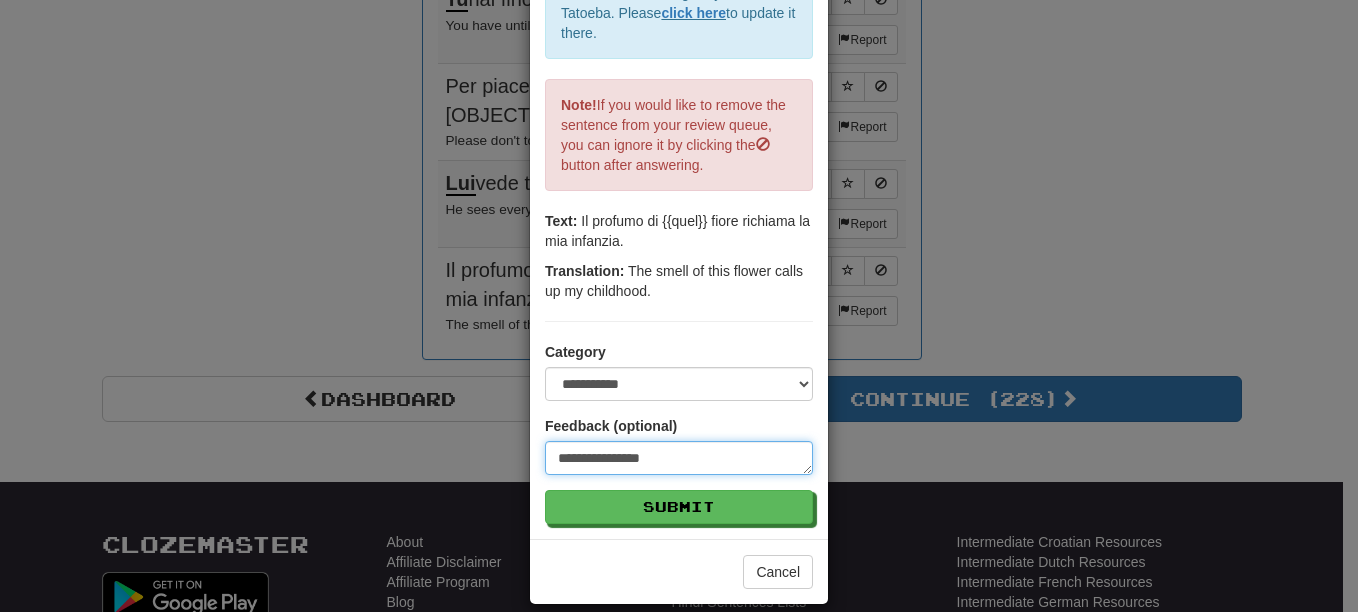 type on "**********" 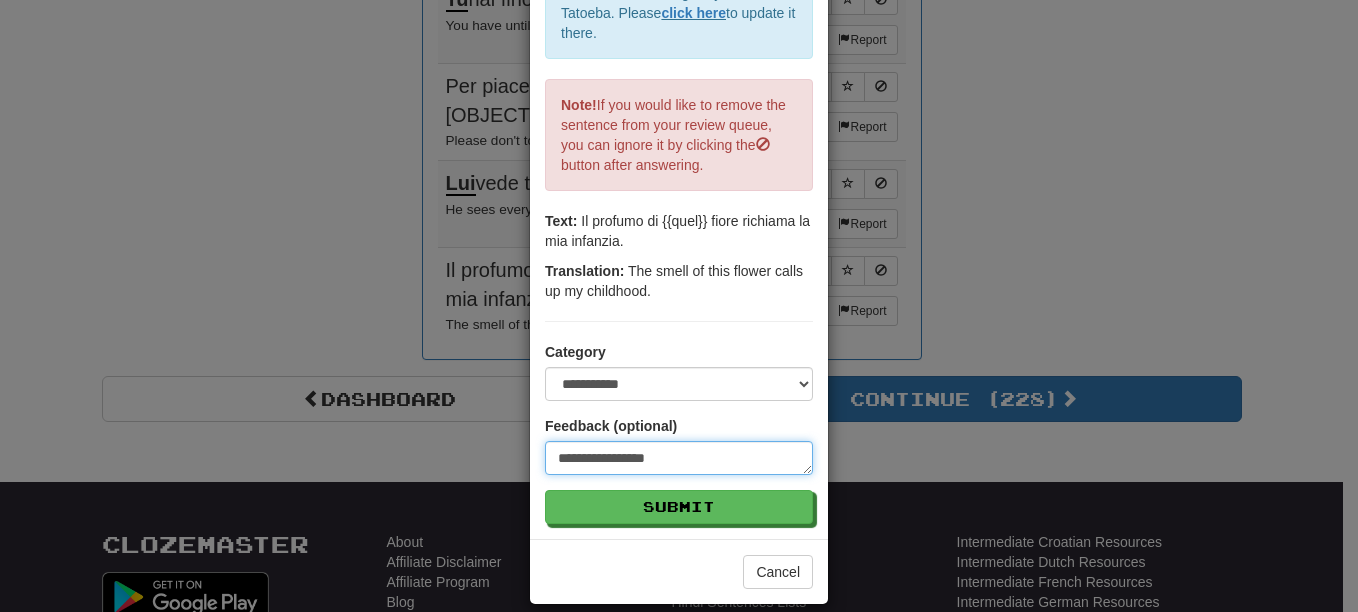 type on "**********" 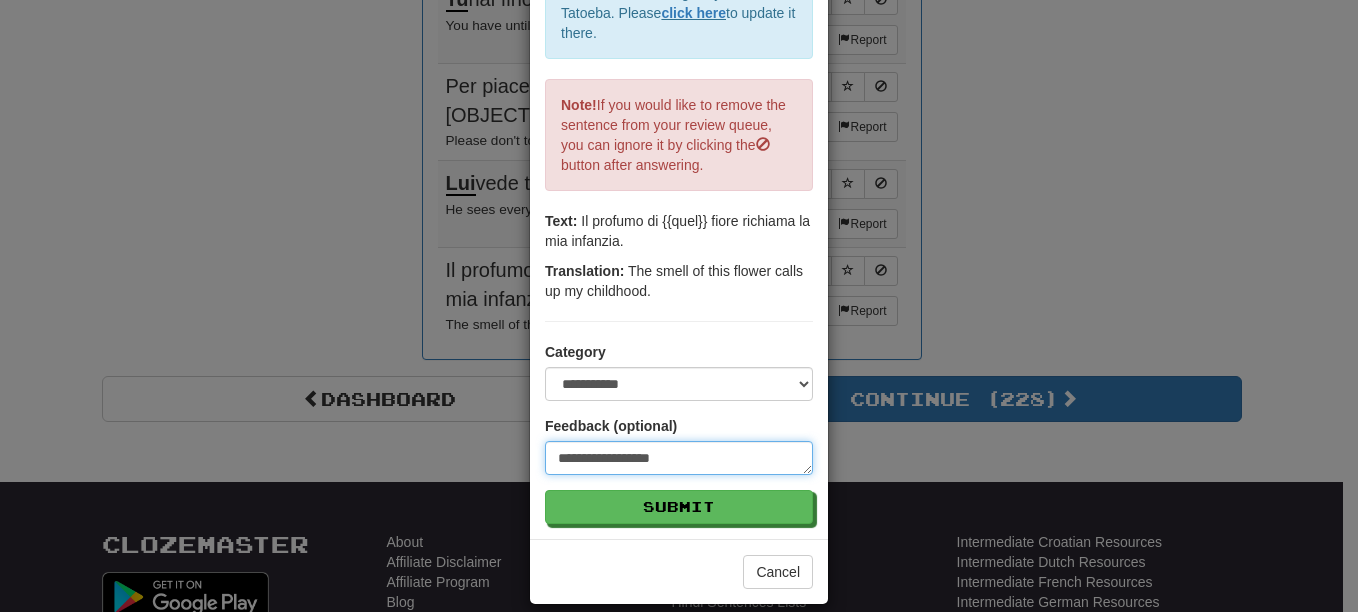 click on "**********" at bounding box center [679, 458] 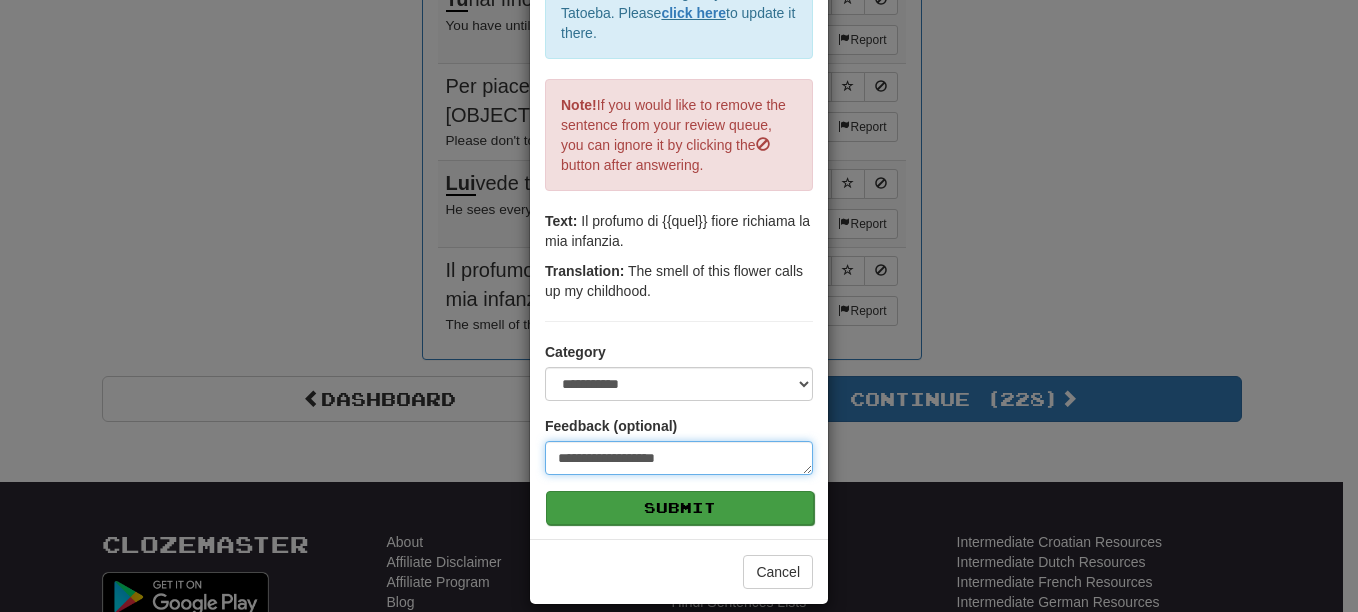 type on "**********" 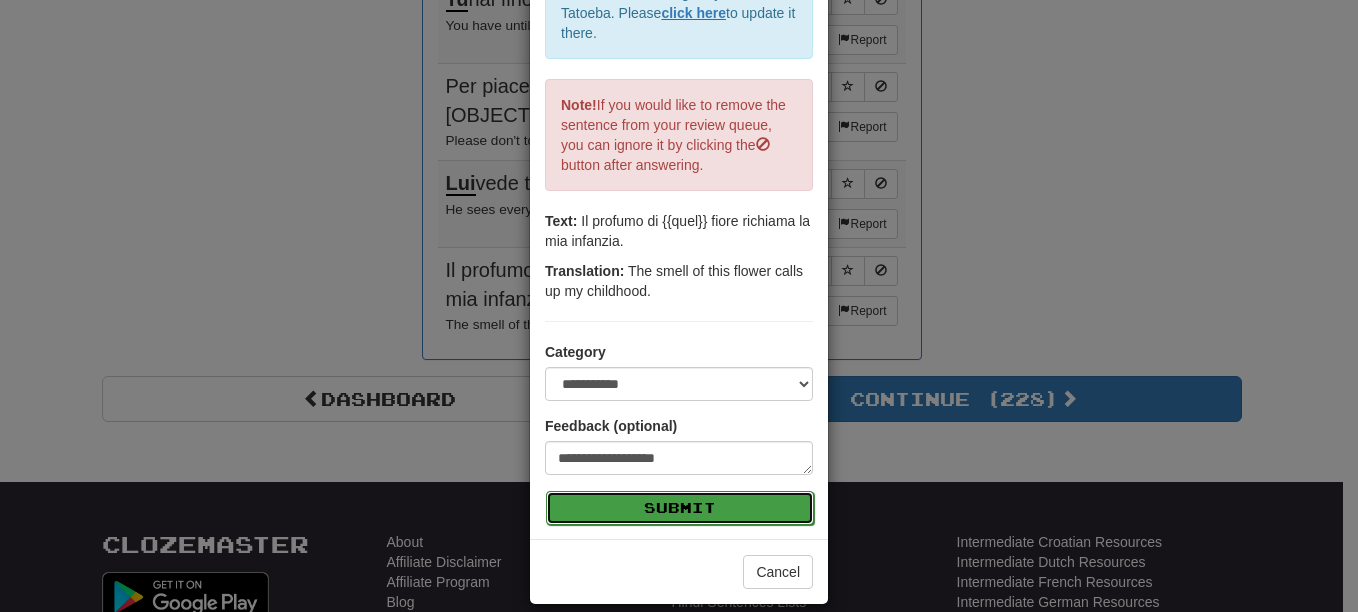 click on "Submit" at bounding box center (680, 508) 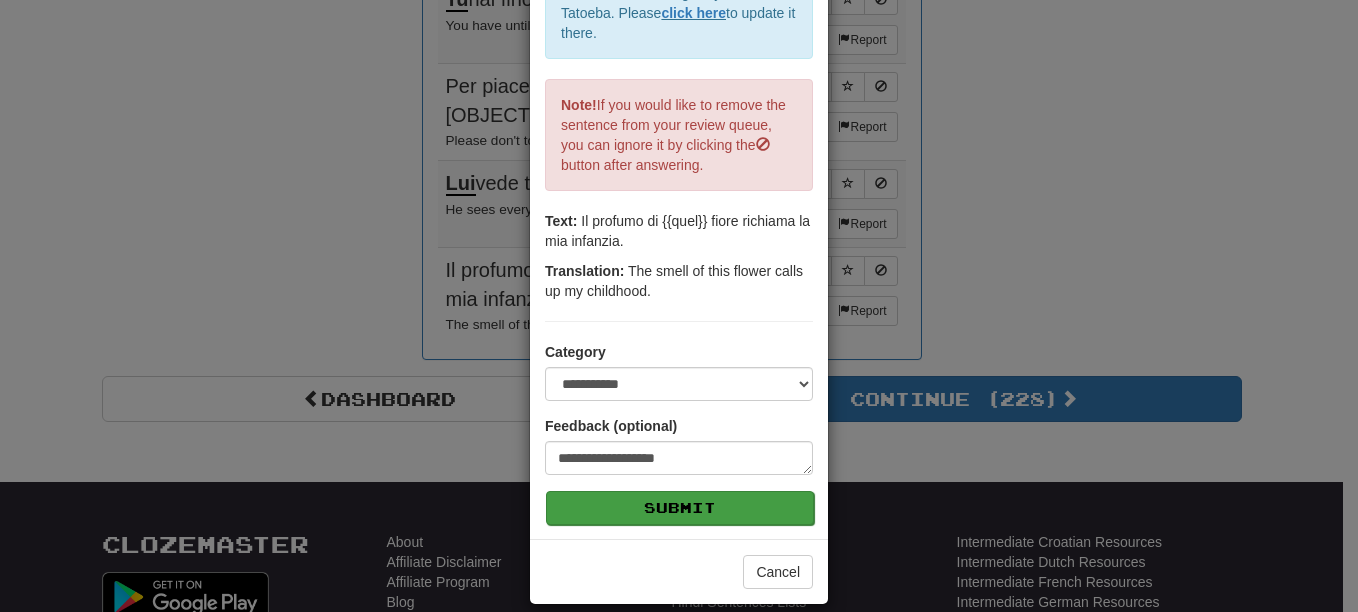 type on "*" 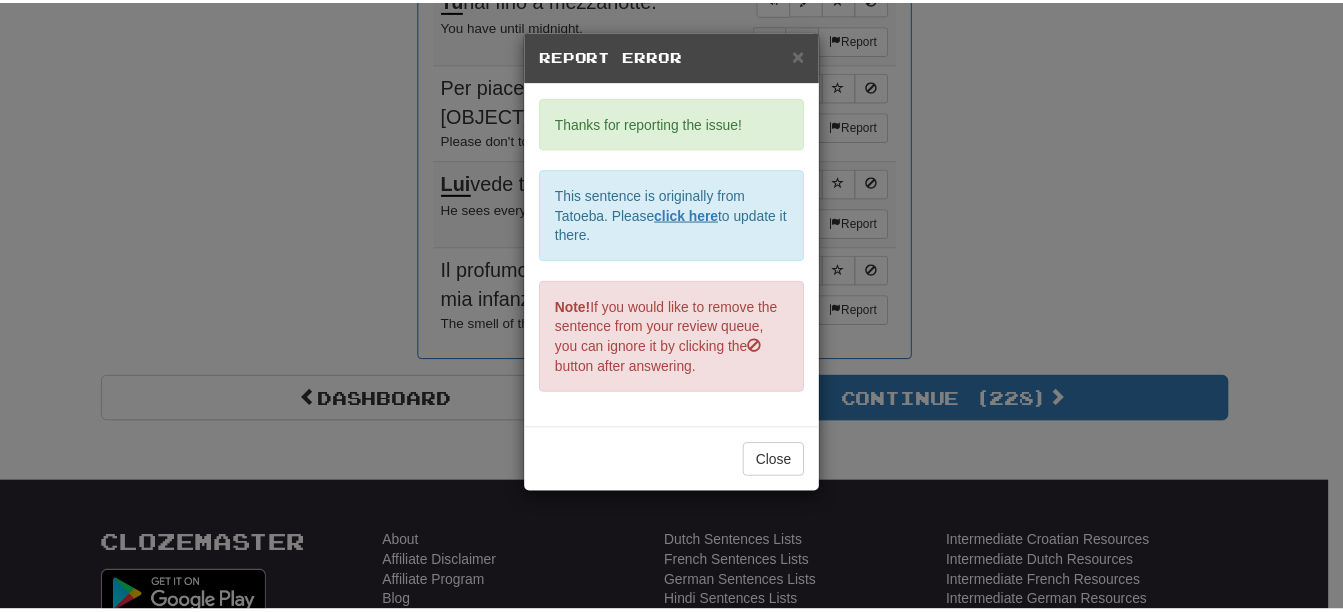 scroll, scrollTop: 0, scrollLeft: 0, axis: both 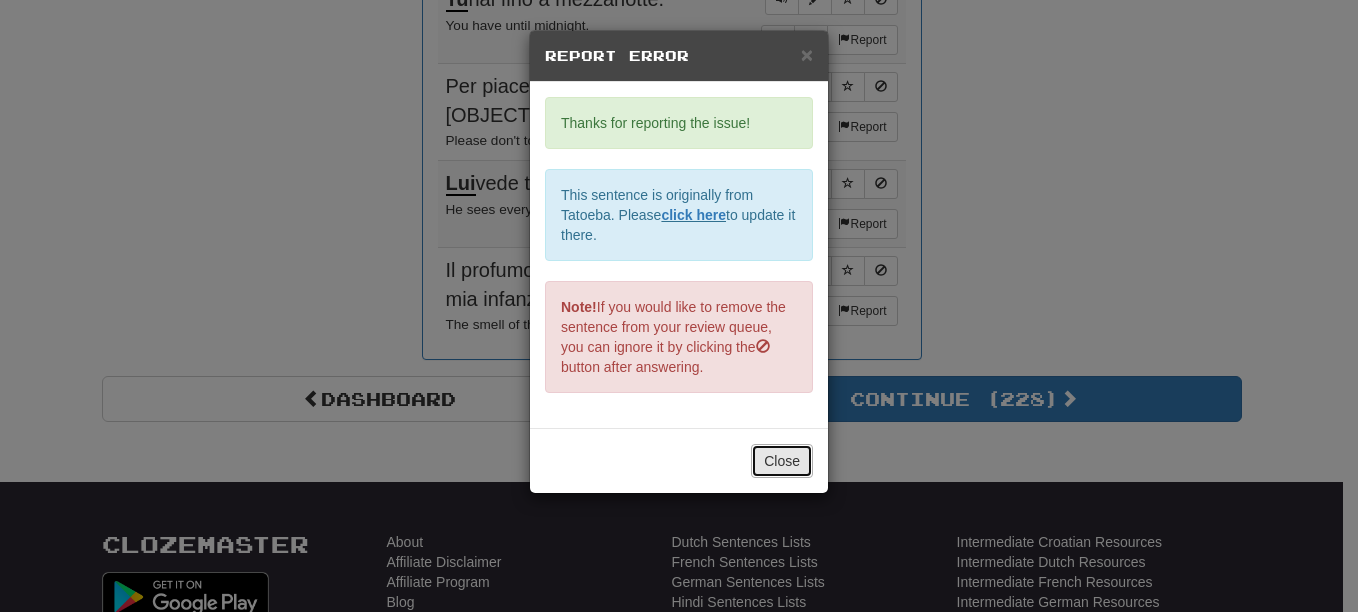 click on "Close" at bounding box center [782, 461] 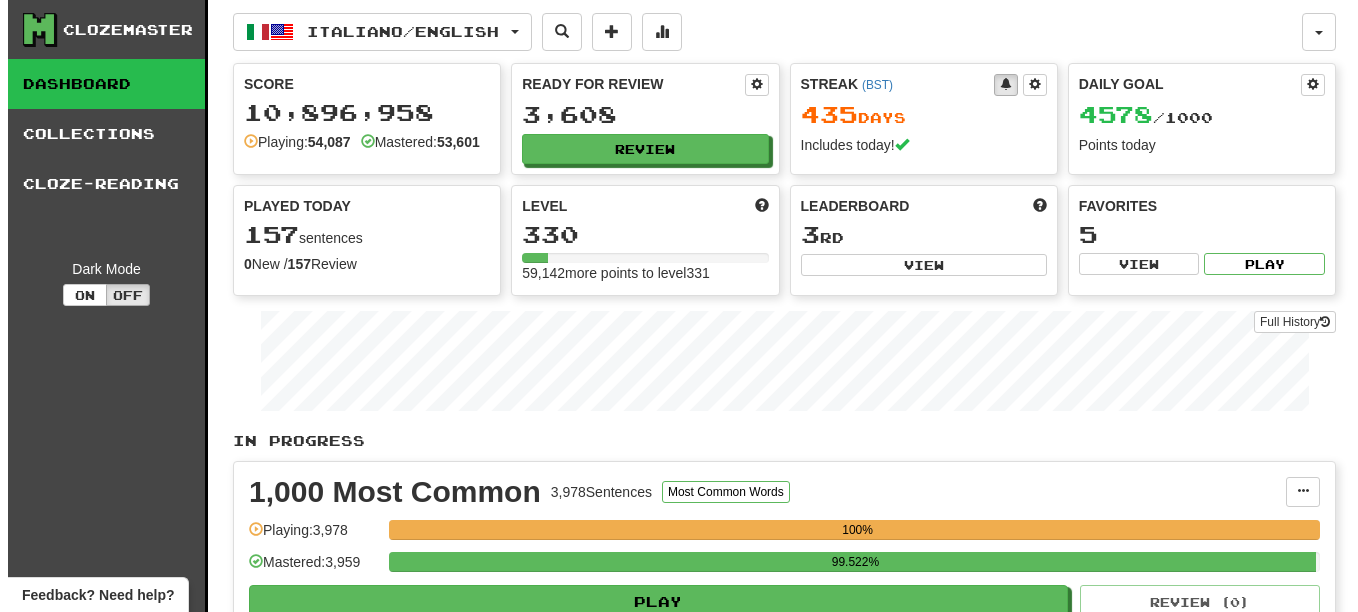 scroll, scrollTop: 0, scrollLeft: 0, axis: both 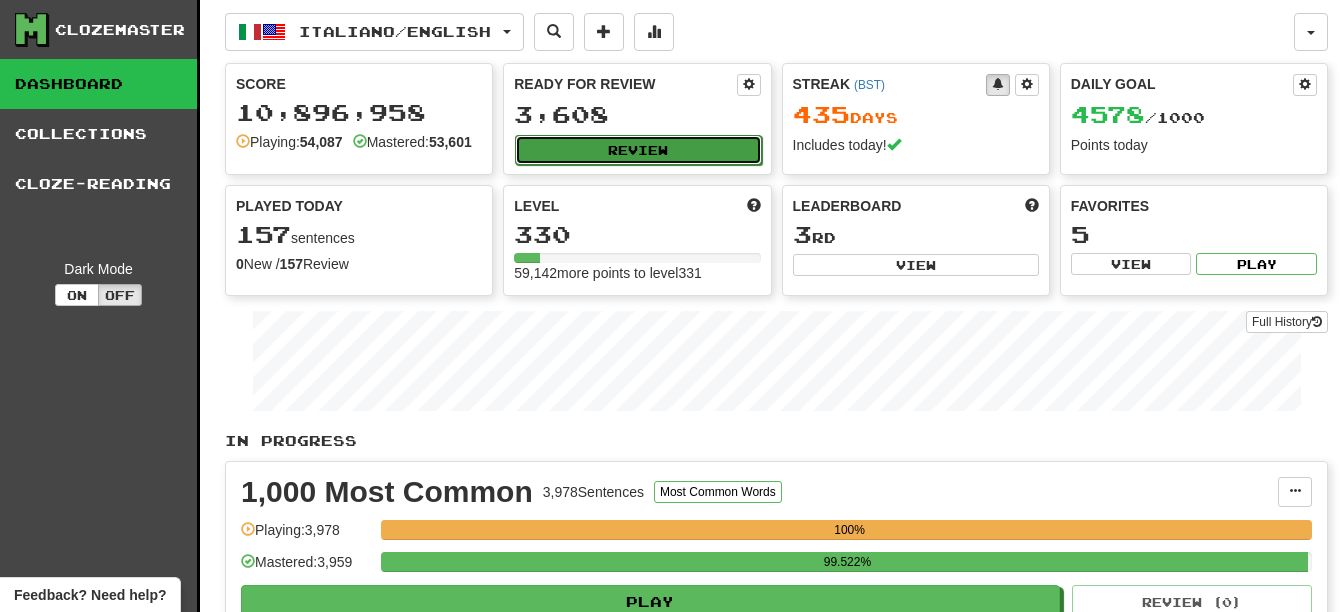 click on "Review" at bounding box center (638, 150) 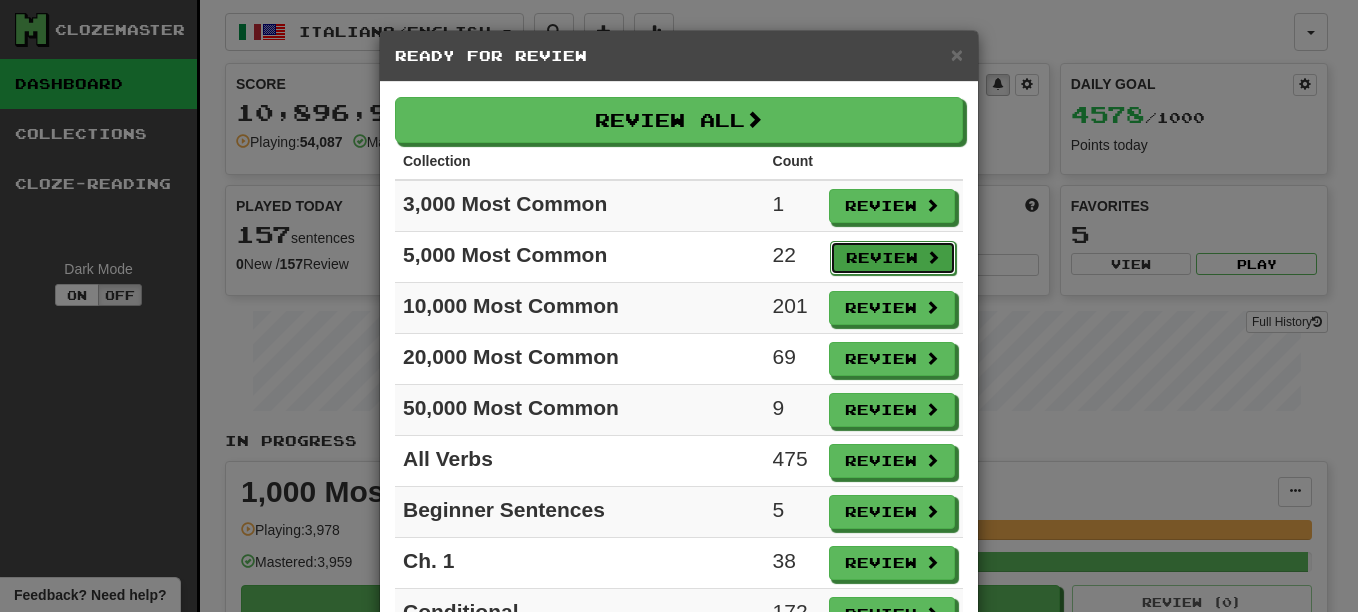 click on "Review" at bounding box center (893, 258) 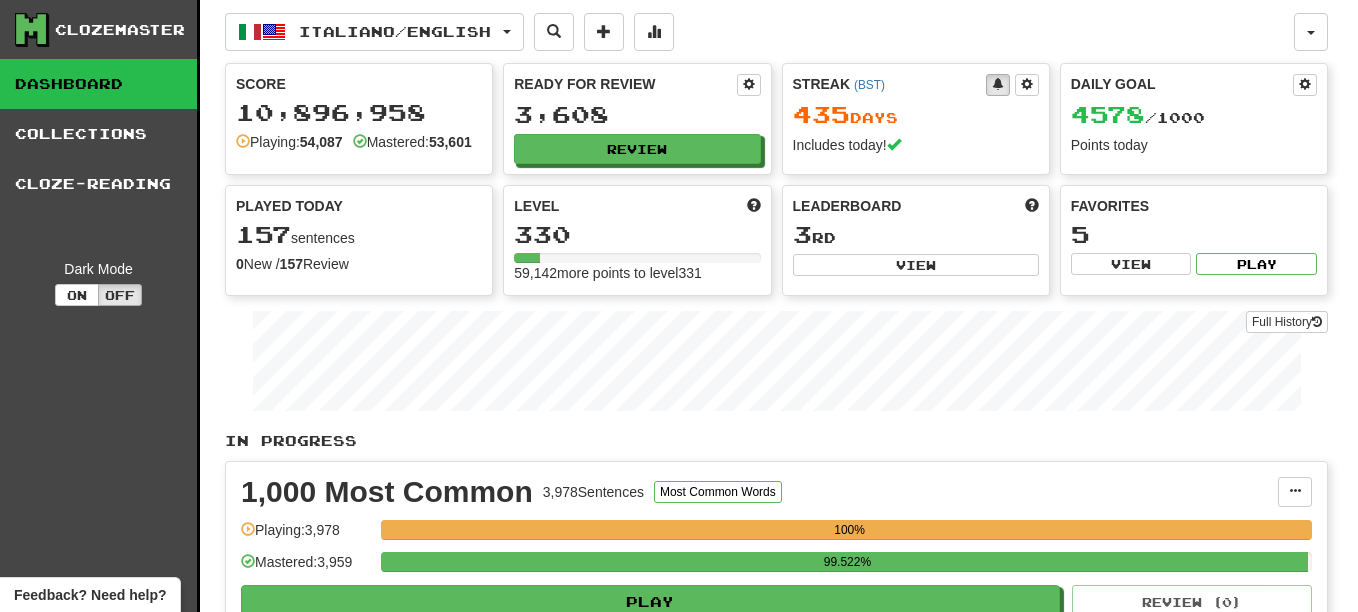 select on "**" 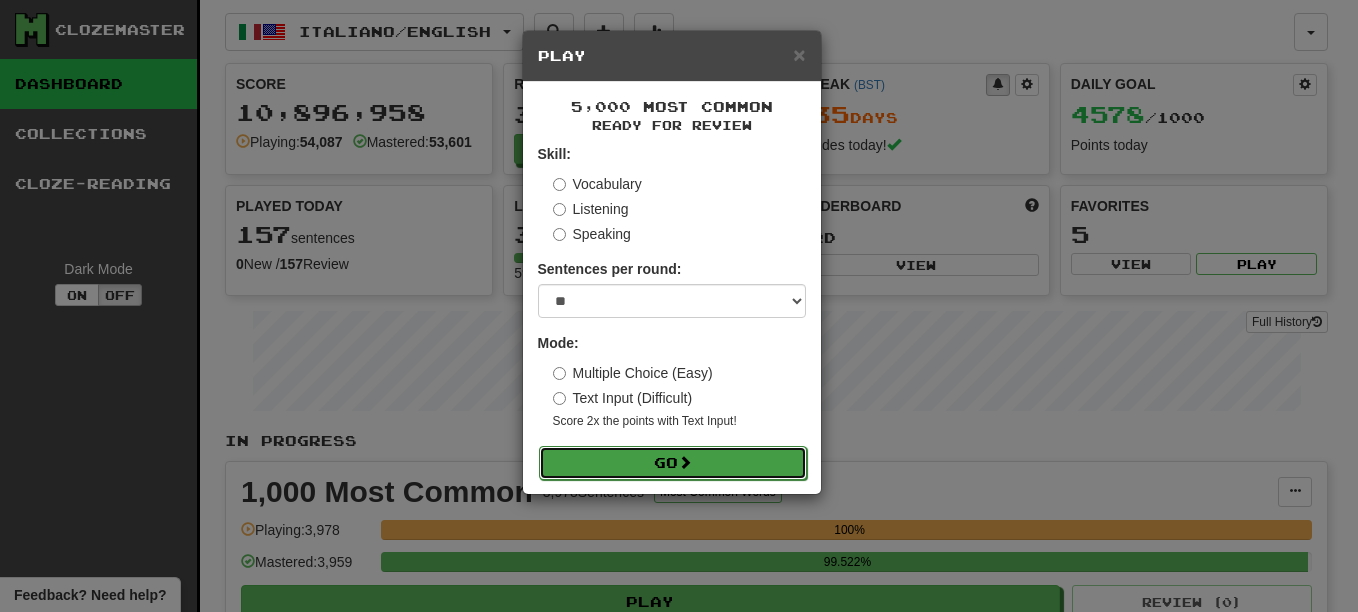 click on "Go" at bounding box center (673, 463) 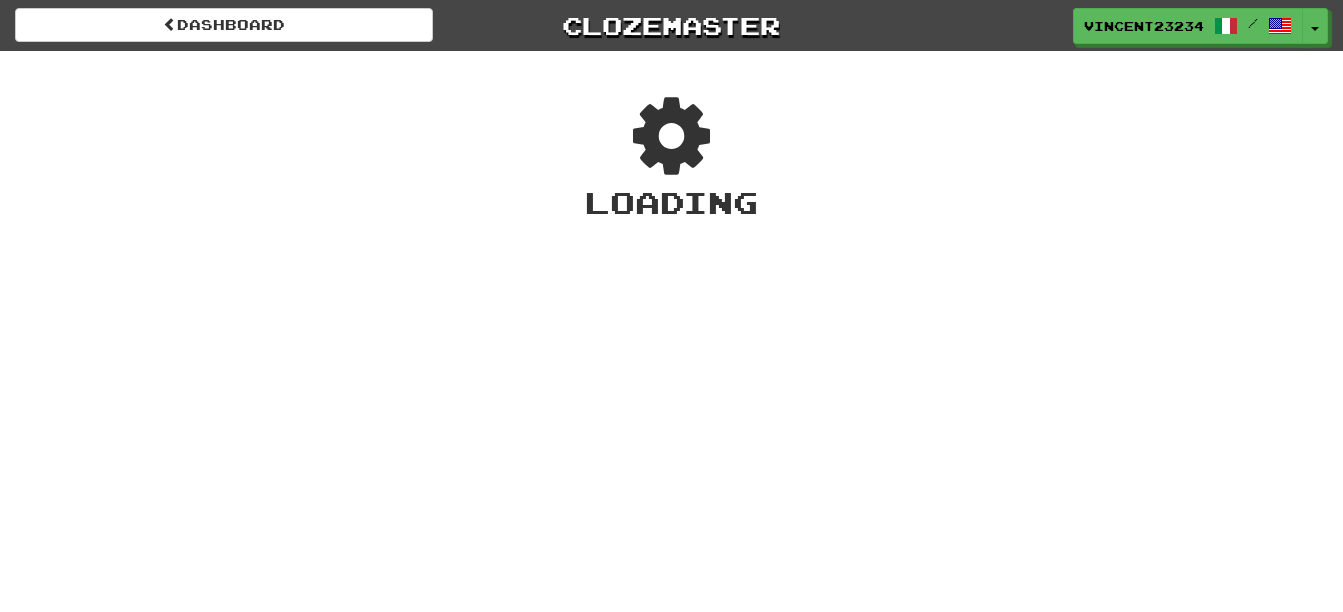 scroll, scrollTop: 0, scrollLeft: 0, axis: both 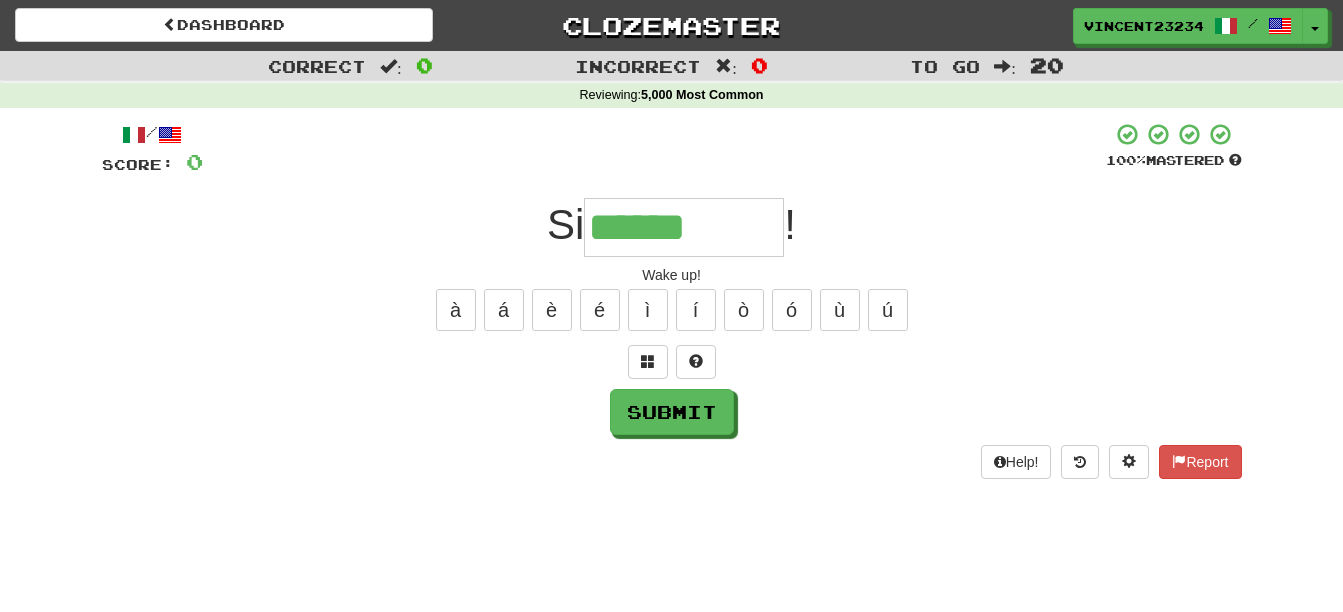 type on "******" 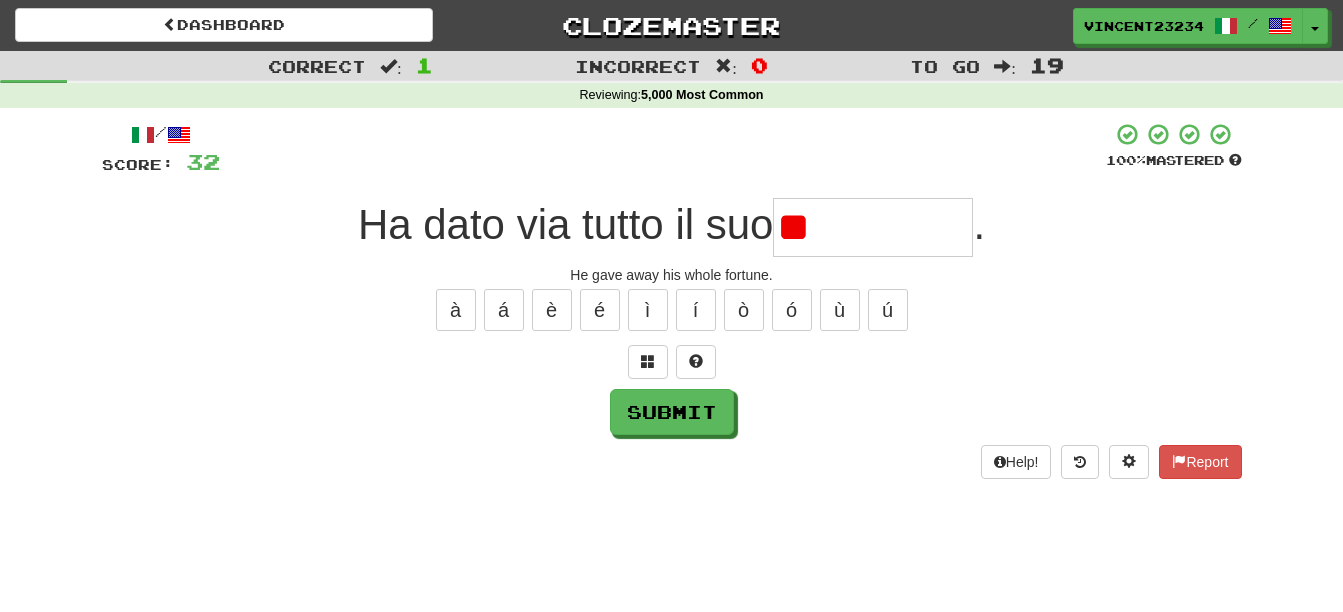 type on "*" 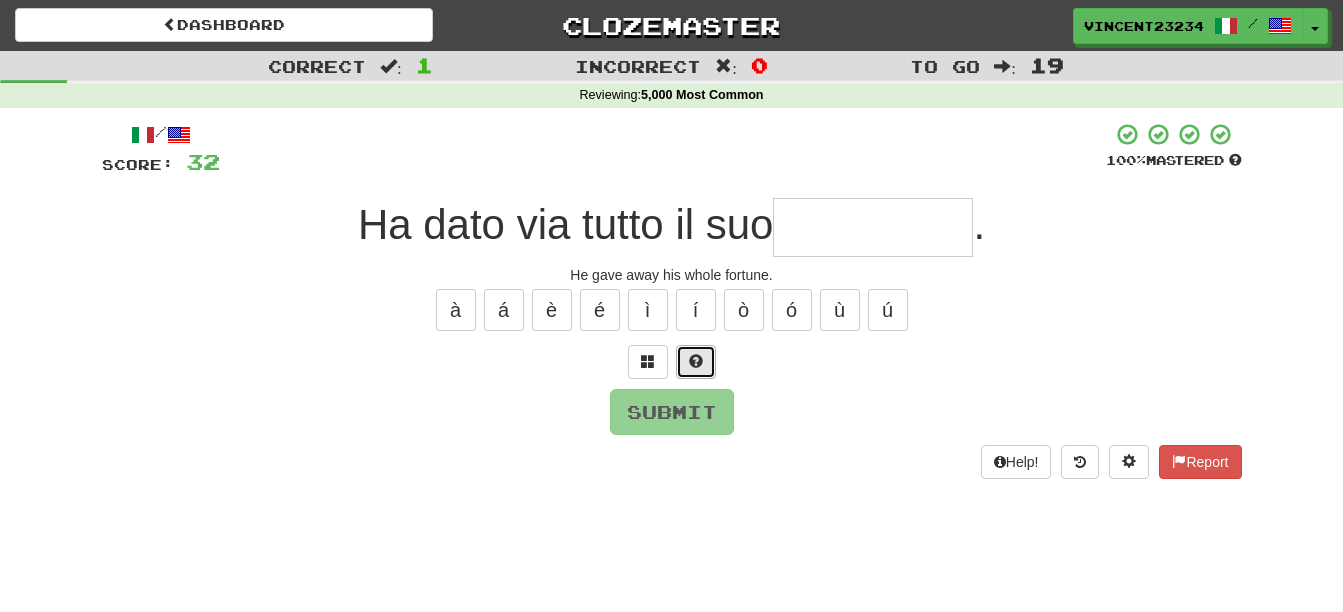 click at bounding box center (696, 361) 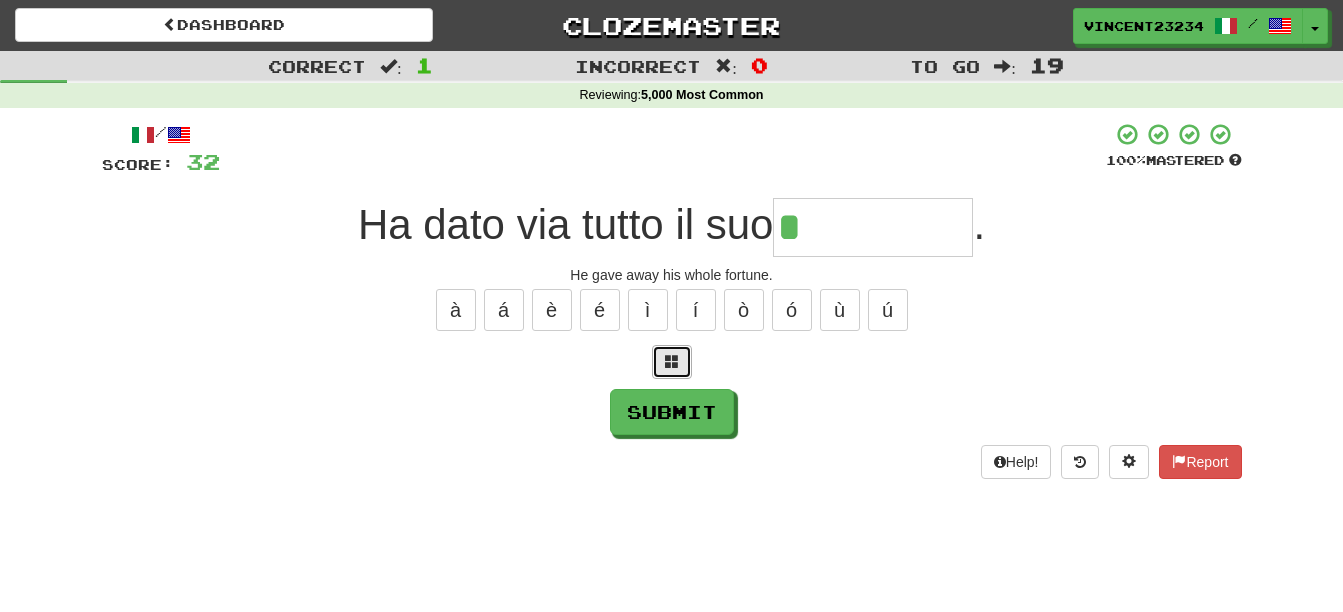 click at bounding box center (672, 361) 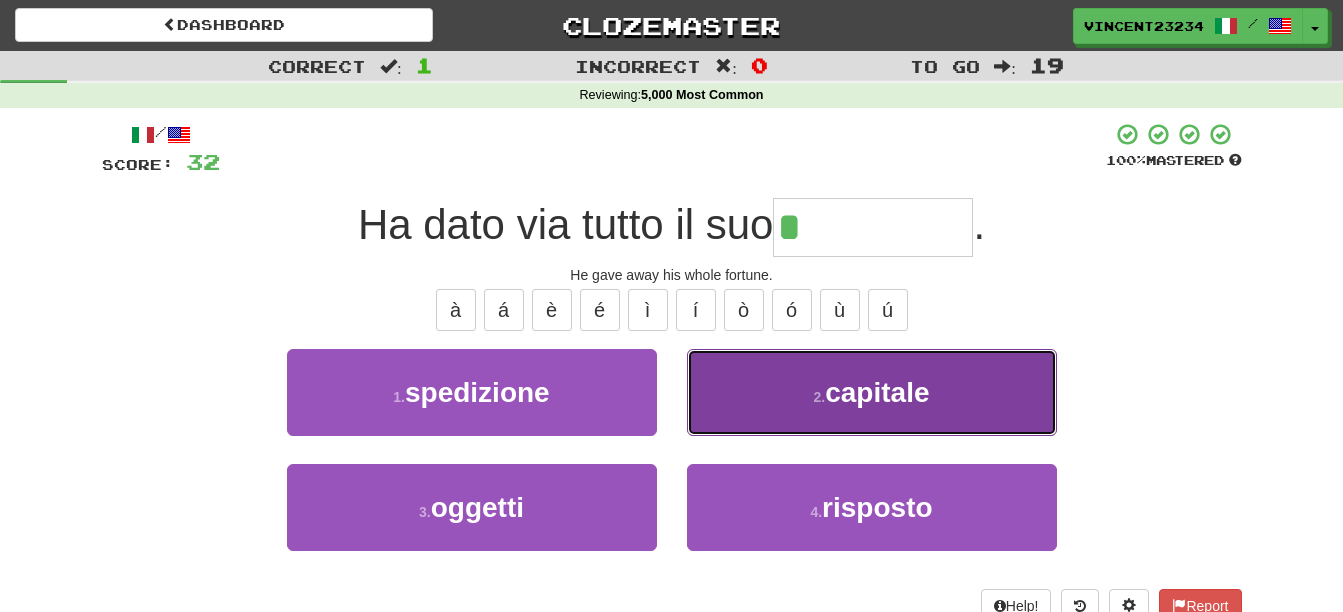 click on "capitale" at bounding box center [877, 392] 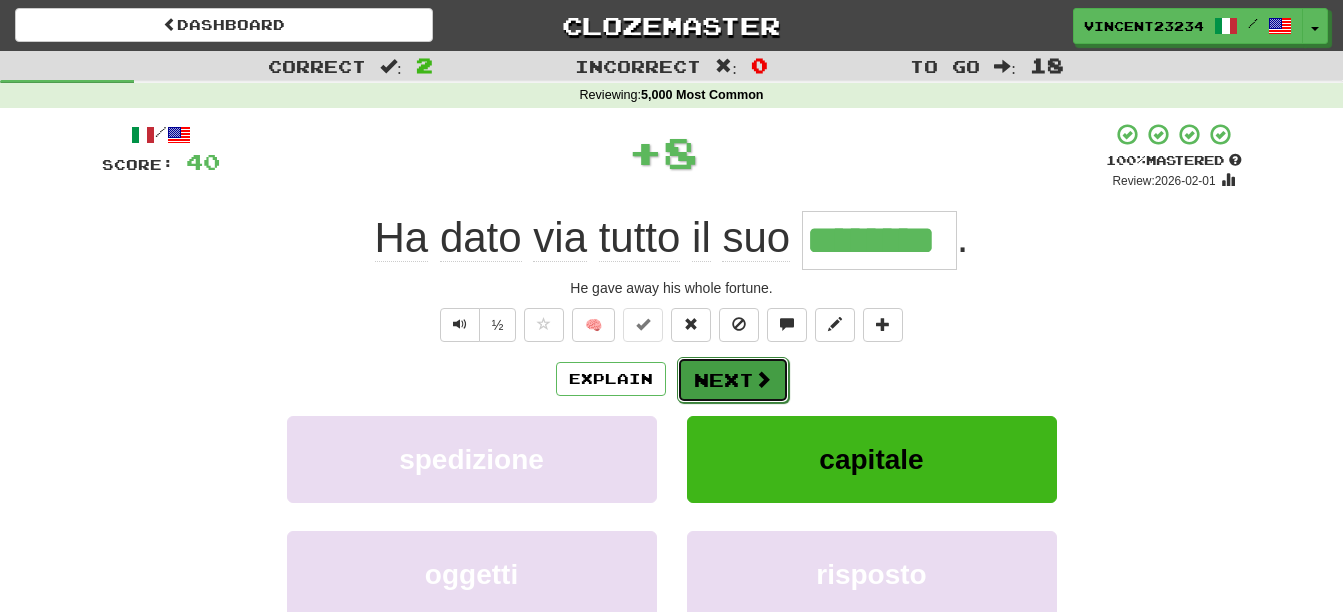 click on "Next" at bounding box center (733, 380) 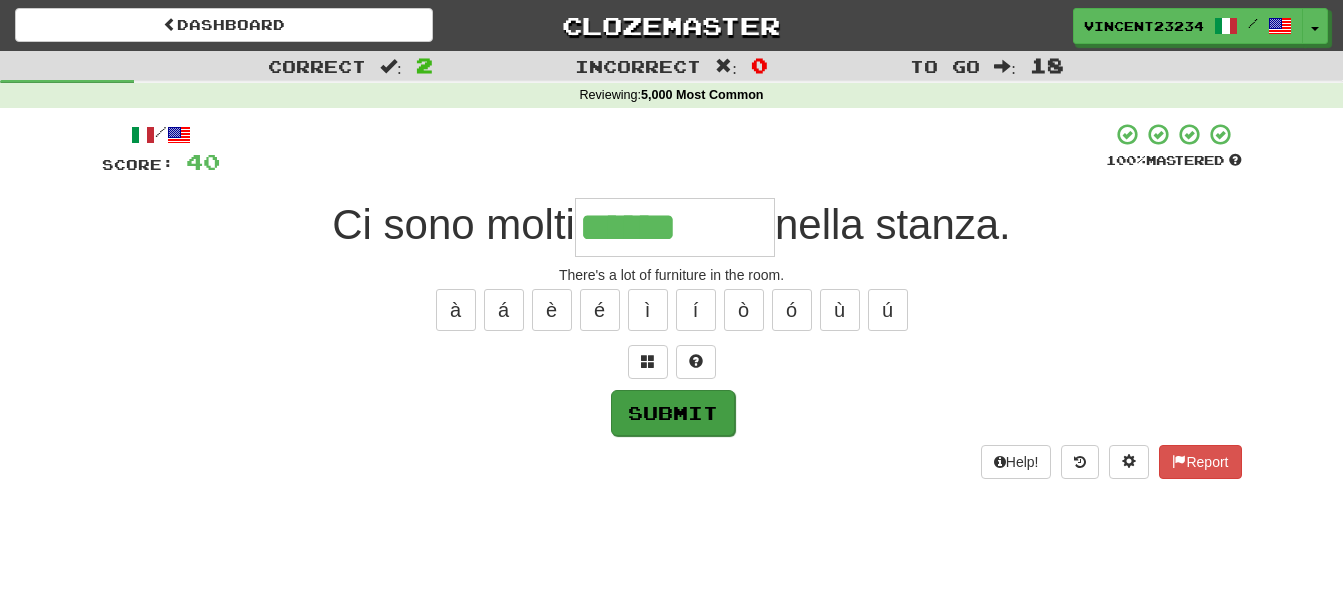 type on "******" 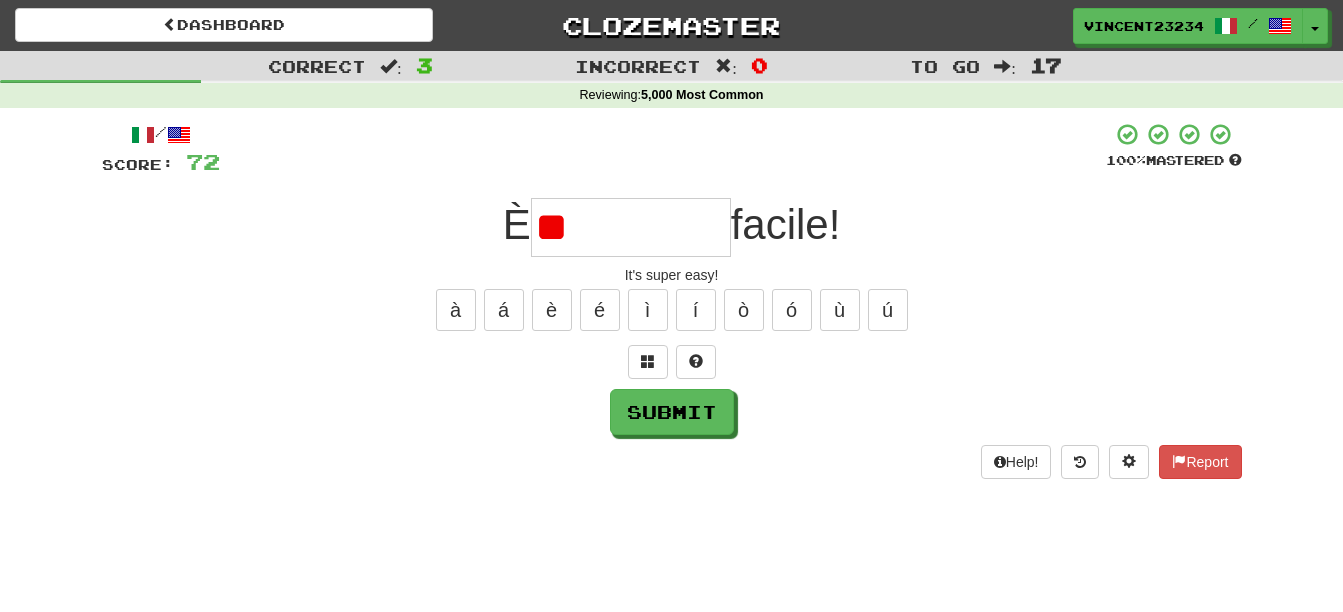 type on "*" 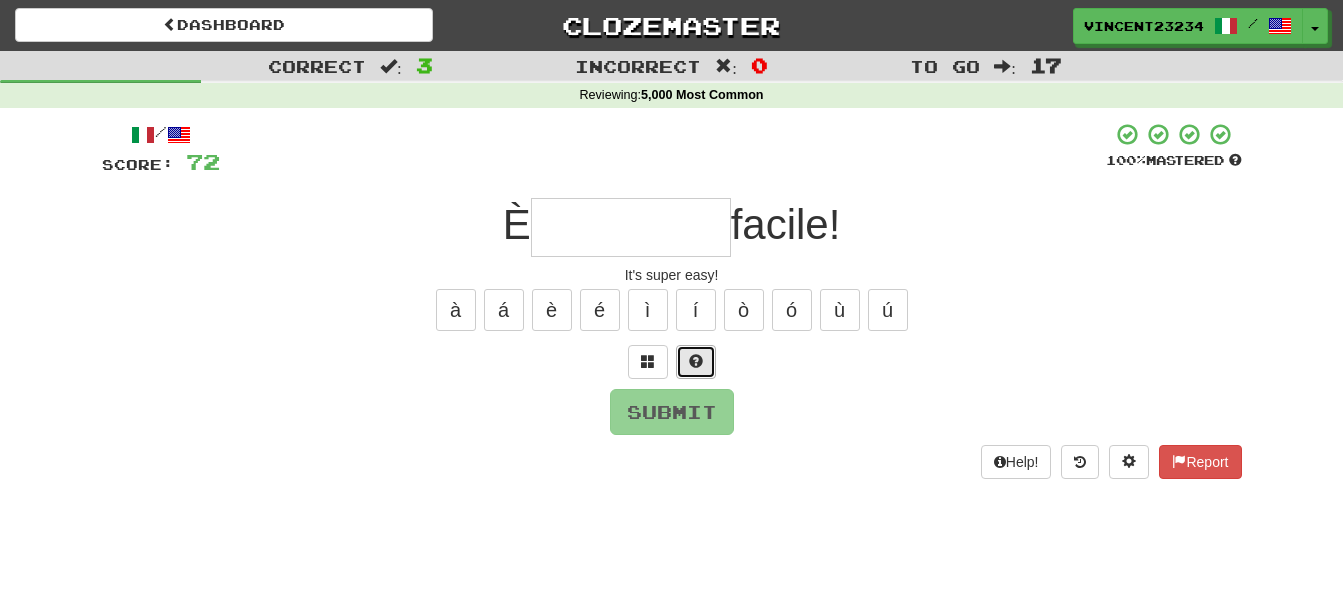 click at bounding box center (696, 362) 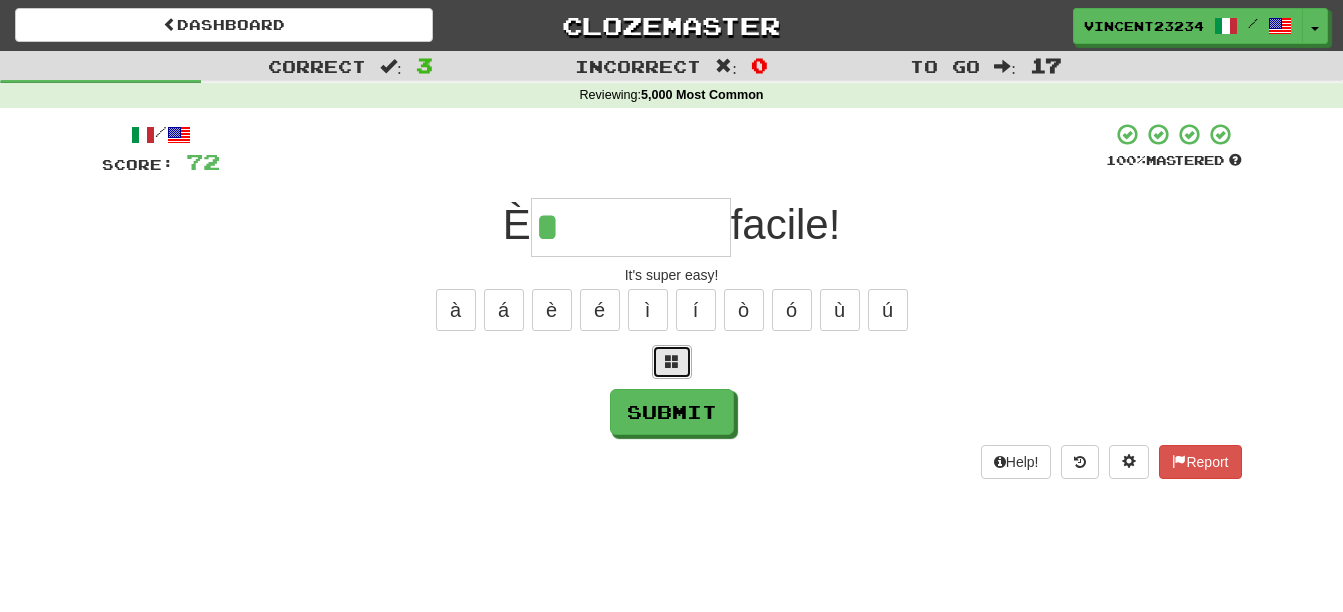 click at bounding box center [672, 362] 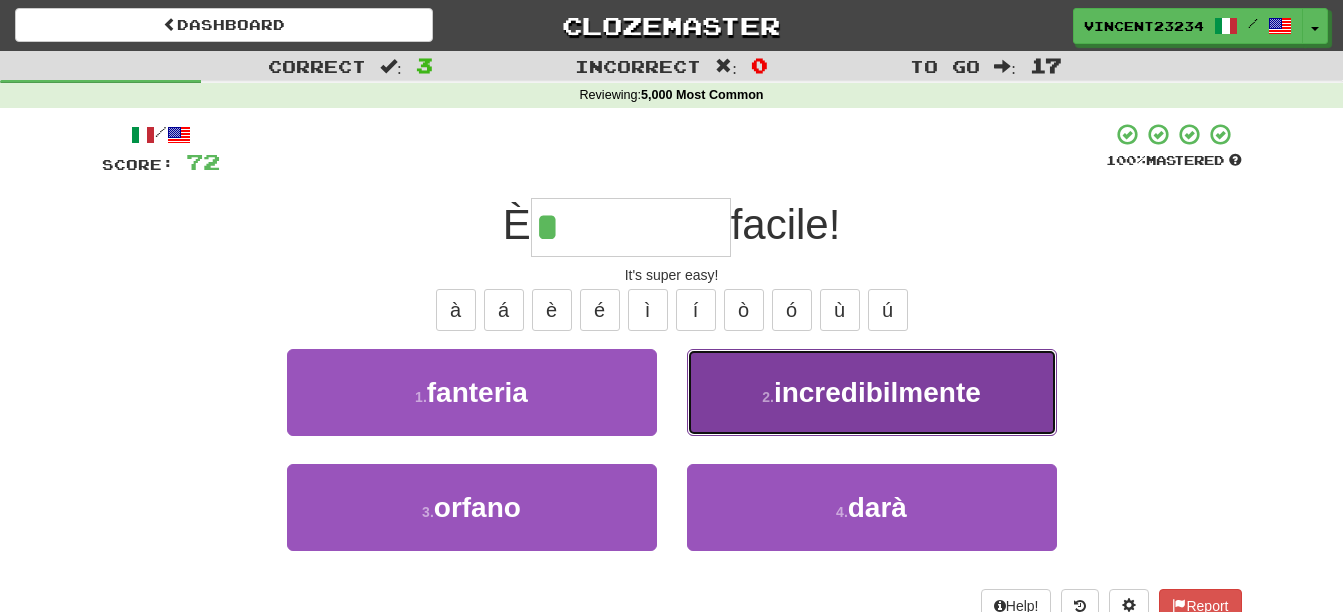 click on "2 .  incredibilmente" at bounding box center [872, 392] 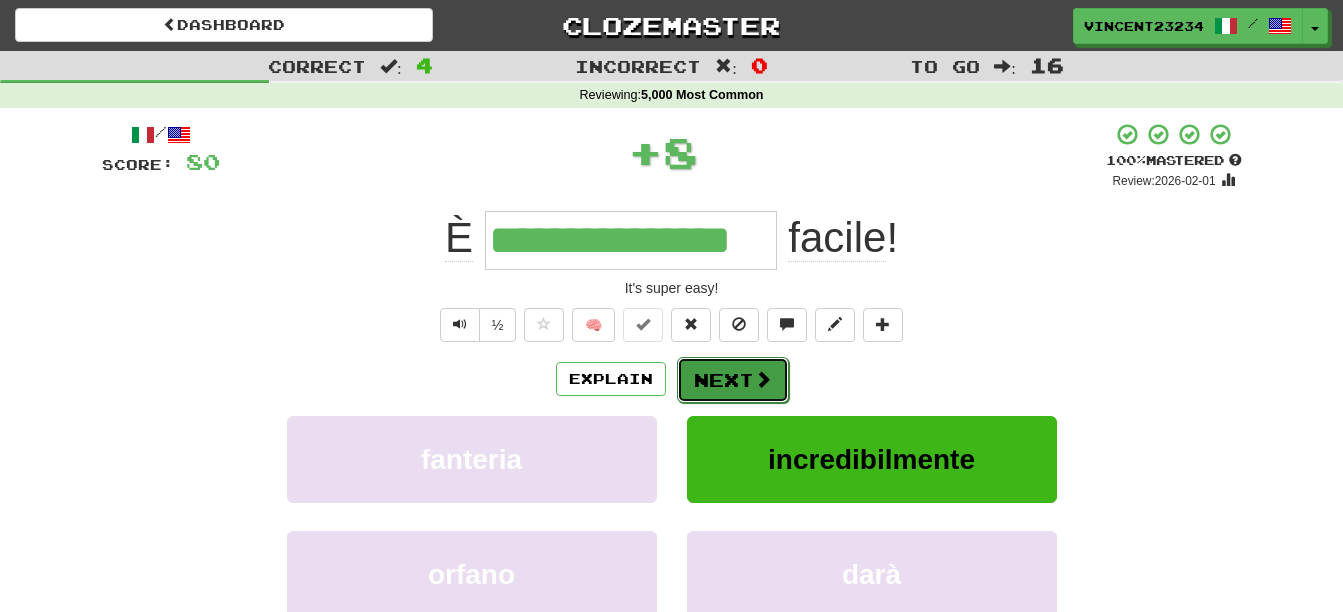 click at bounding box center (763, 379) 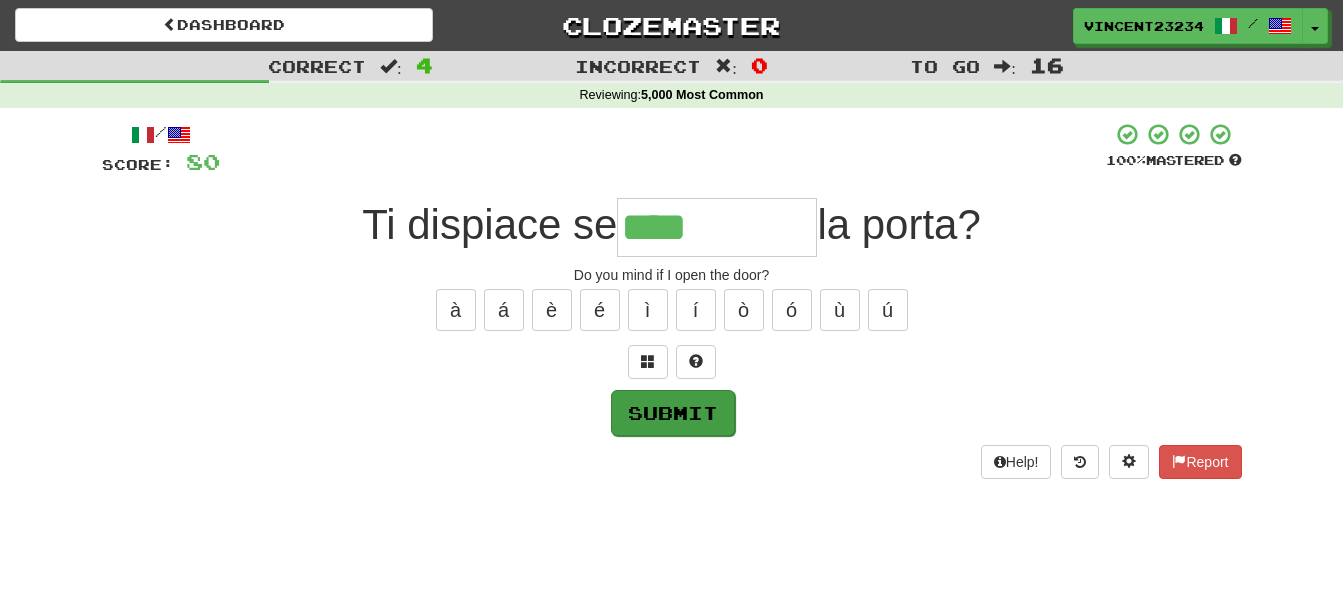 type on "****" 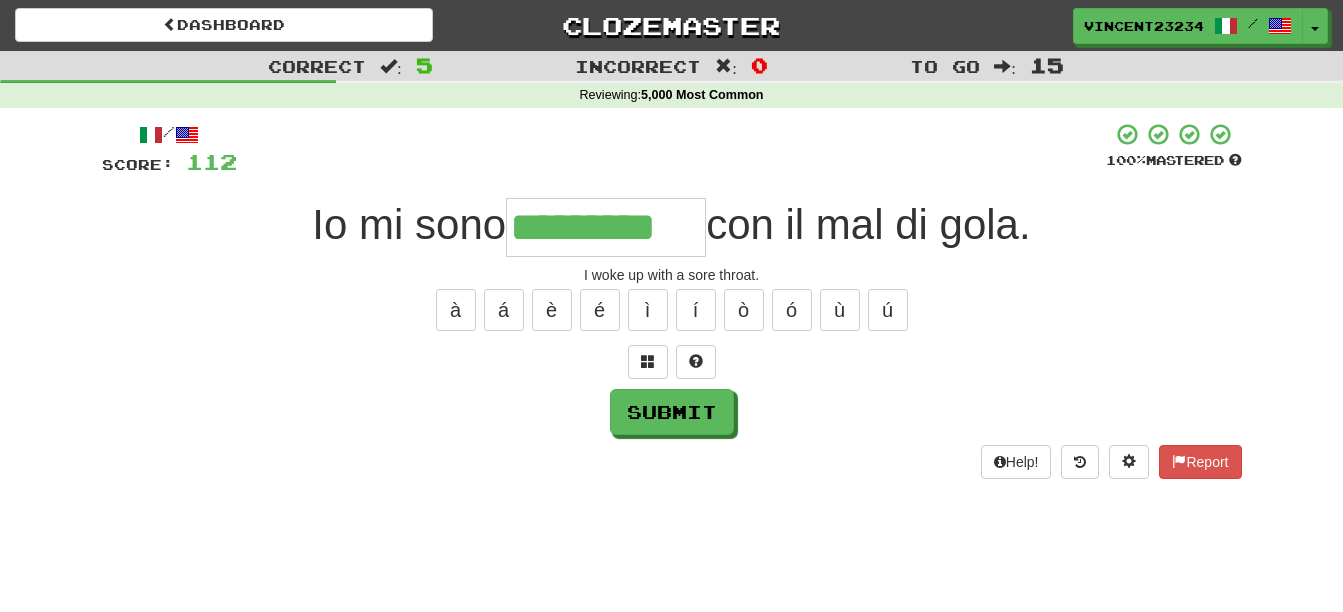 type on "*********" 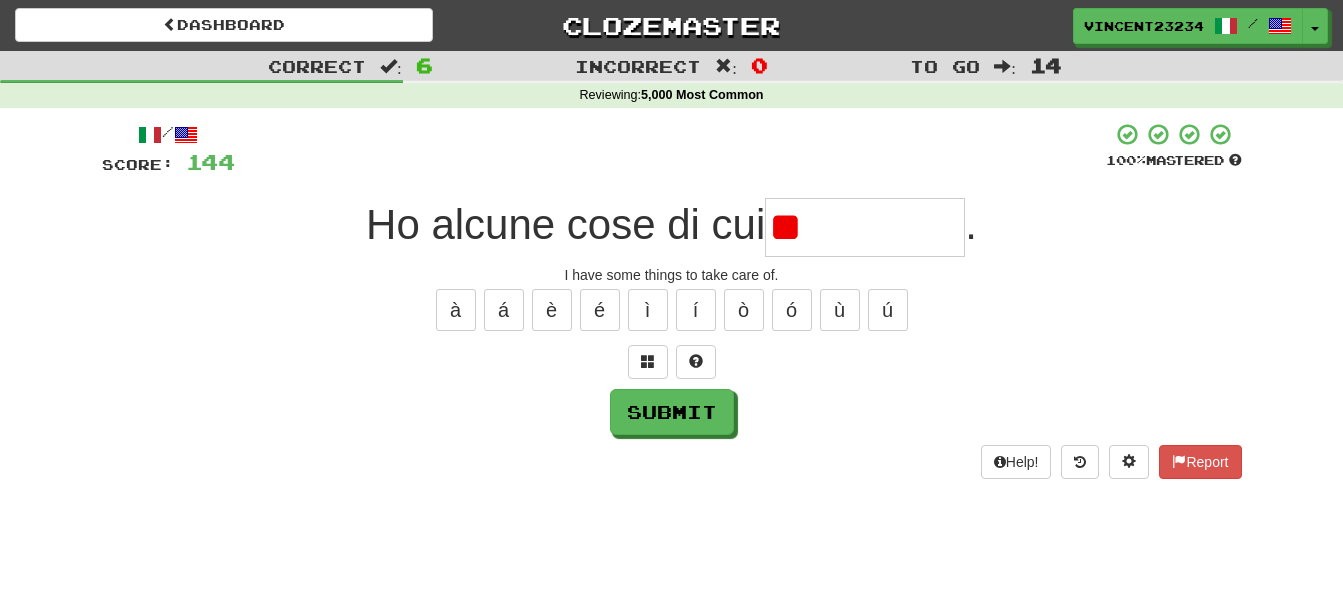 type on "*" 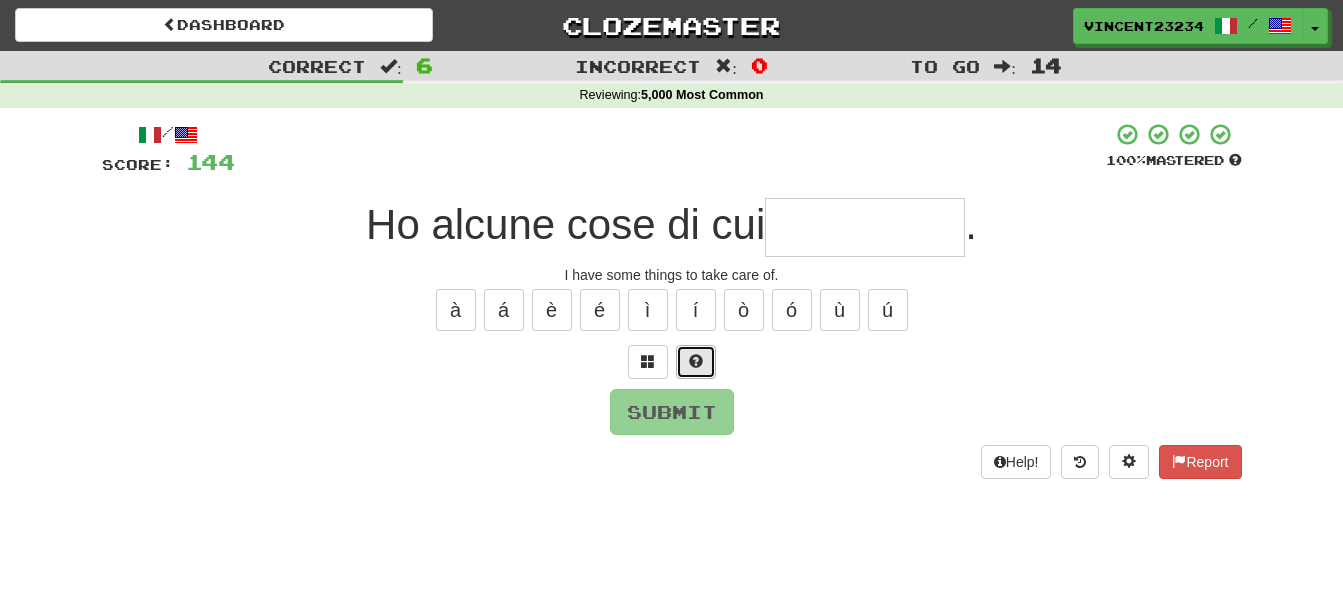 click at bounding box center (696, 362) 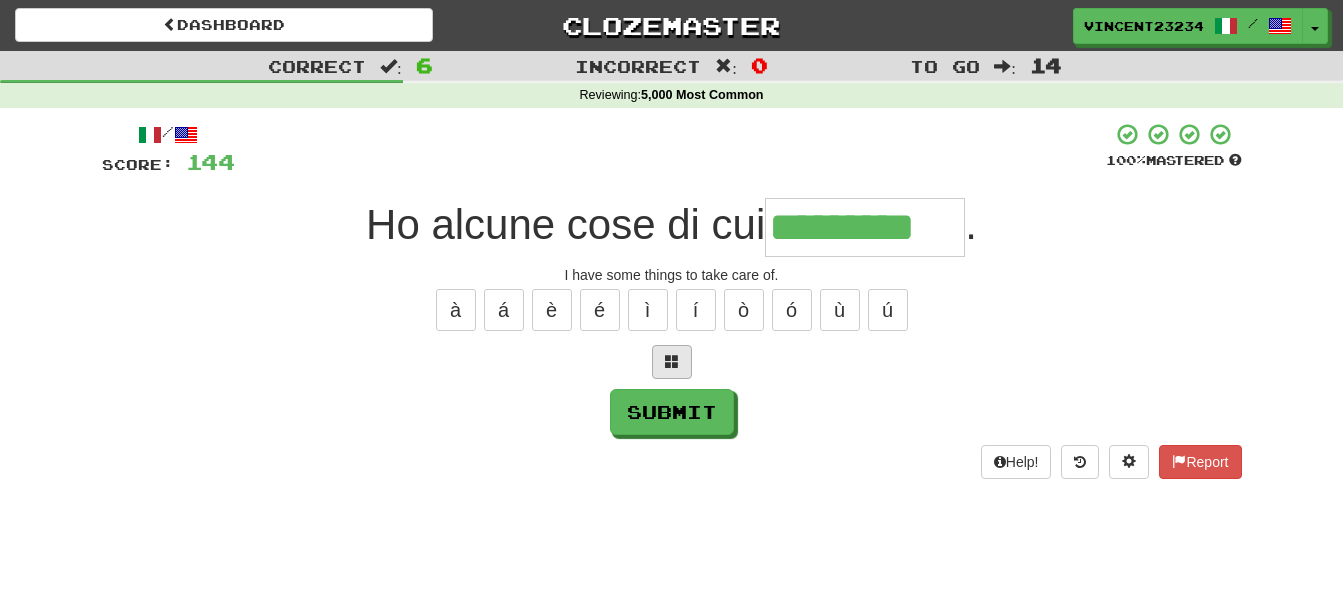scroll, scrollTop: 0, scrollLeft: 2, axis: horizontal 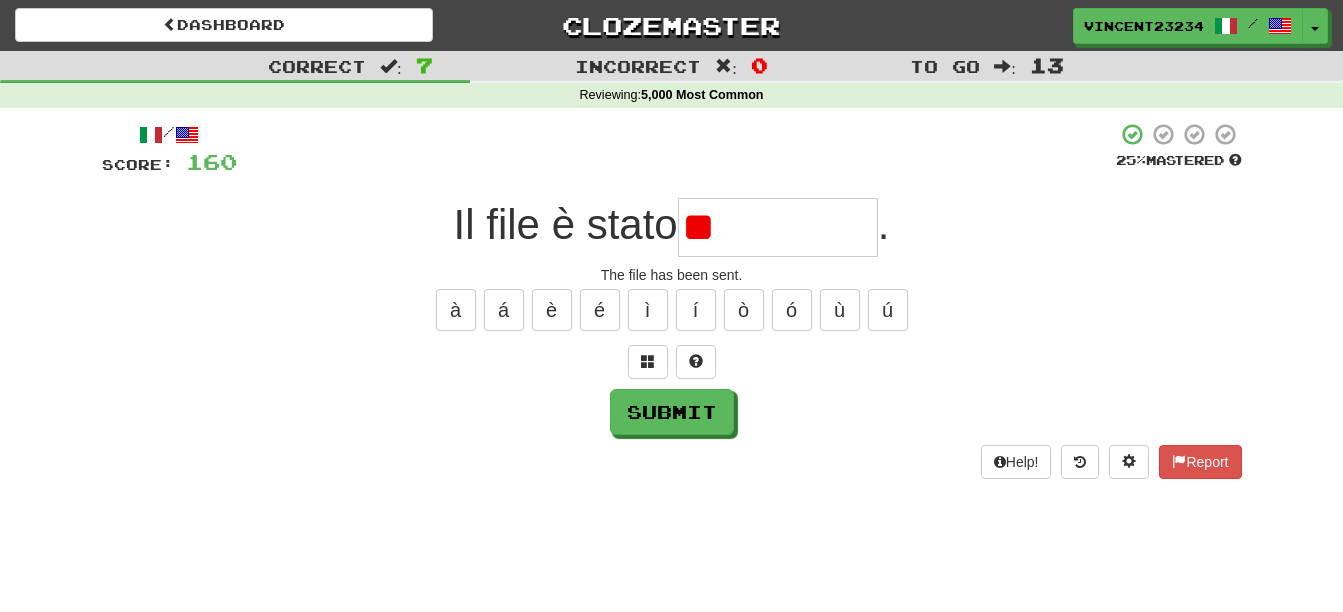 type on "*" 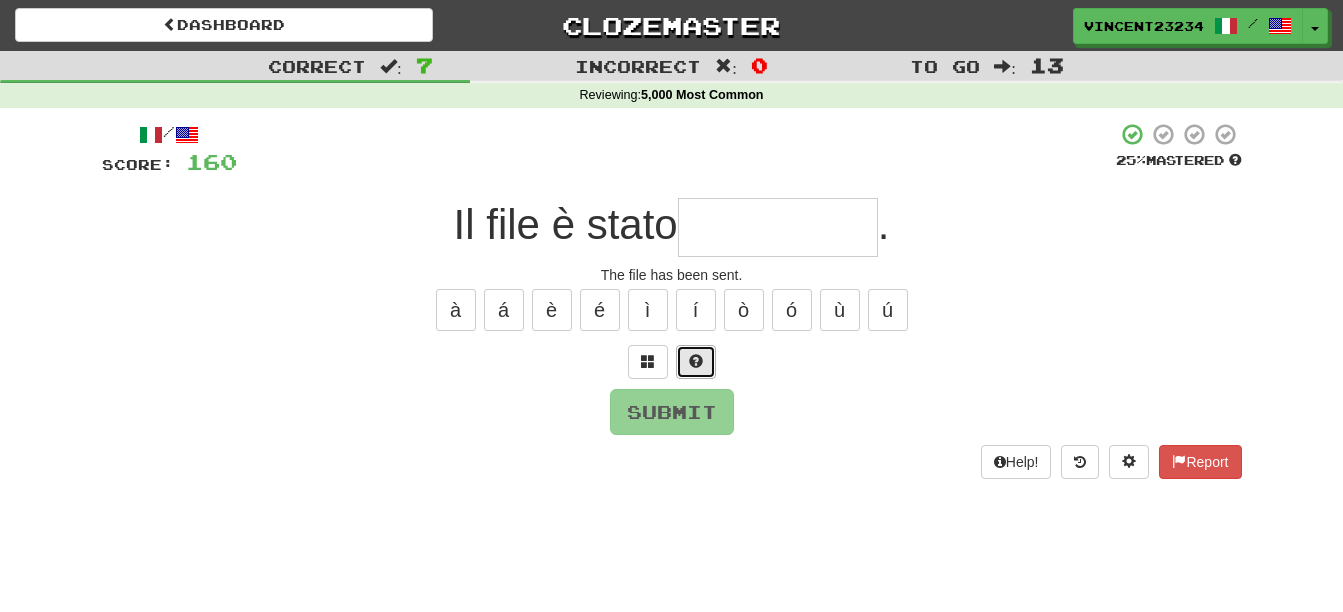 click at bounding box center (696, 361) 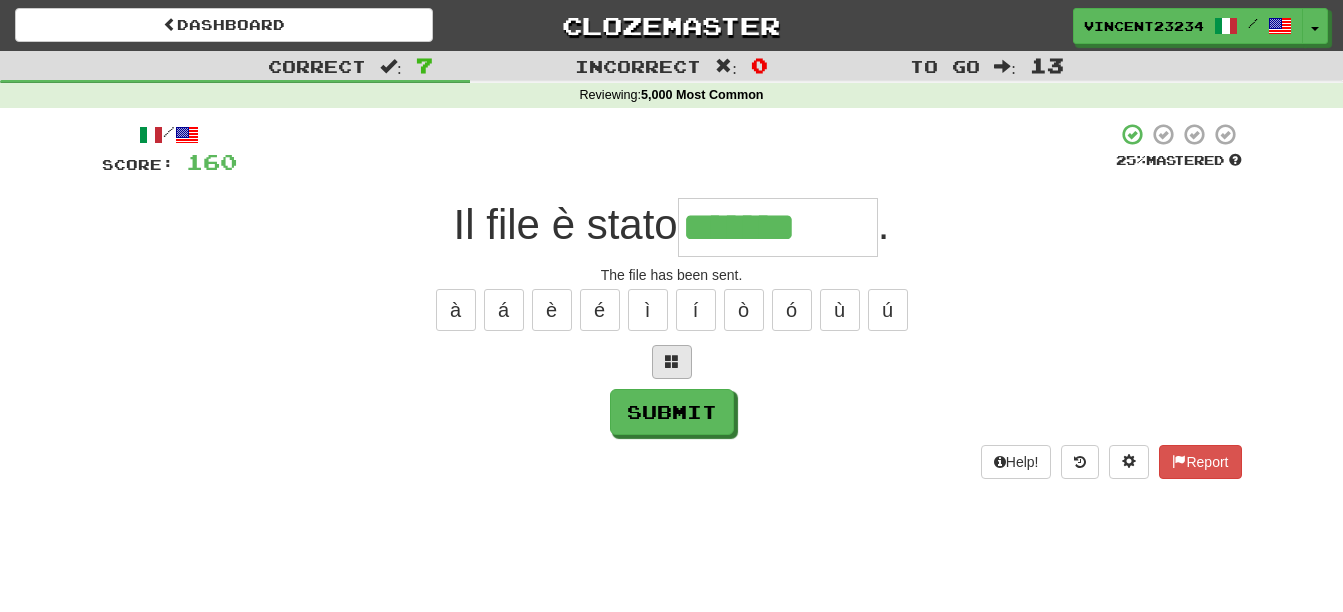 type on "*******" 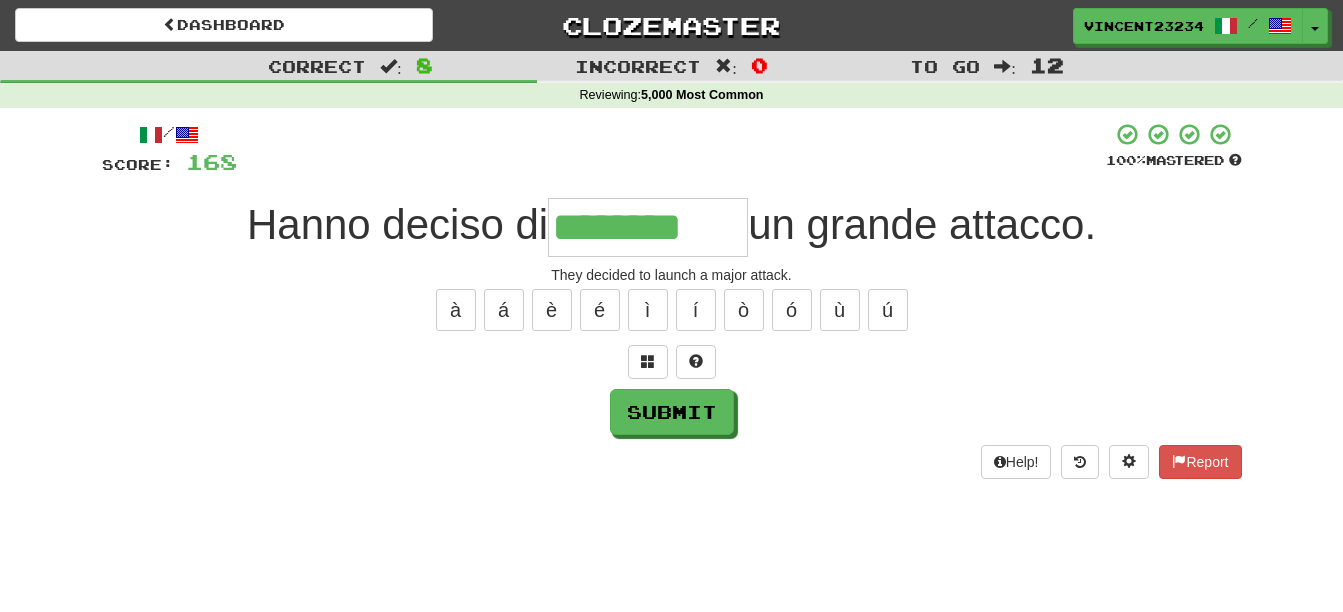 type on "********" 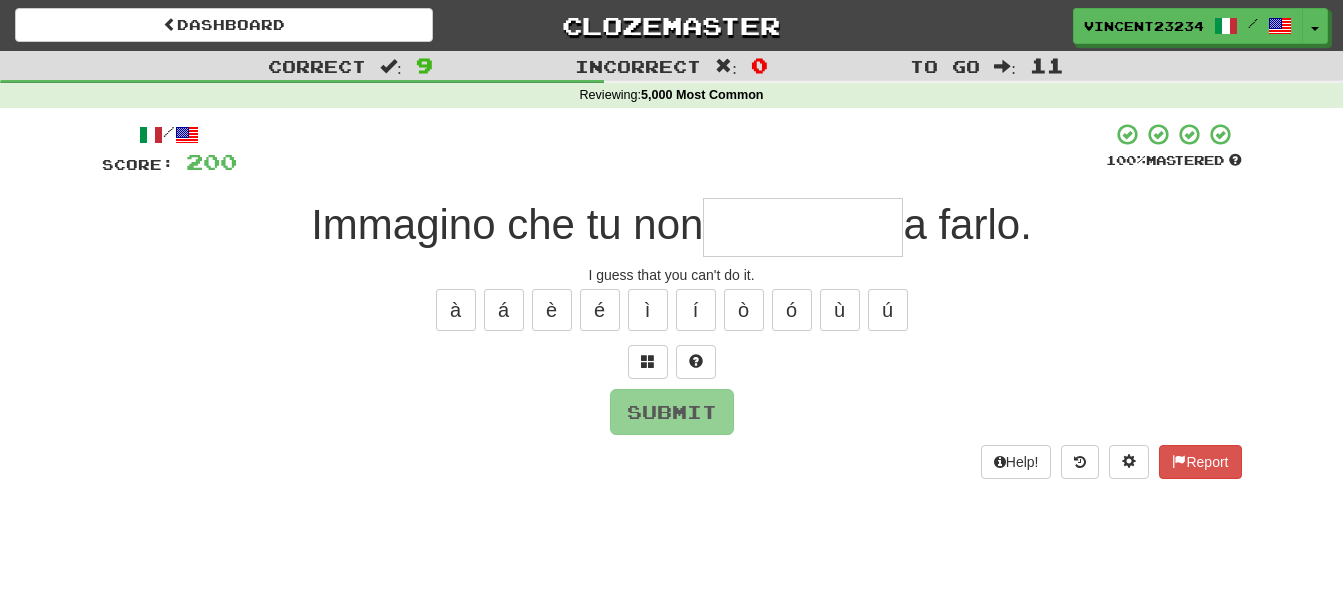 type on "*" 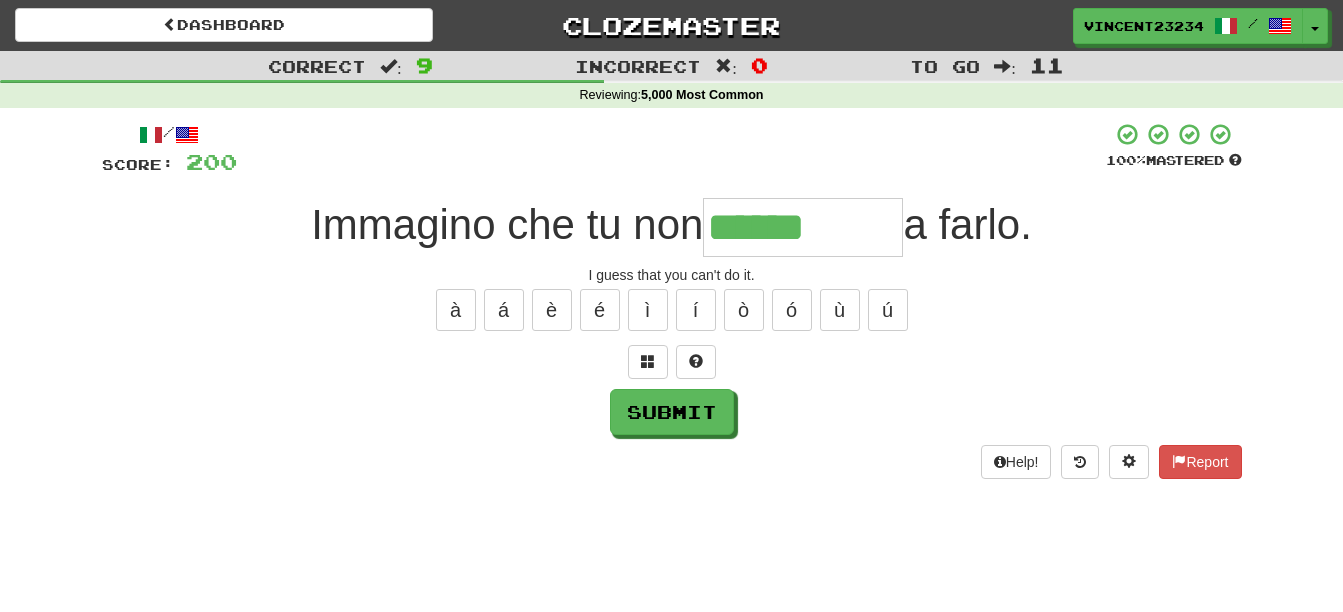 type on "******" 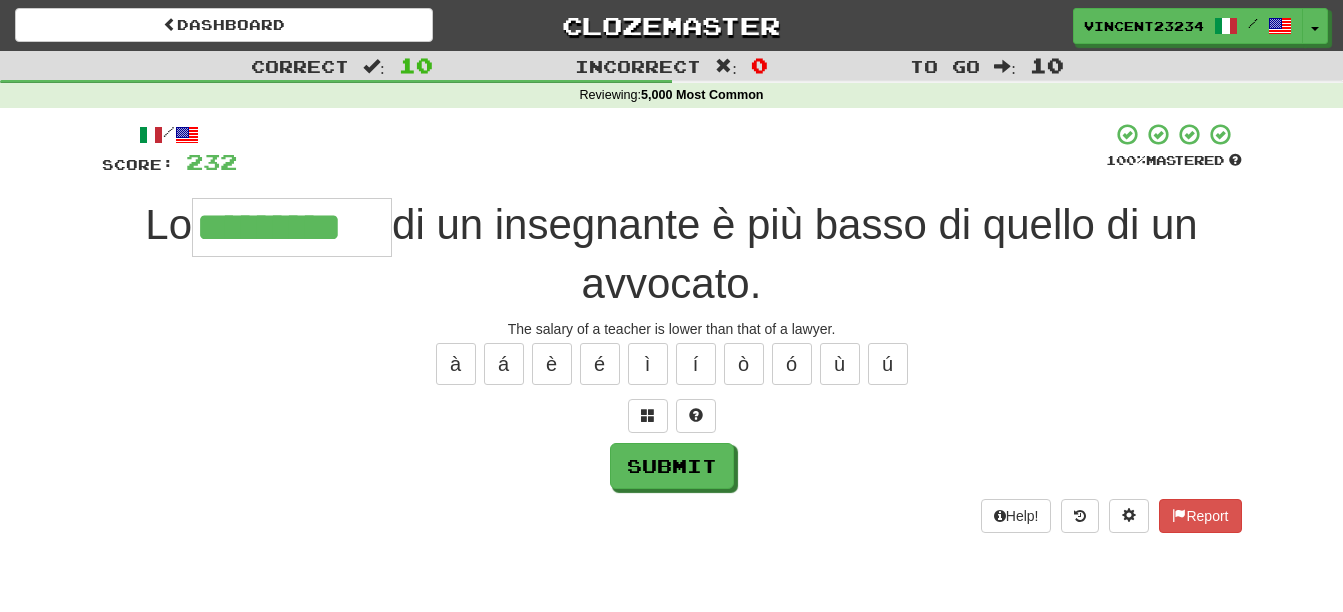 type on "*********" 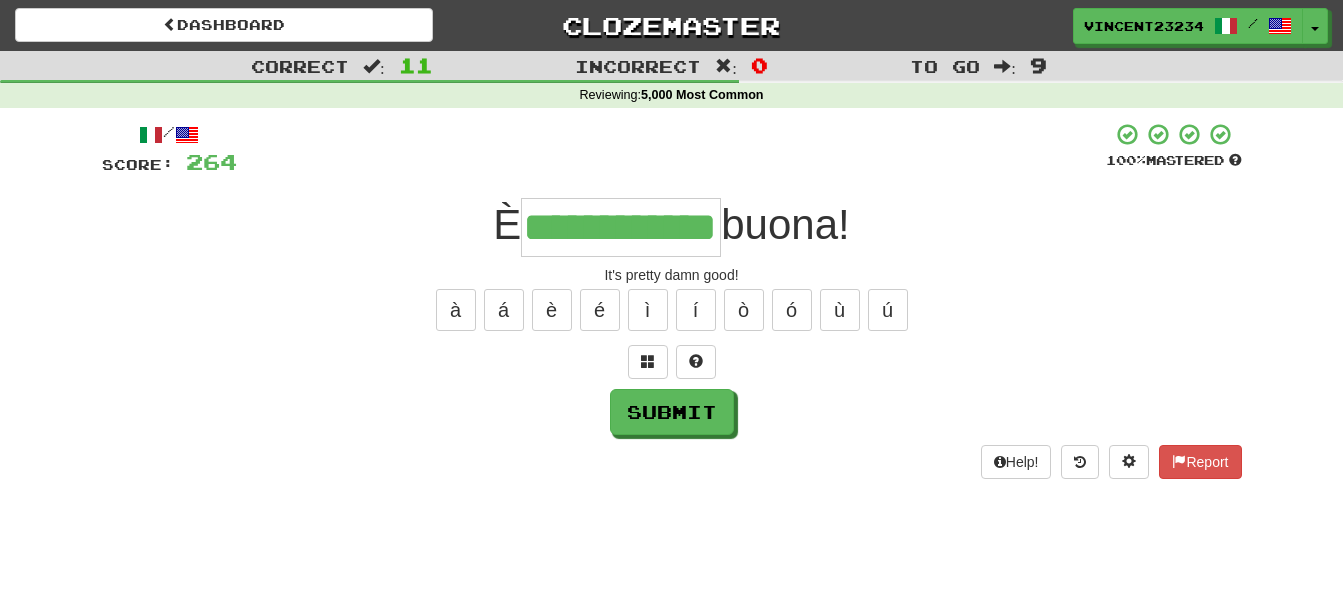 scroll, scrollTop: 0, scrollLeft: 77, axis: horizontal 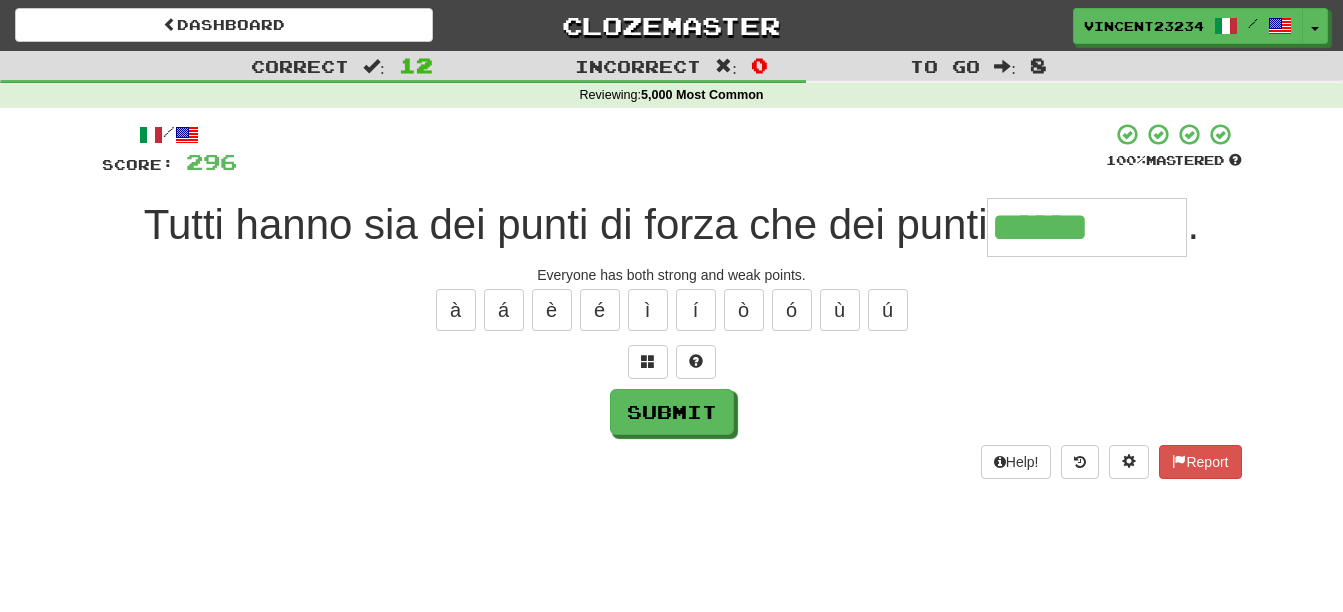 type on "******" 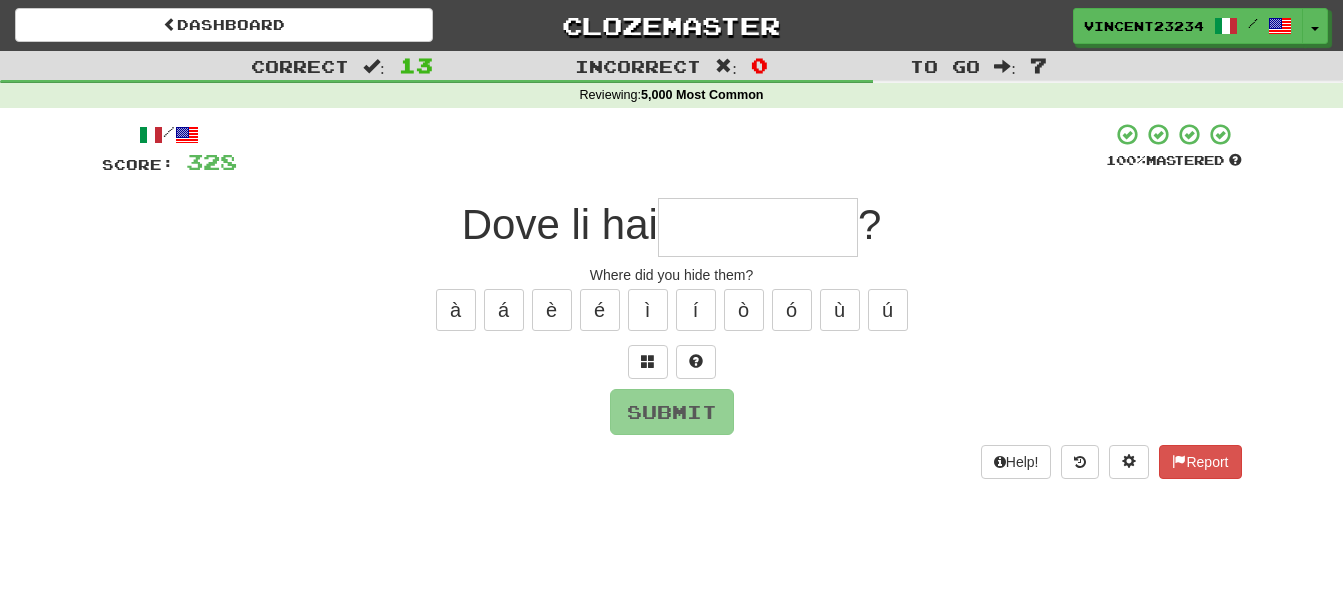 type on "*" 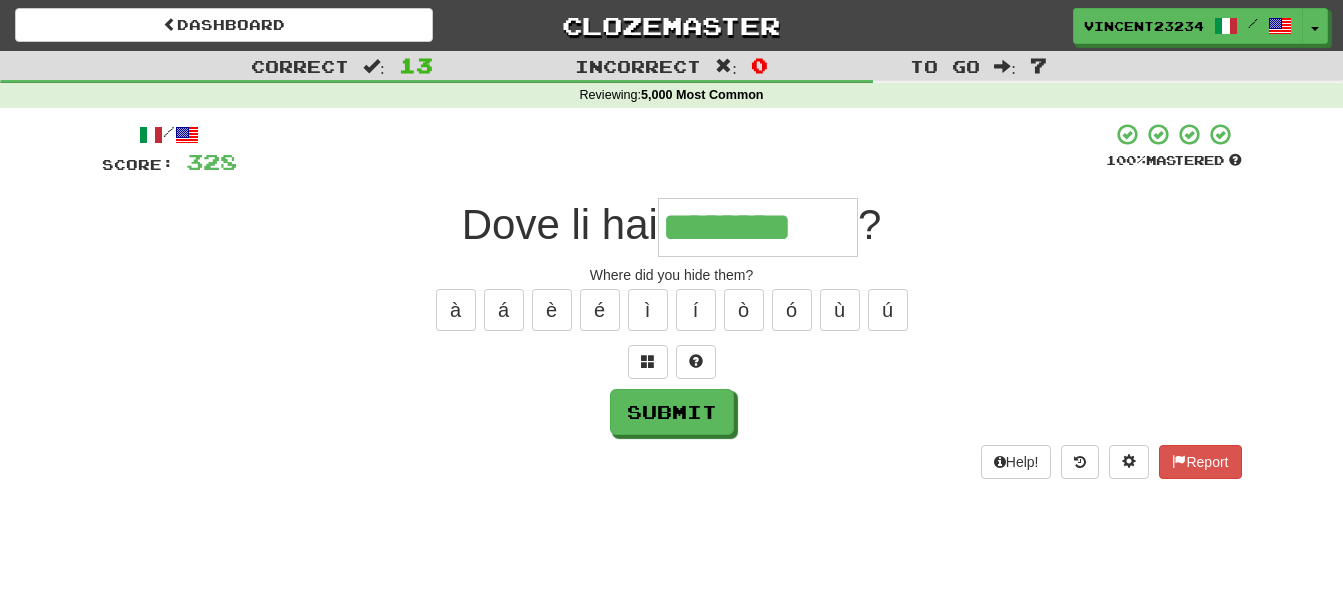 type on "********" 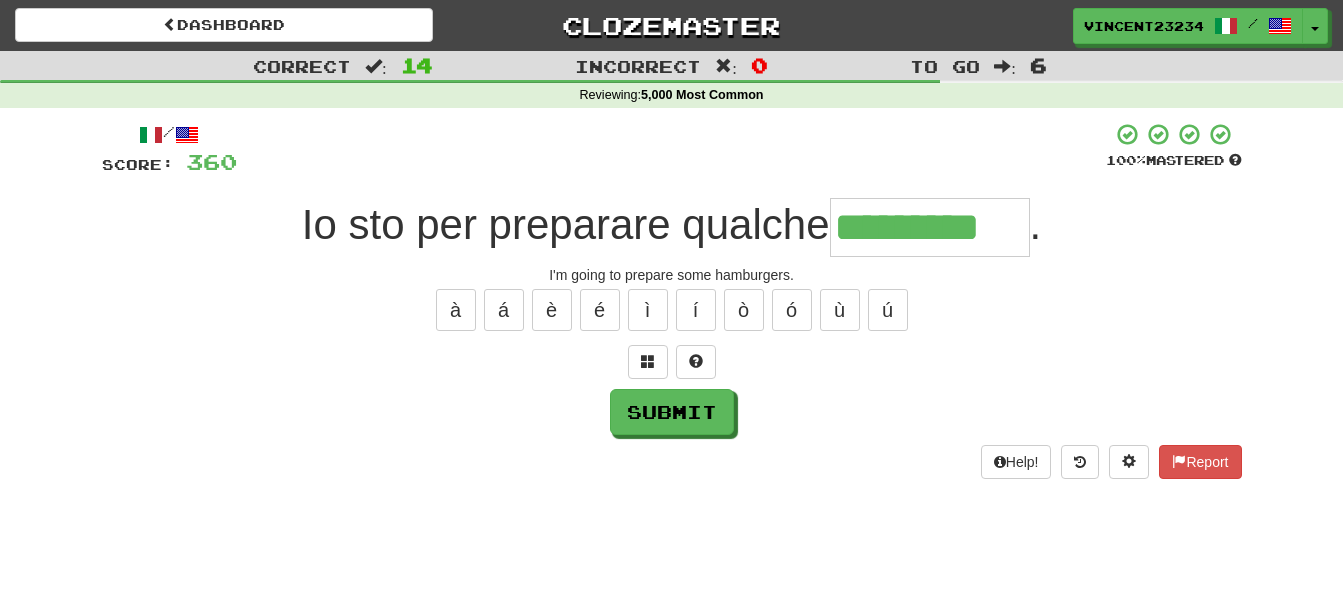 scroll, scrollTop: 0, scrollLeft: 11, axis: horizontal 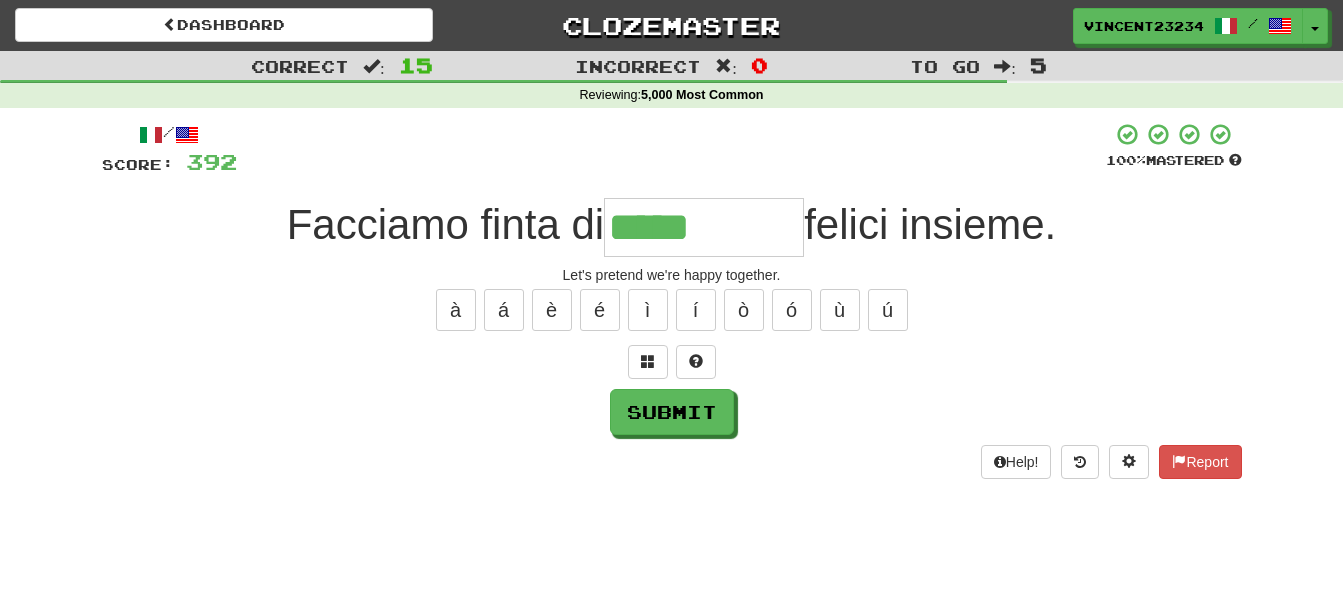 type on "*****" 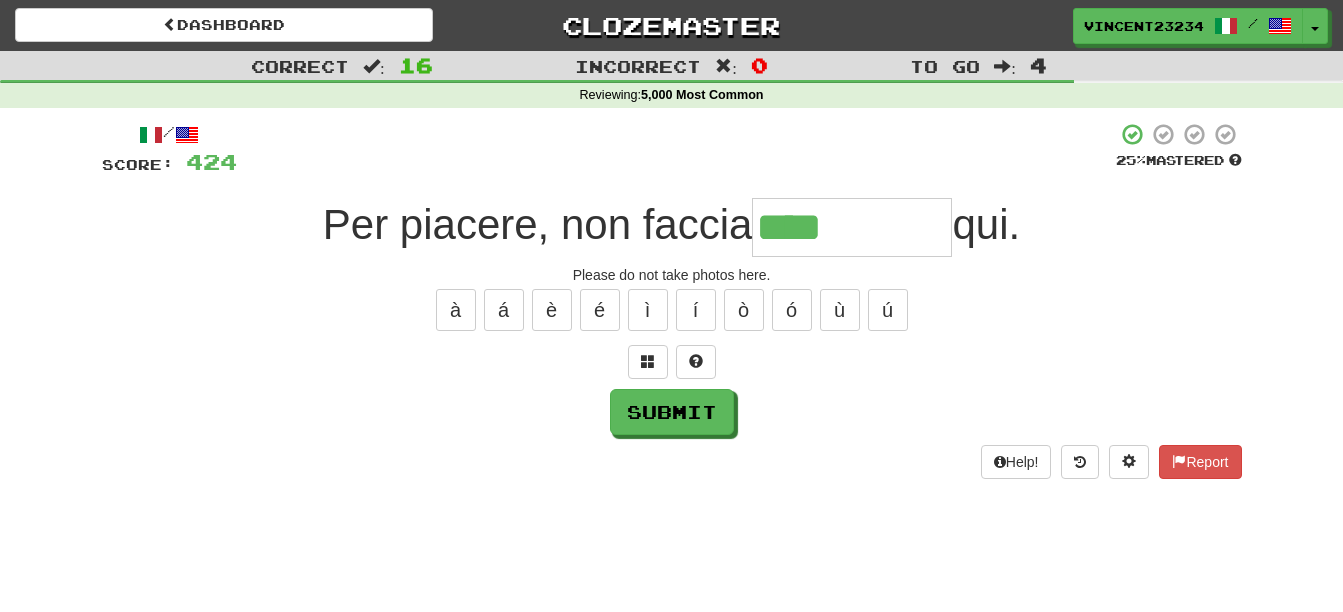 type on "**********" 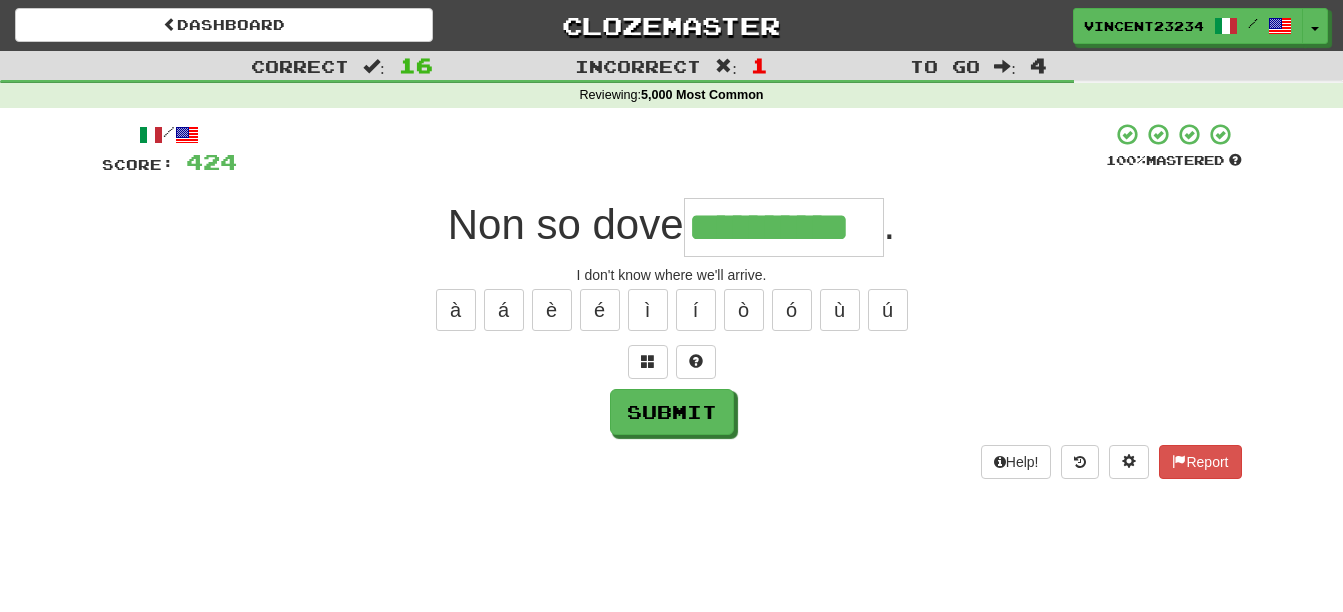 scroll, scrollTop: 0, scrollLeft: 9, axis: horizontal 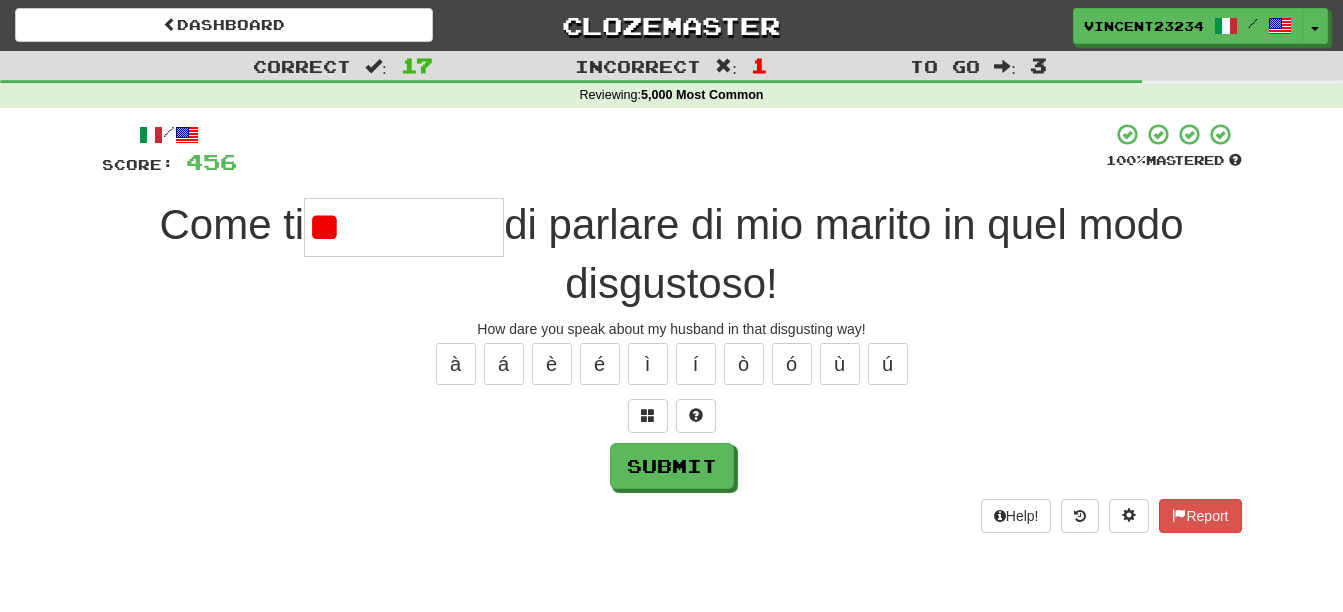 type on "*" 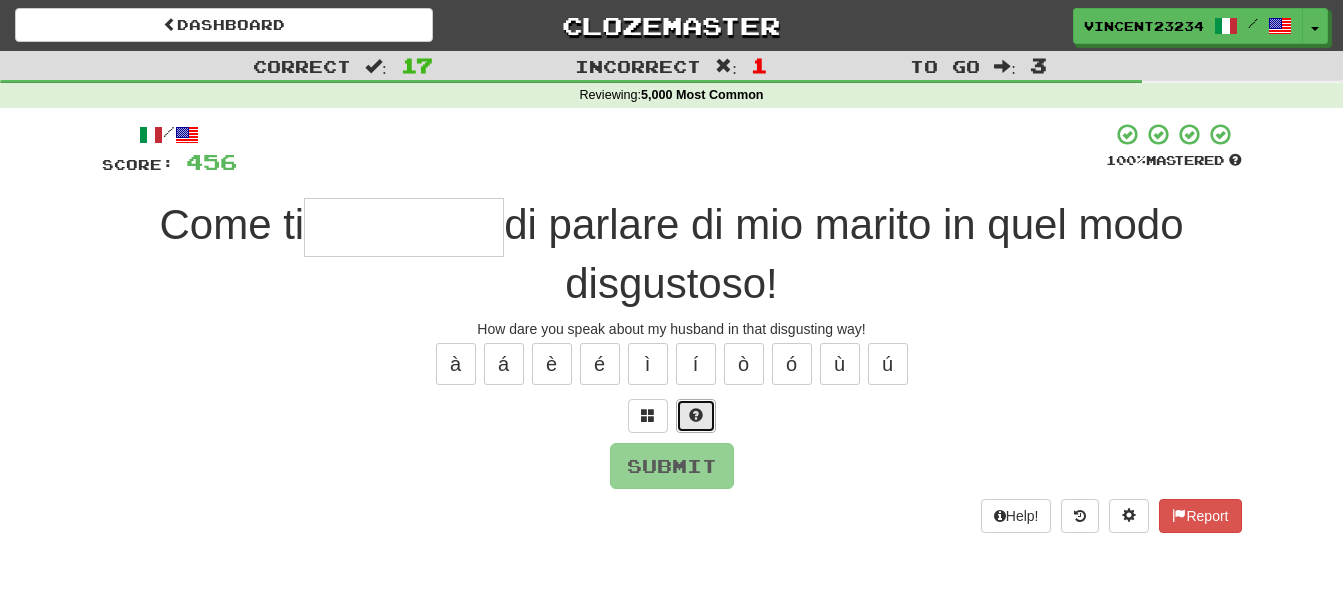 click at bounding box center (696, 415) 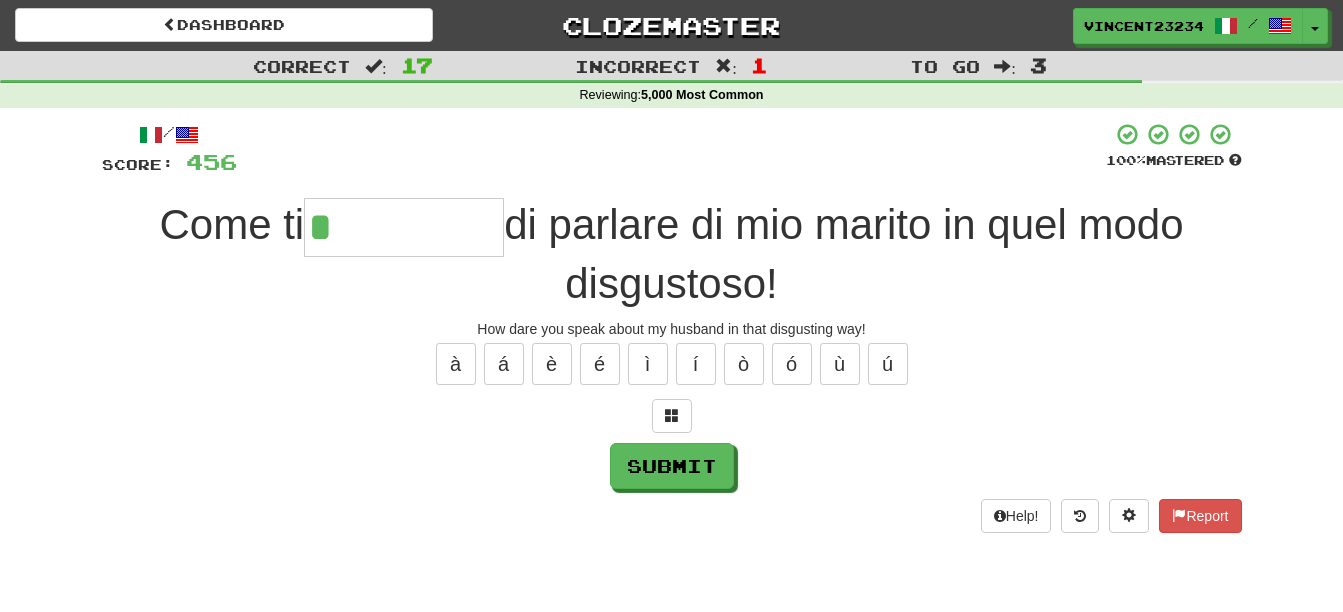 click on "*" at bounding box center [404, 227] 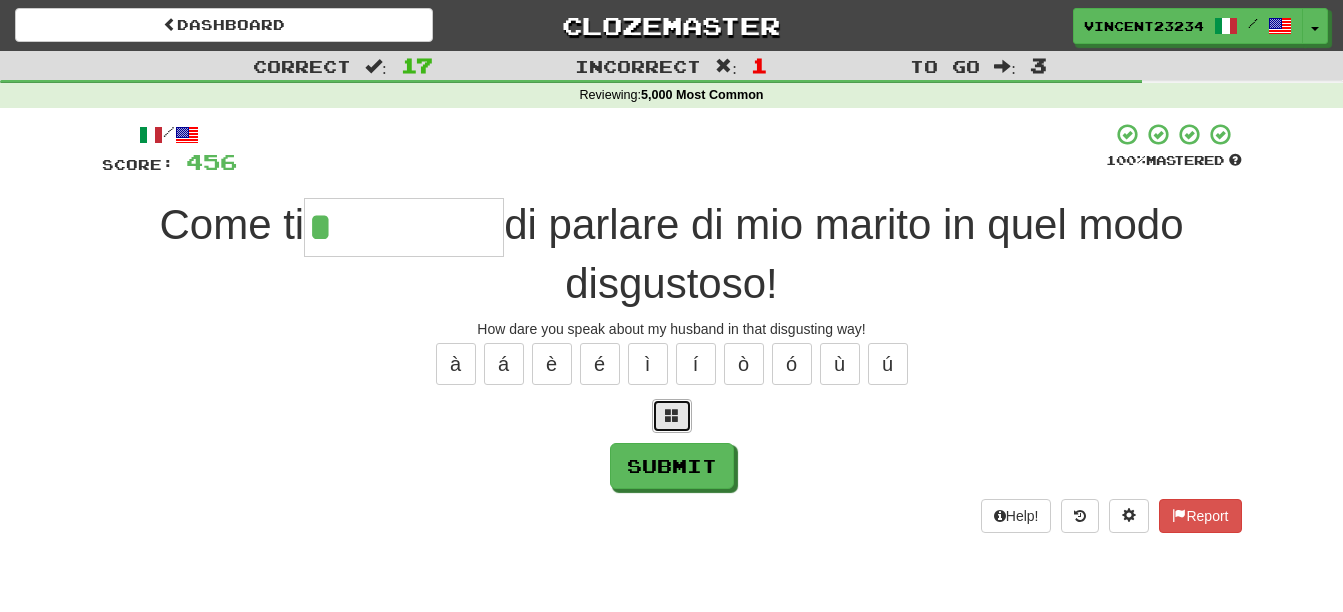click at bounding box center (672, 416) 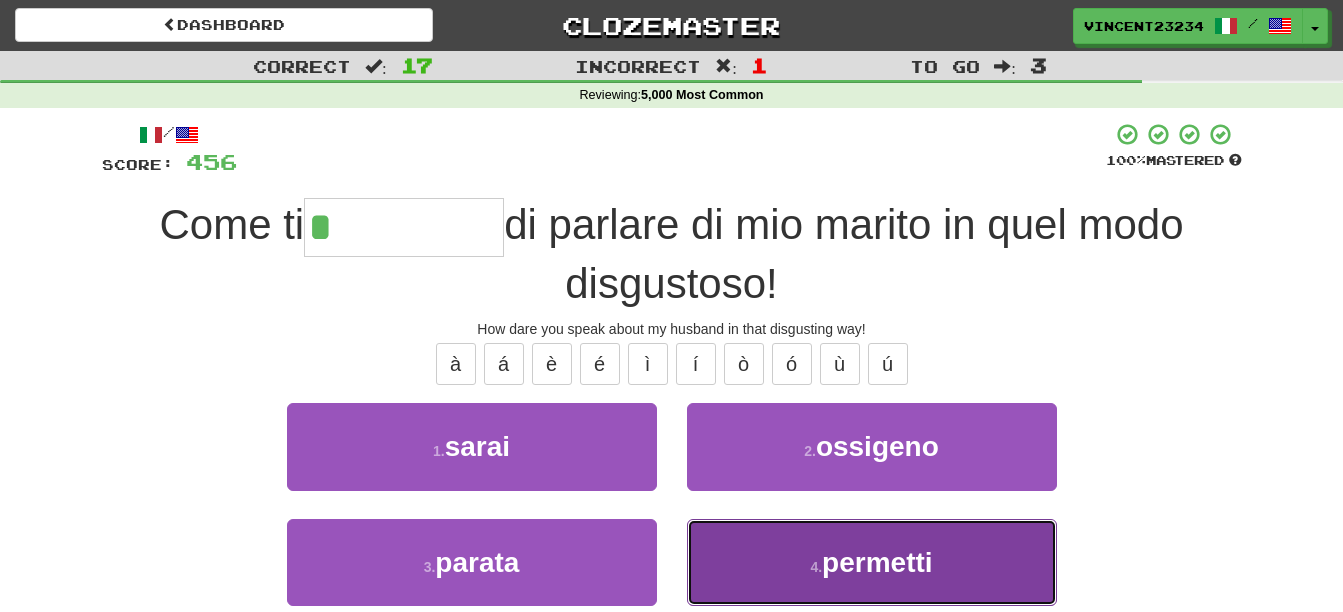 click on "permetti" at bounding box center [877, 562] 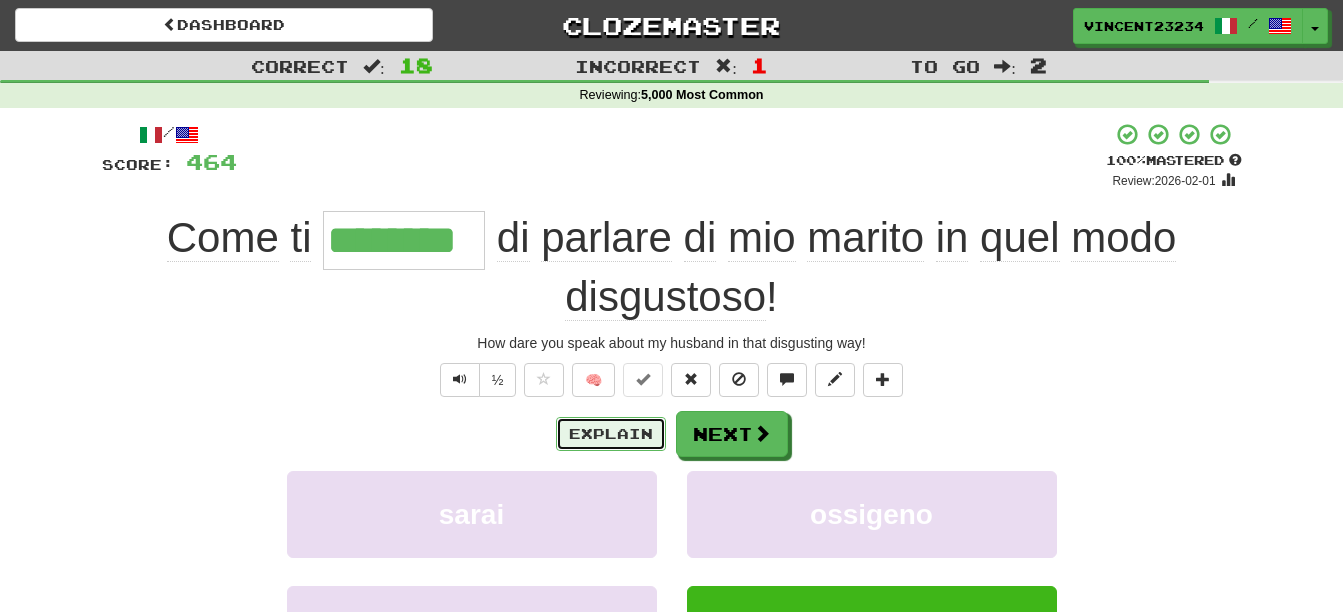click on "Explain" at bounding box center [611, 434] 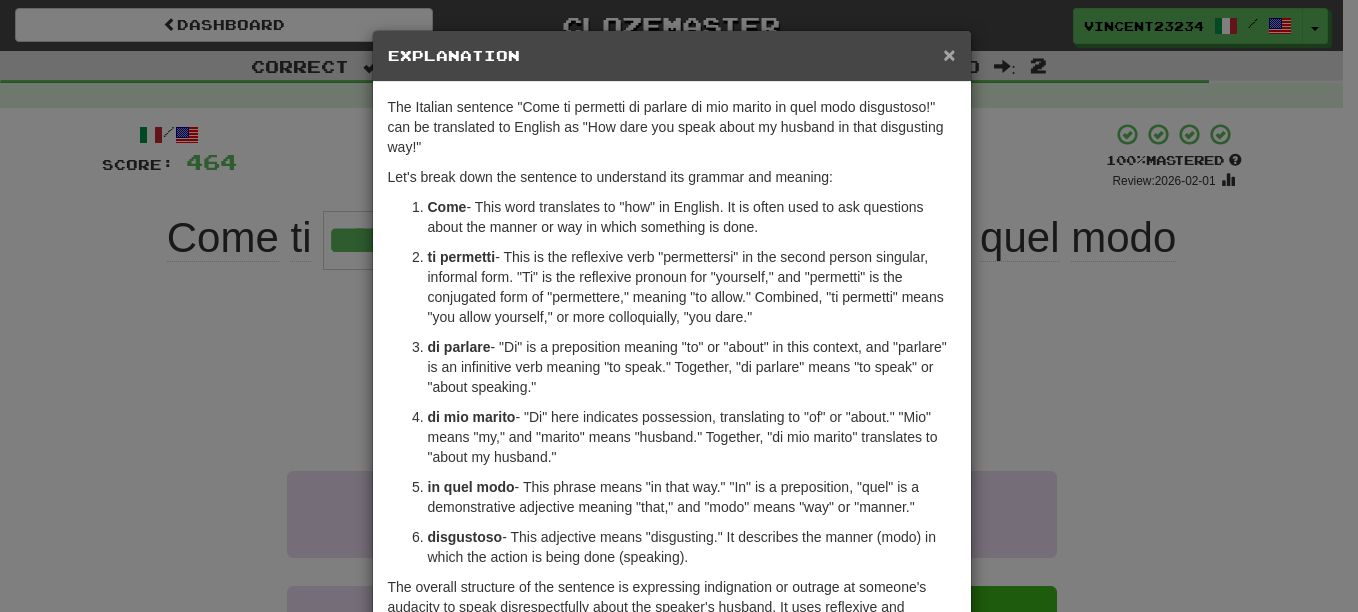 click on "×" at bounding box center [949, 54] 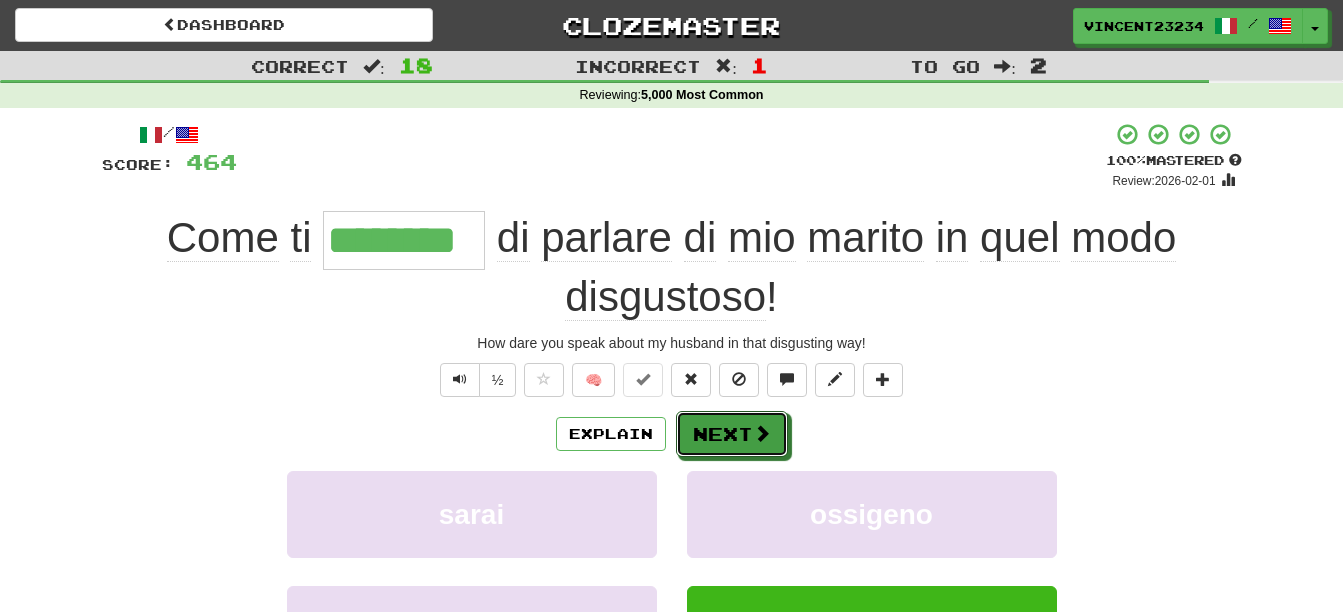 click on "Next" at bounding box center (732, 434) 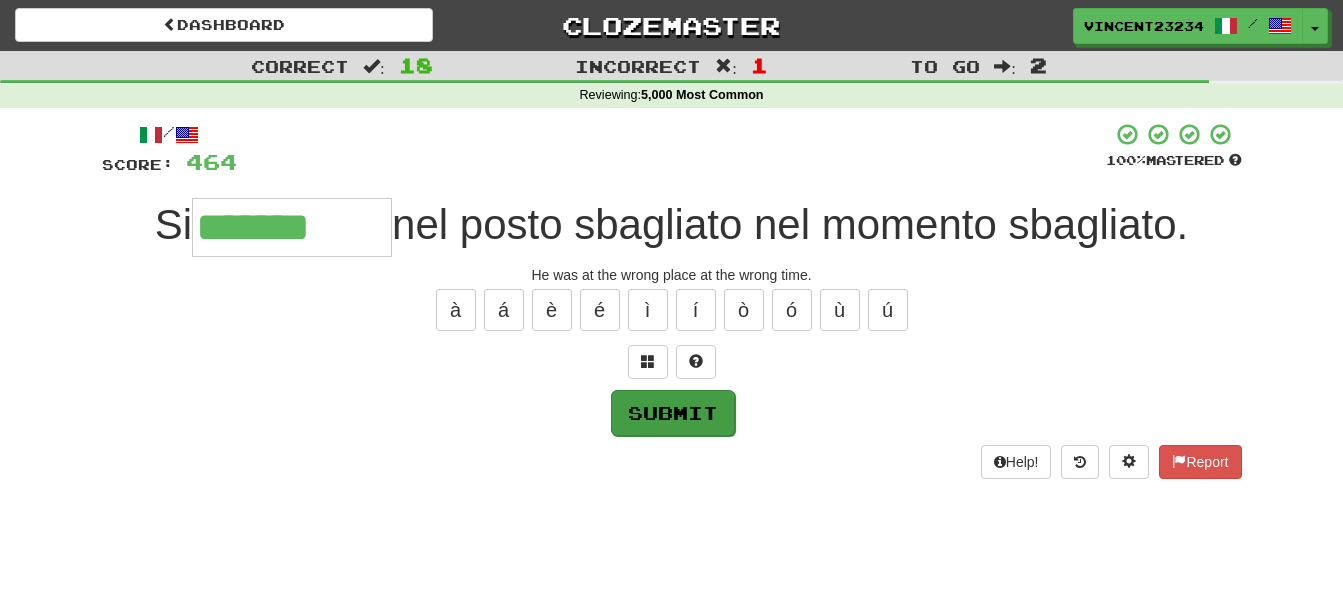 type on "*******" 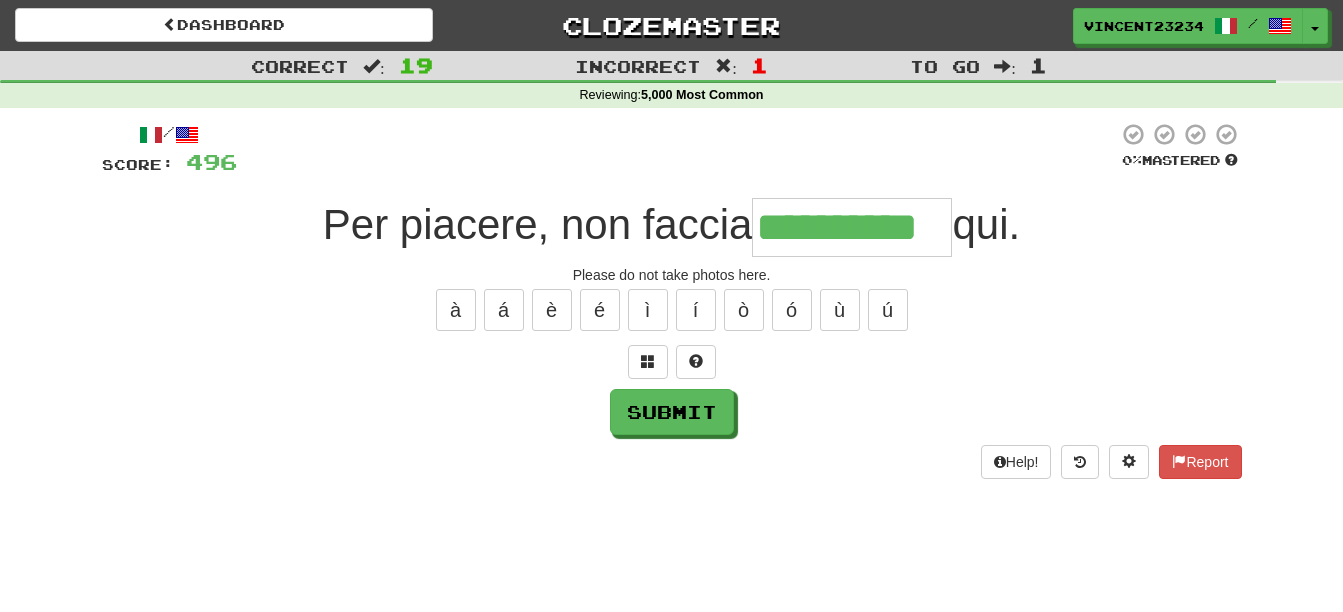 type on "**********" 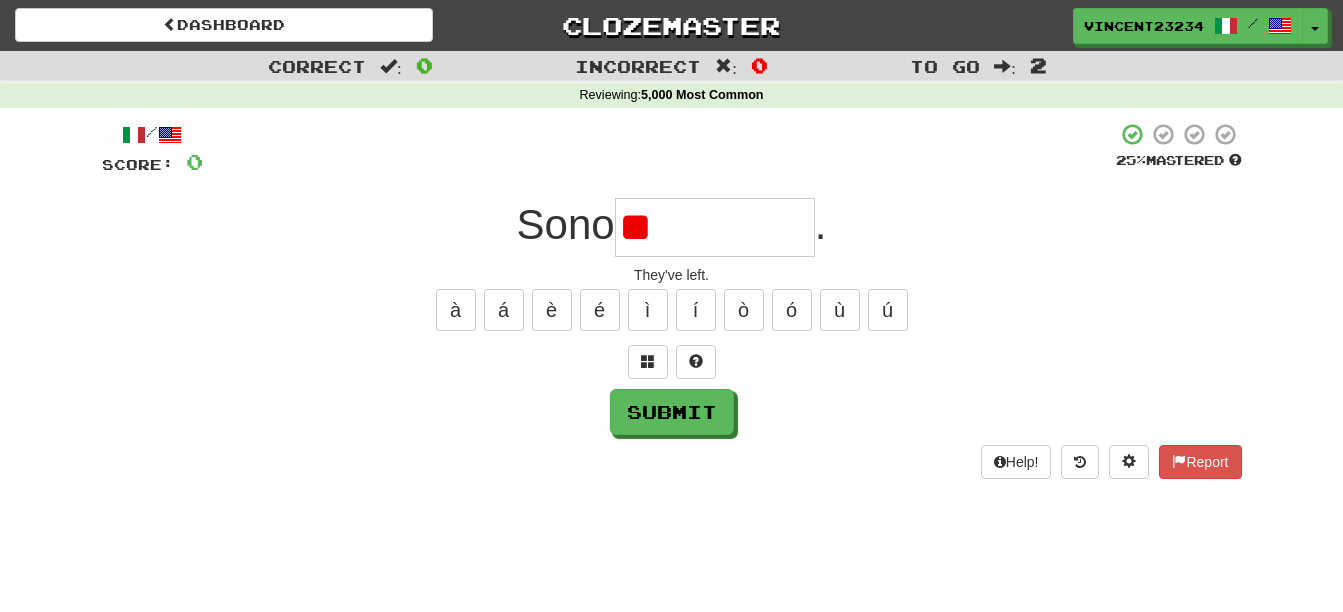 type on "*" 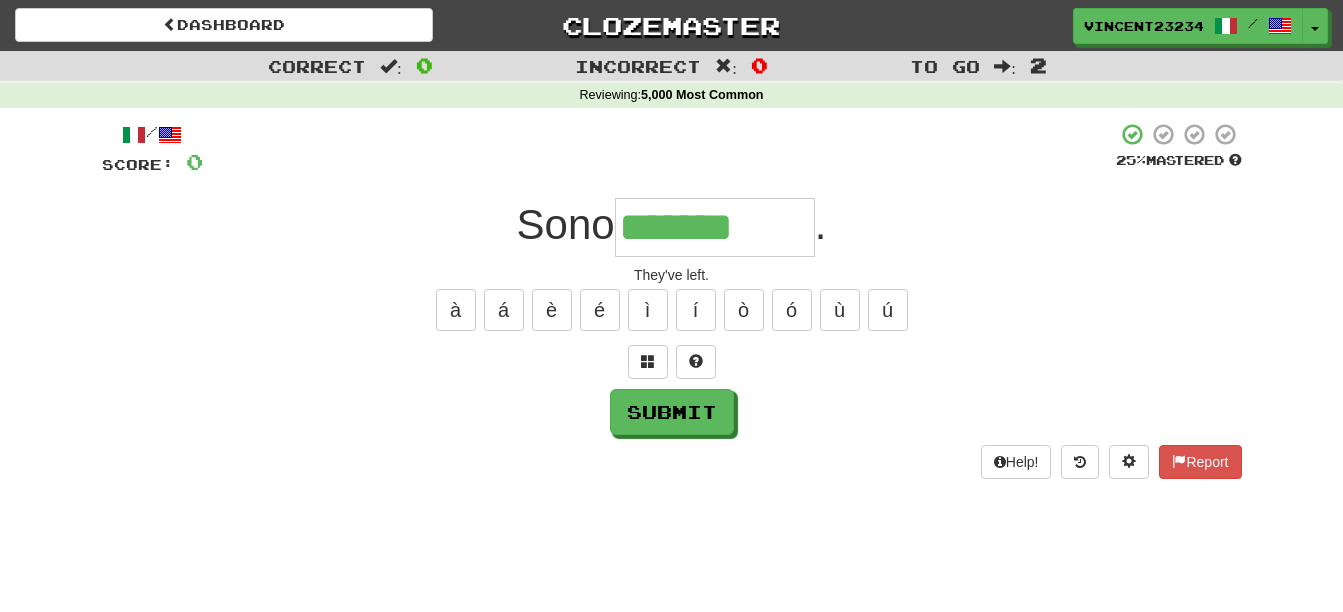 type on "*******" 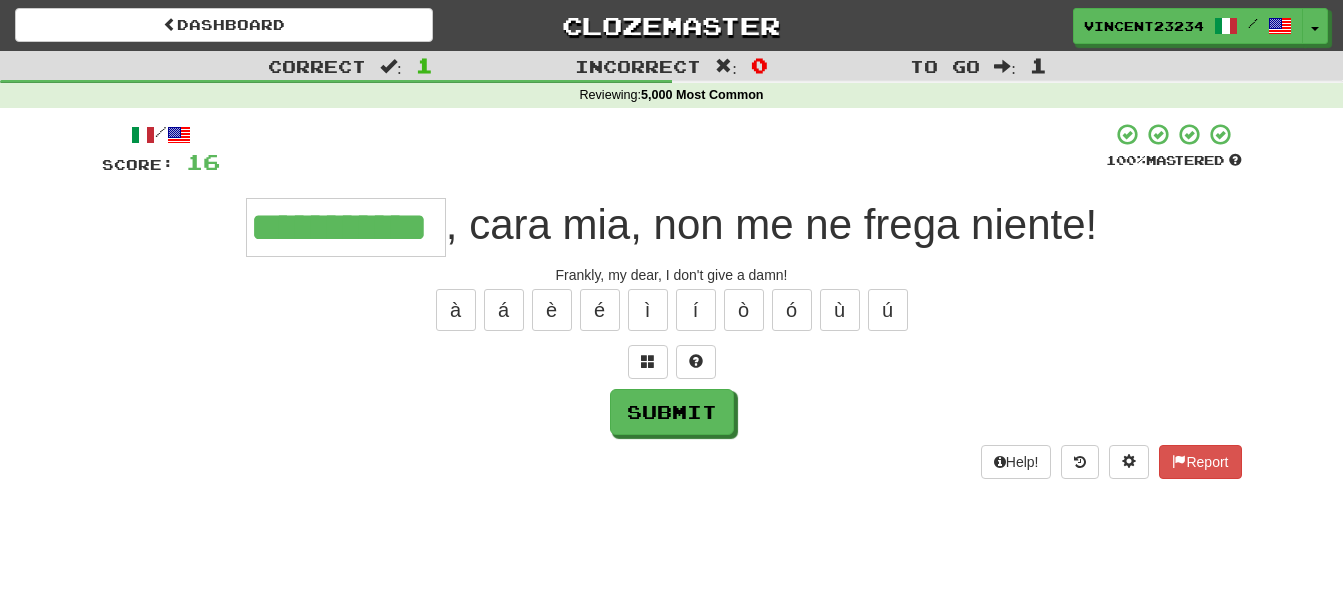 scroll, scrollTop: 0, scrollLeft: 41, axis: horizontal 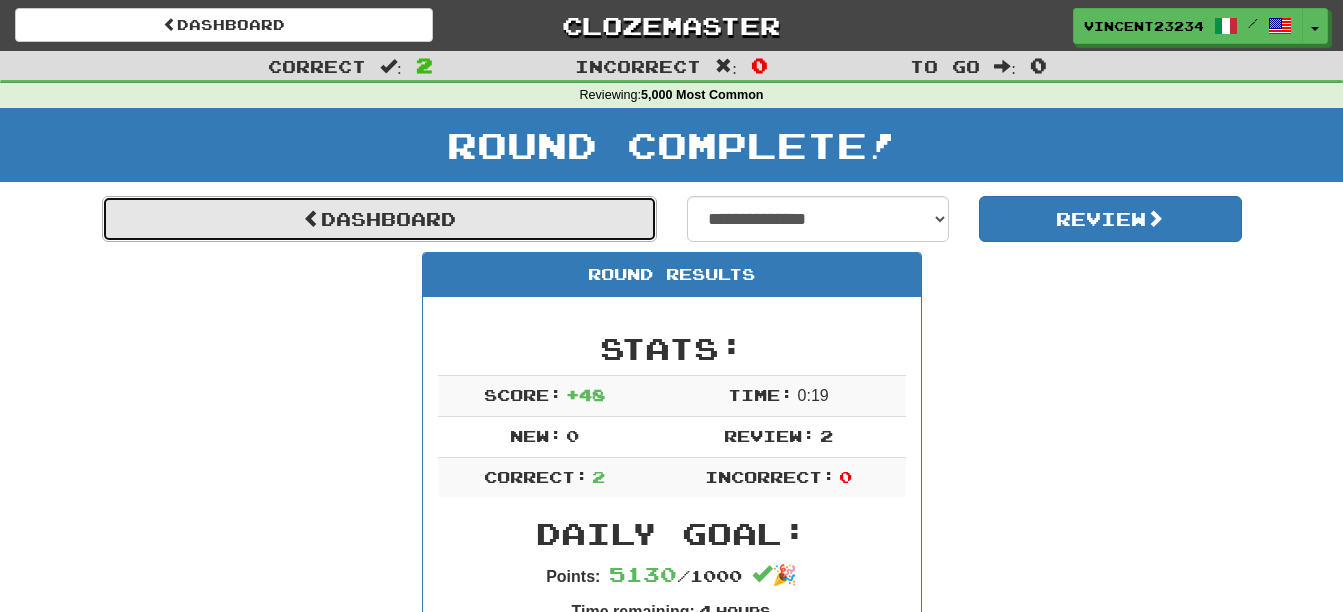 click on "Dashboard" at bounding box center [379, 219] 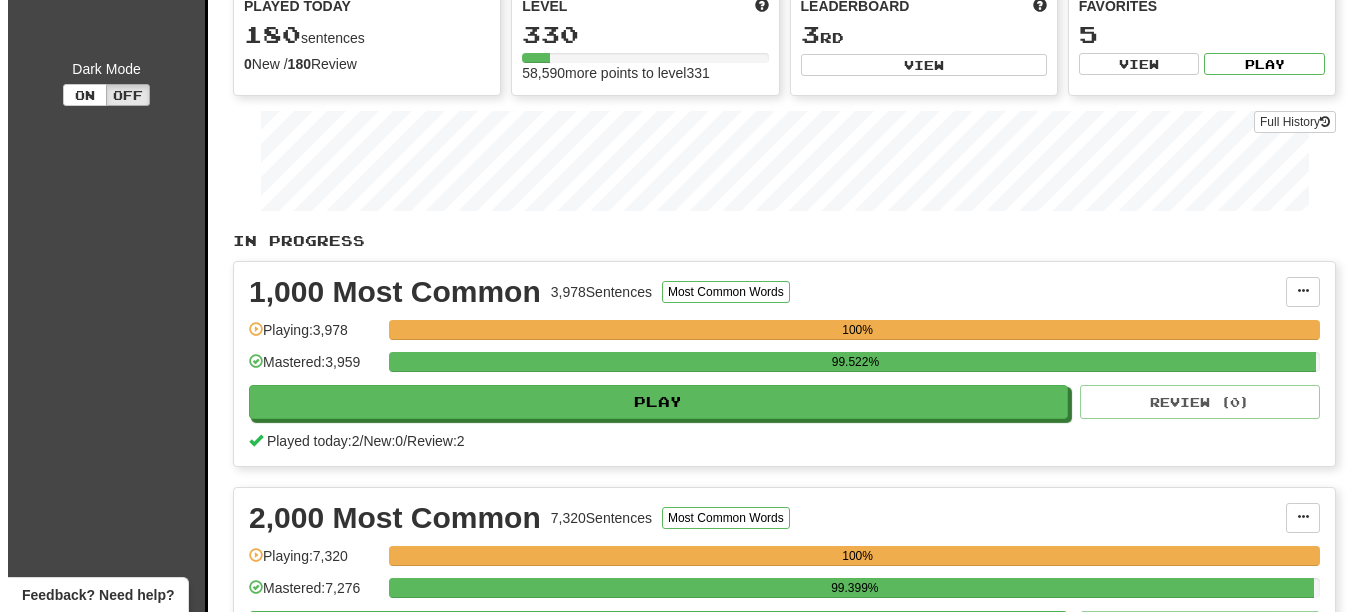 scroll, scrollTop: 0, scrollLeft: 0, axis: both 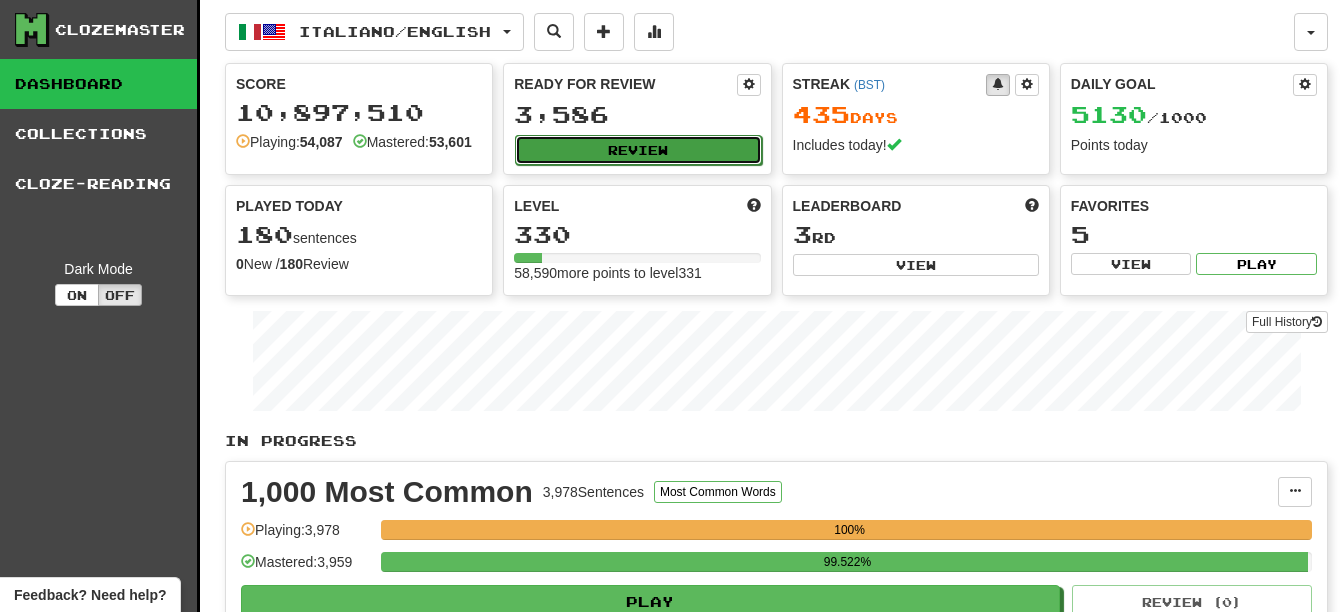 click on "Review" at bounding box center [638, 150] 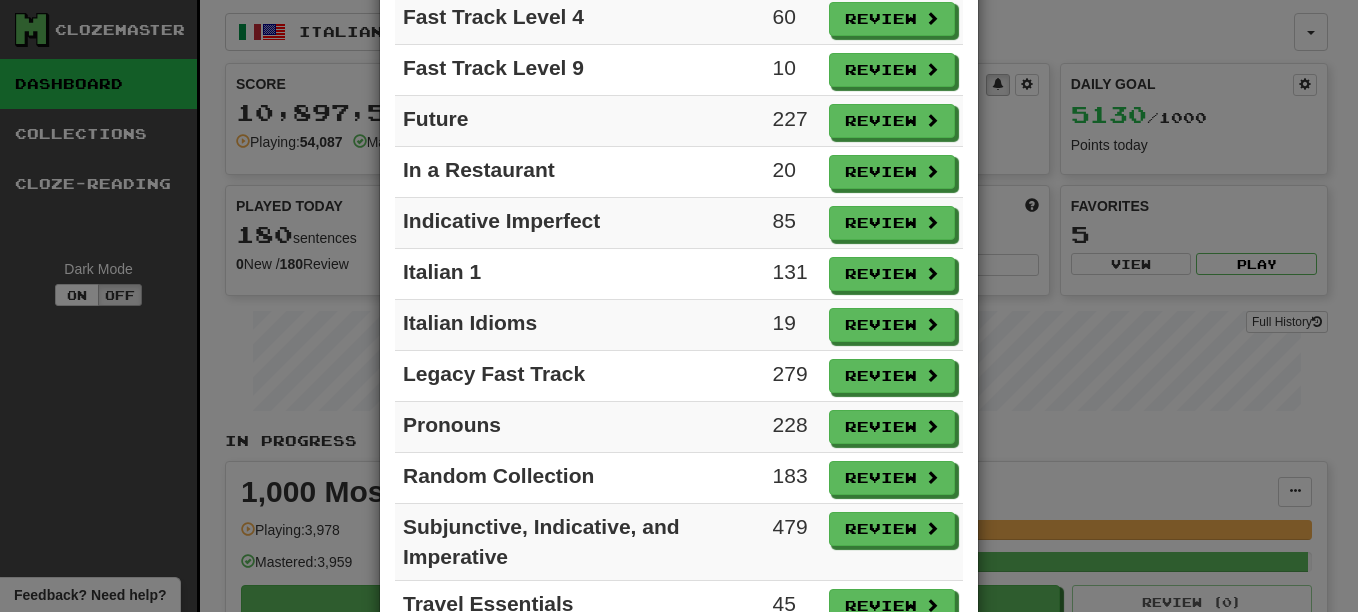 scroll, scrollTop: 800, scrollLeft: 0, axis: vertical 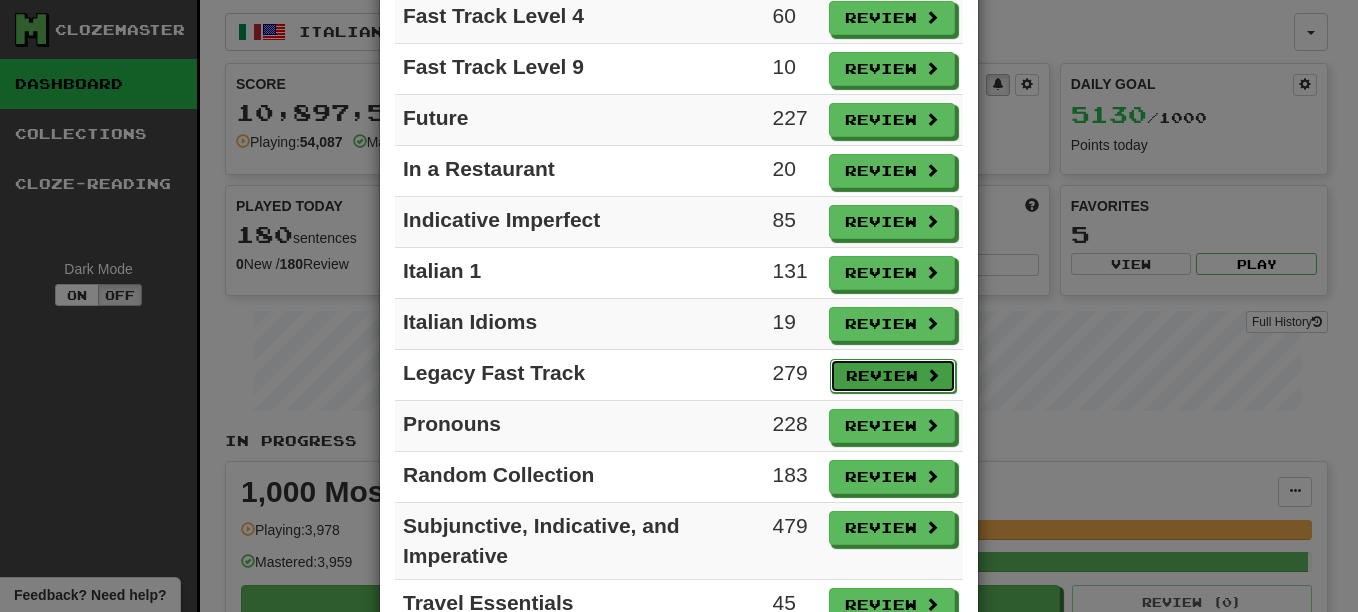 click on "Review" at bounding box center [893, 376] 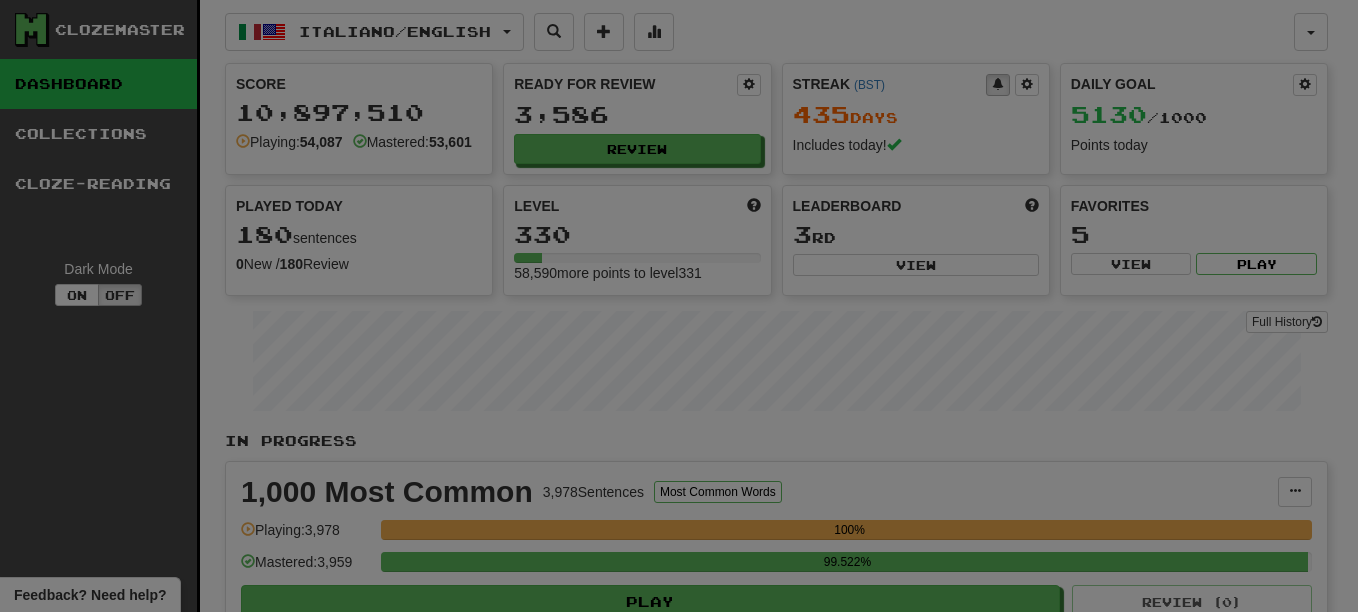 select on "**" 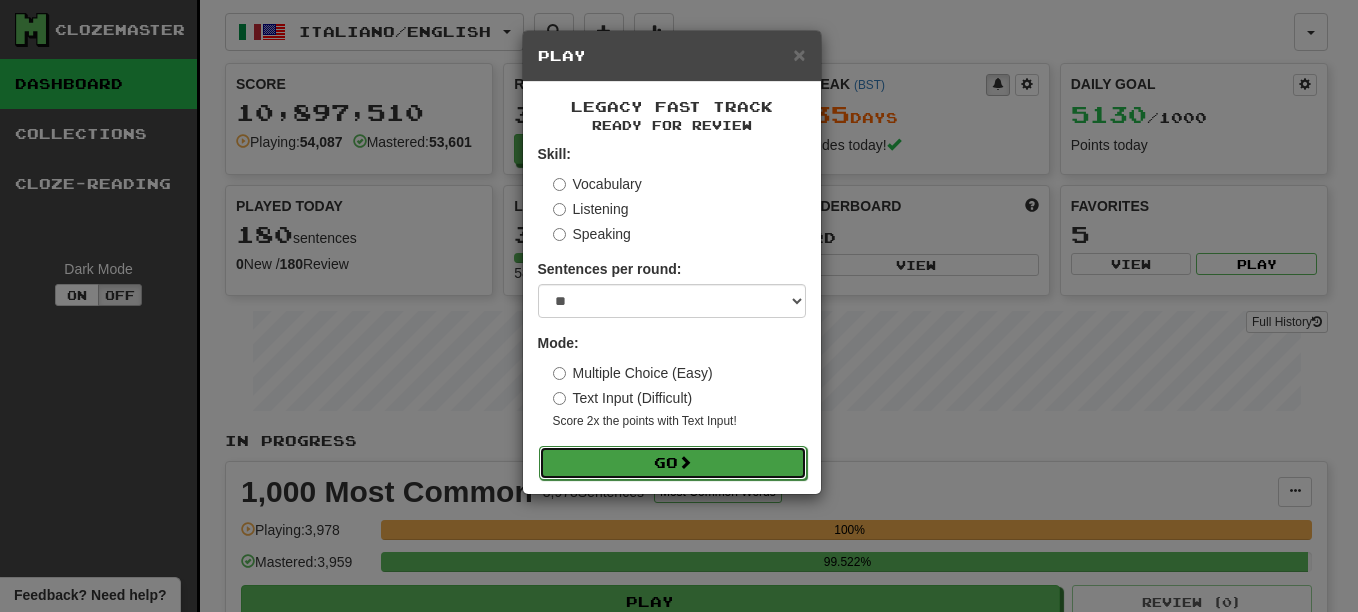 click on "Go" at bounding box center [673, 463] 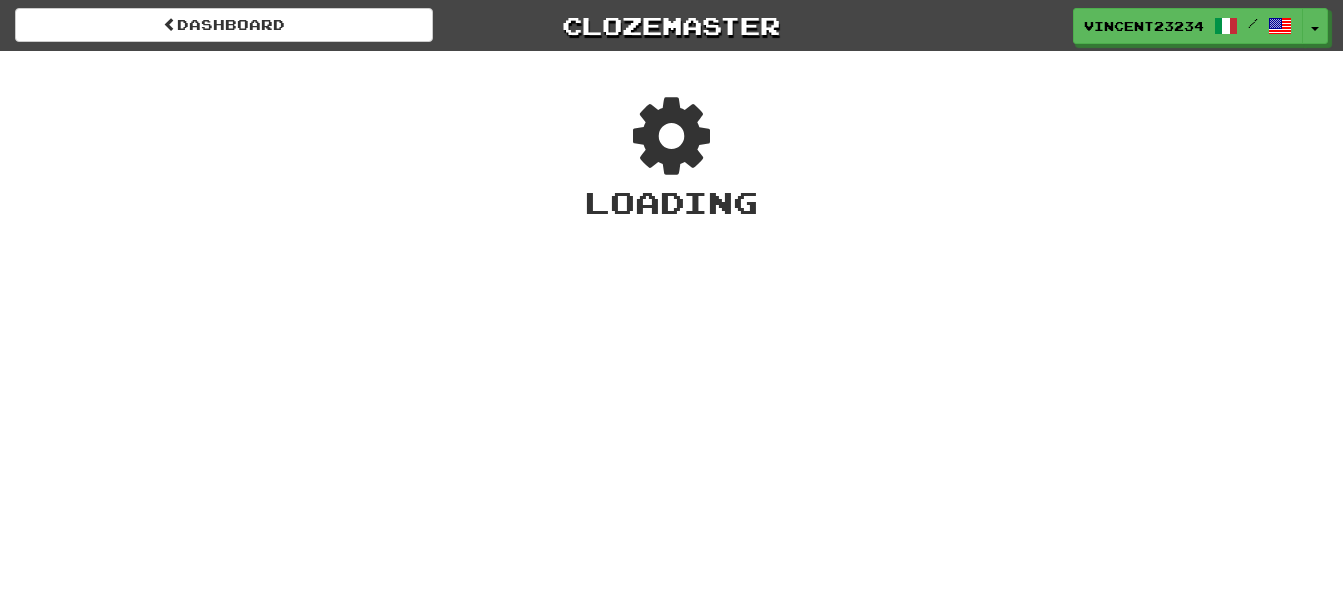scroll, scrollTop: 0, scrollLeft: 0, axis: both 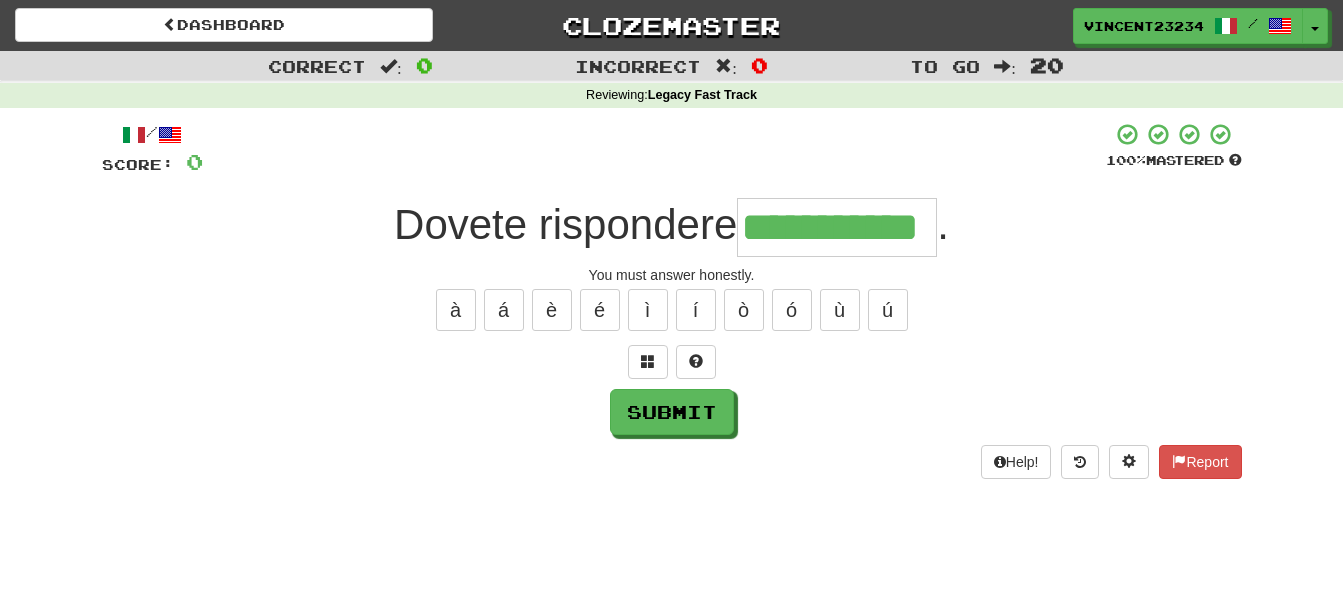 type on "**********" 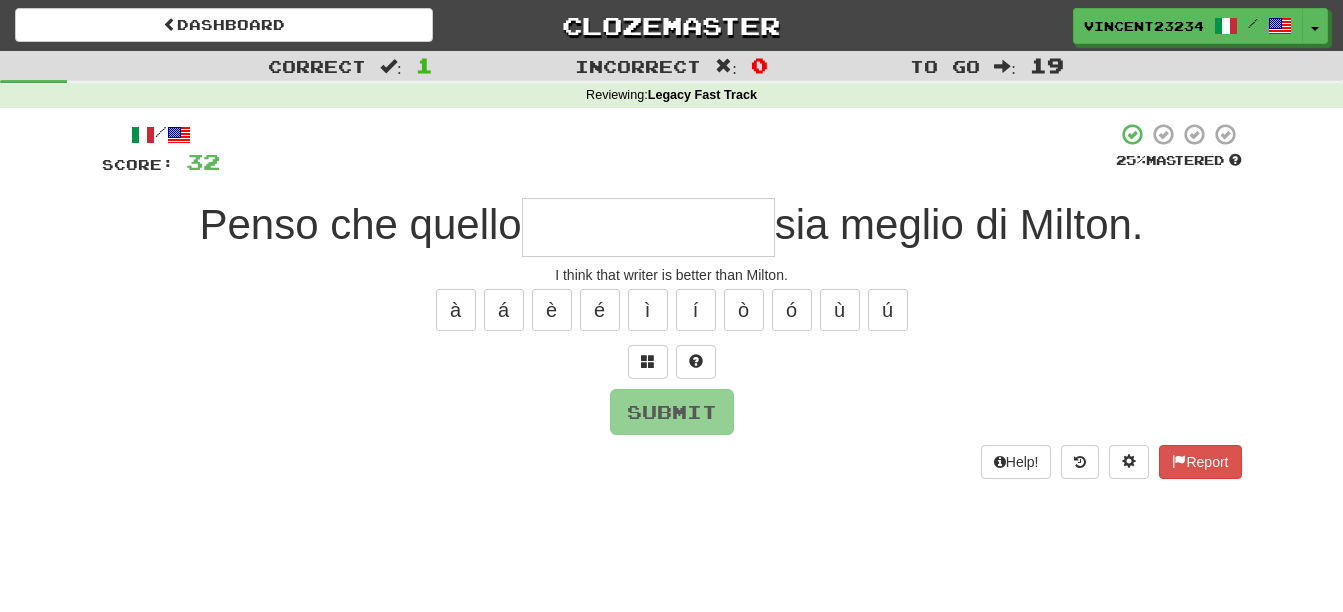 scroll, scrollTop: 0, scrollLeft: 0, axis: both 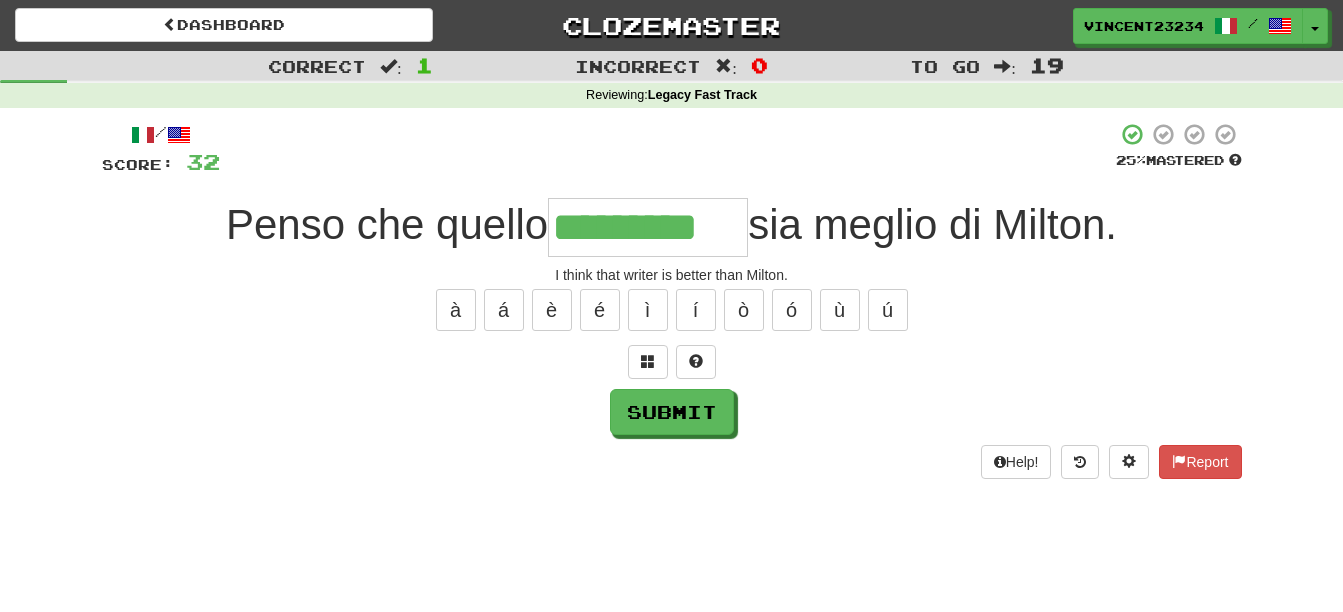 type on "*********" 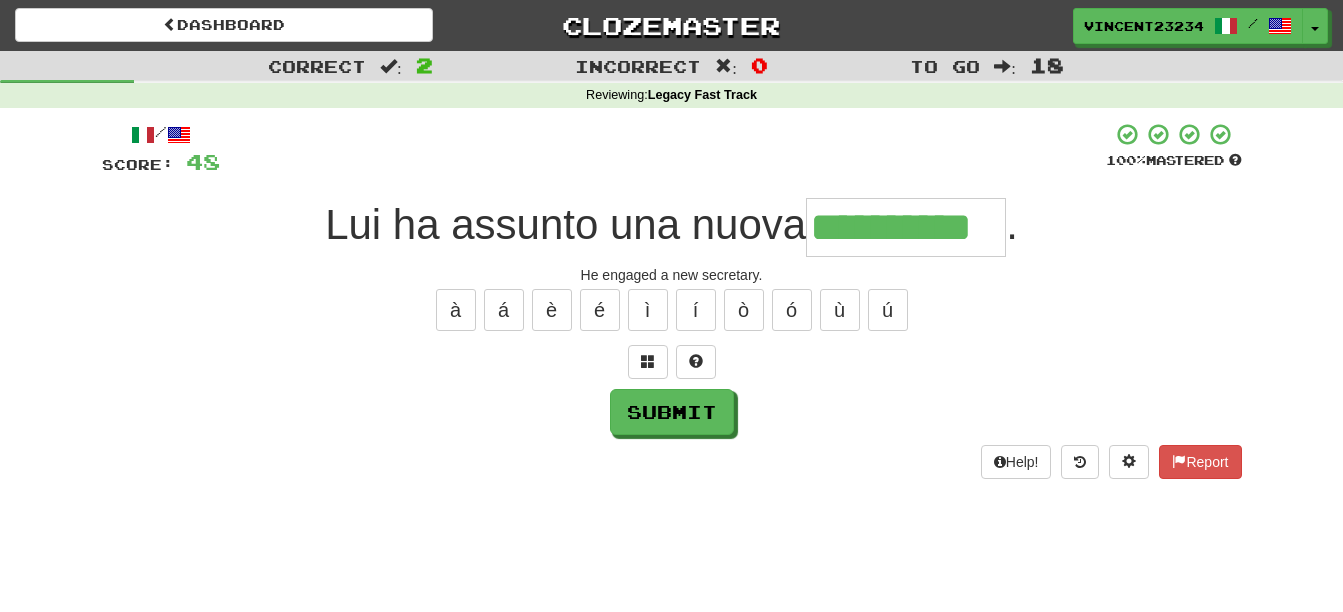 type on "**********" 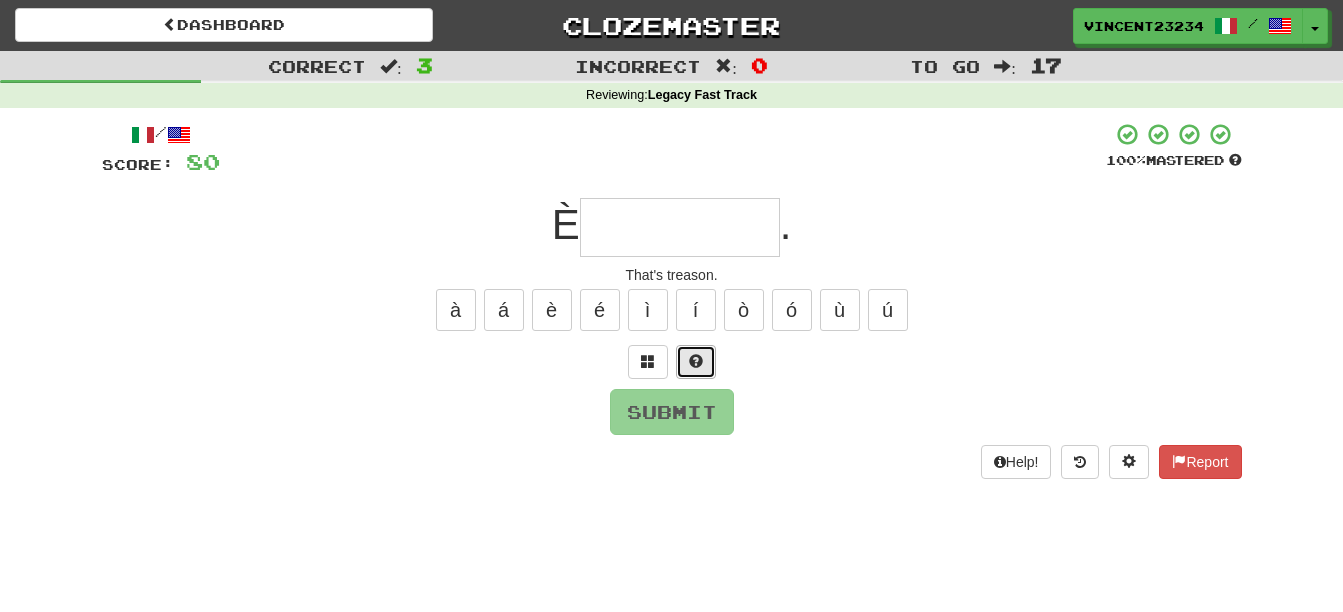 click at bounding box center [696, 362] 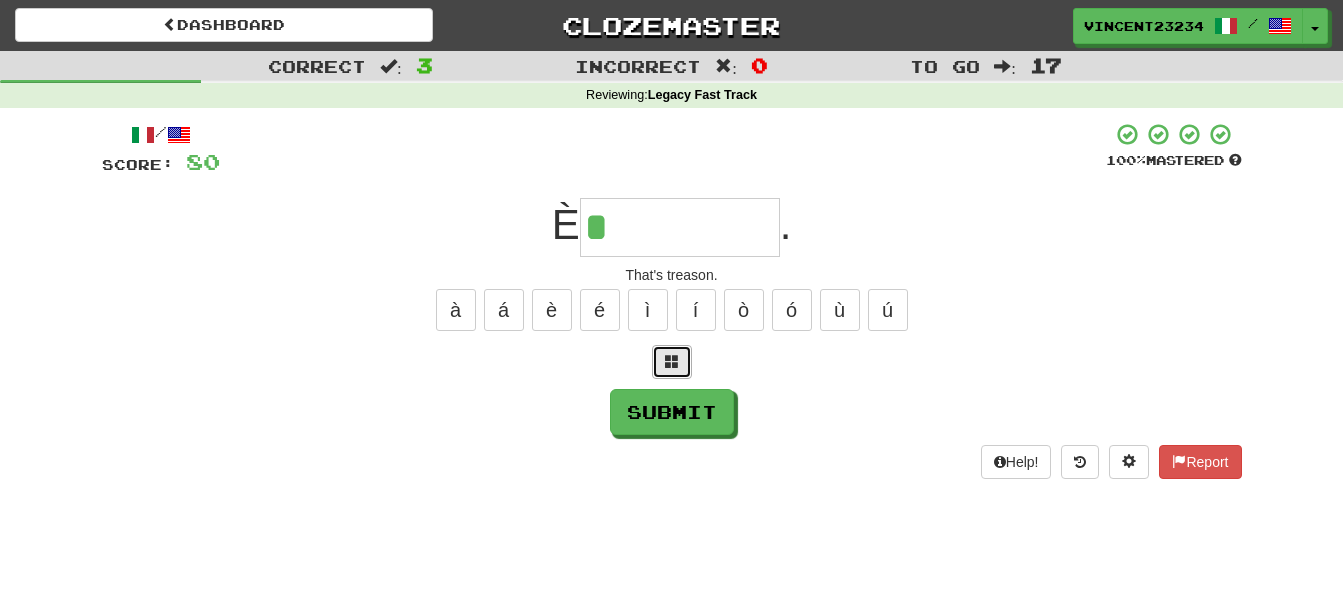 click at bounding box center (672, 361) 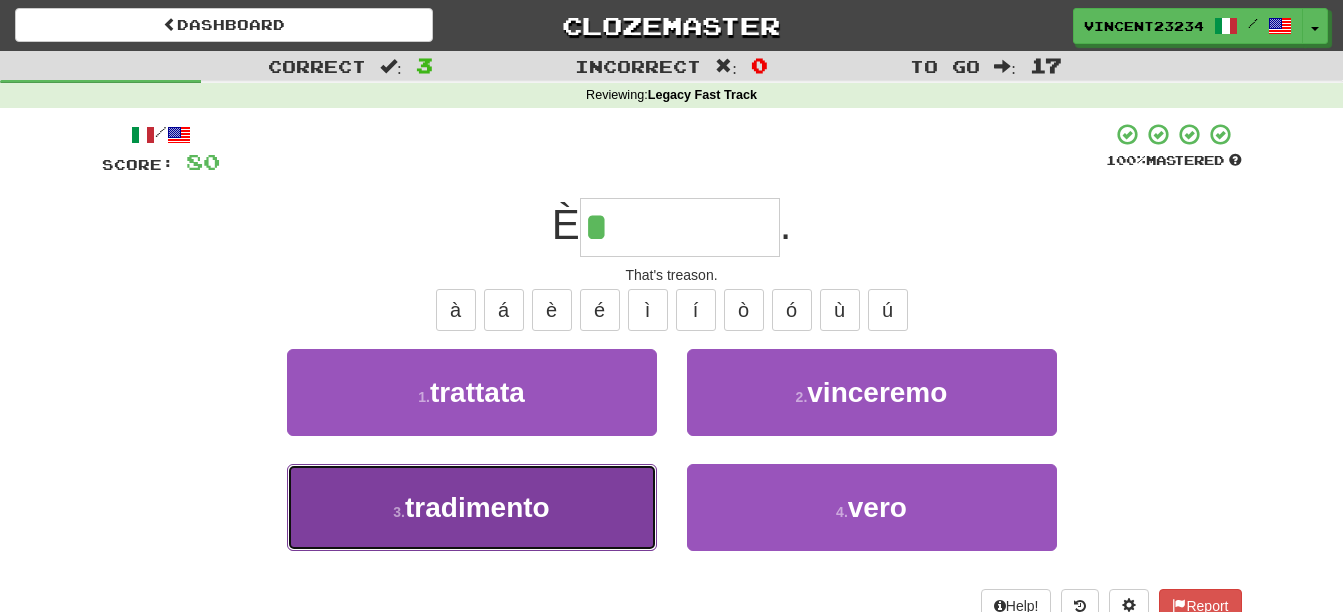 click on "3 .  tradimento" at bounding box center [472, 507] 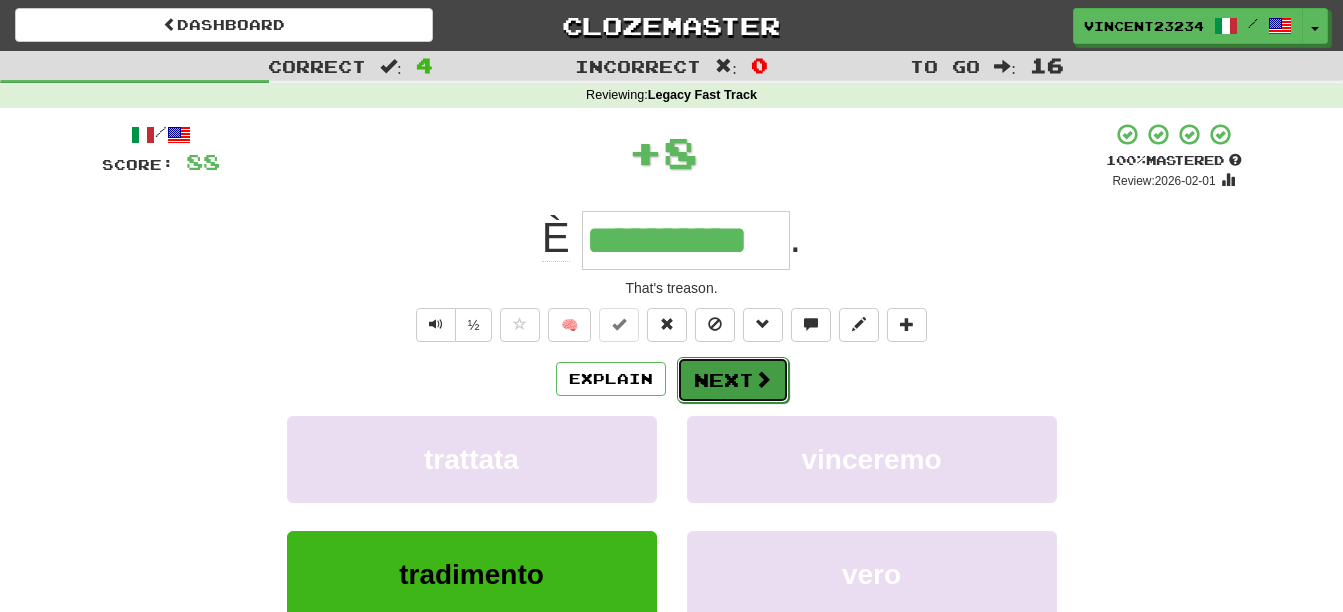 click on "Next" at bounding box center (733, 380) 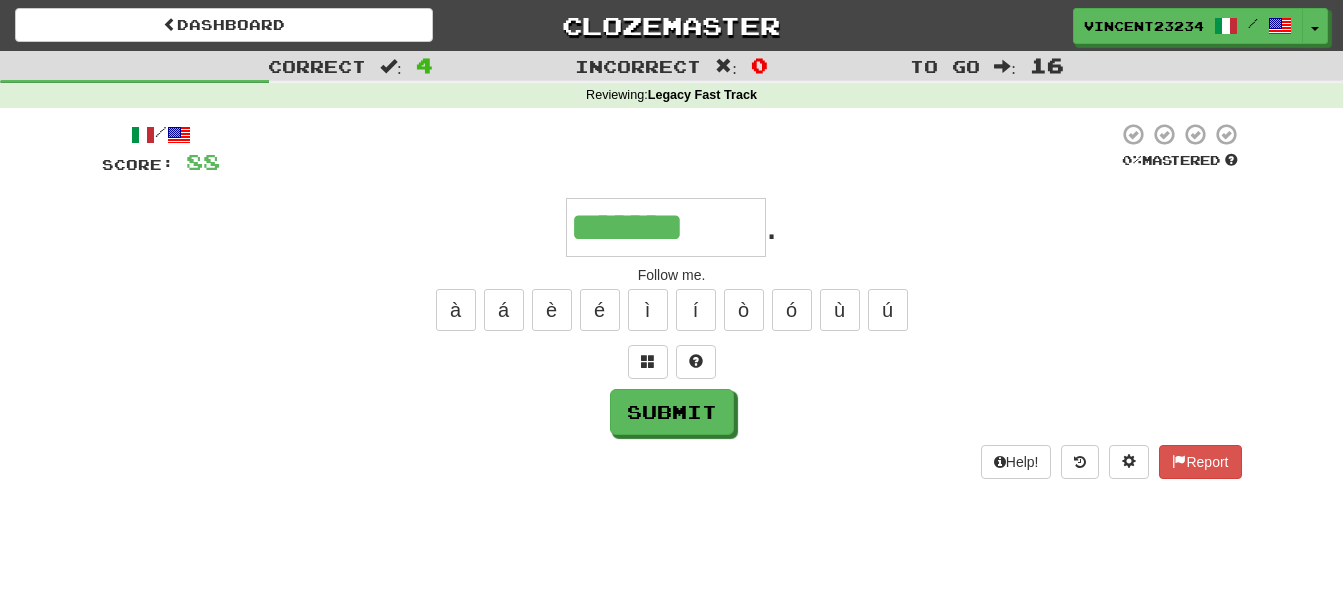 type on "*******" 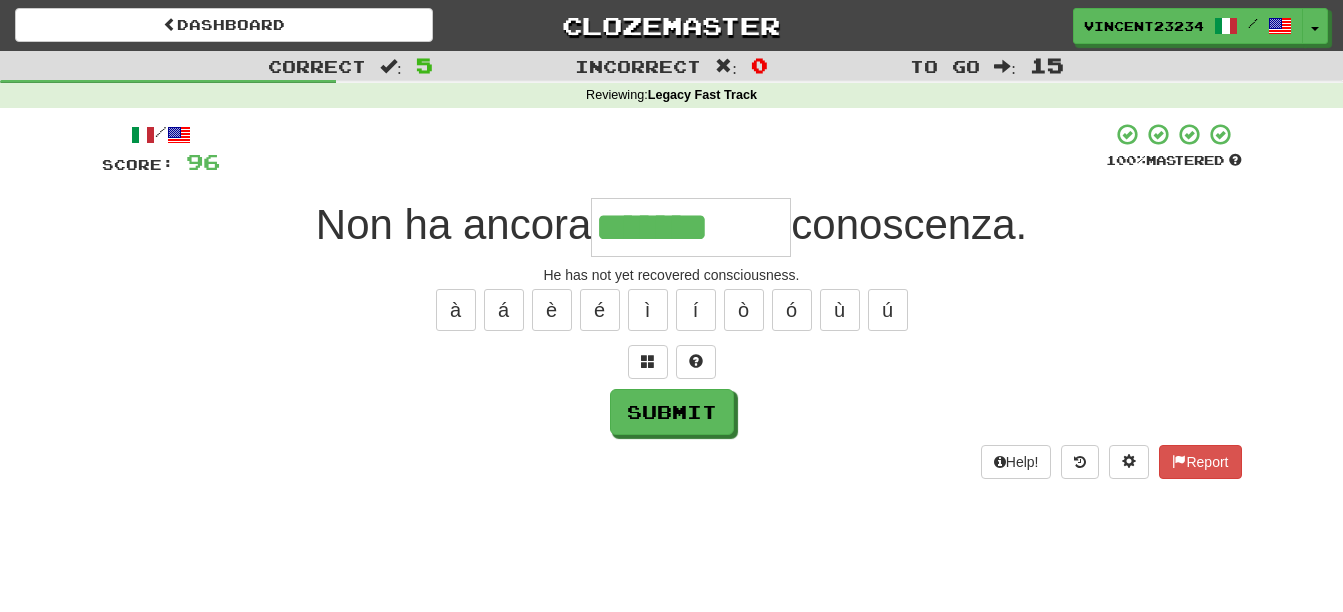 type on "*******" 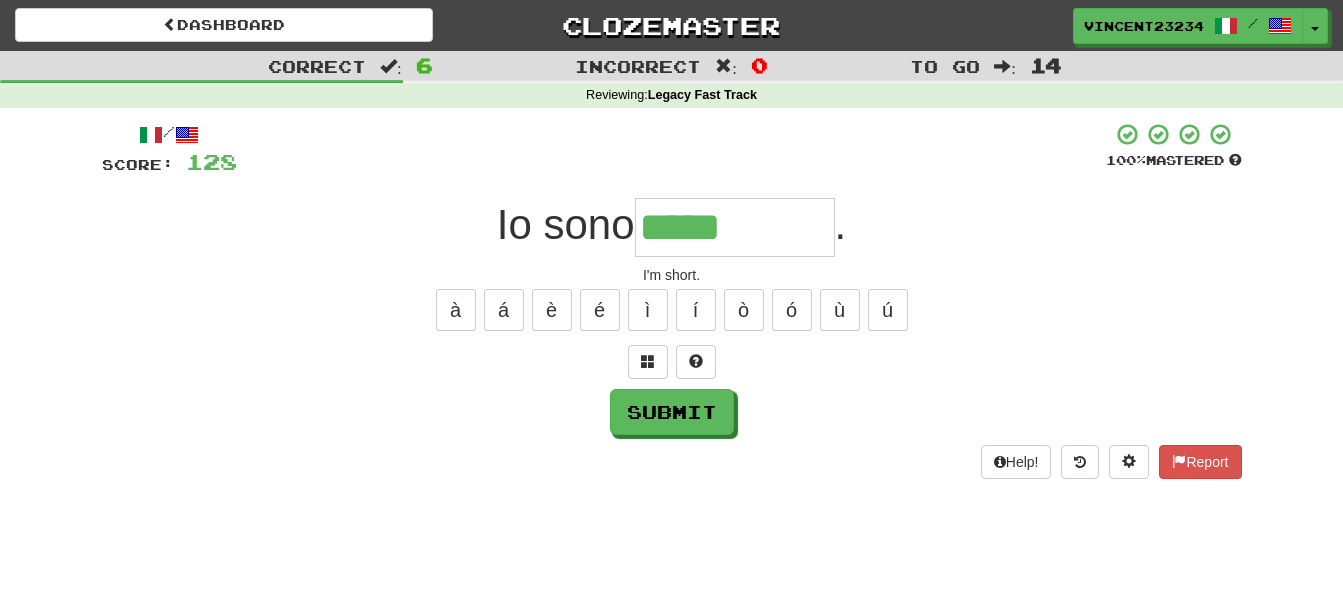 type on "*****" 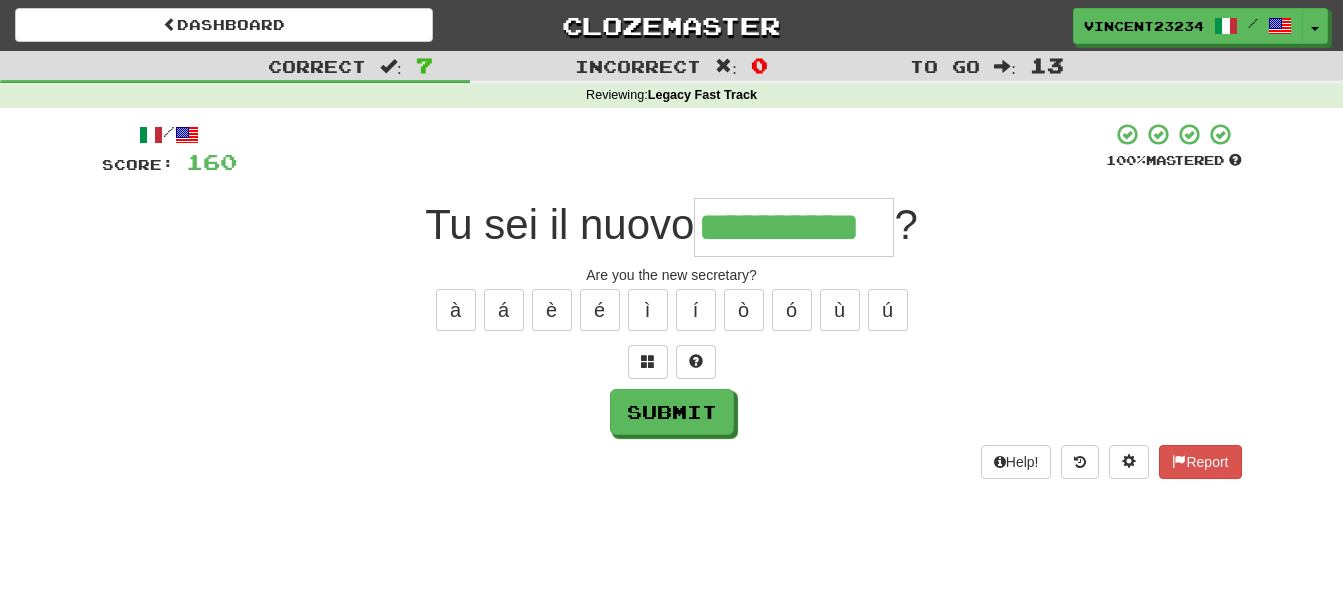 type on "**********" 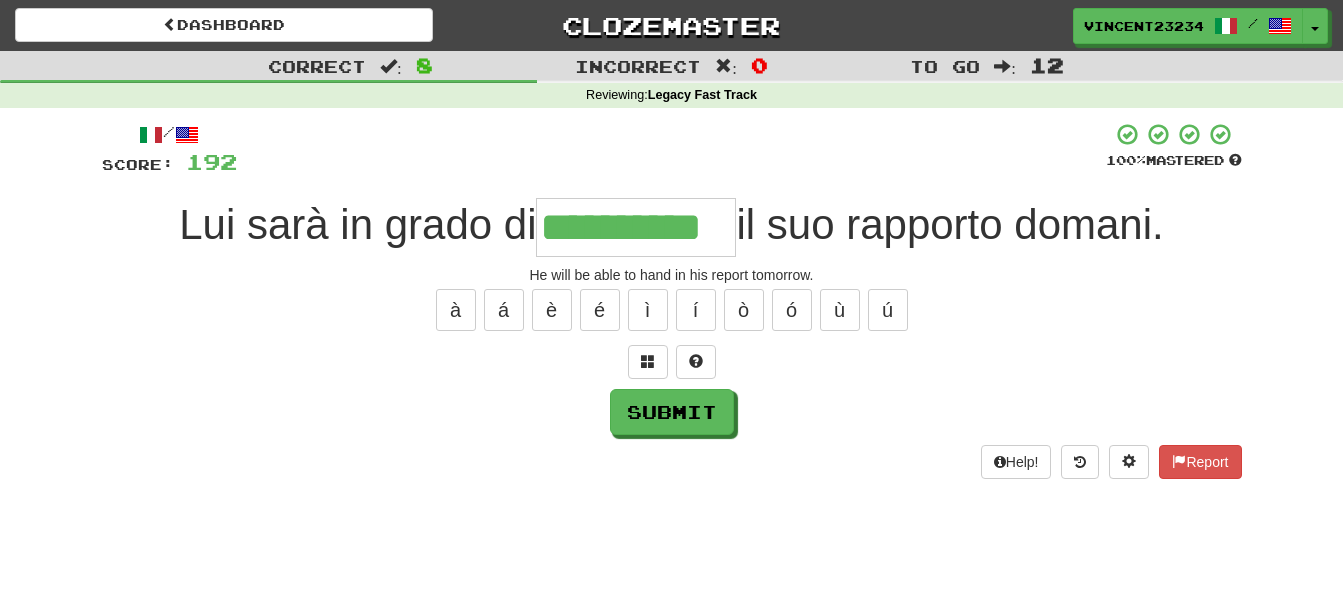scroll, scrollTop: 0, scrollLeft: 28, axis: horizontal 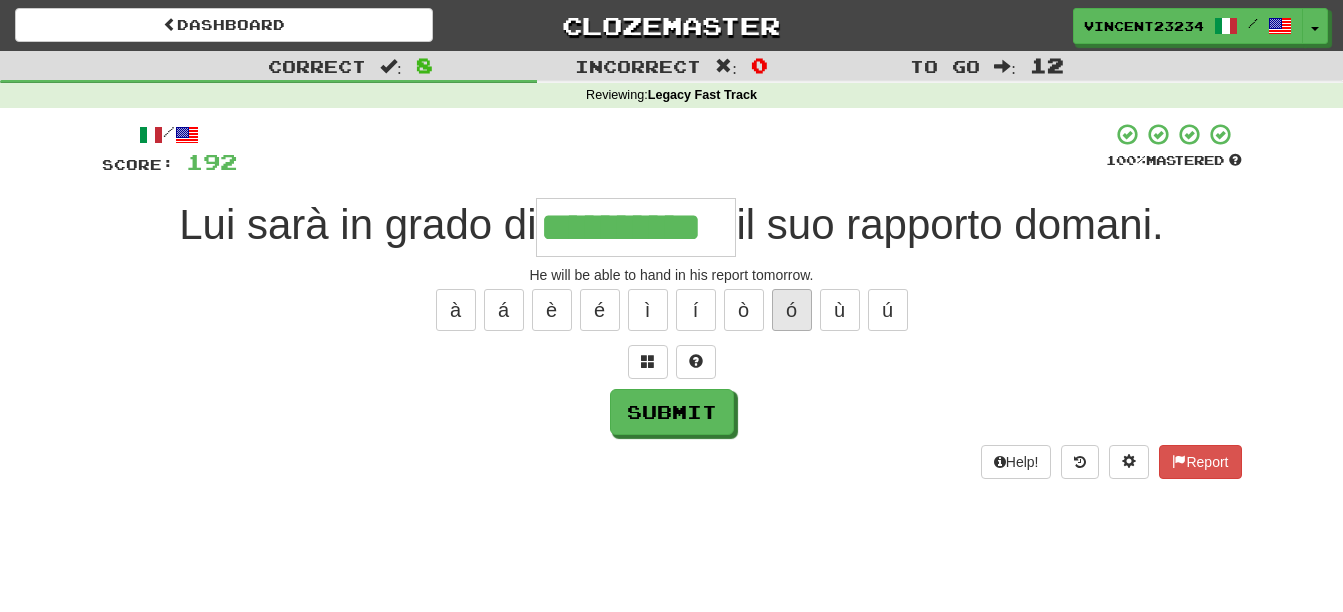 type on "**********" 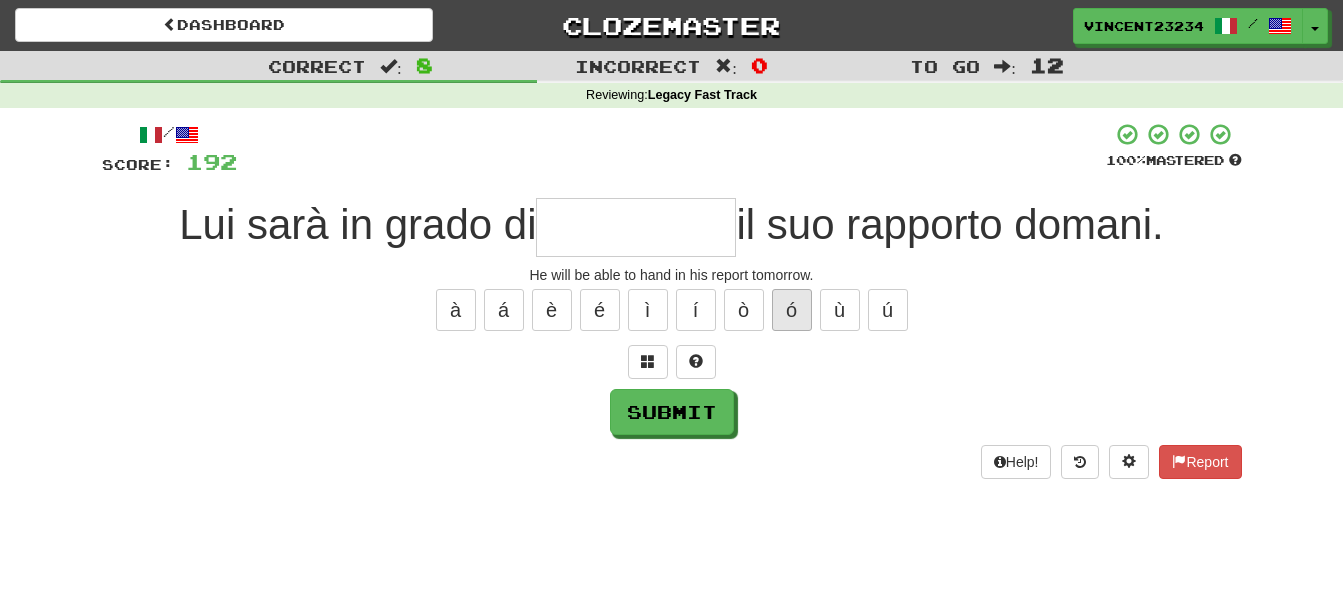 scroll, scrollTop: 0, scrollLeft: 0, axis: both 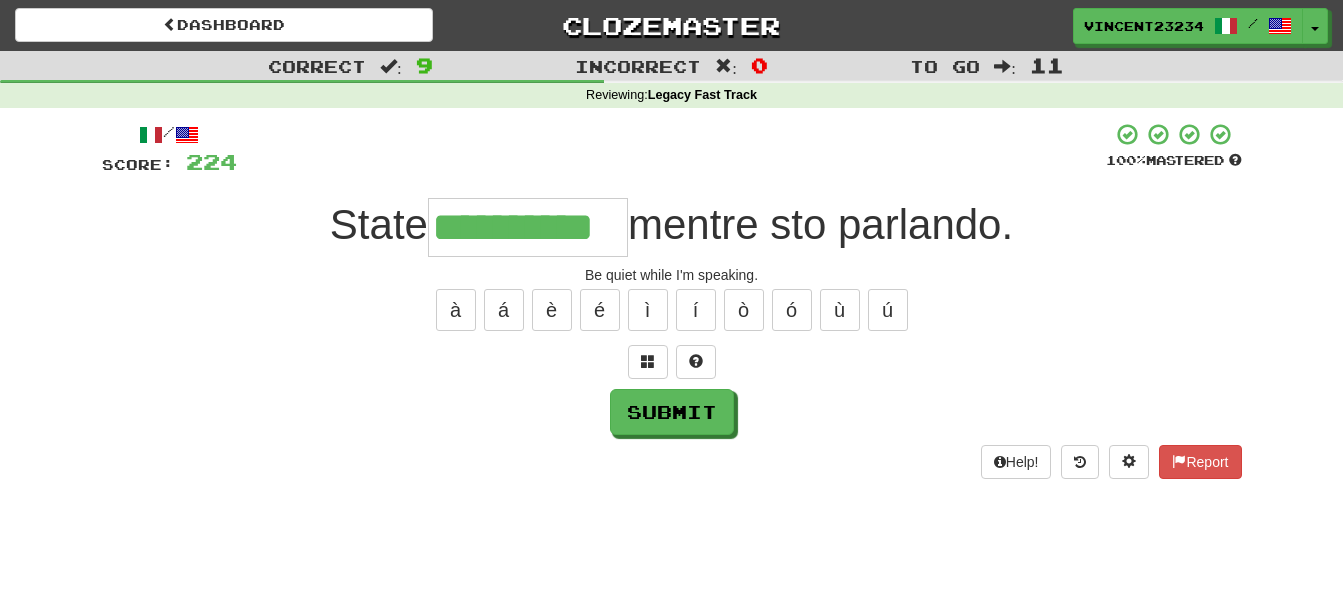type on "**********" 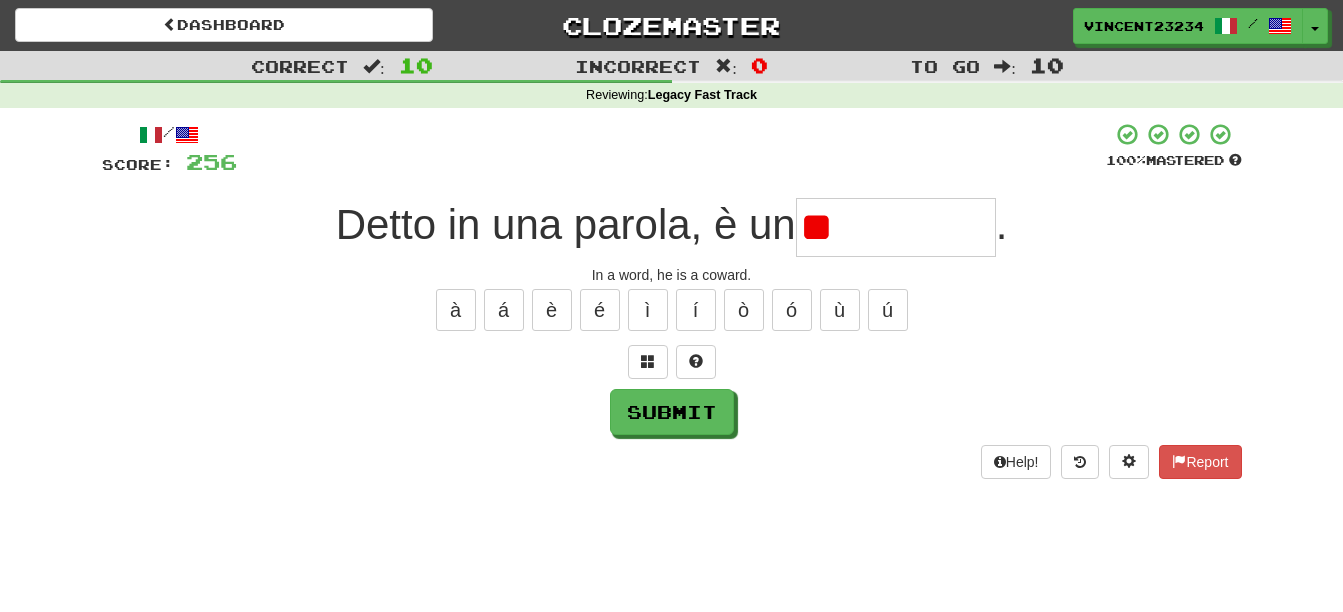 type on "*" 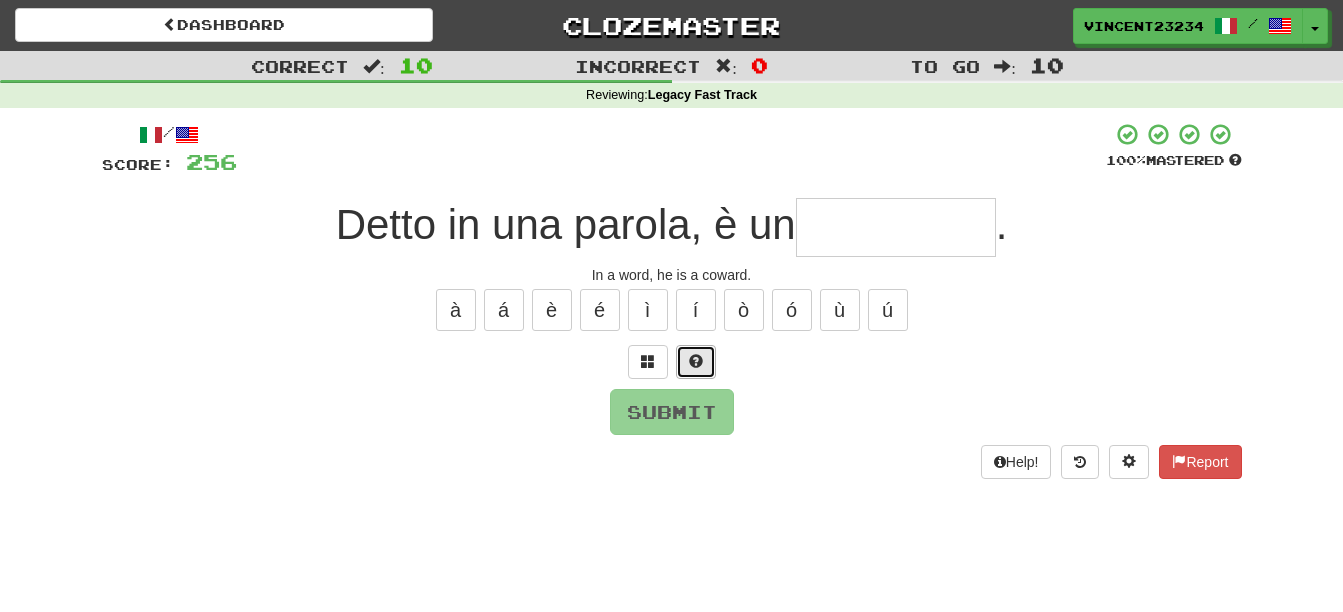 click at bounding box center (696, 362) 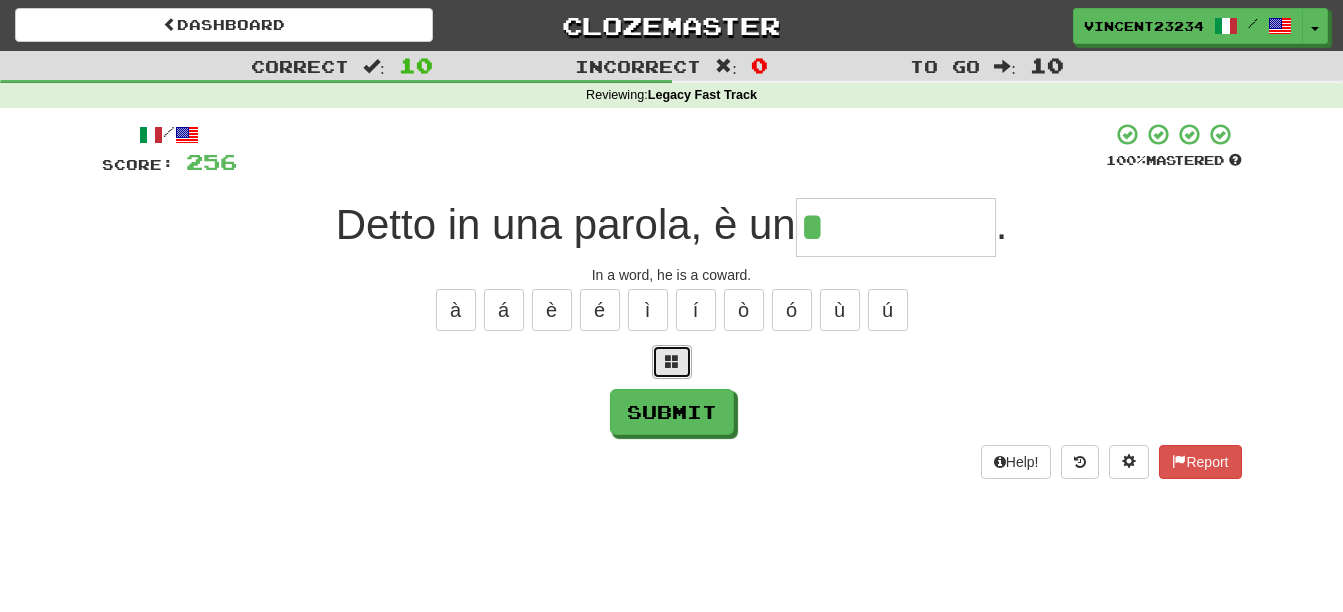click at bounding box center (672, 361) 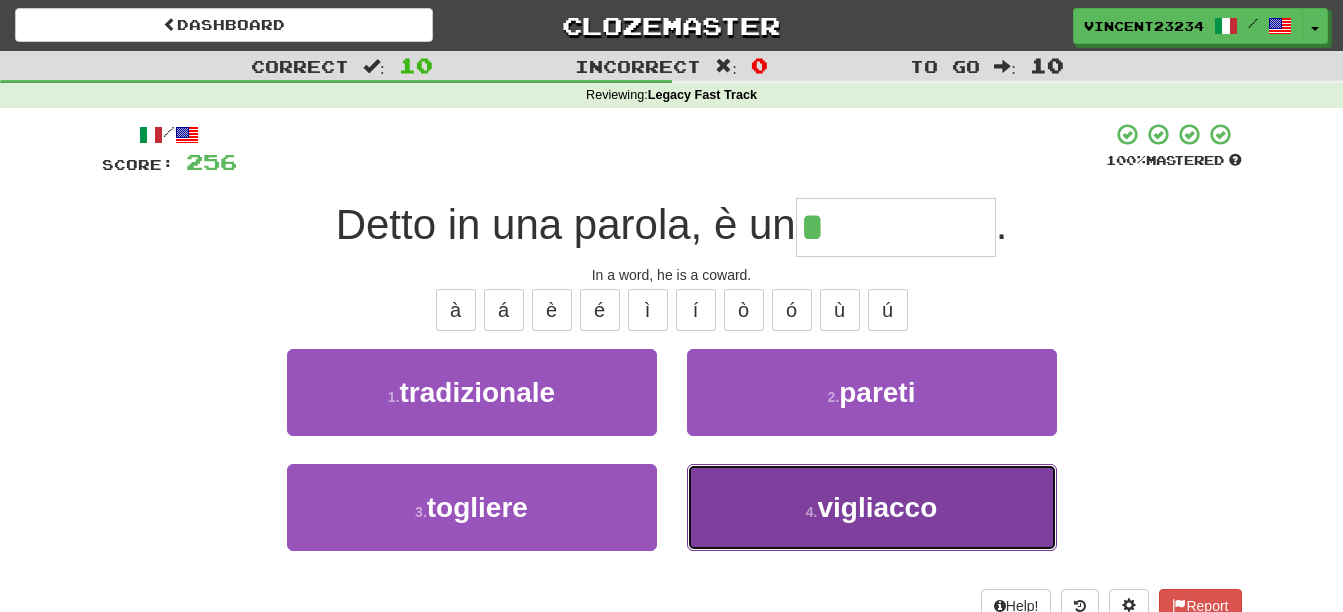 click on "vigliacco" at bounding box center [877, 507] 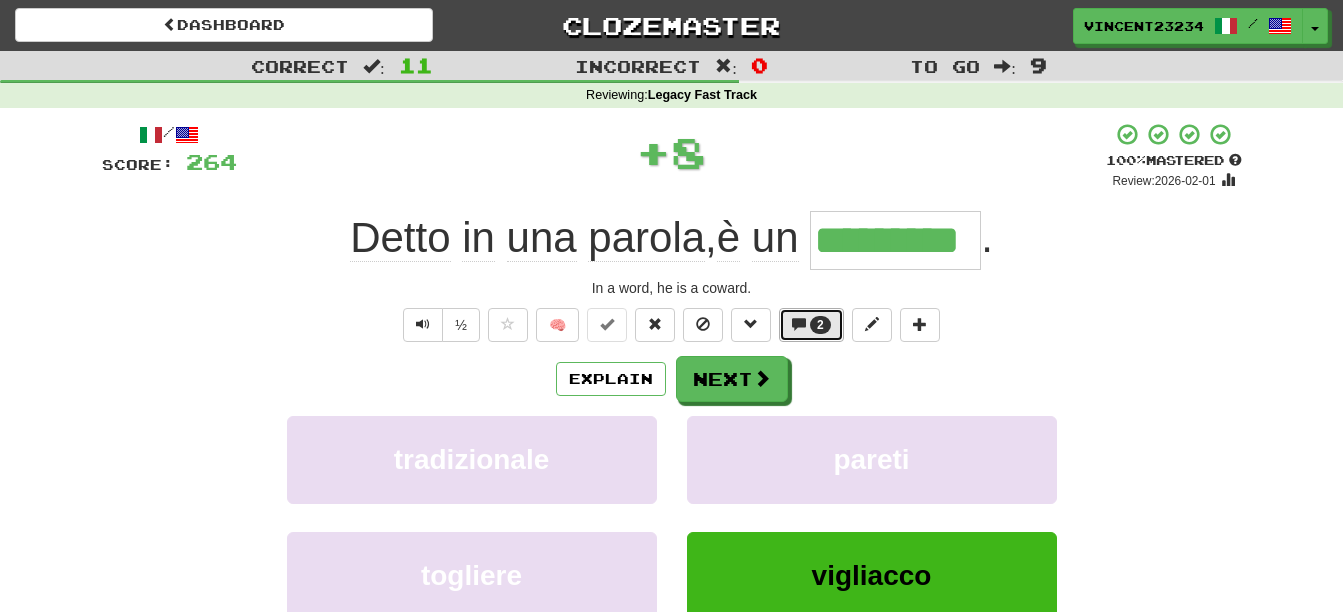 click at bounding box center [799, 324] 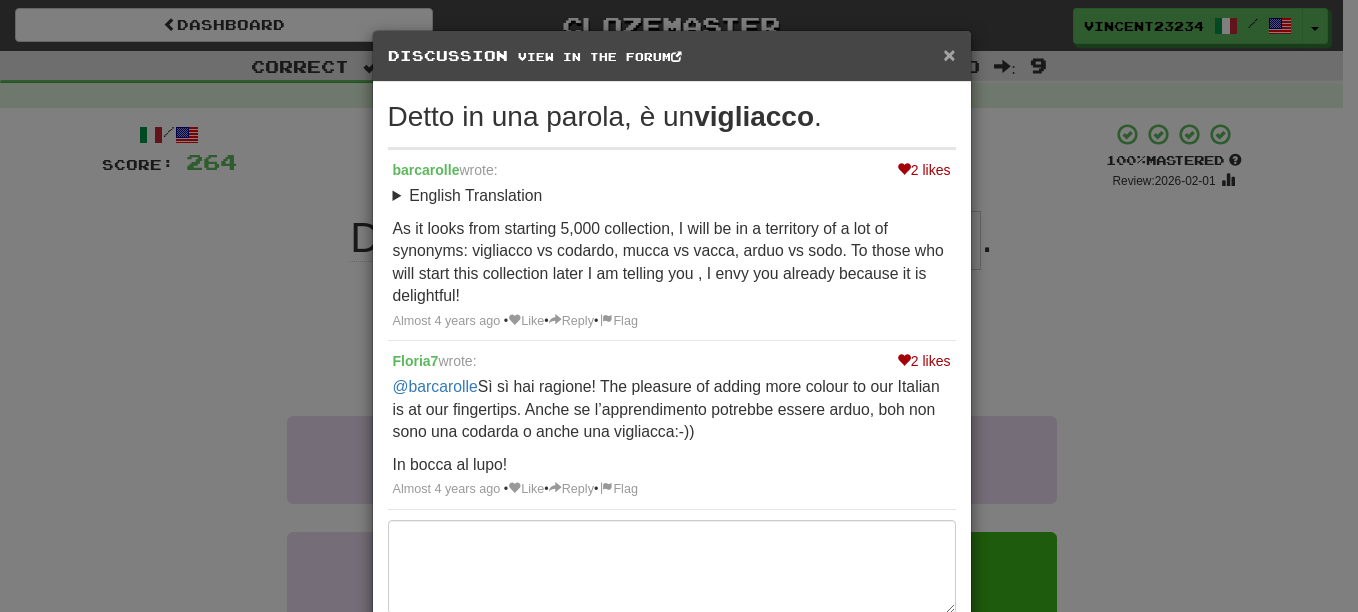 click on "×" at bounding box center (949, 54) 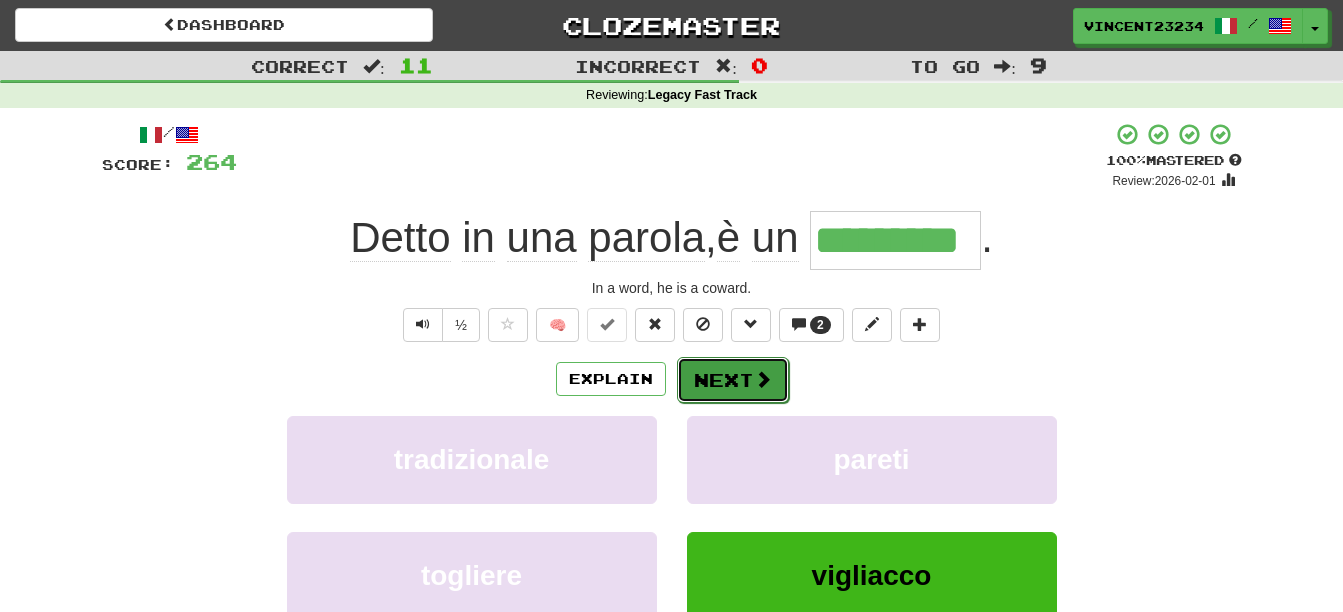 click on "Next" at bounding box center (733, 380) 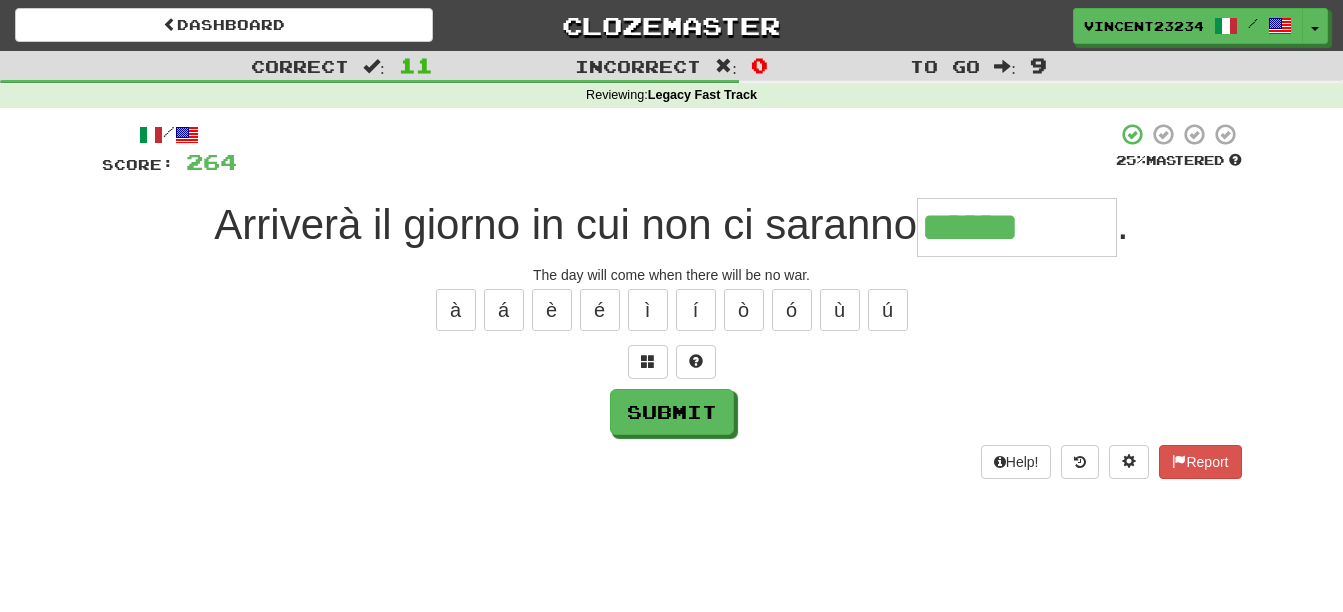 type on "******" 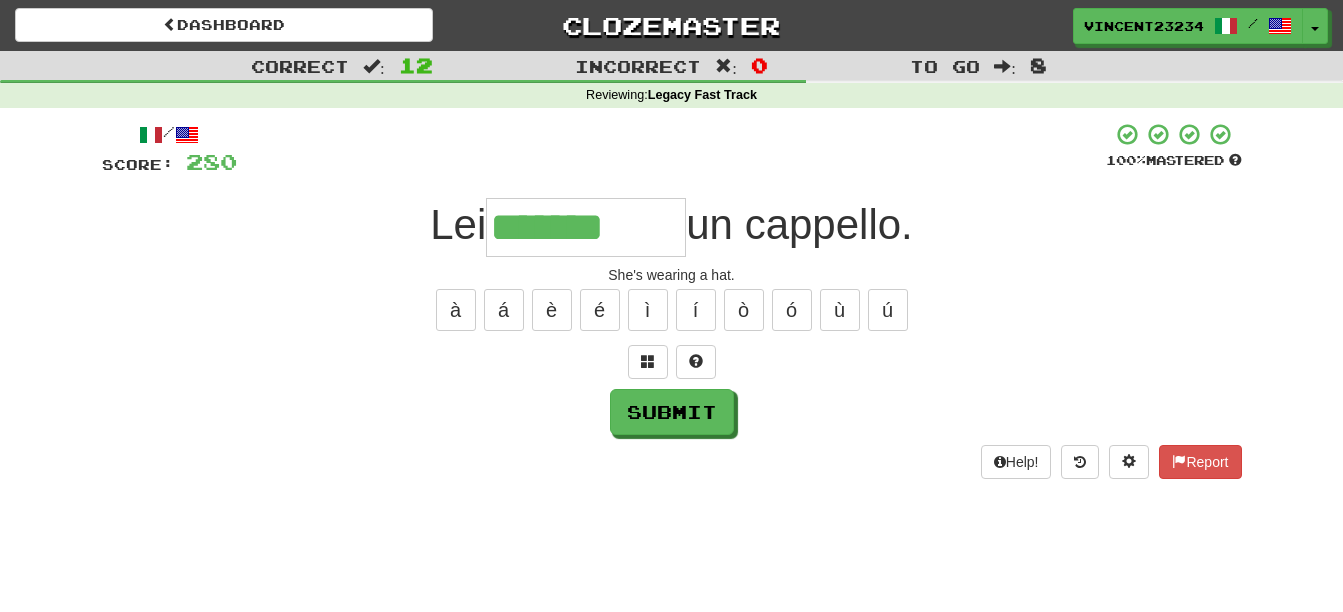 type on "*******" 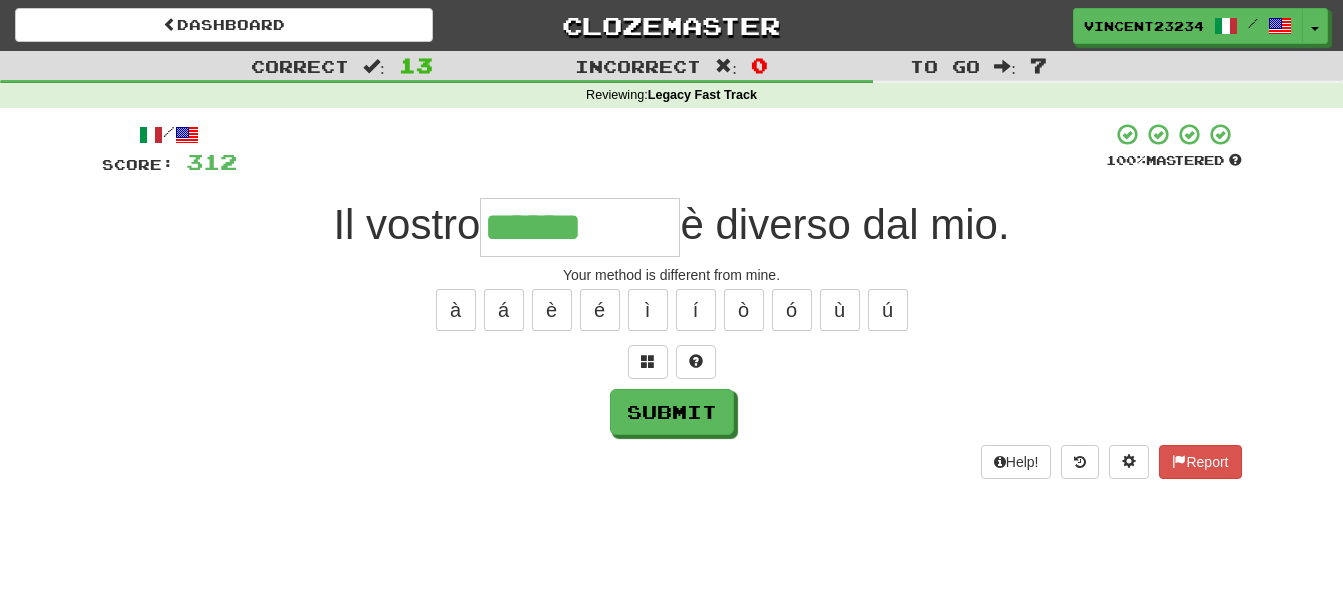 type on "******" 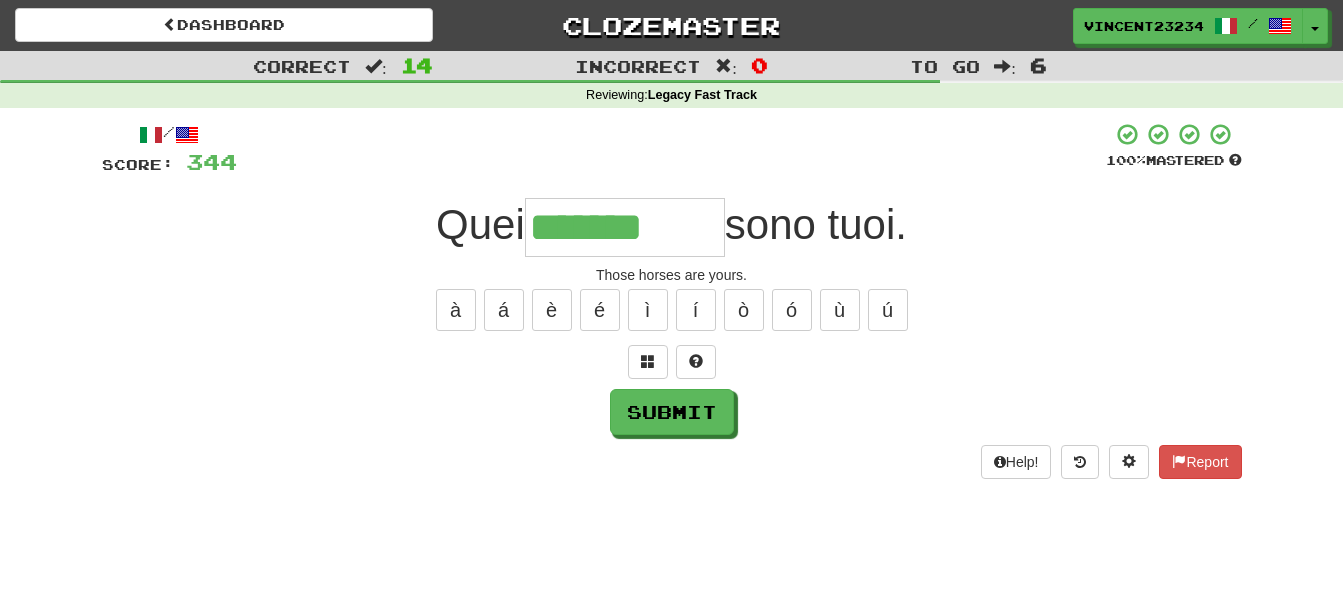 type on "*******" 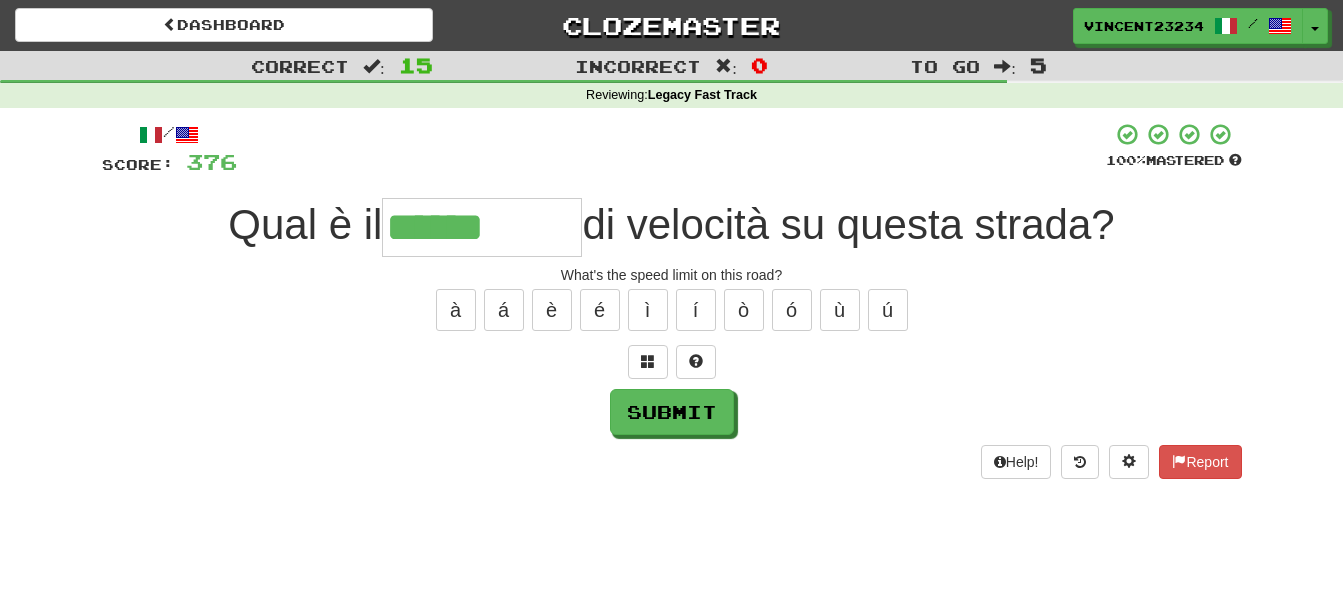 type on "******" 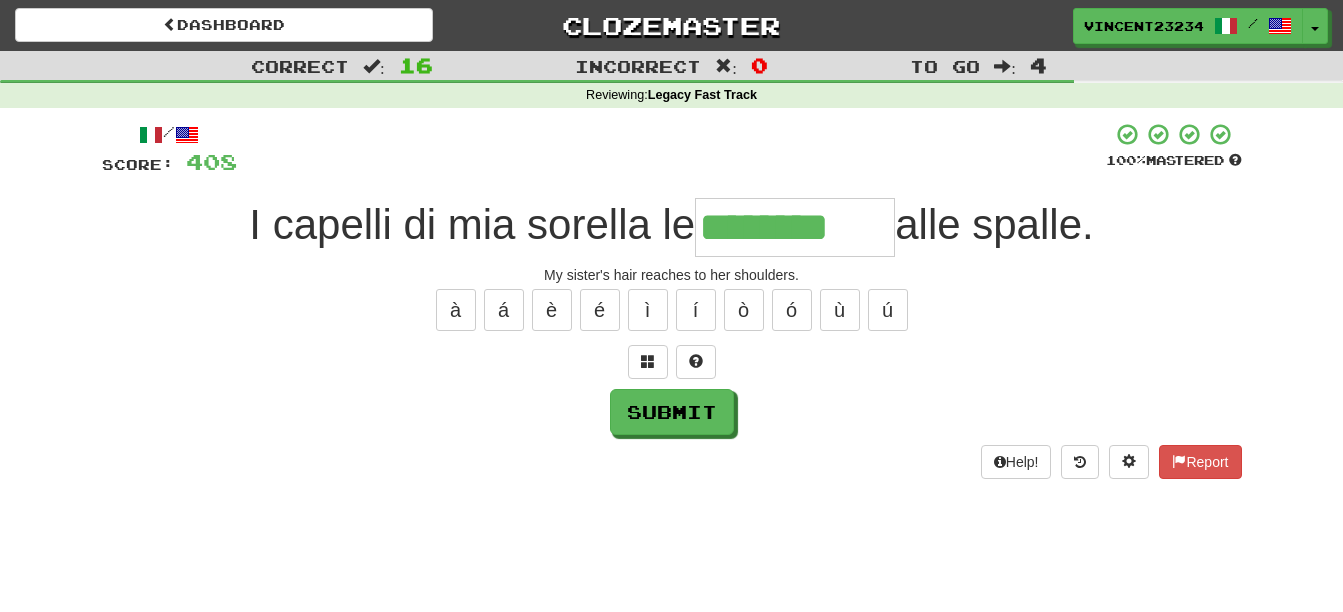 type on "********" 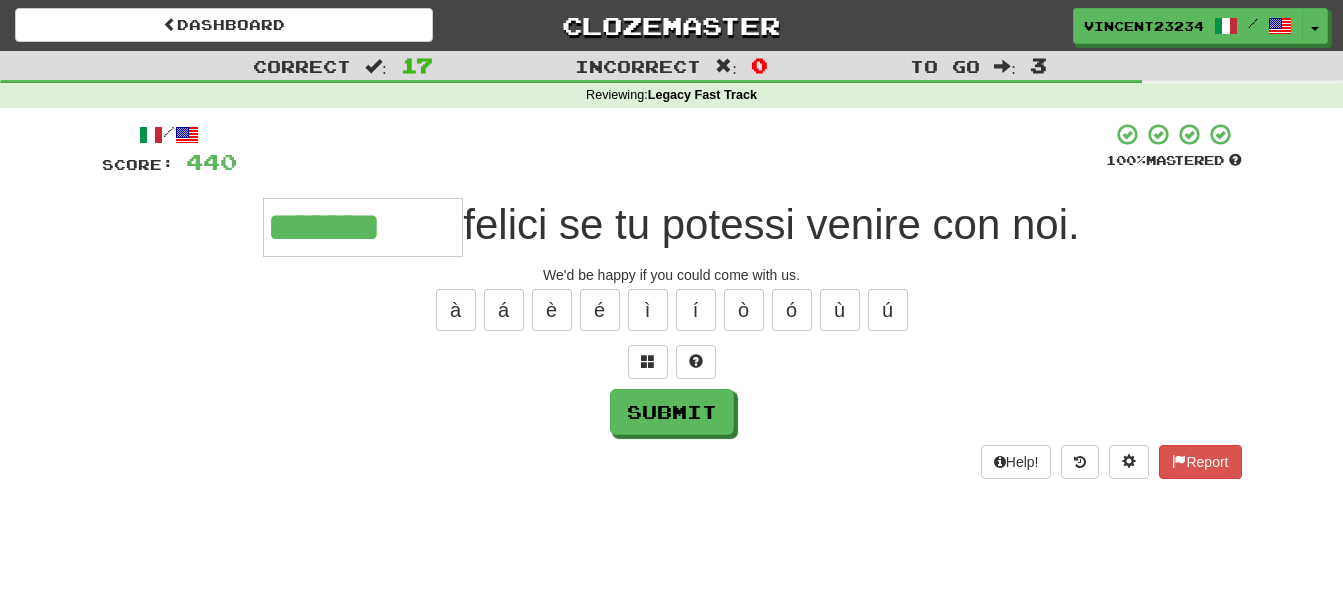 type on "*******" 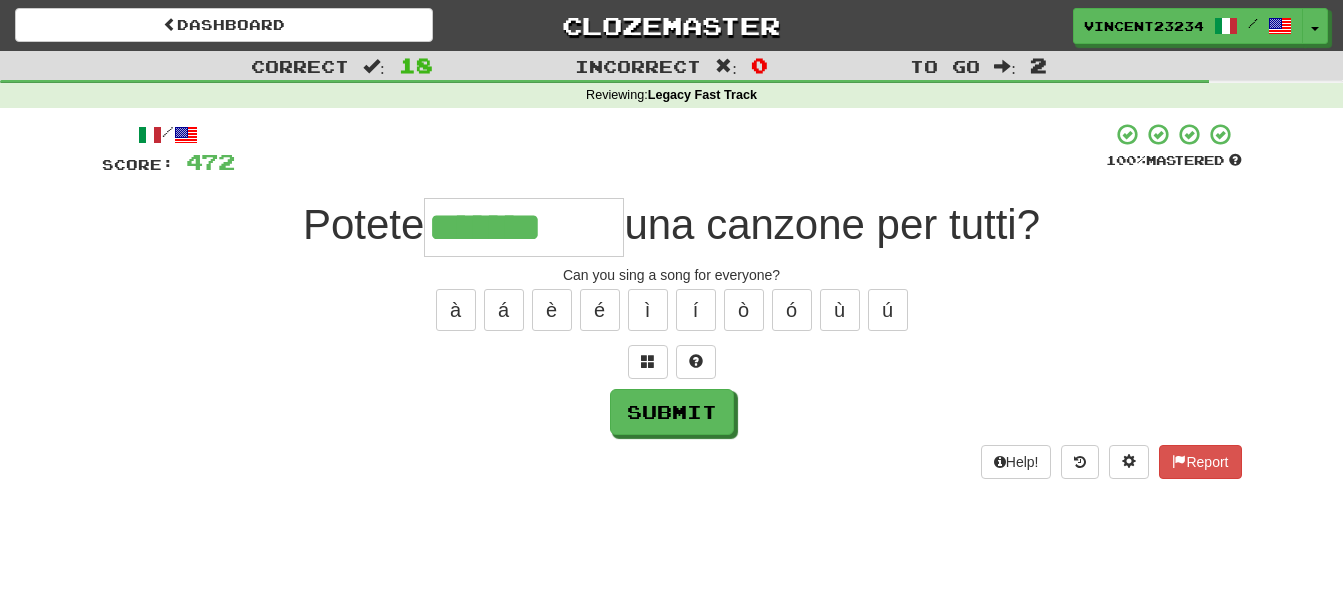 type on "*******" 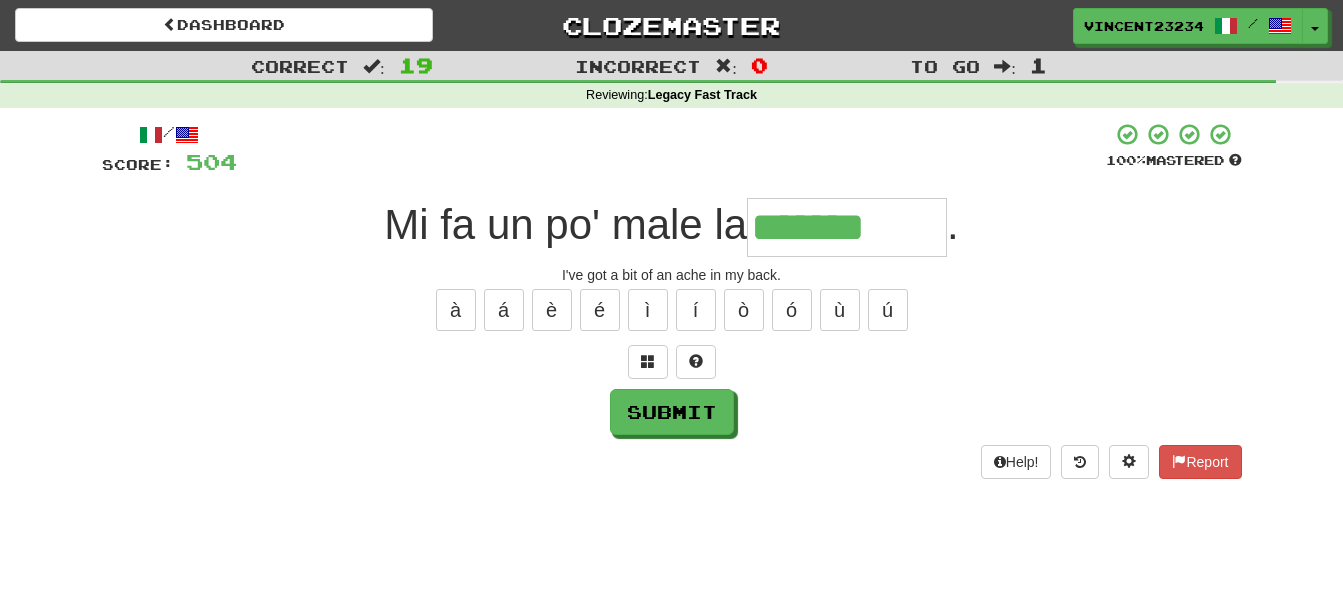 type on "*******" 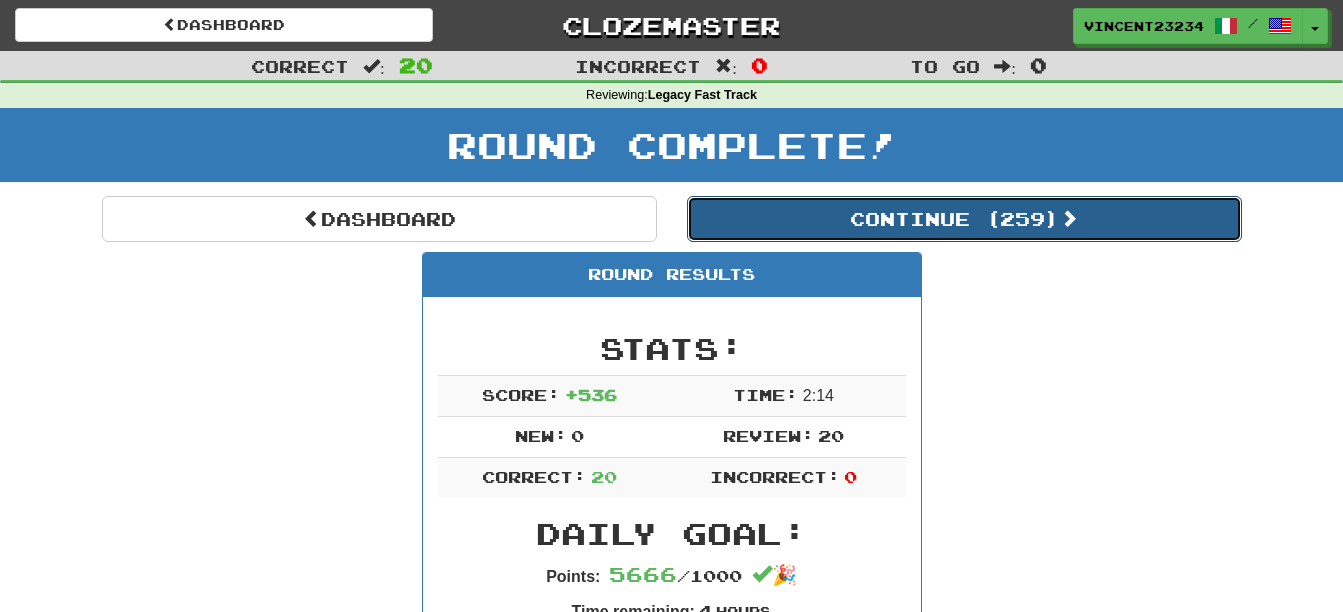 click on "Continue ( 259 )" at bounding box center [964, 219] 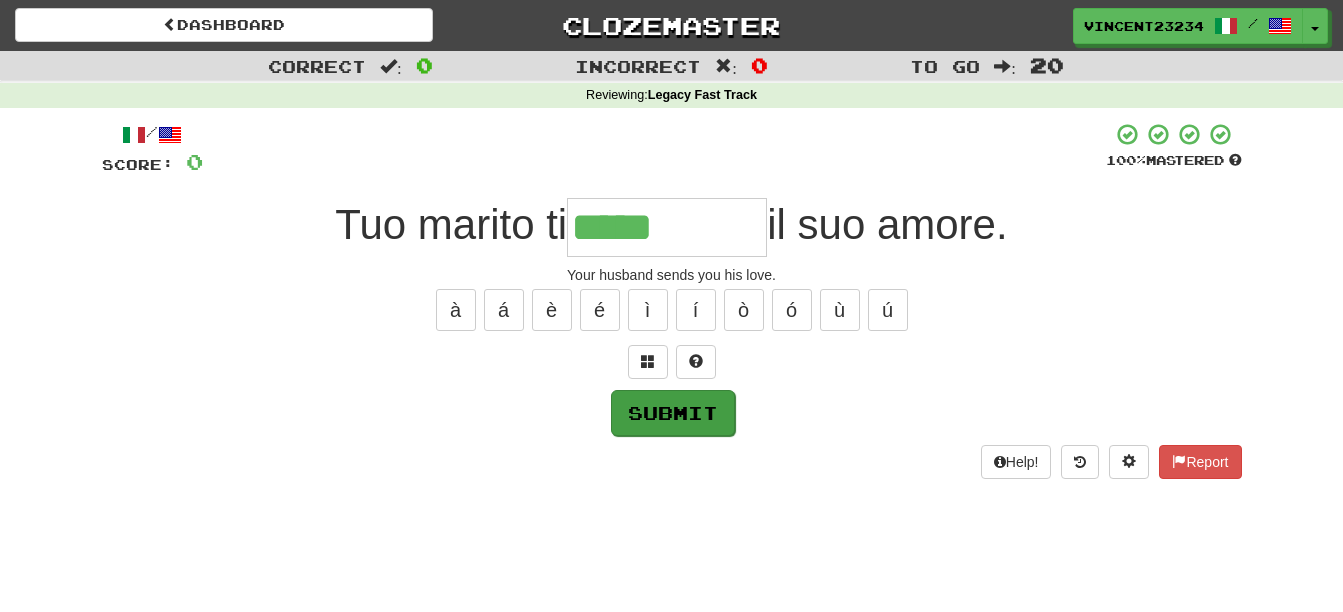 type on "*****" 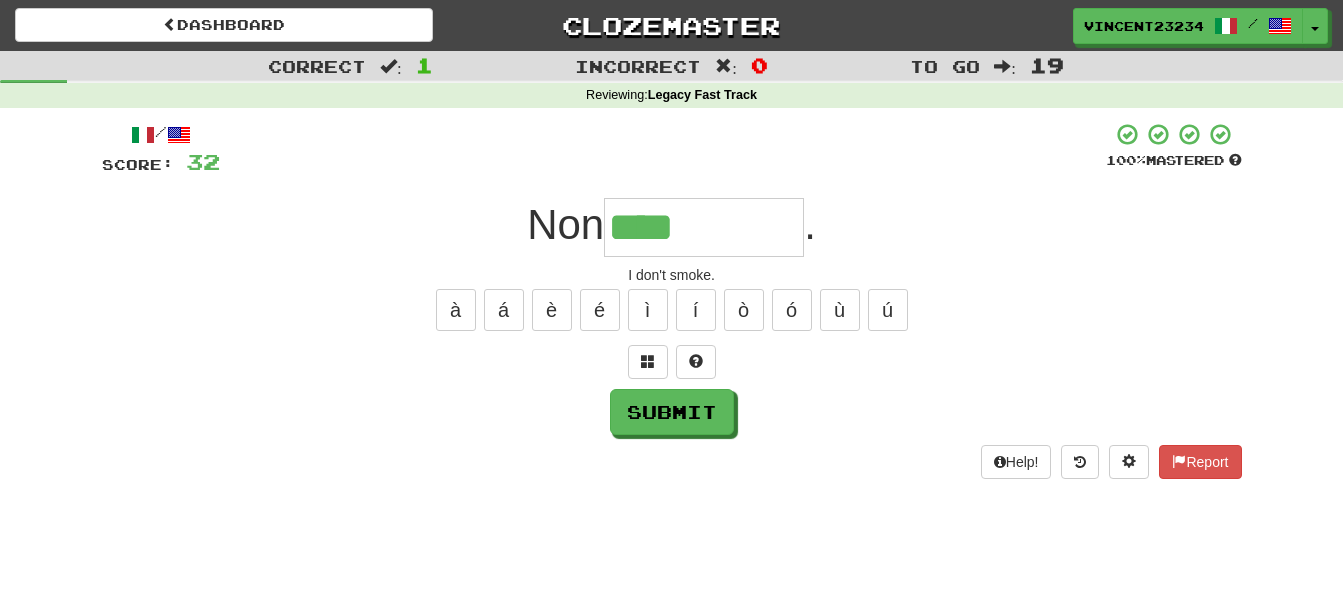 type on "****" 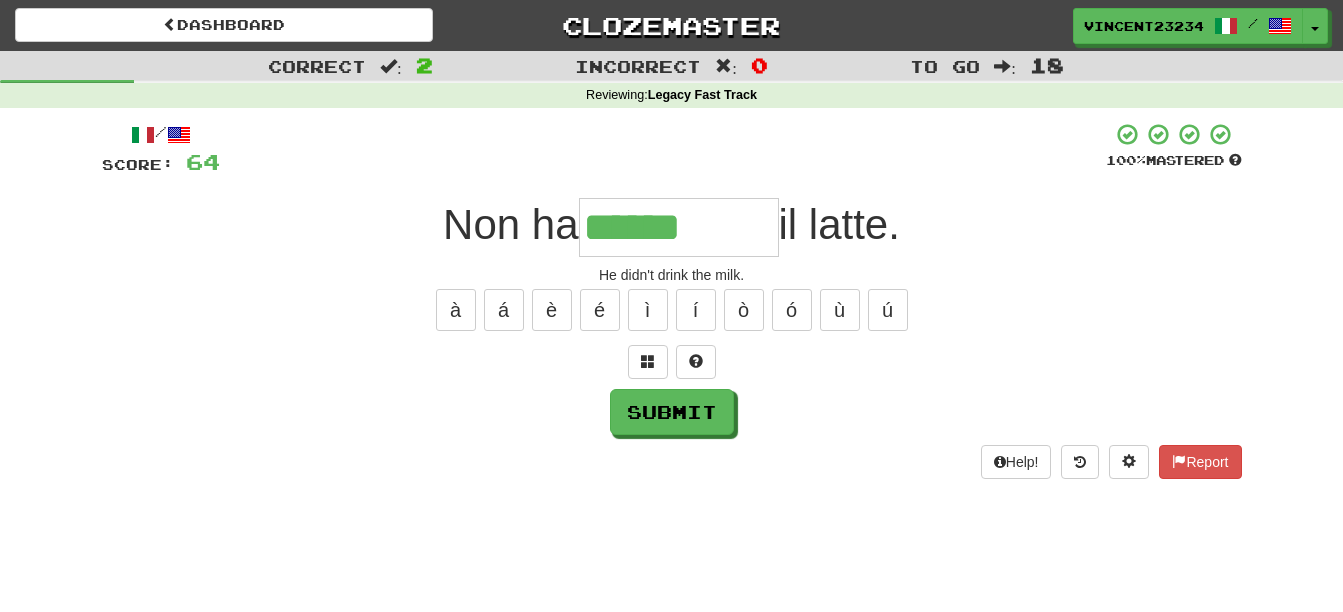 type on "******" 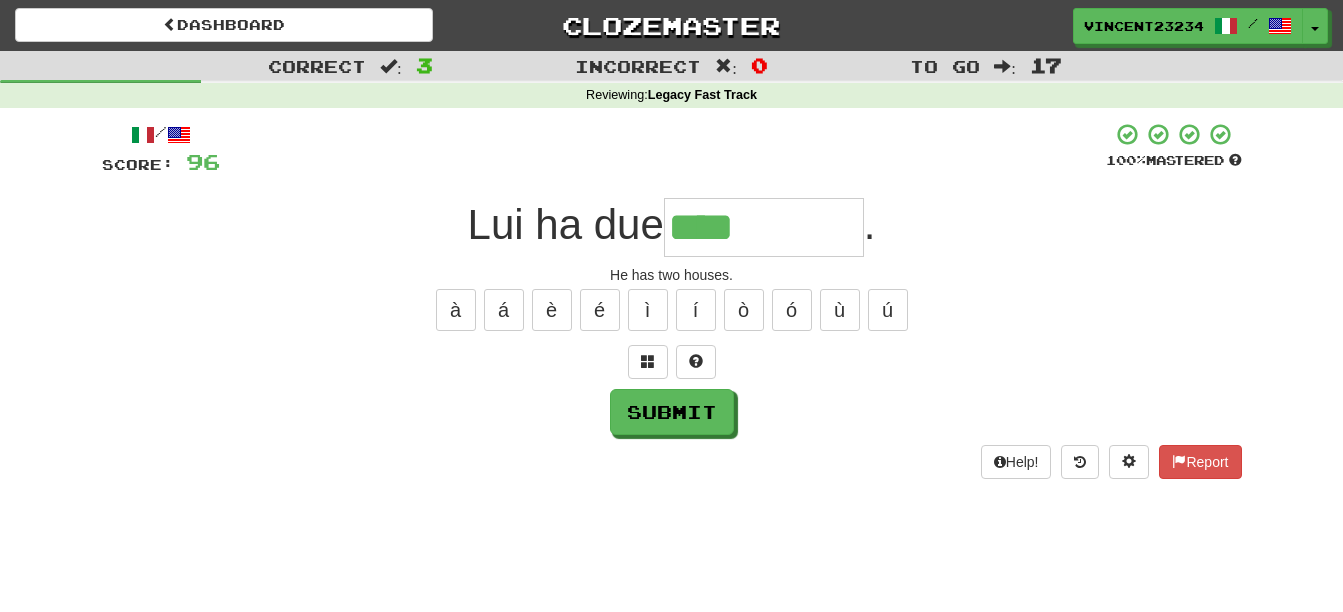 type on "****" 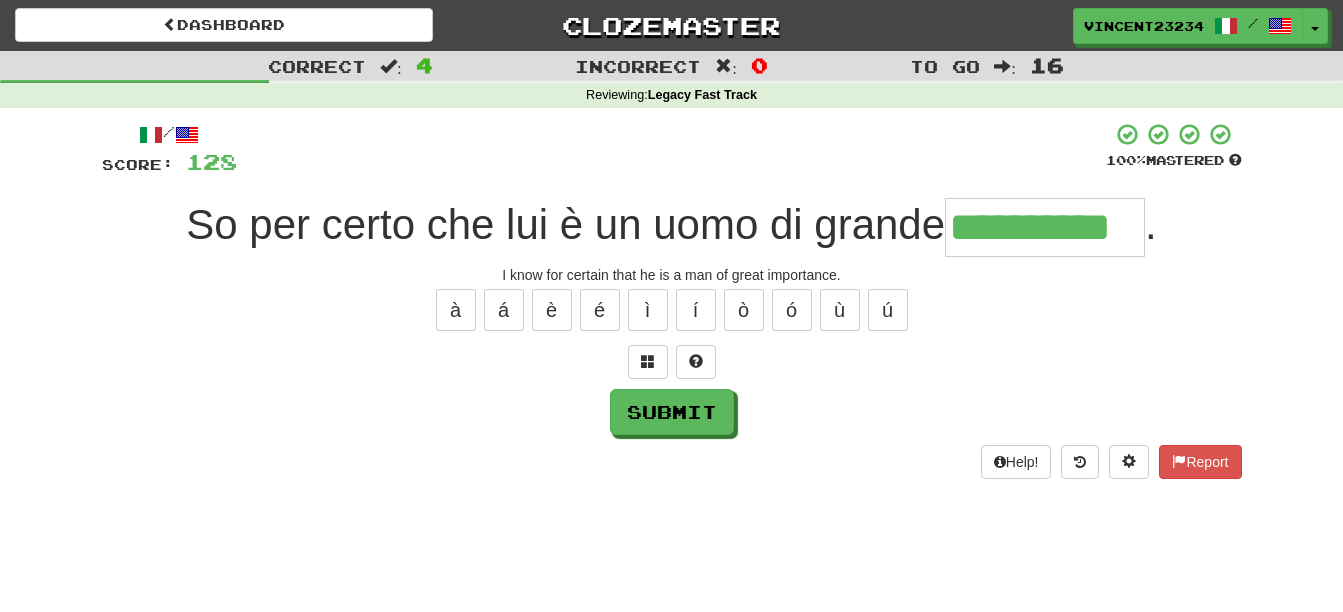 scroll, scrollTop: 0, scrollLeft: 15, axis: horizontal 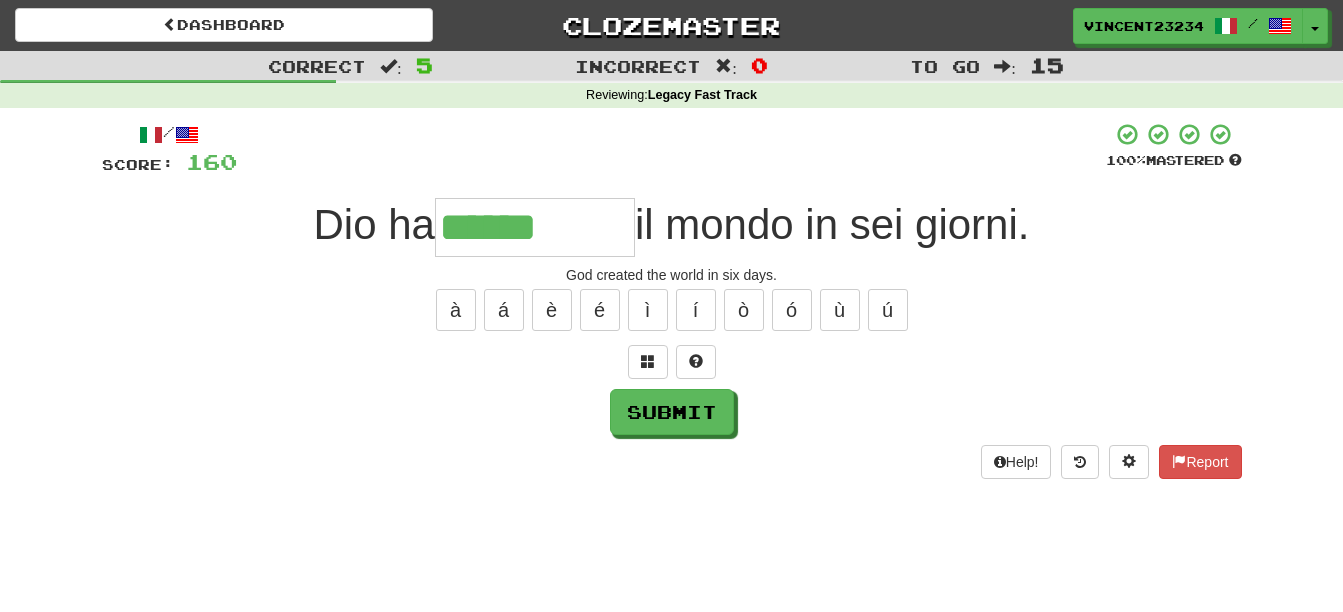 type on "******" 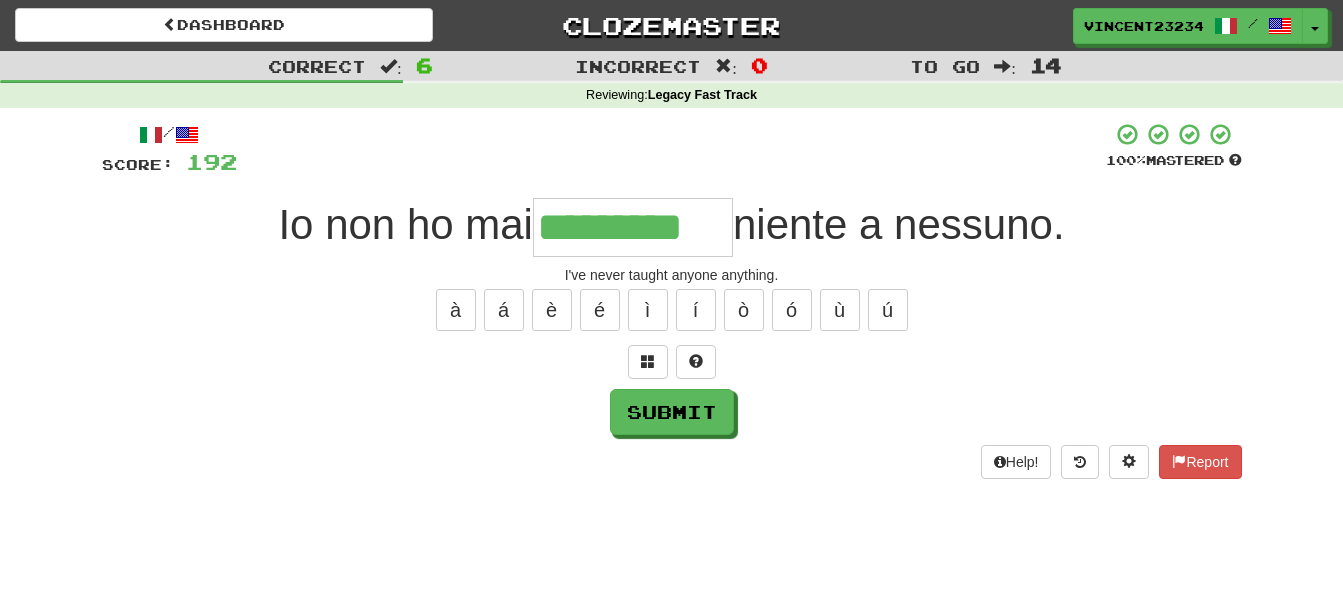 type on "*********" 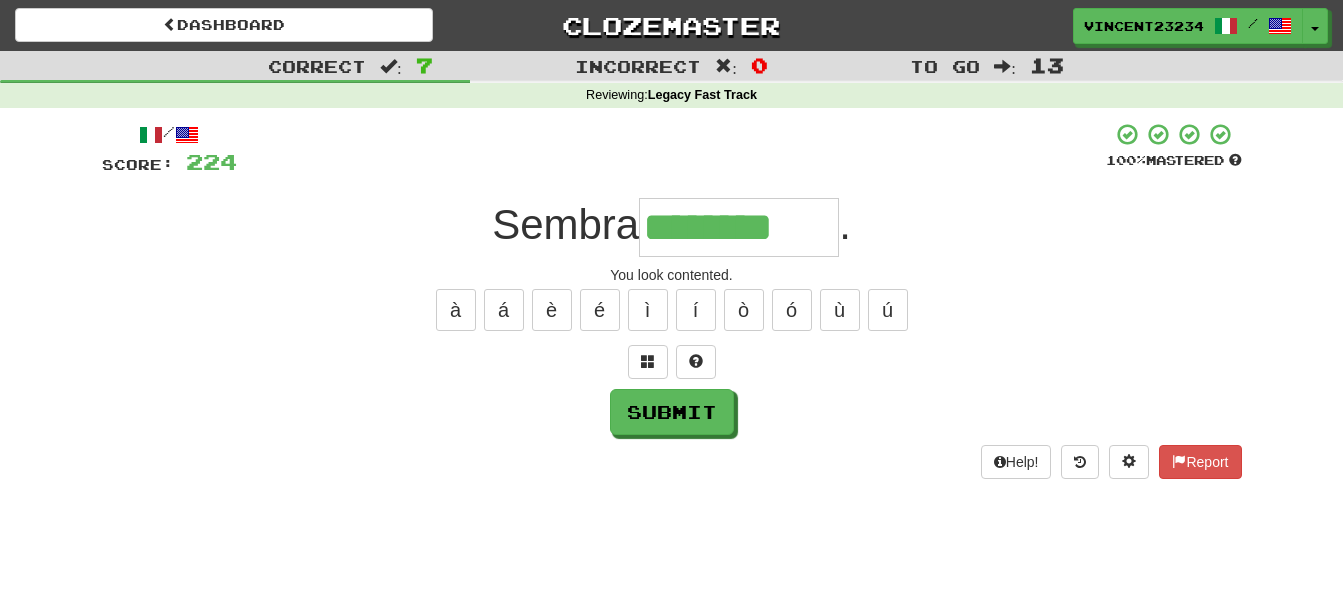 type on "********" 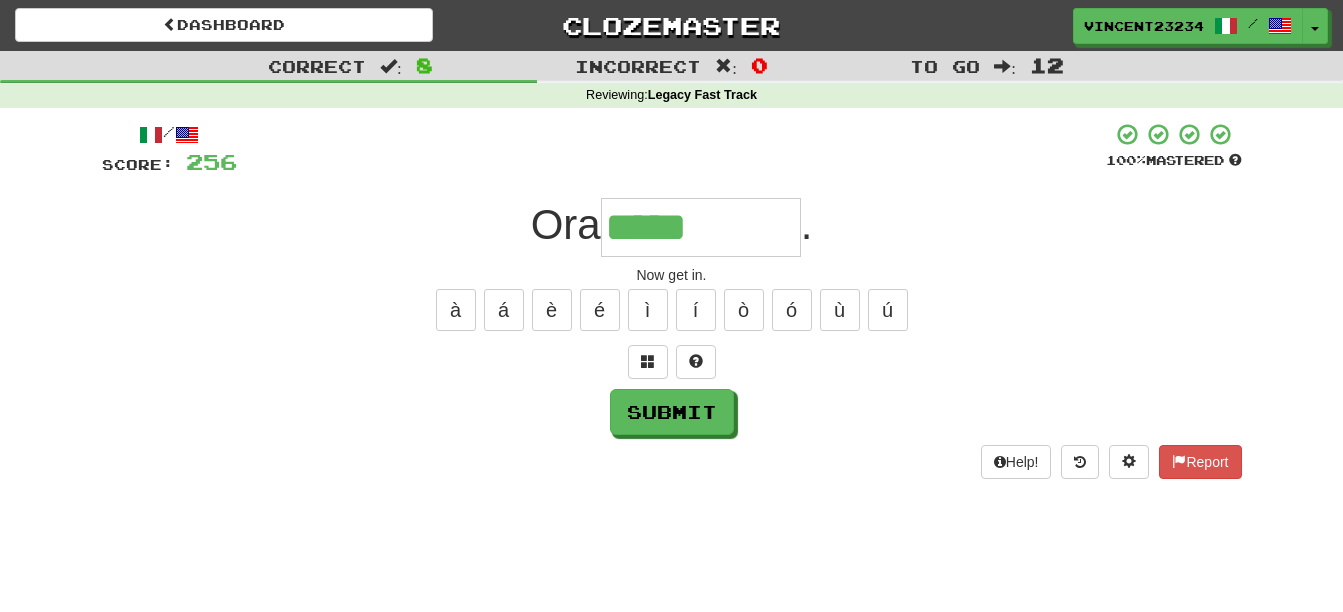 type on "*****" 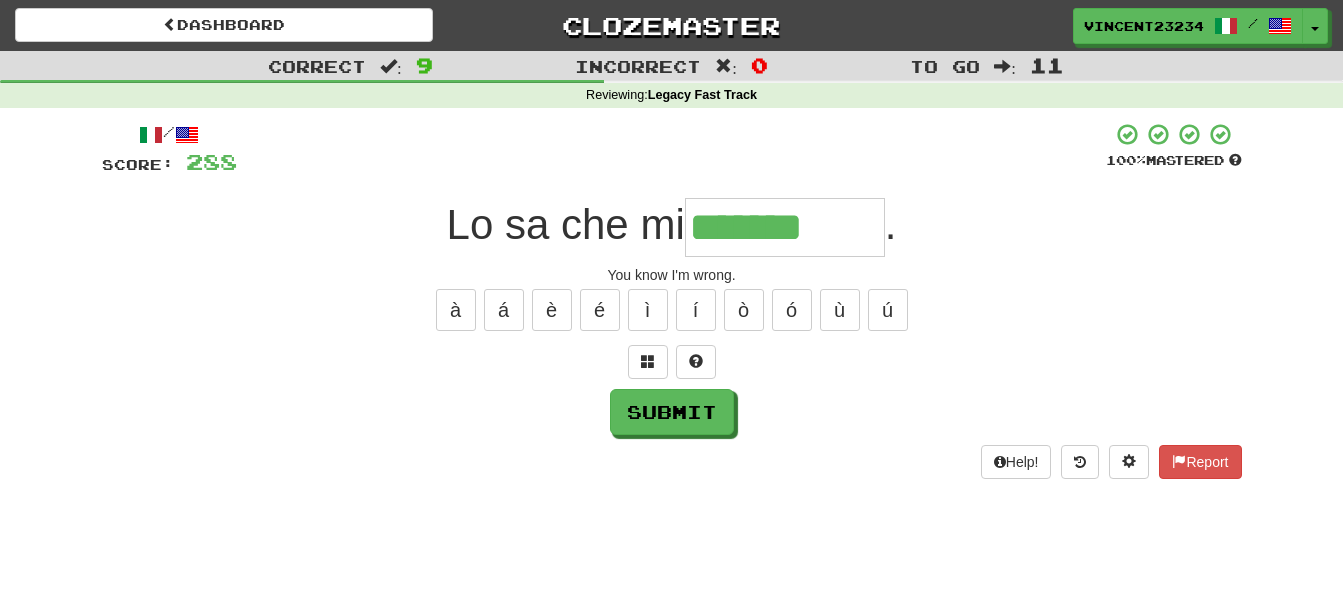 type on "*******" 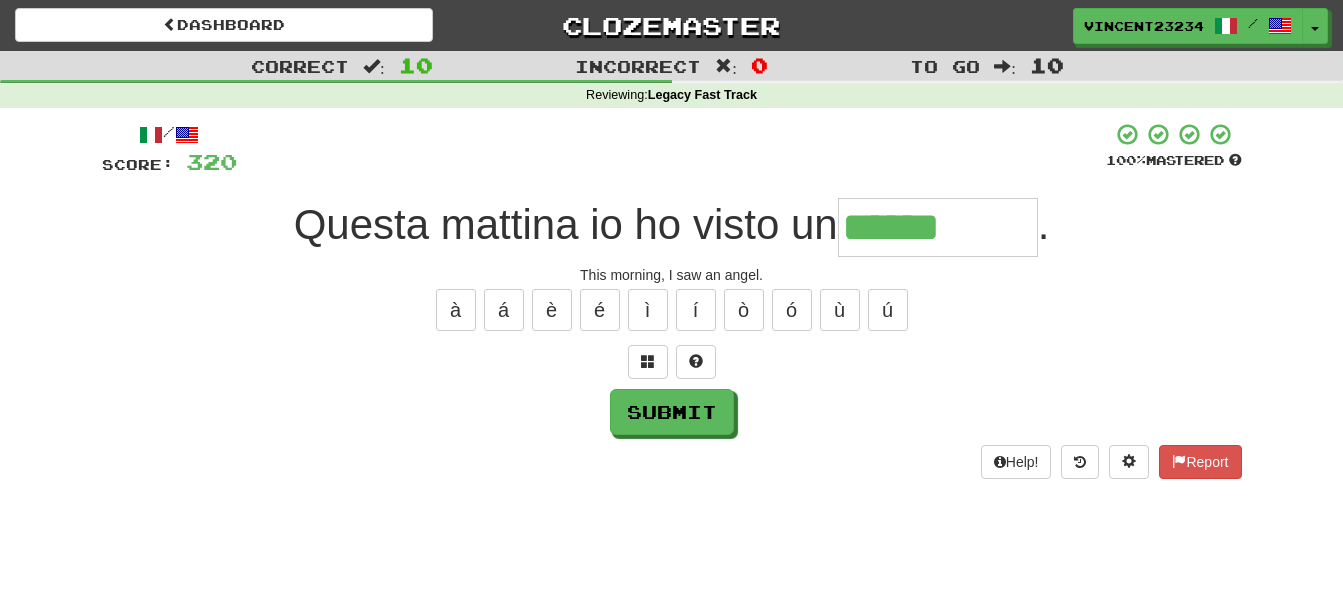 type on "******" 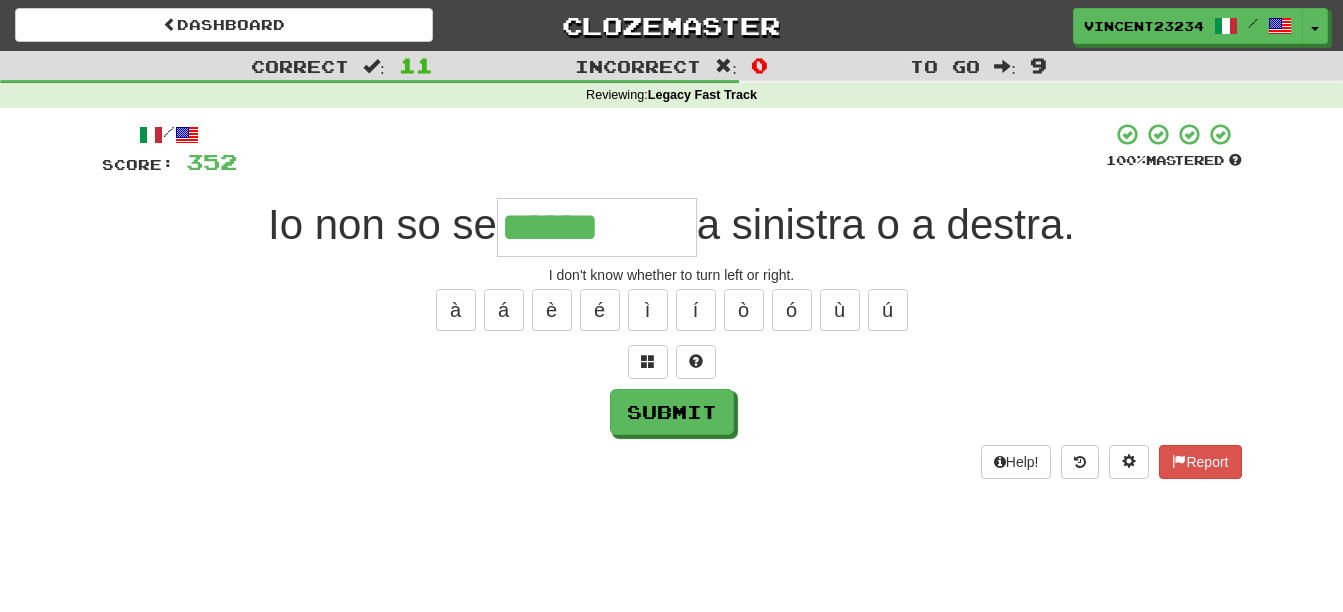 type on "******" 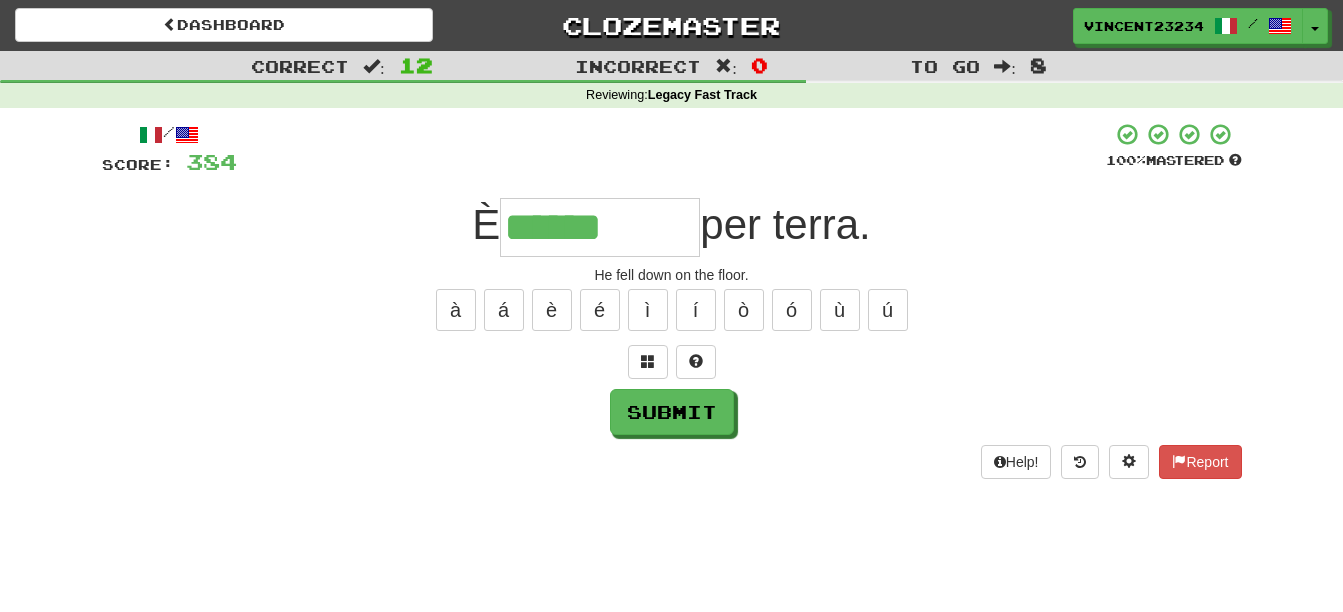 type on "******" 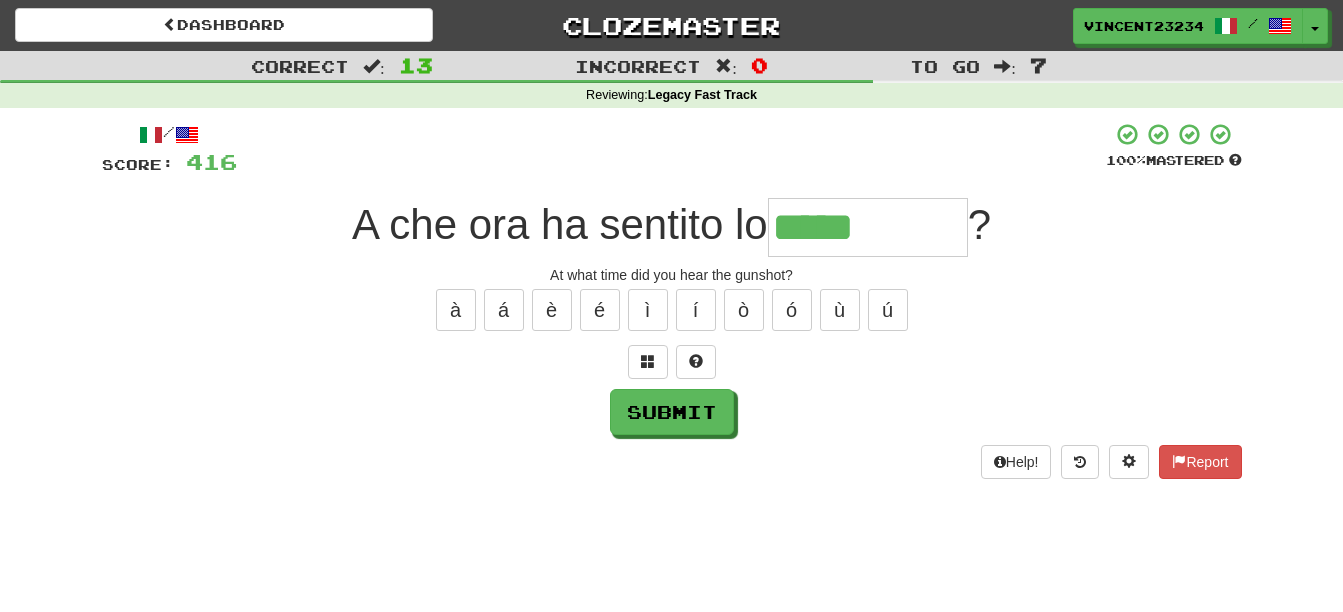 type on "*****" 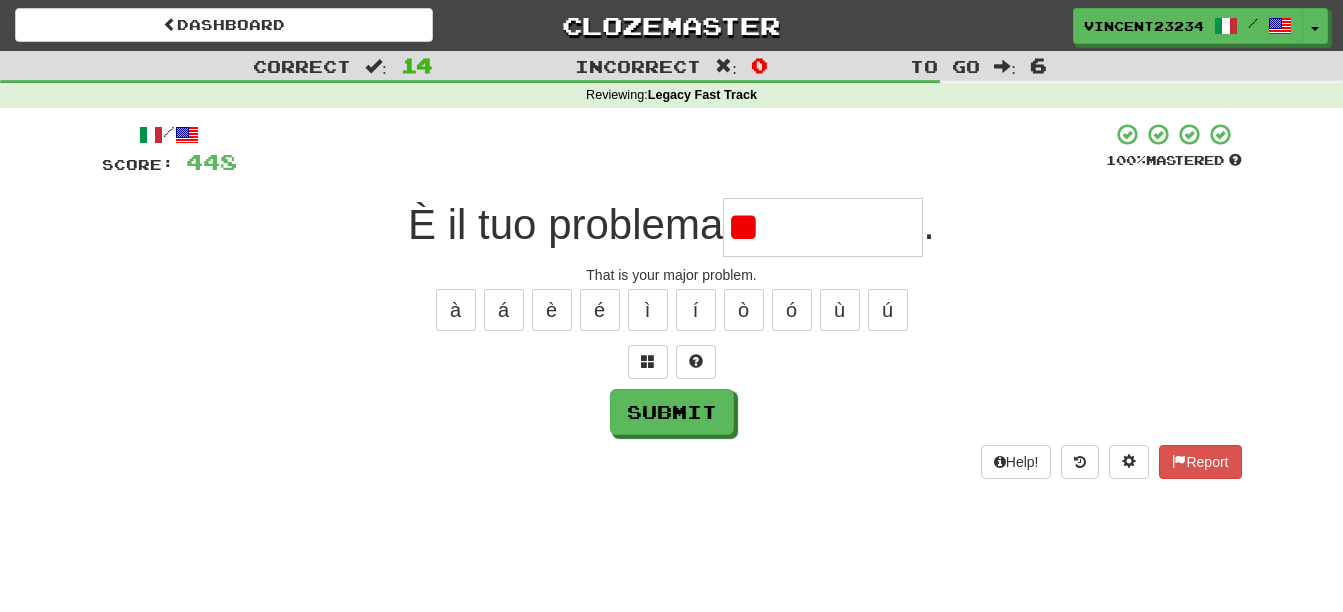 type on "*" 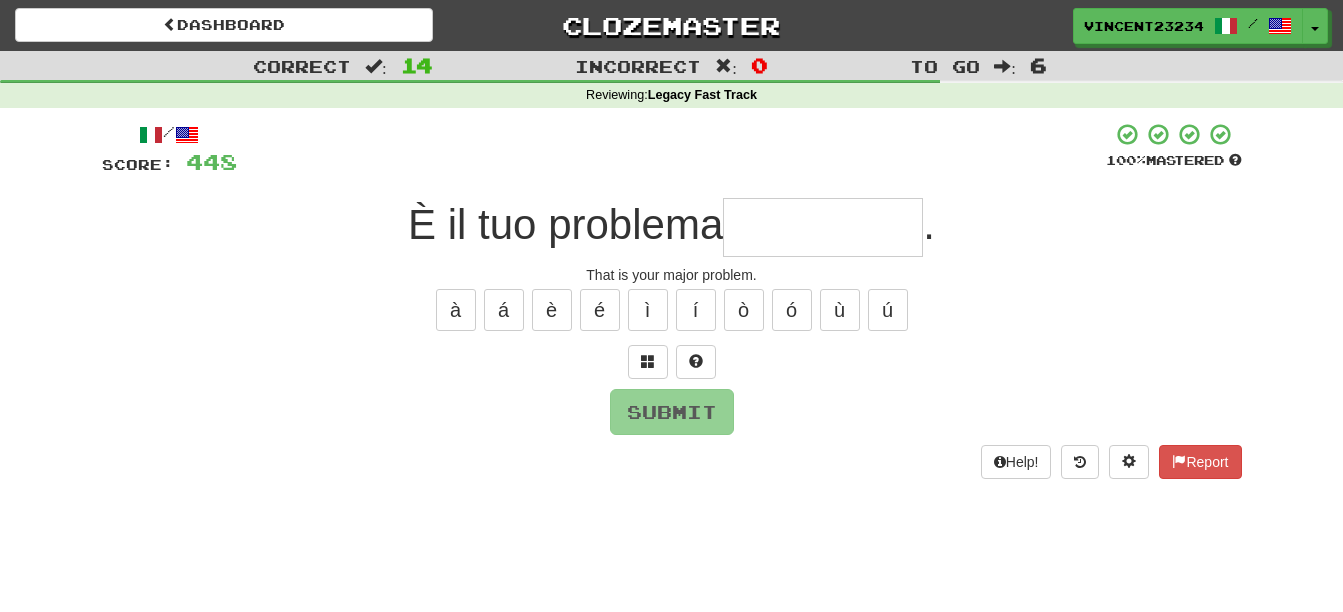 type on "*" 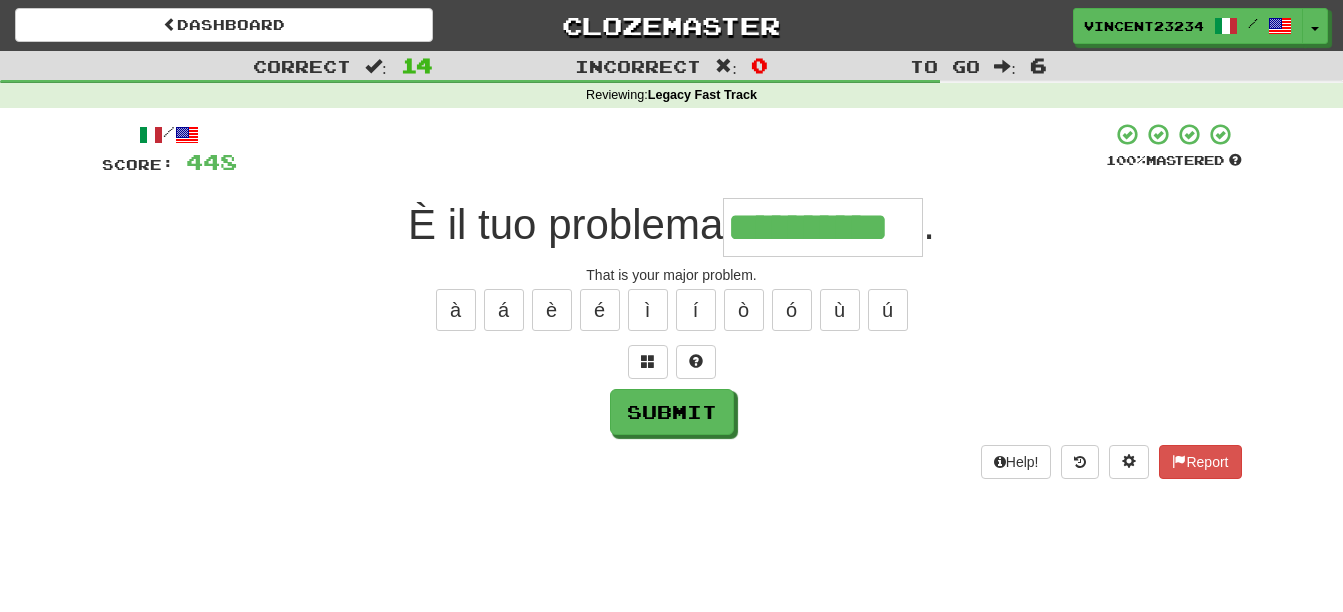 type on "**********" 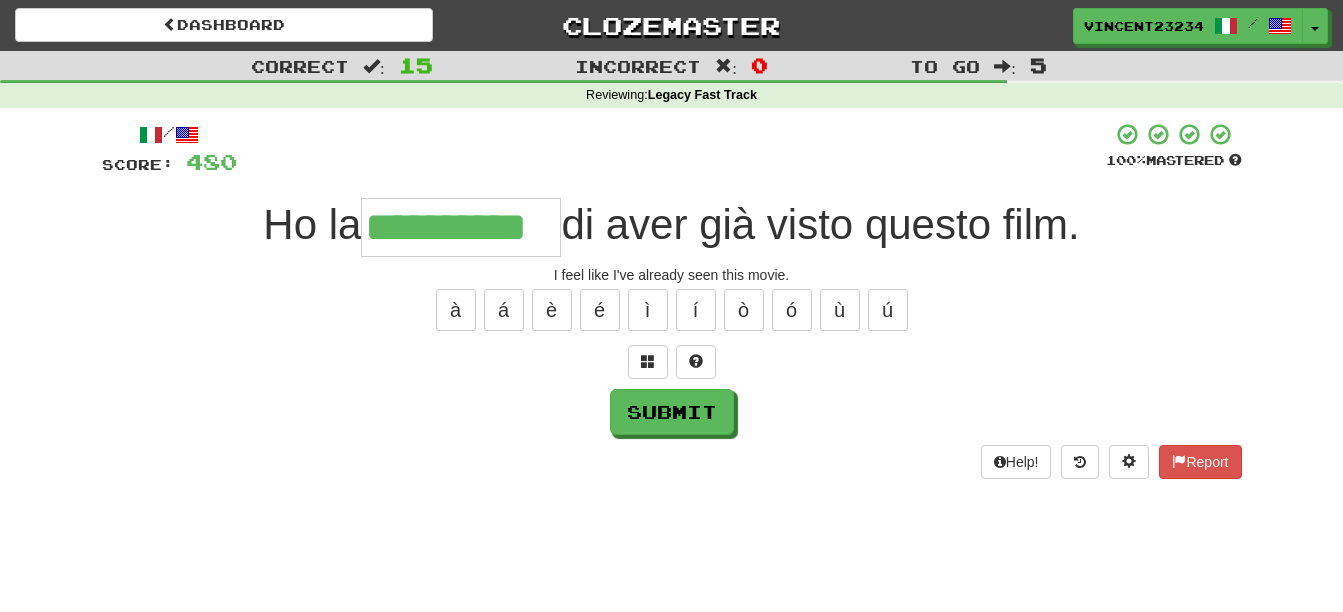 scroll, scrollTop: 0, scrollLeft: 20, axis: horizontal 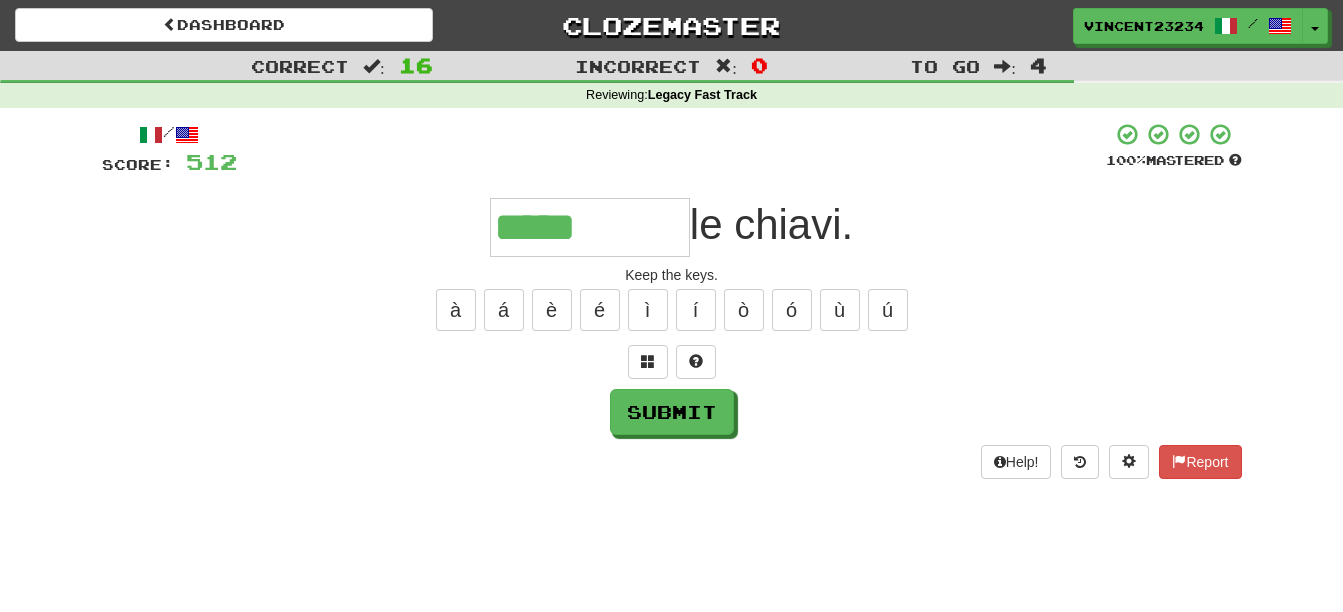 type on "*****" 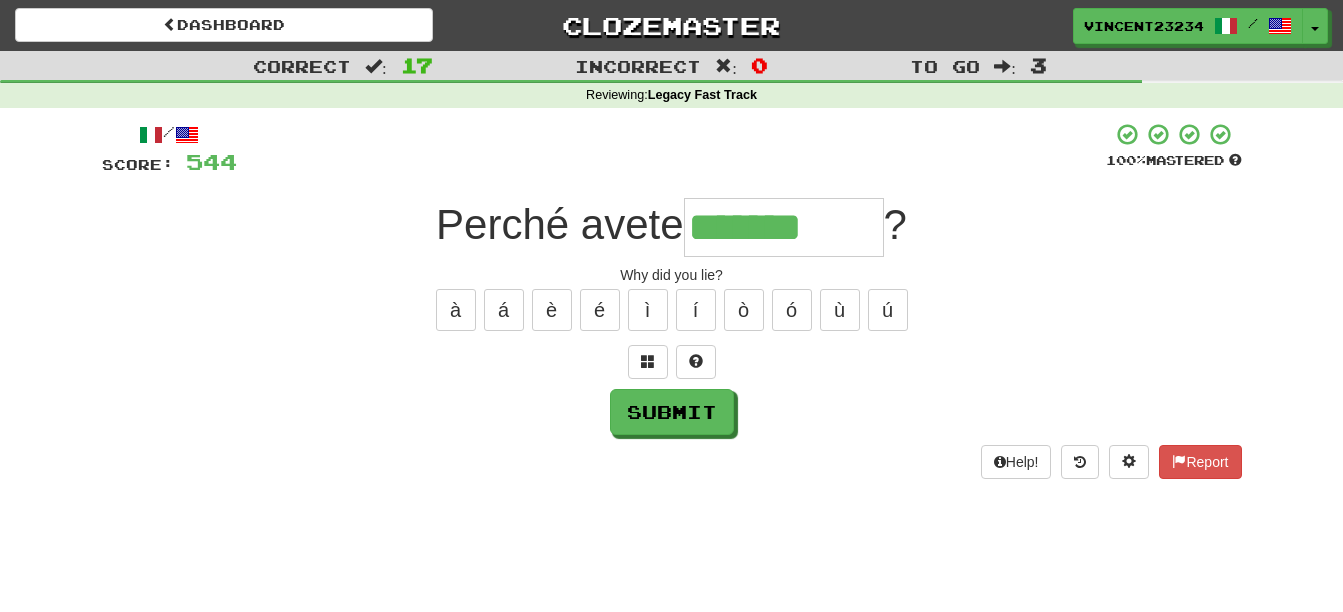 type on "*******" 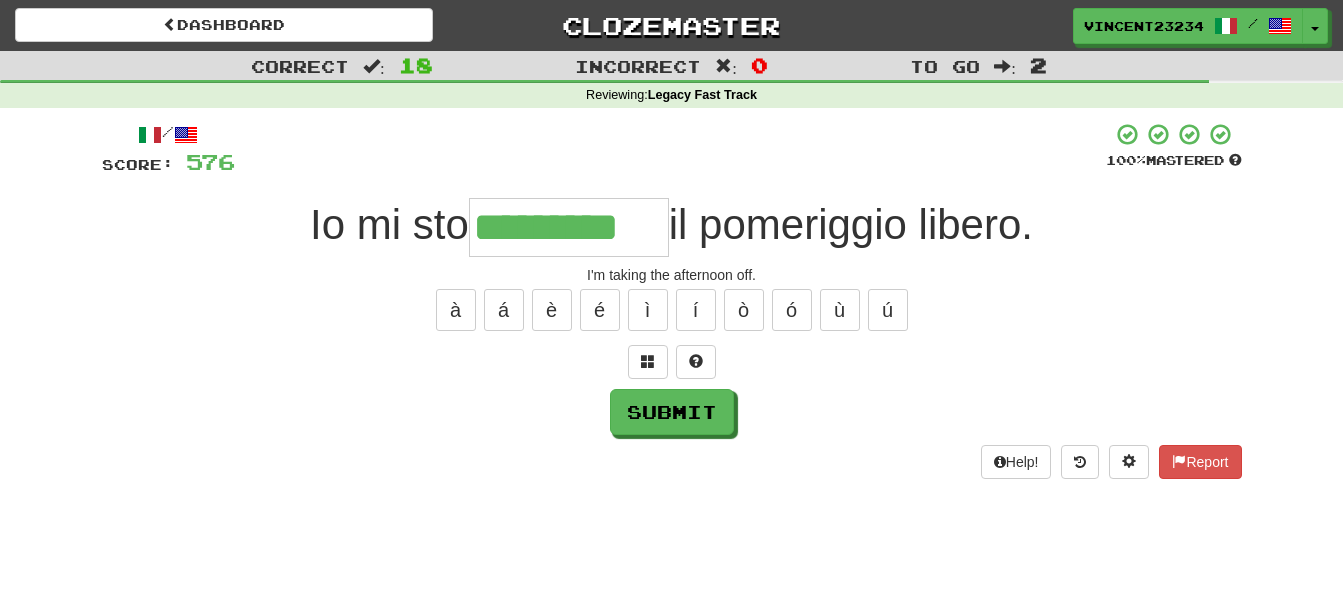 scroll, scrollTop: 0, scrollLeft: 8, axis: horizontal 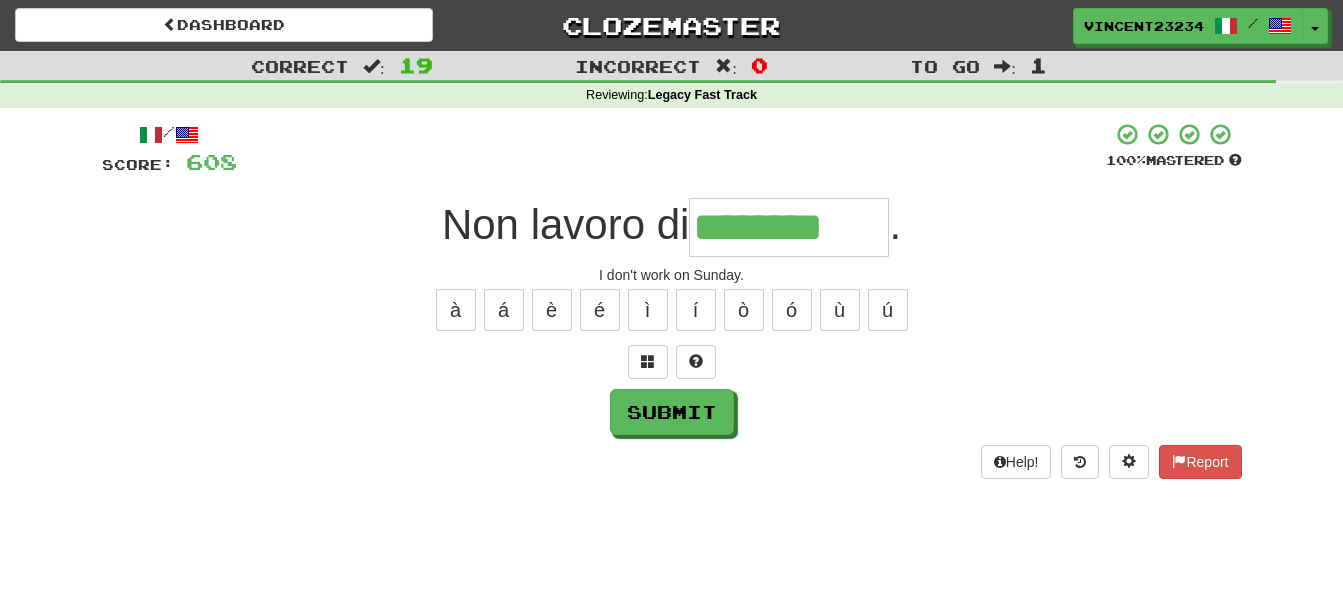 type on "********" 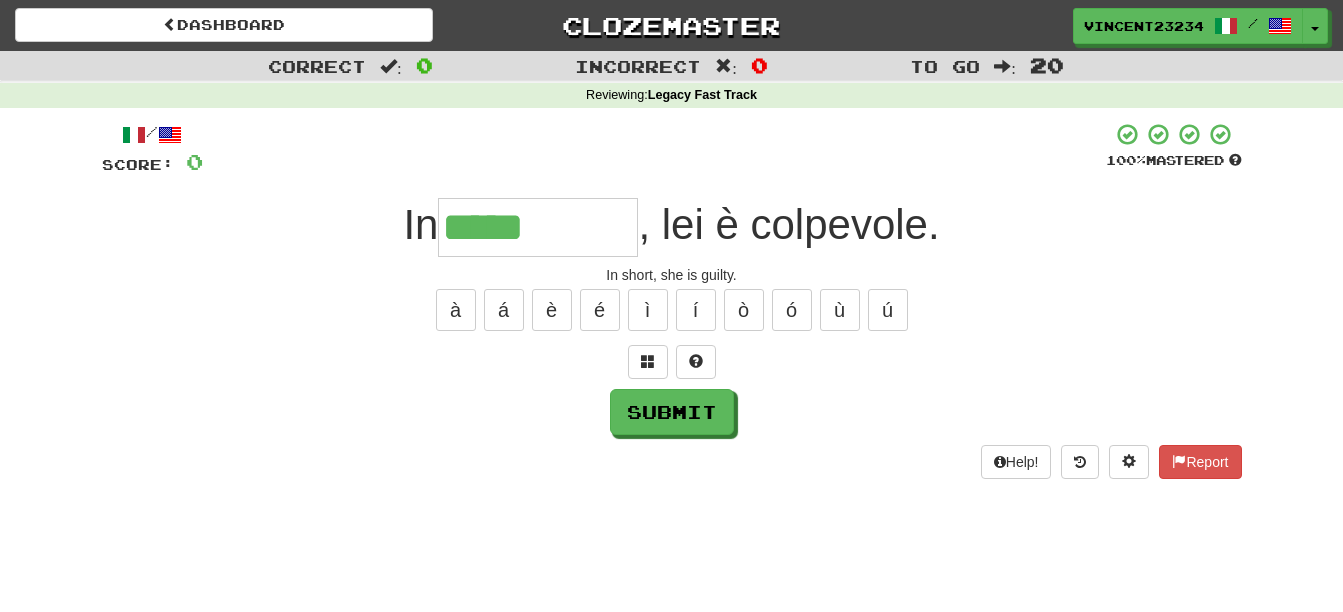 type on "*****" 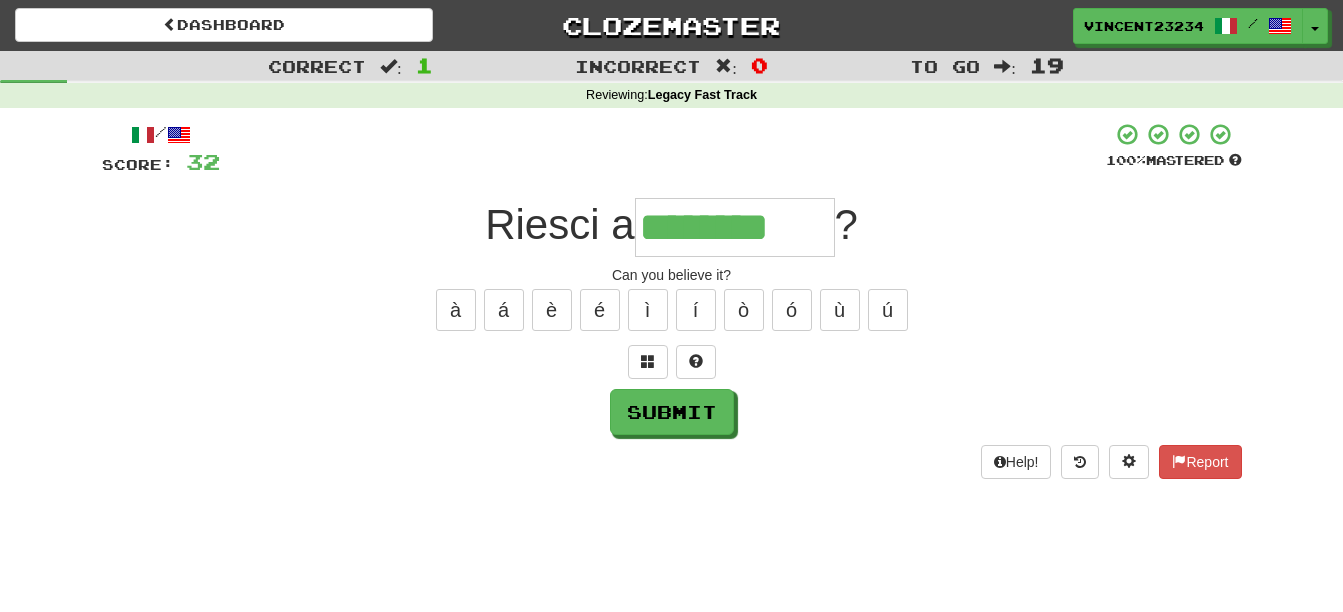 type on "********" 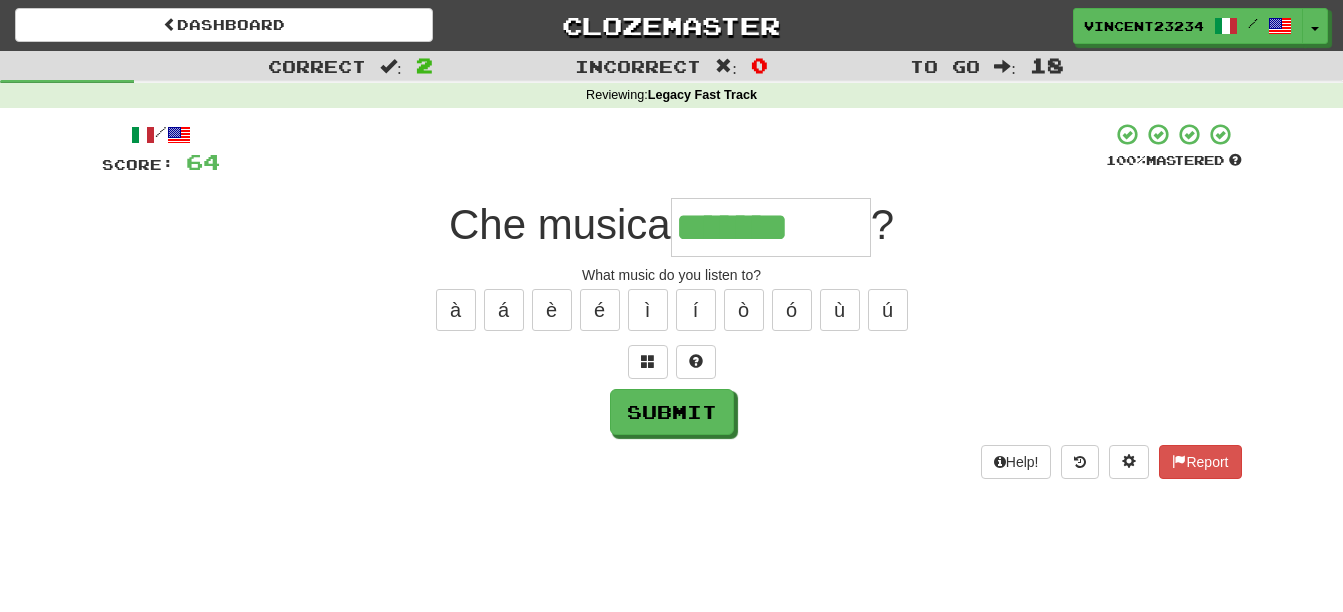 type on "*********" 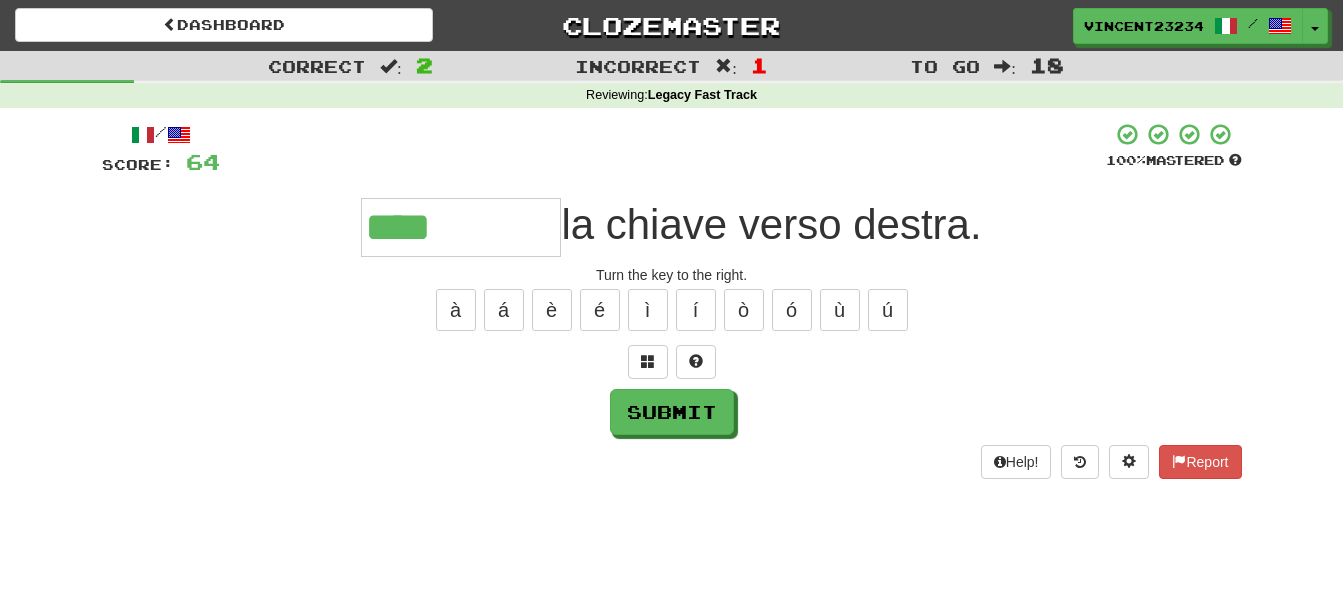 type on "****" 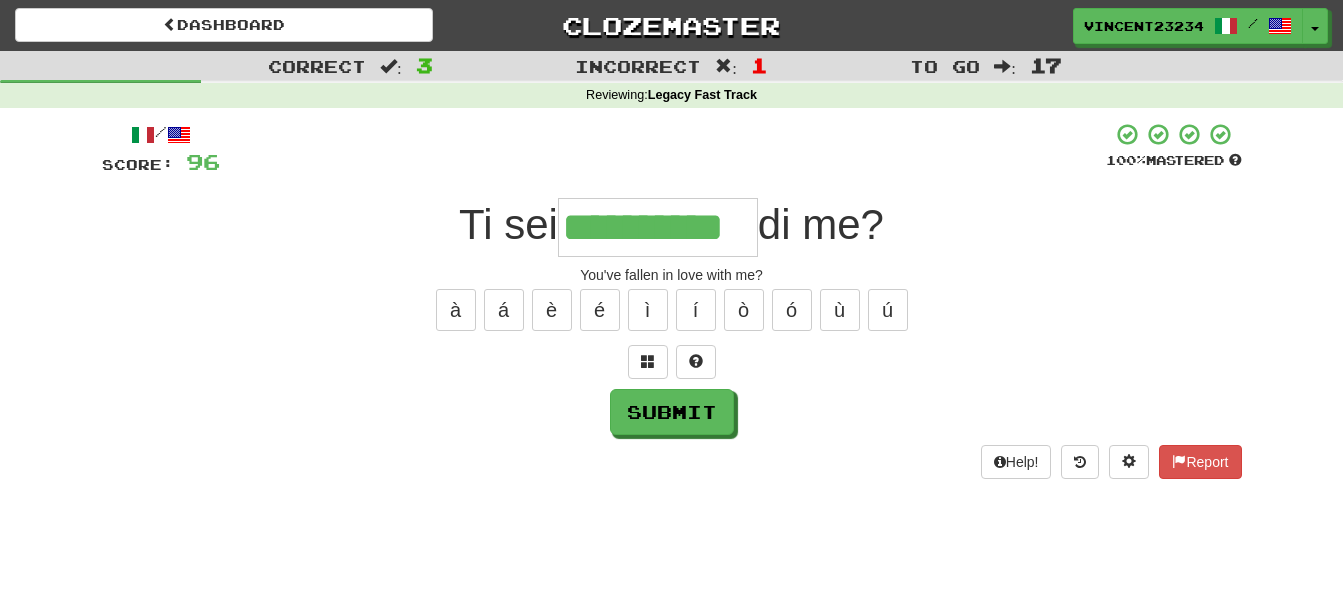 scroll, scrollTop: 0, scrollLeft: 18, axis: horizontal 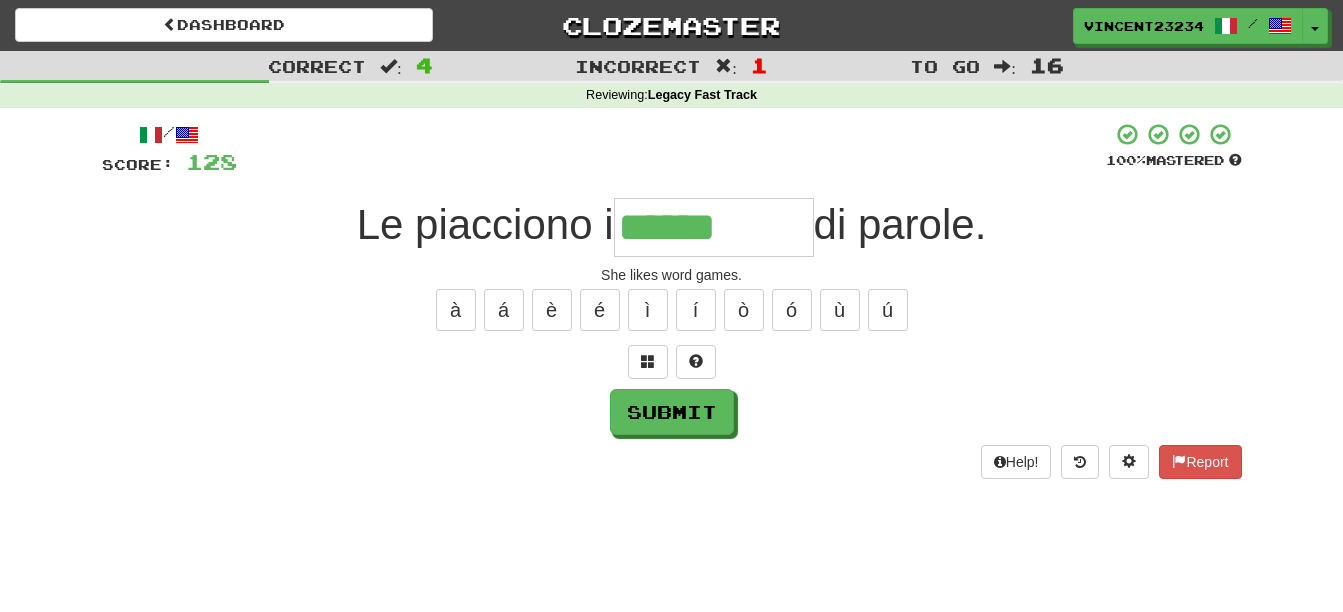 type on "******" 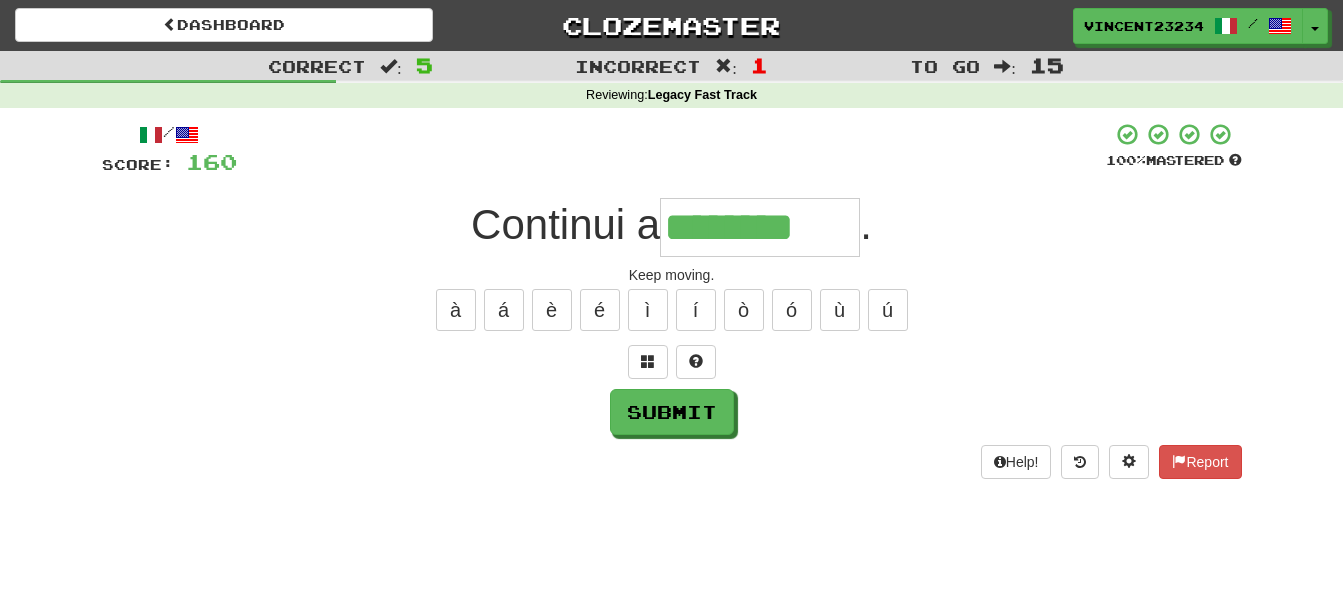 type on "********" 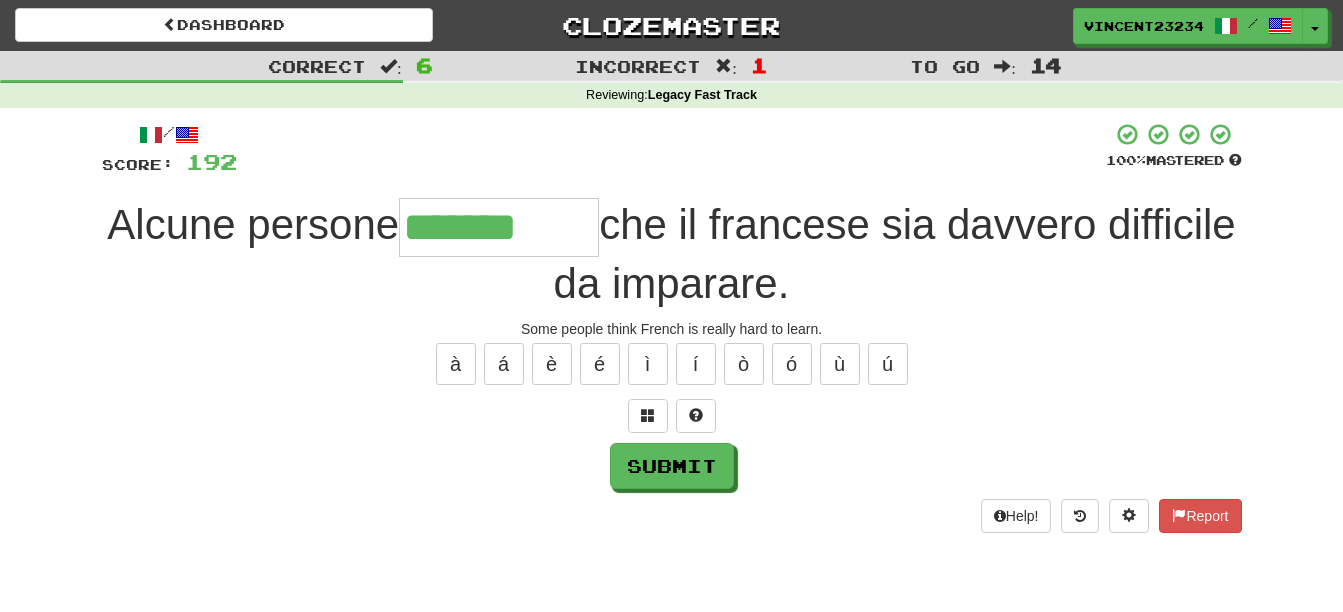 type on "*******" 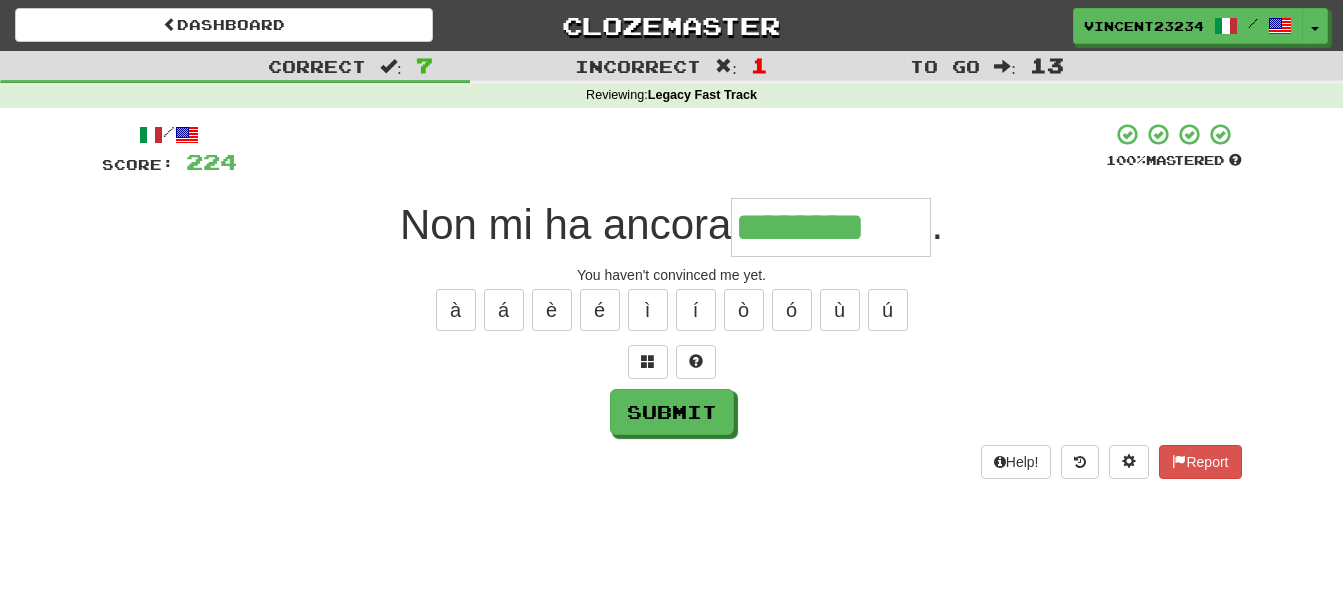 type on "********" 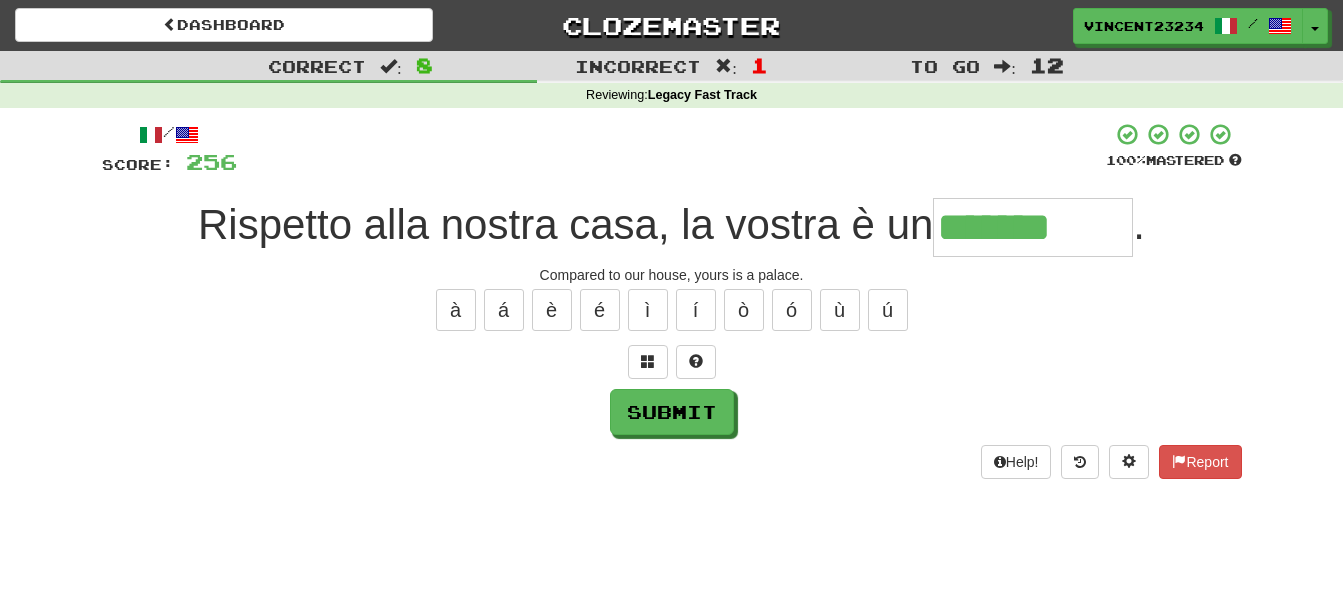 type on "*******" 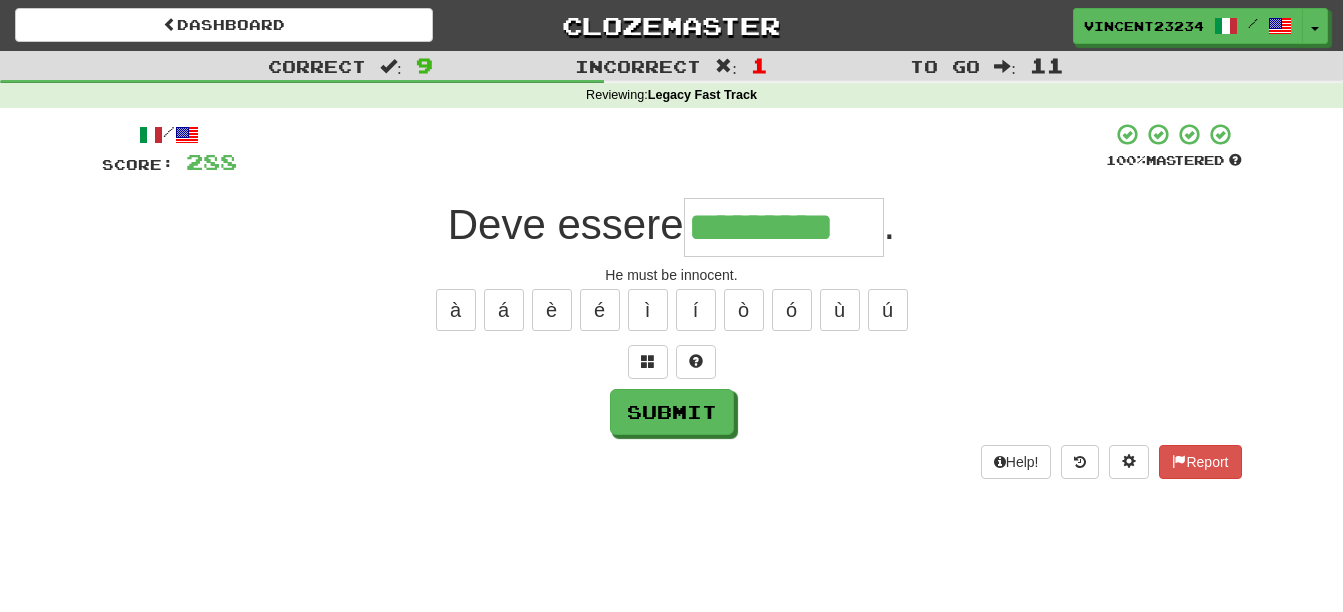 type on "*********" 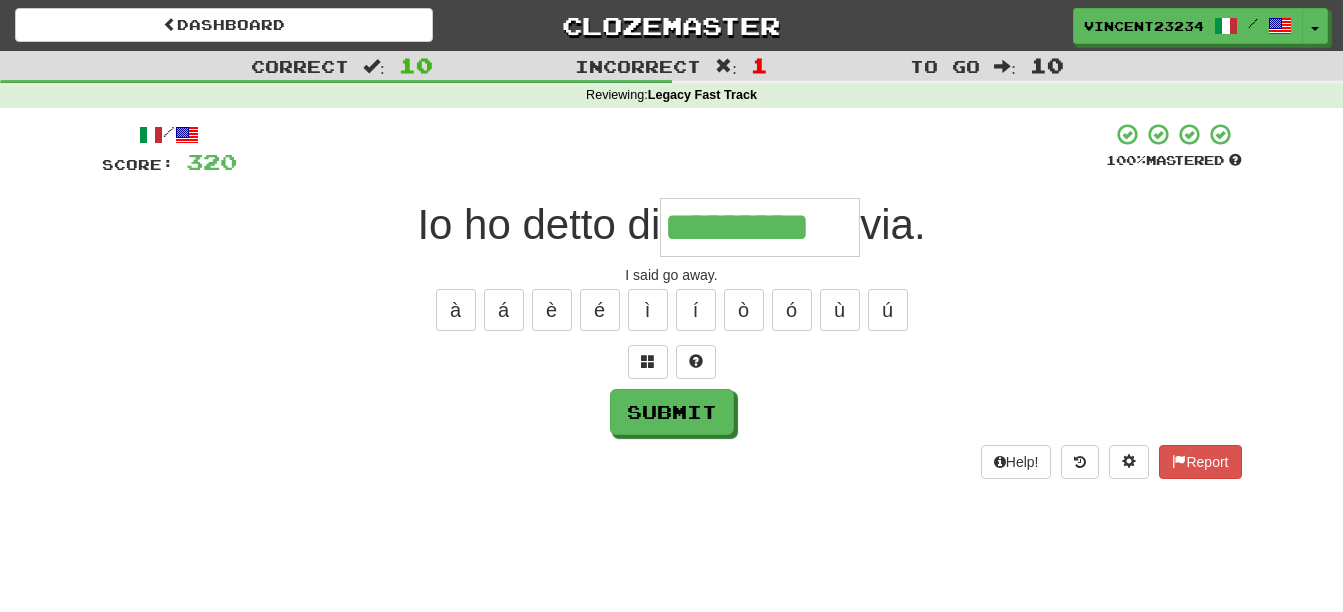 type on "*********" 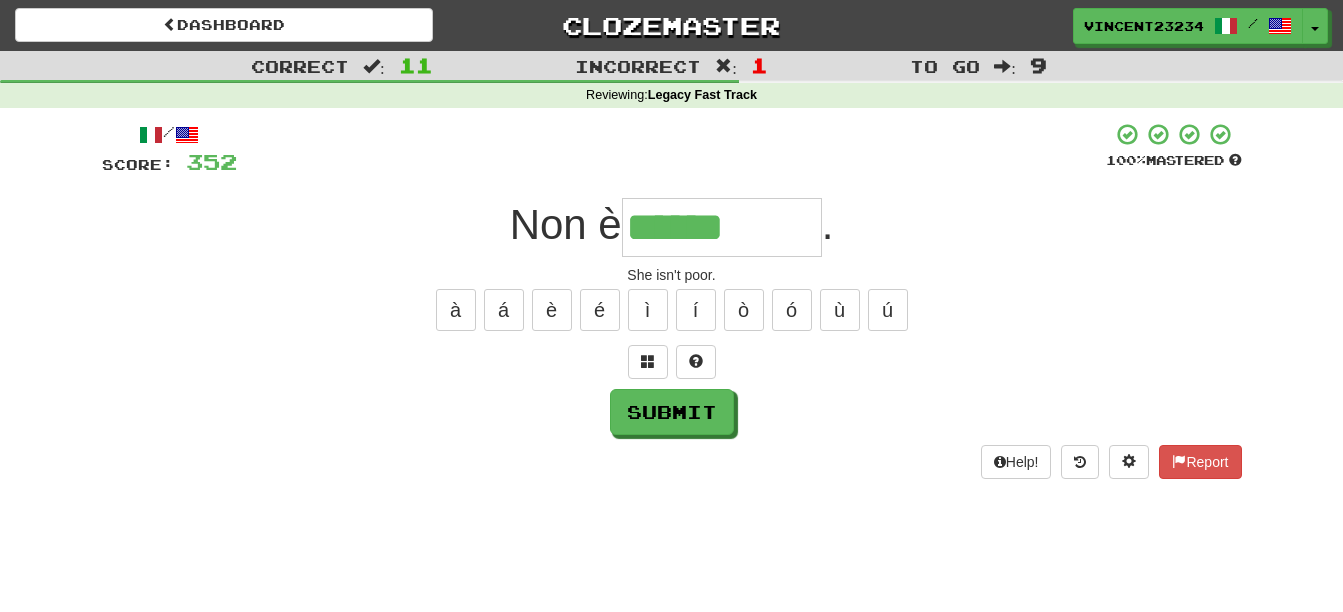 type on "******" 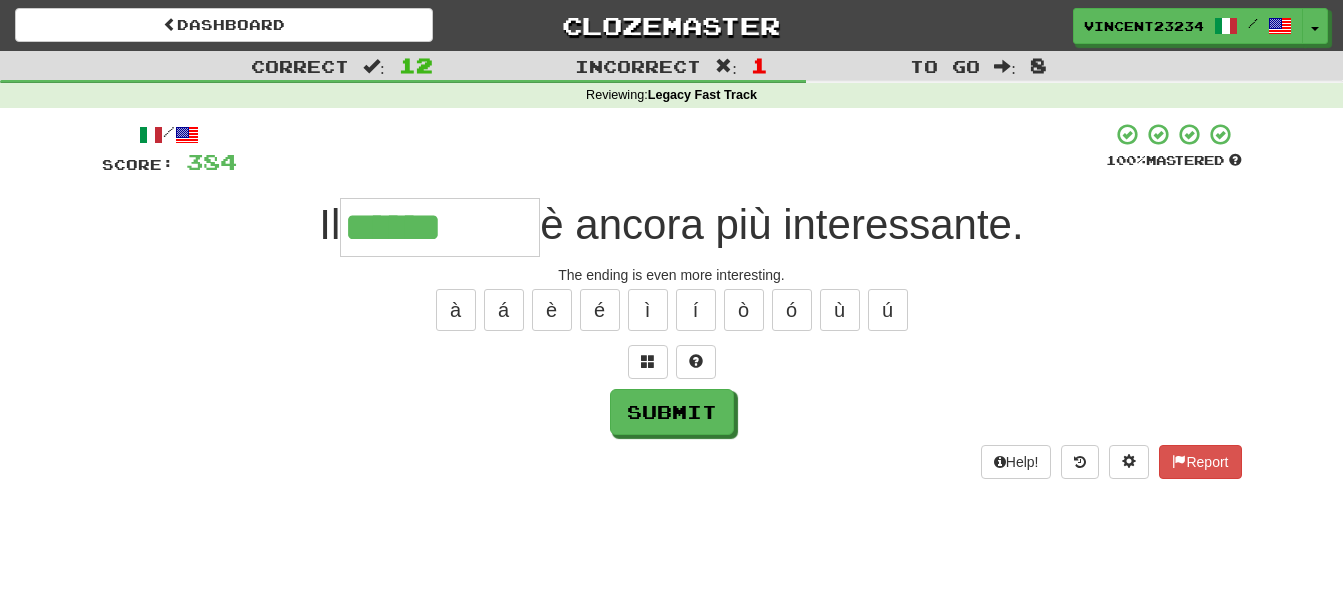 type on "******" 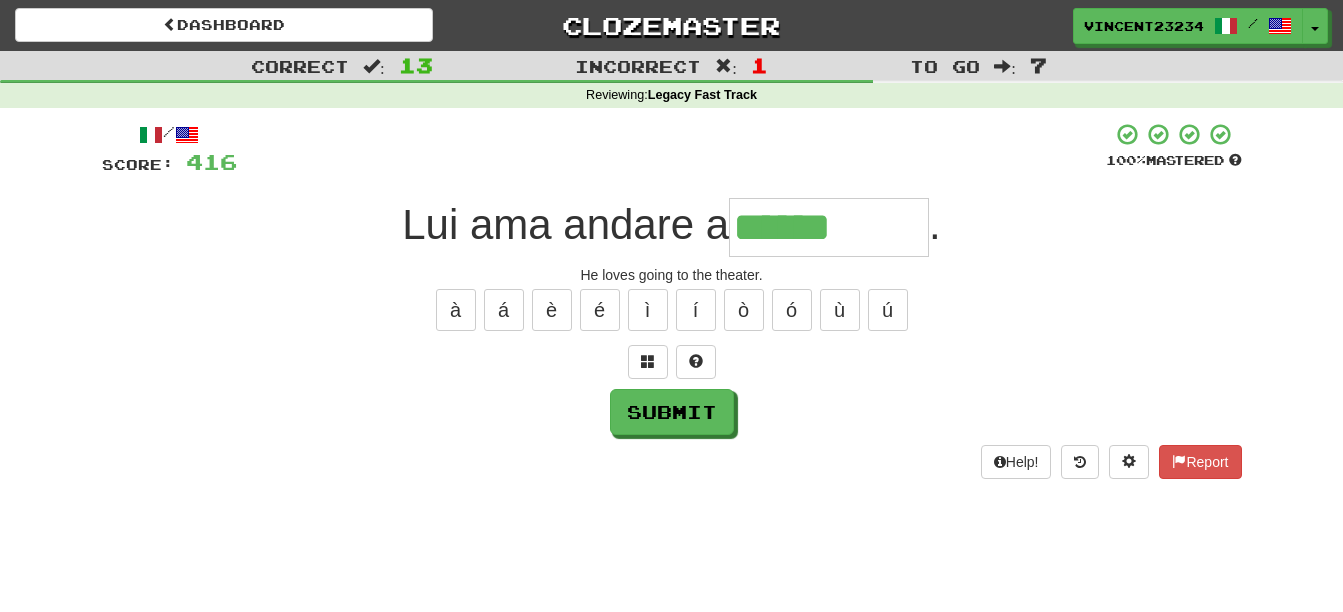 type on "******" 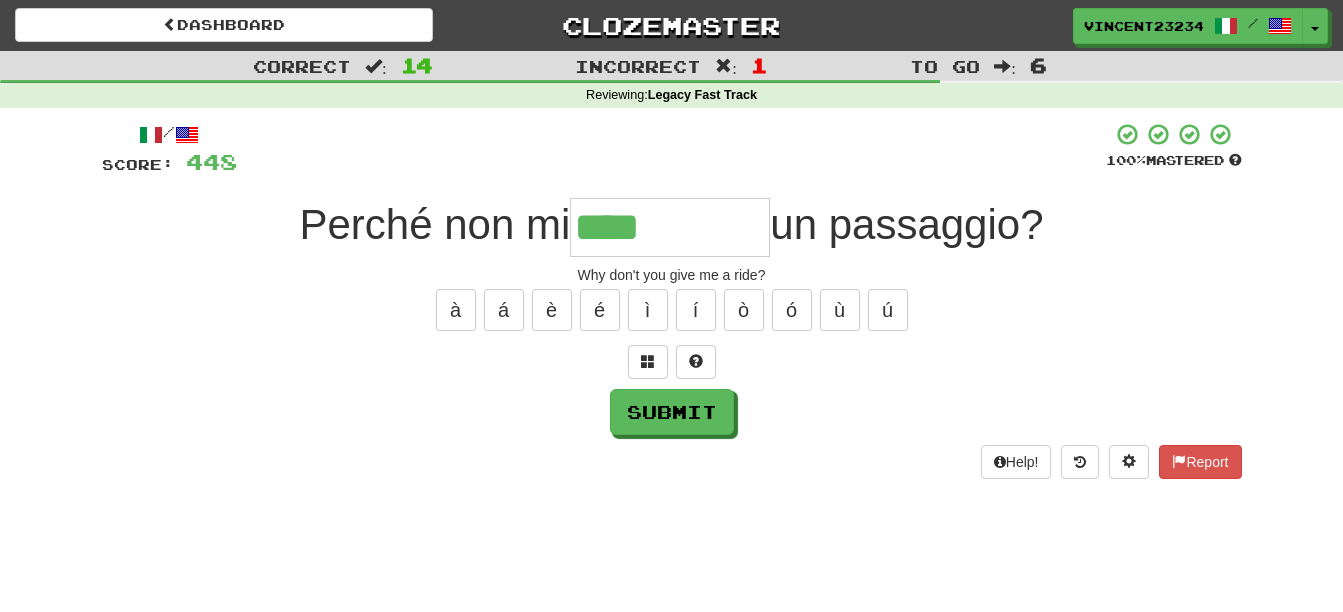 type on "****" 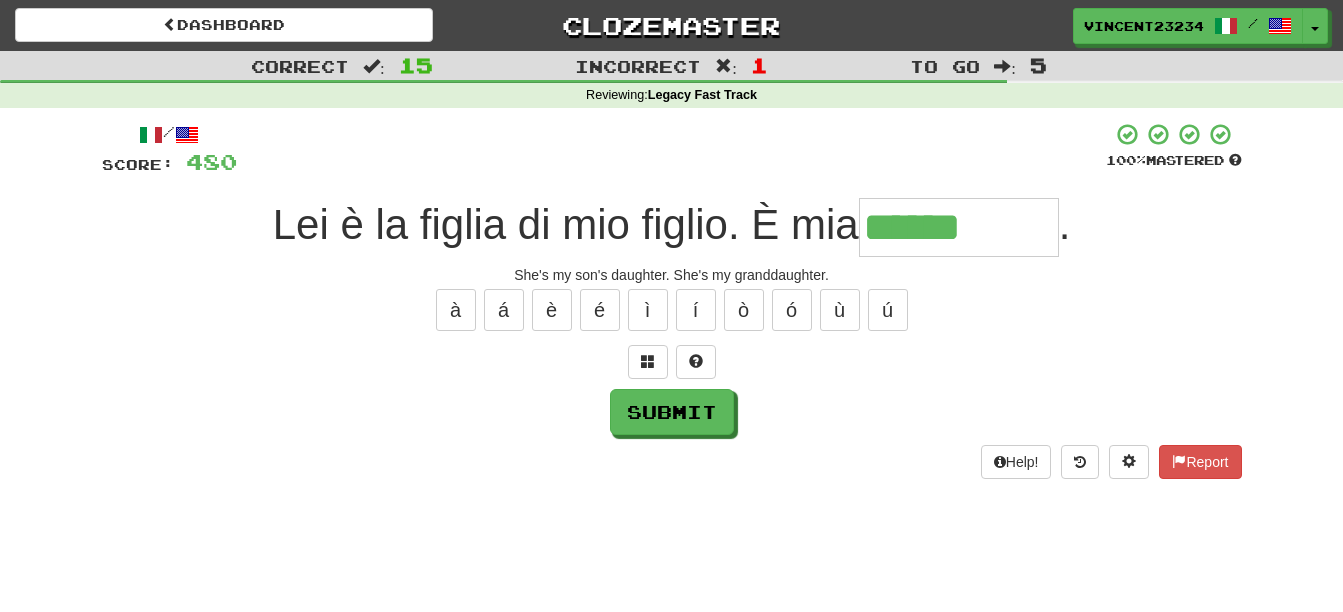 type on "******" 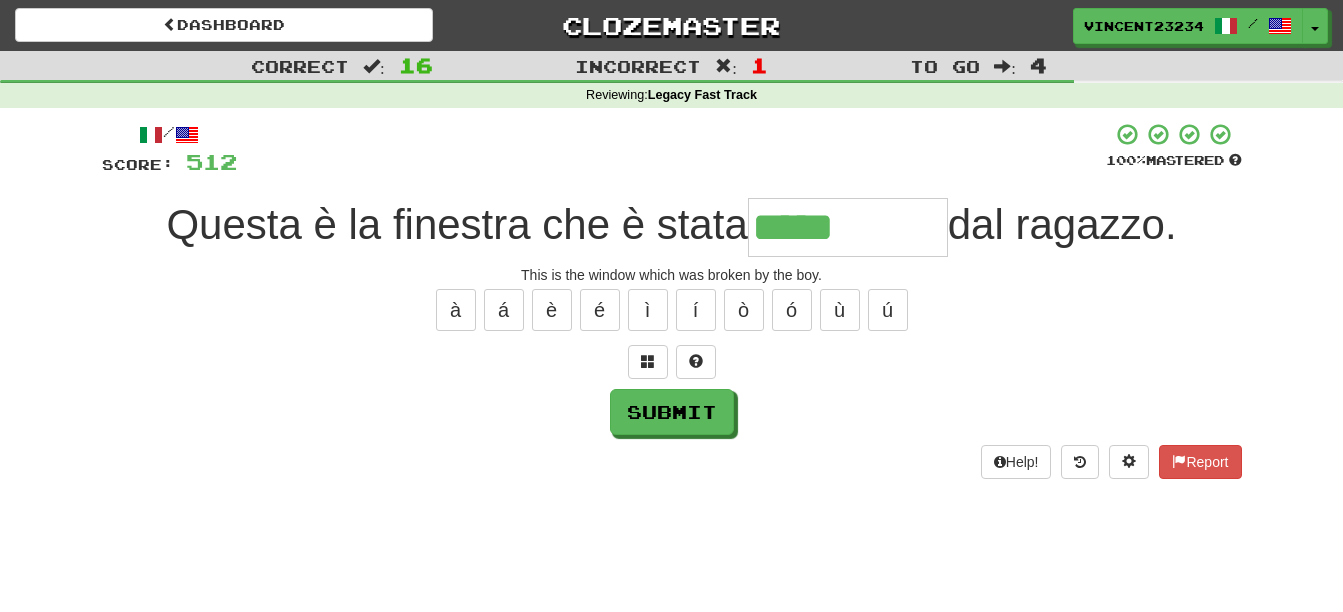 type on "*****" 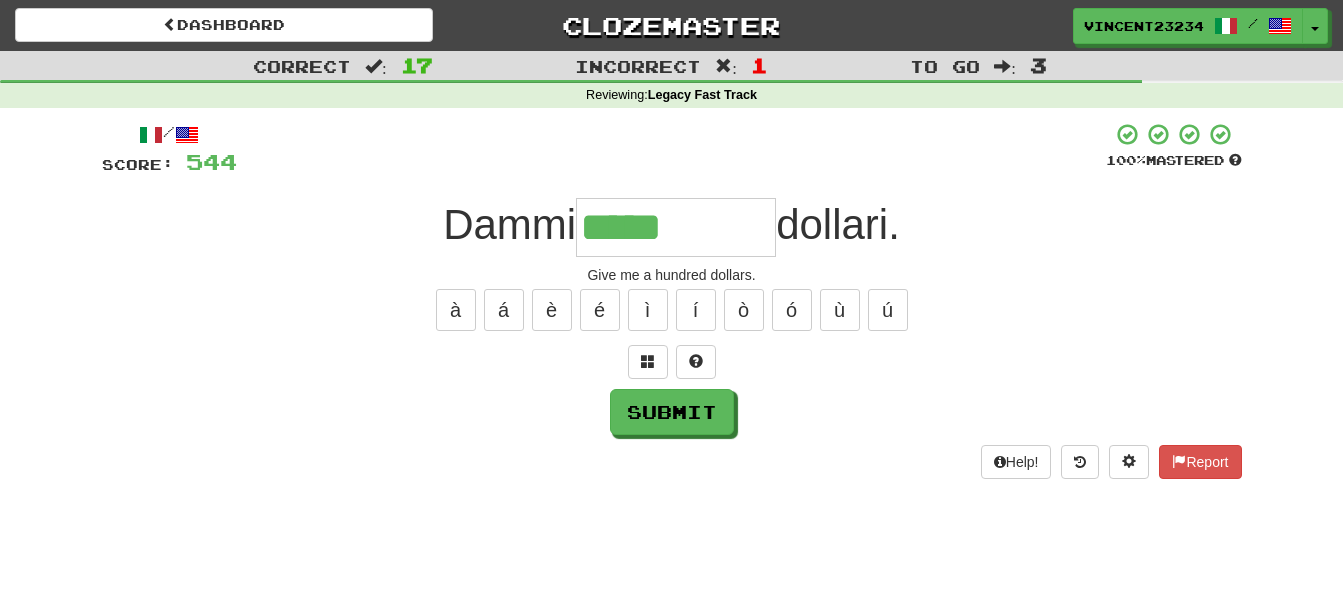 type on "*****" 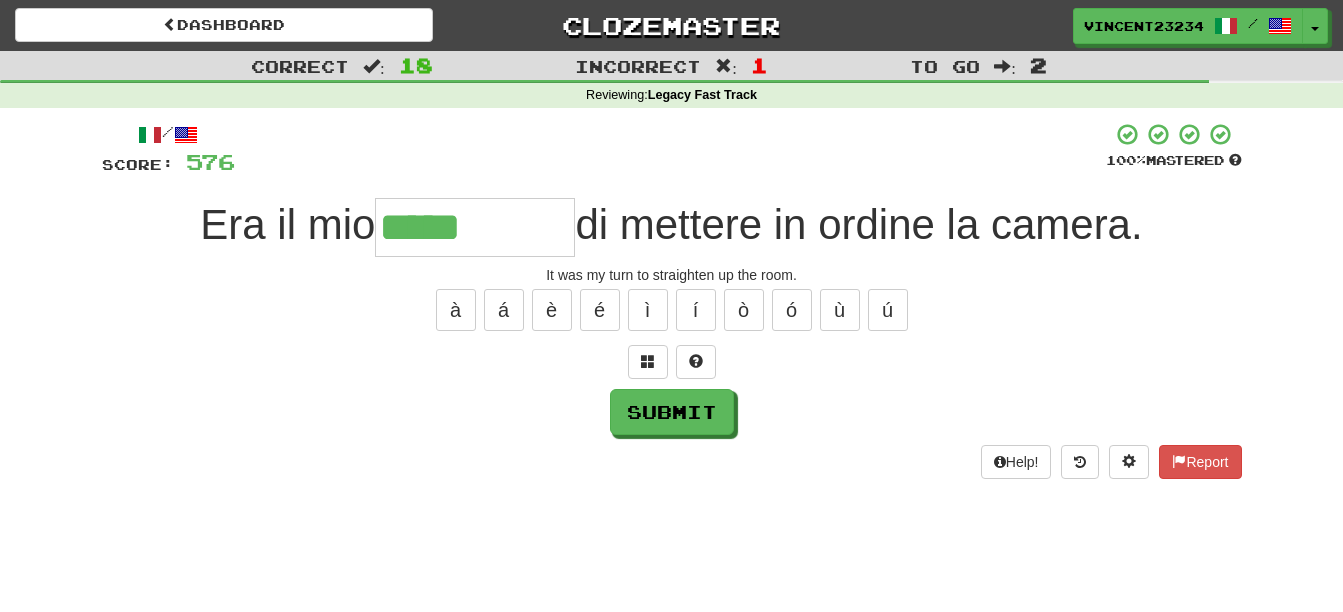 type on "*****" 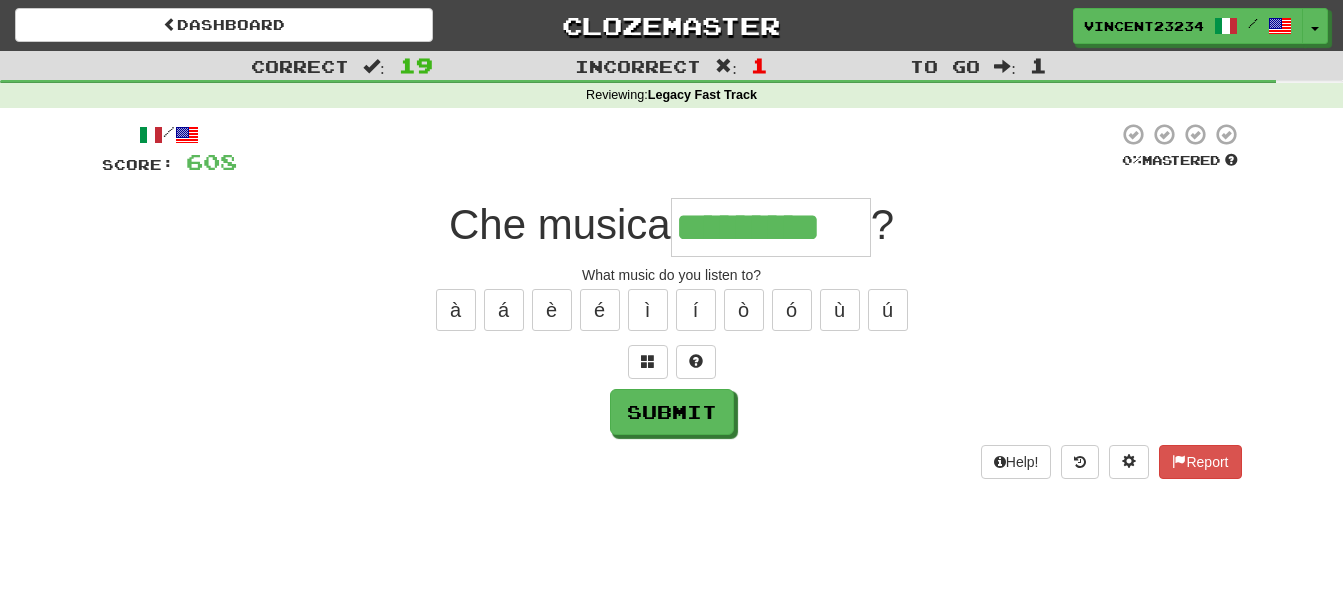 type on "*********" 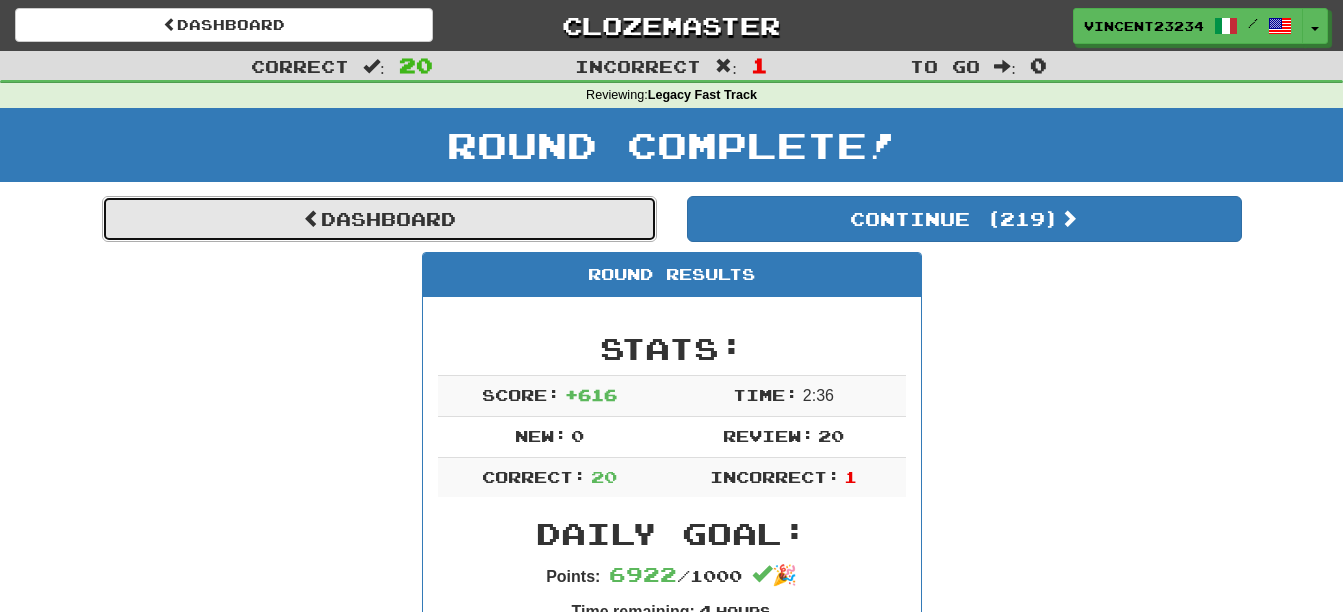 click on "Dashboard" at bounding box center [379, 219] 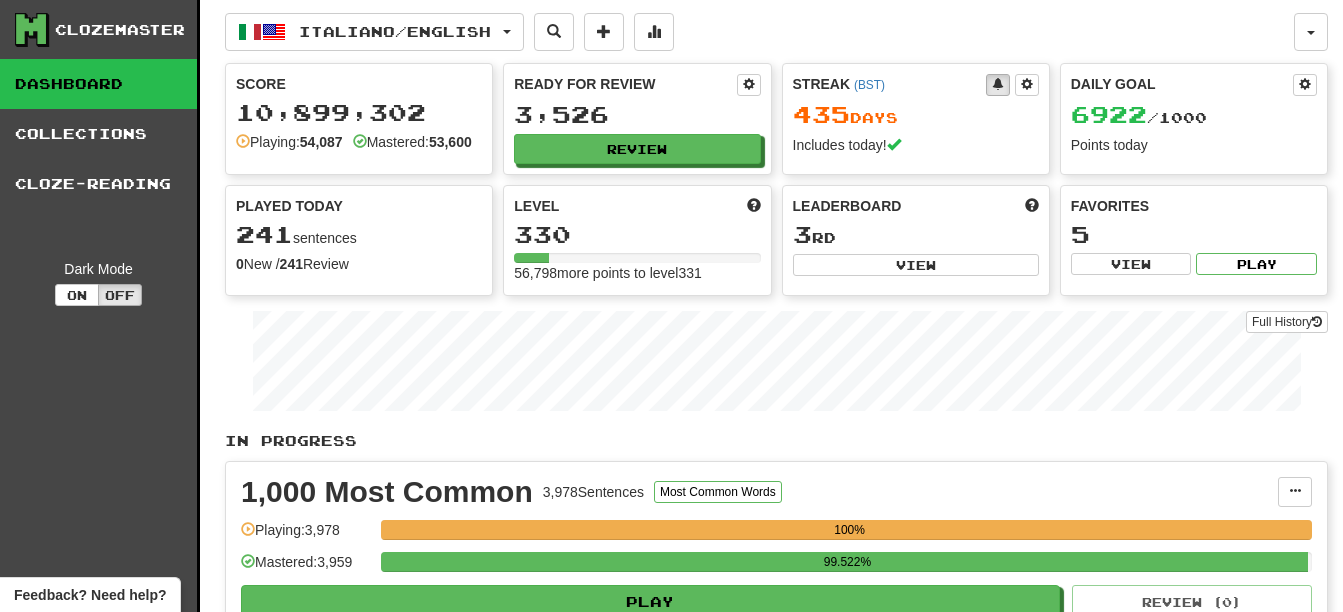 scroll, scrollTop: 0, scrollLeft: 0, axis: both 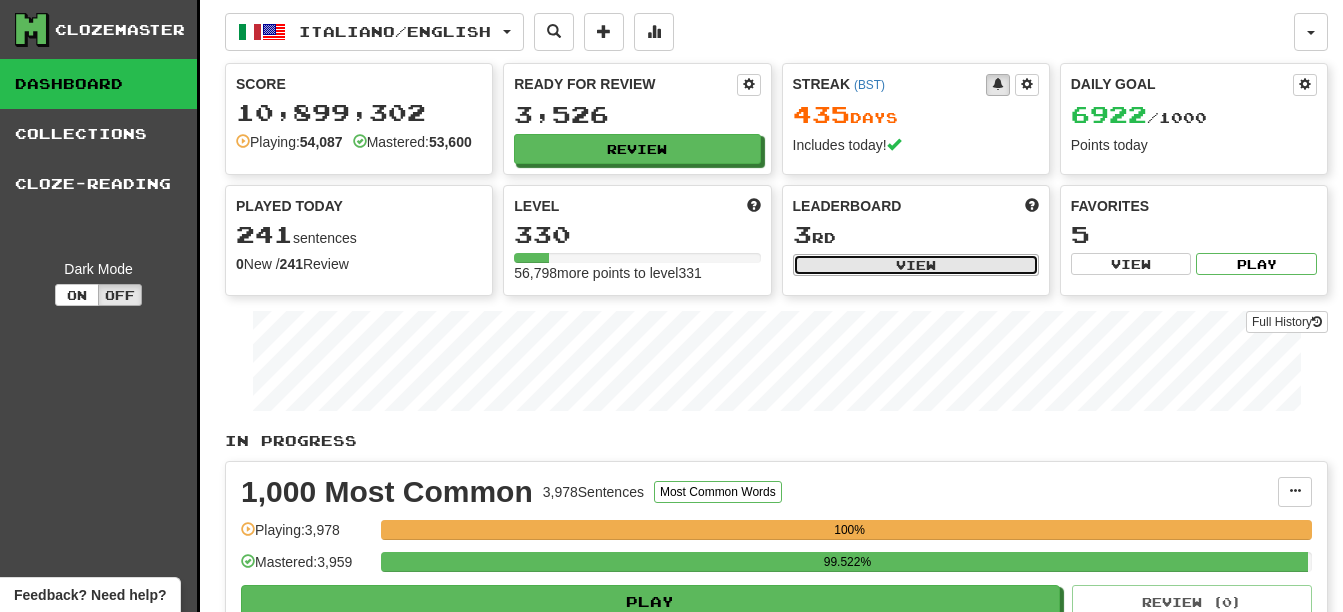 click on "View" at bounding box center [916, 265] 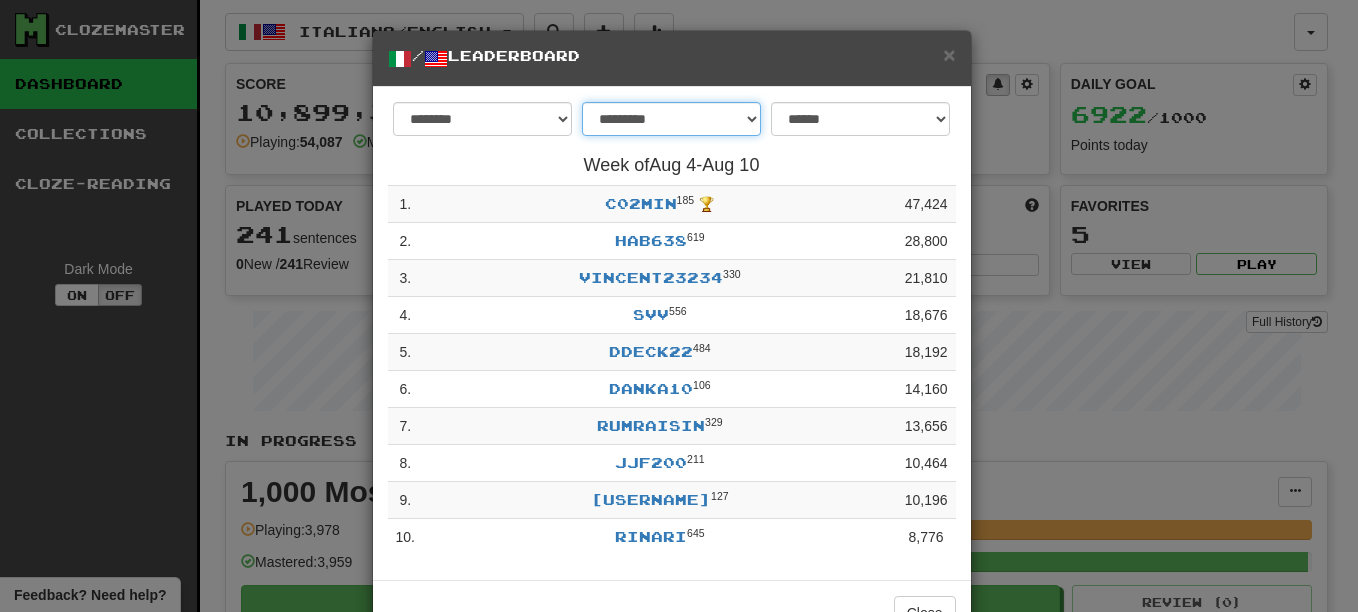 click on "**********" at bounding box center (671, 119) 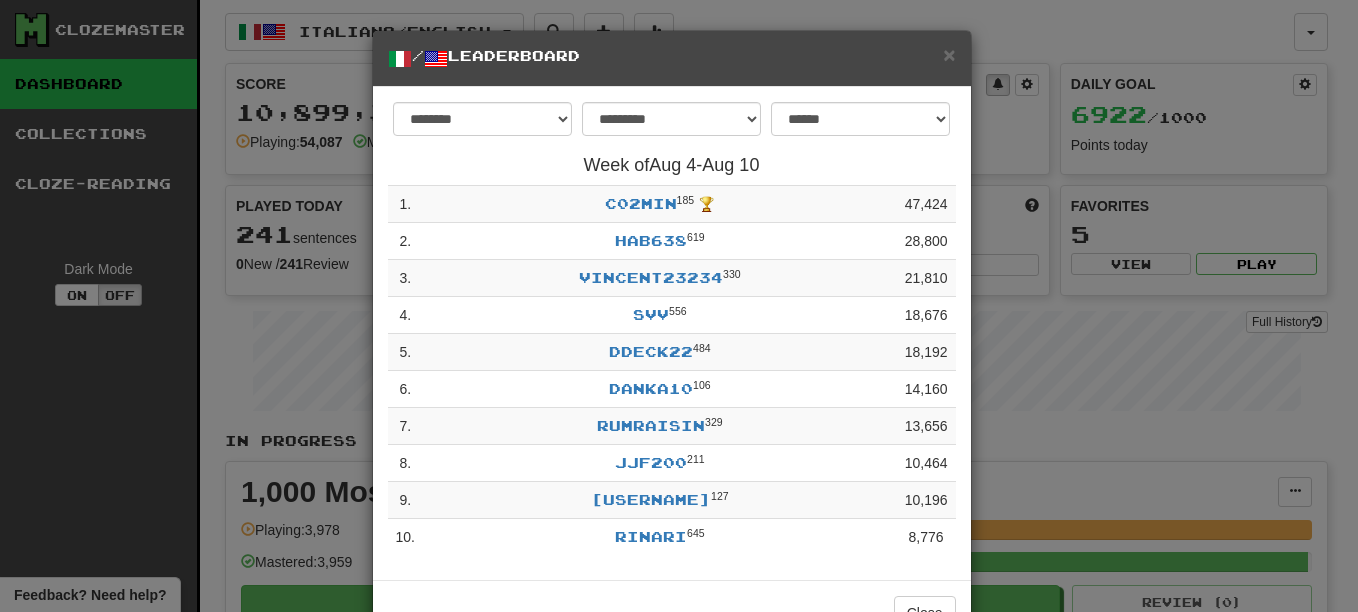 click on "Week of  Aug 4 - Aug 10" at bounding box center (672, 166) 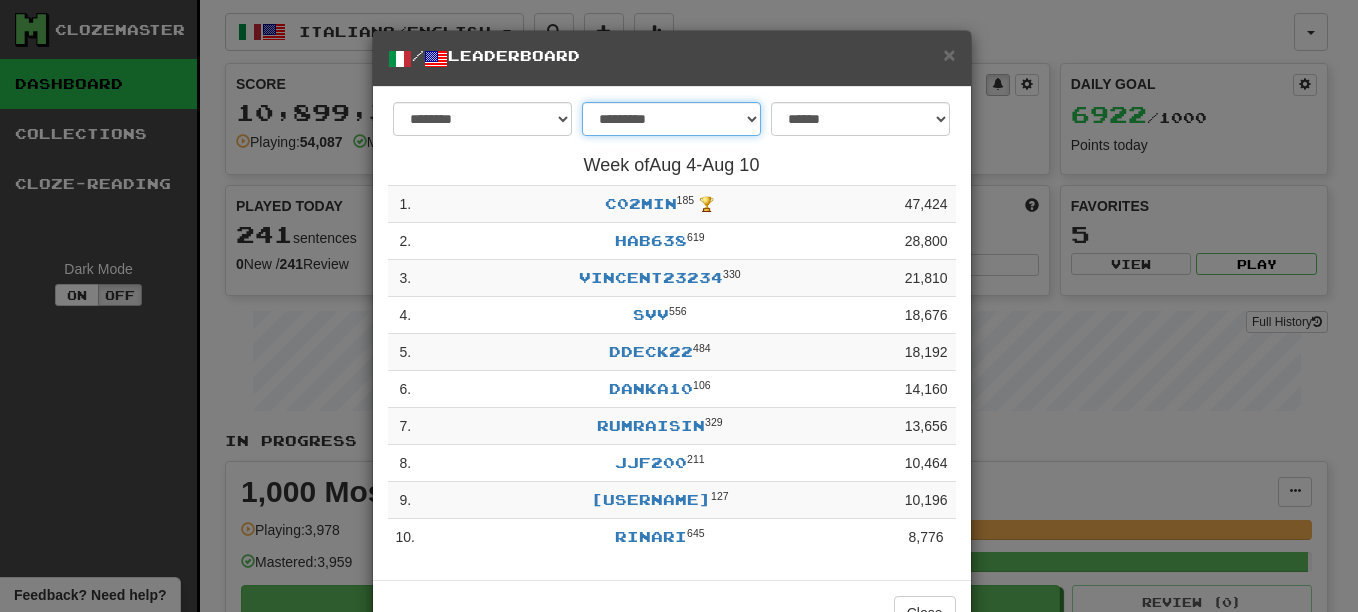 click on "**********" at bounding box center [671, 119] 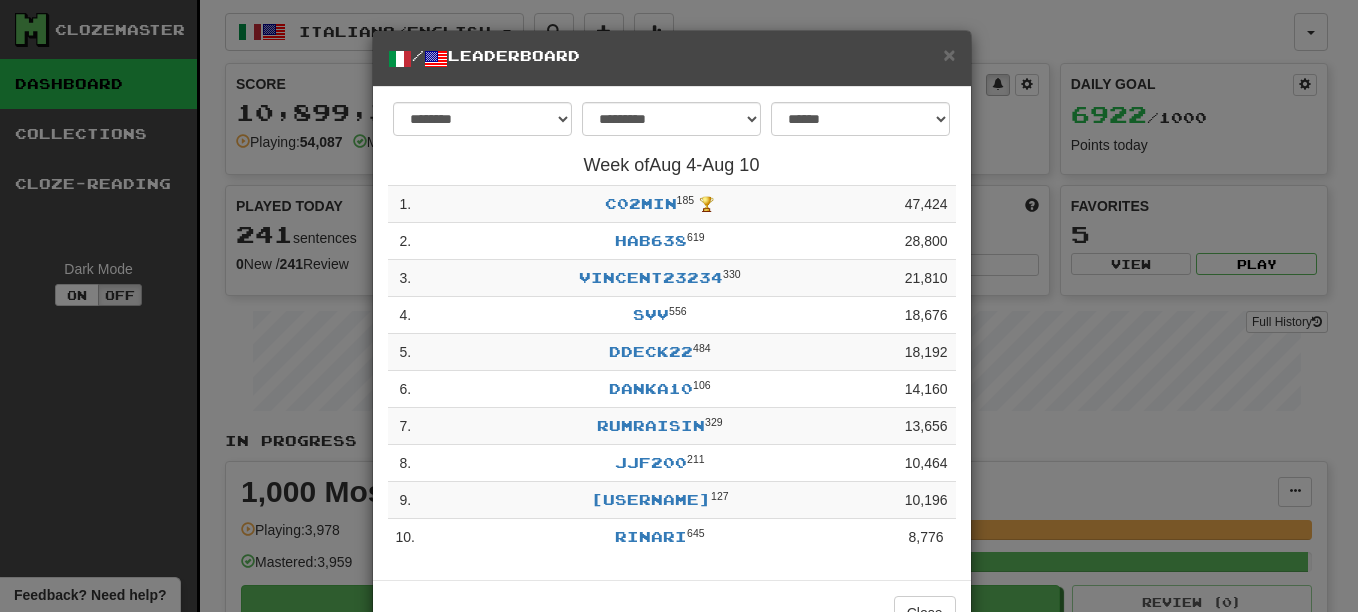 click on "Week of  Aug 4 - Aug 10" at bounding box center [672, 166] 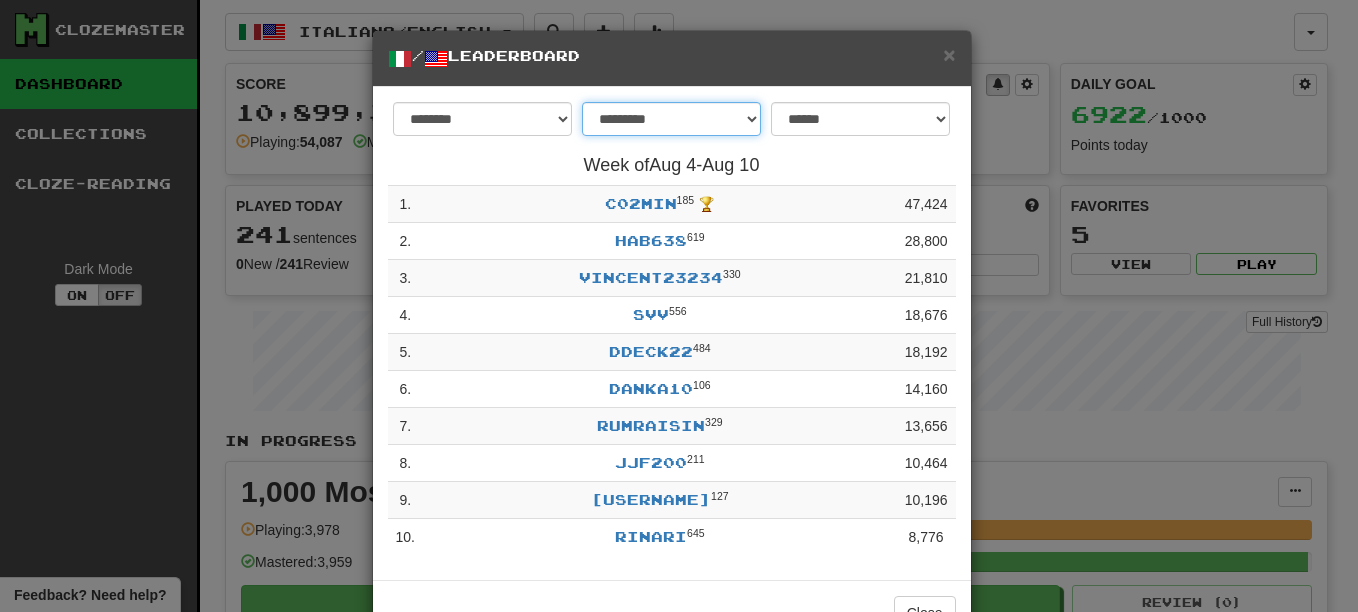 click on "**********" at bounding box center [671, 119] 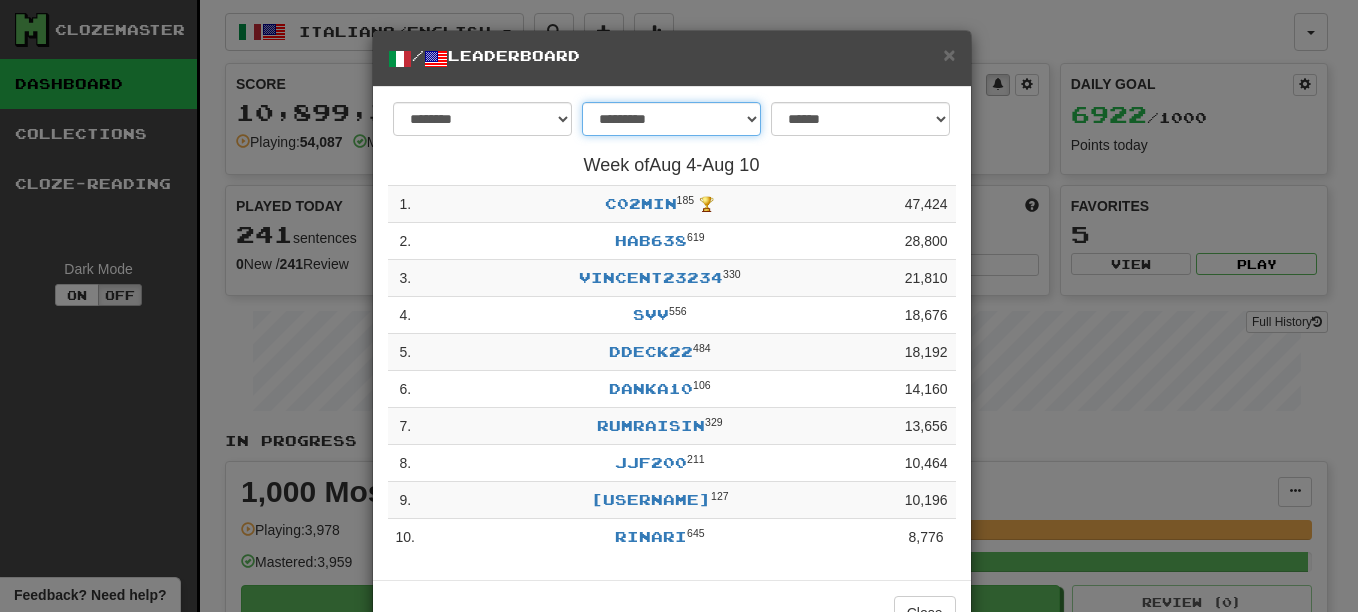 select on "********" 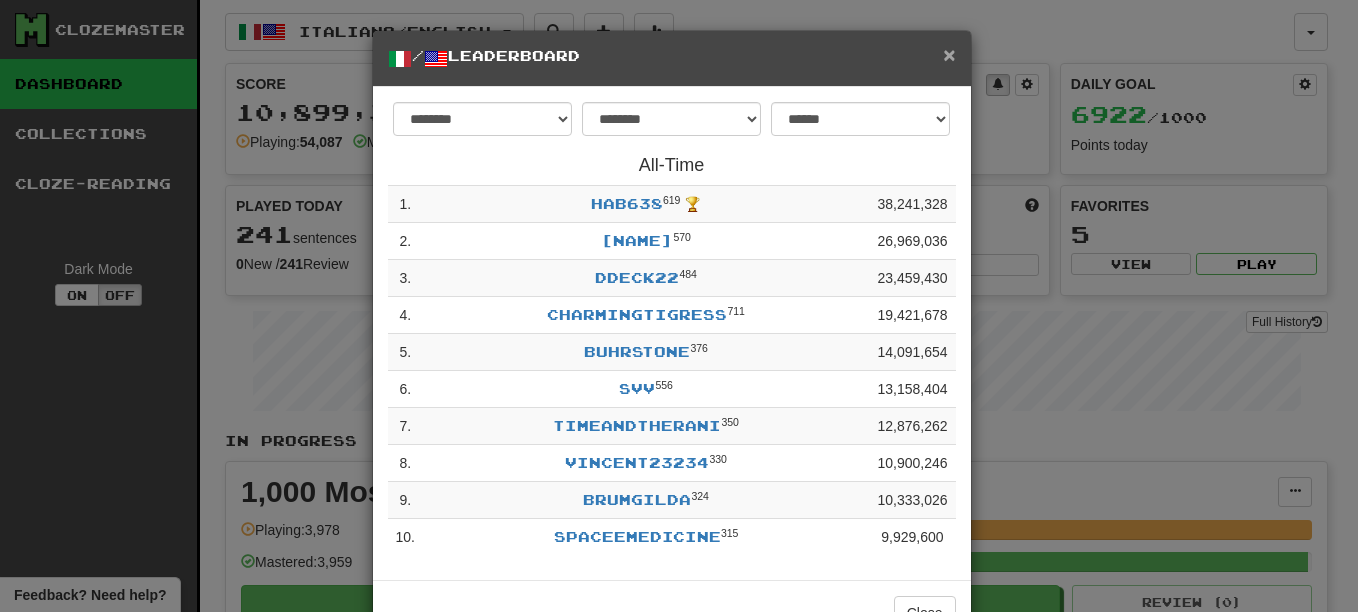click on "×" at bounding box center [949, 54] 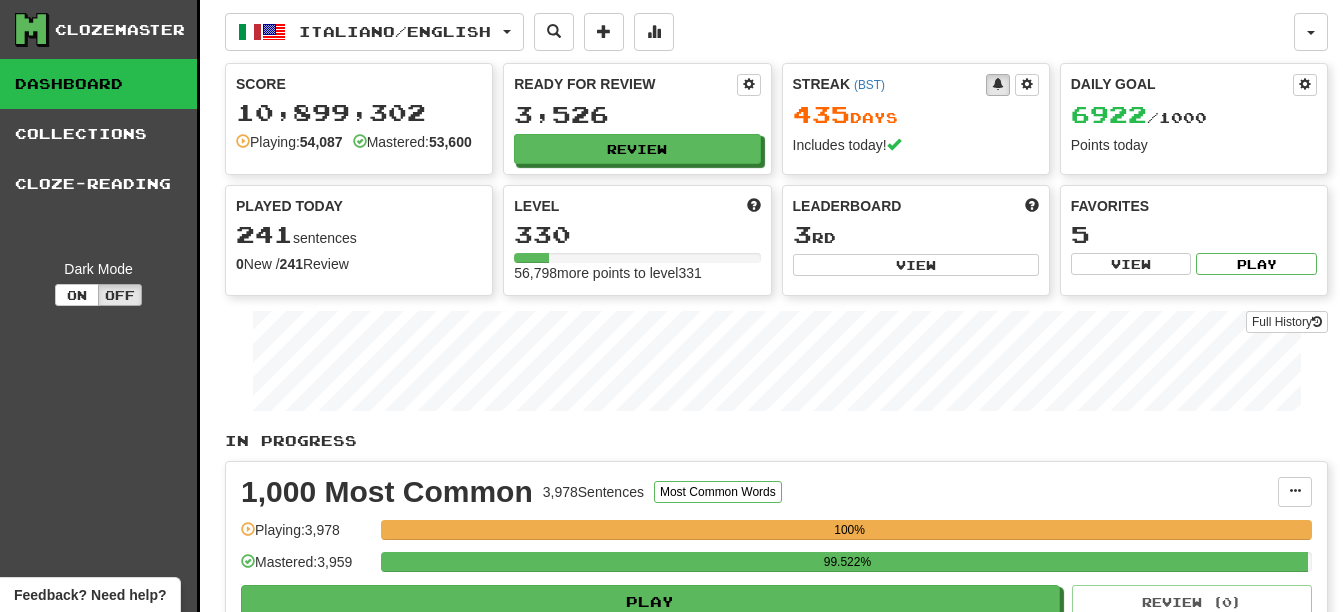 scroll, scrollTop: 0, scrollLeft: 0, axis: both 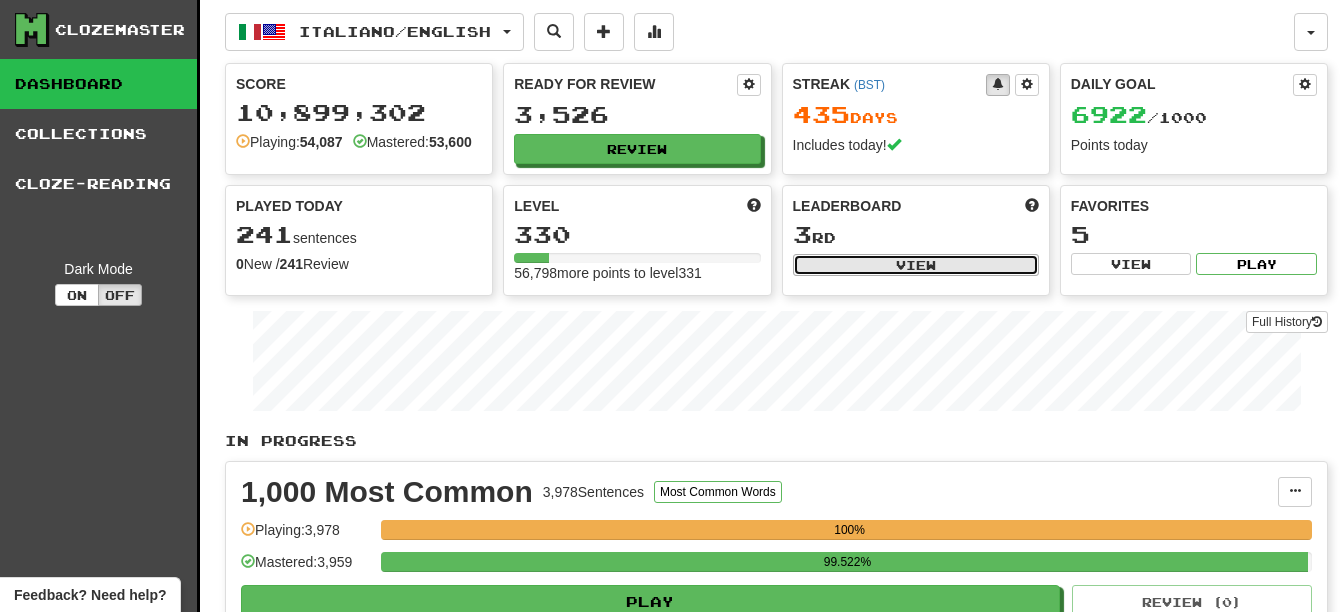 click on "View" at bounding box center [916, 265] 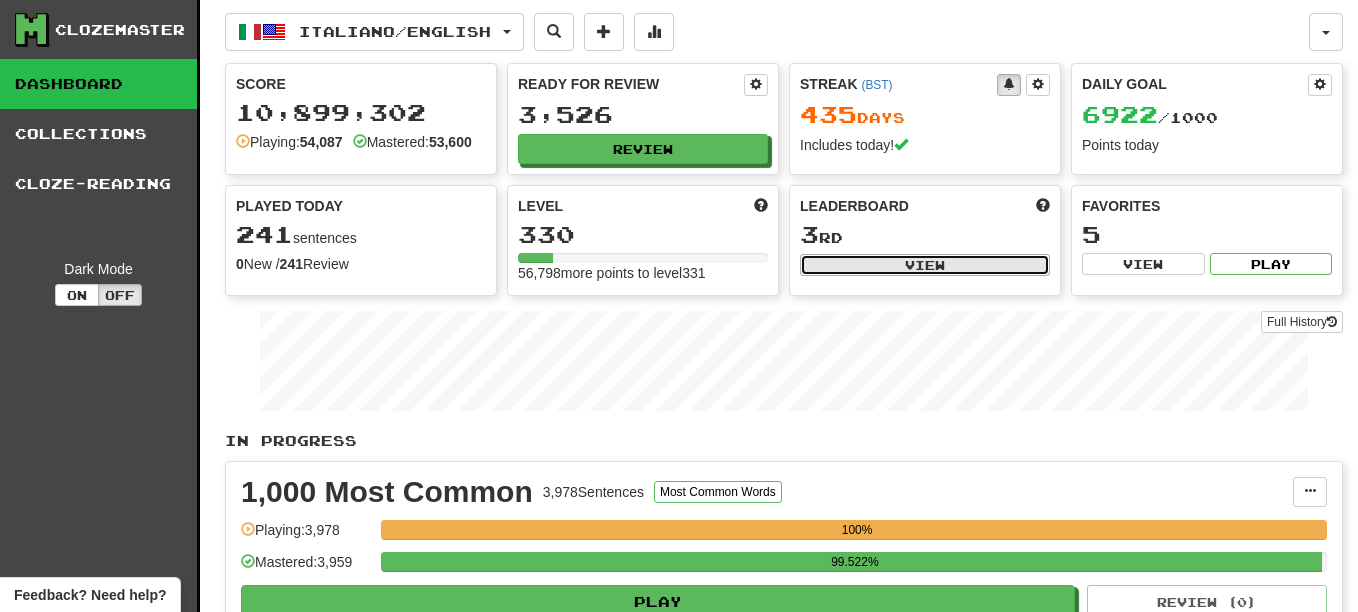 select on "**********" 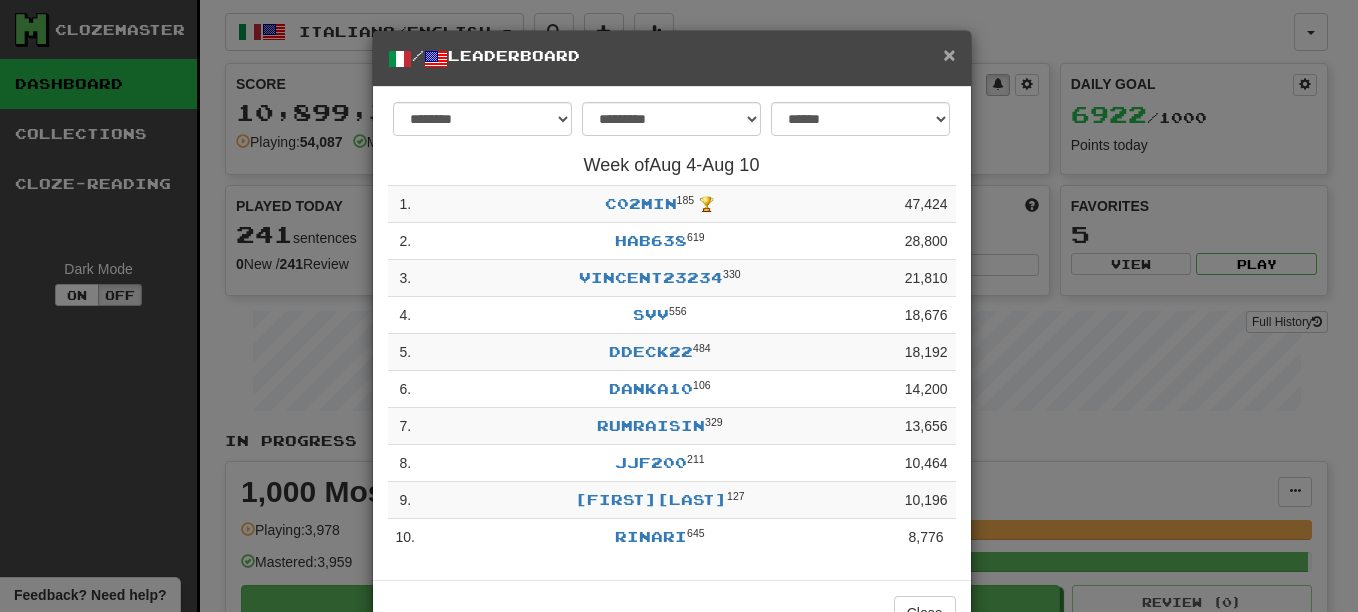 click on "×" at bounding box center (949, 54) 